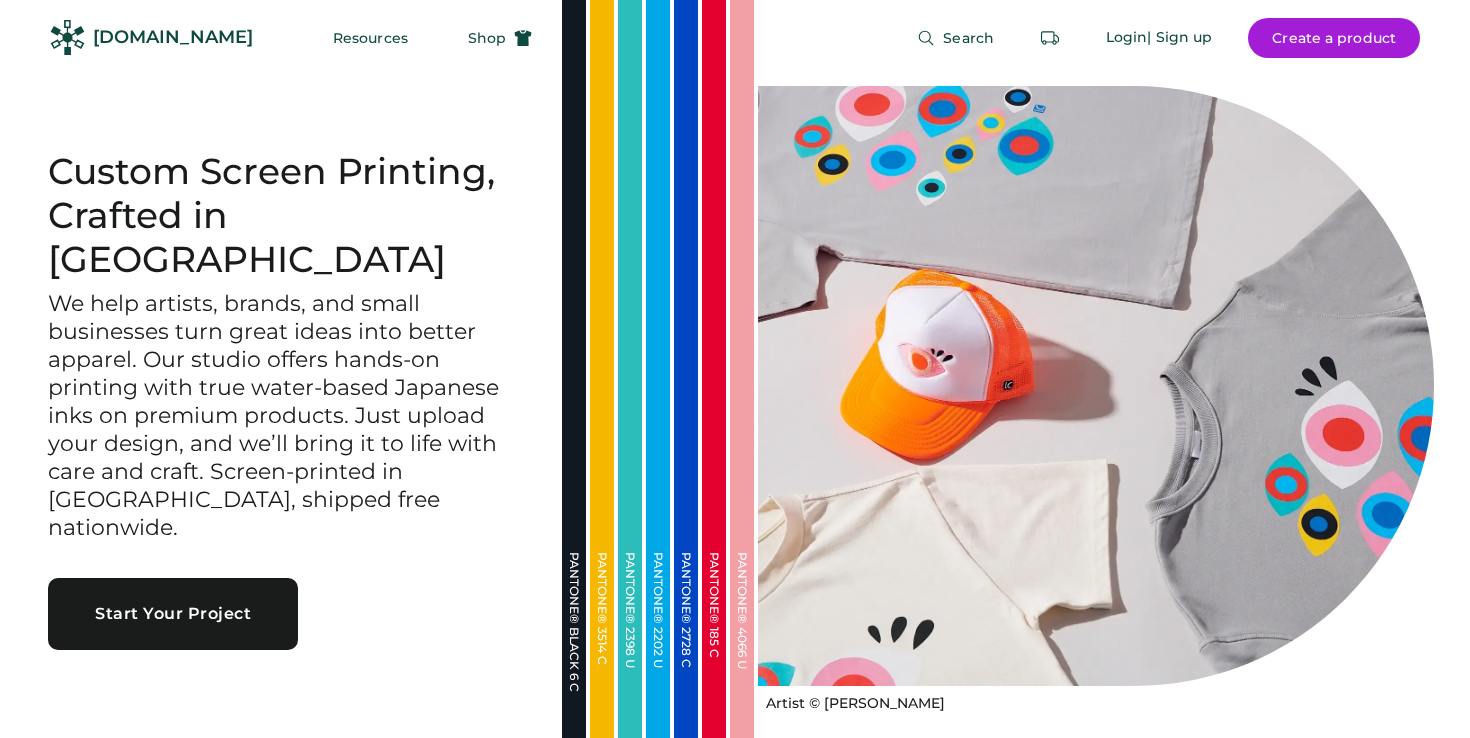scroll, scrollTop: 0, scrollLeft: 0, axis: both 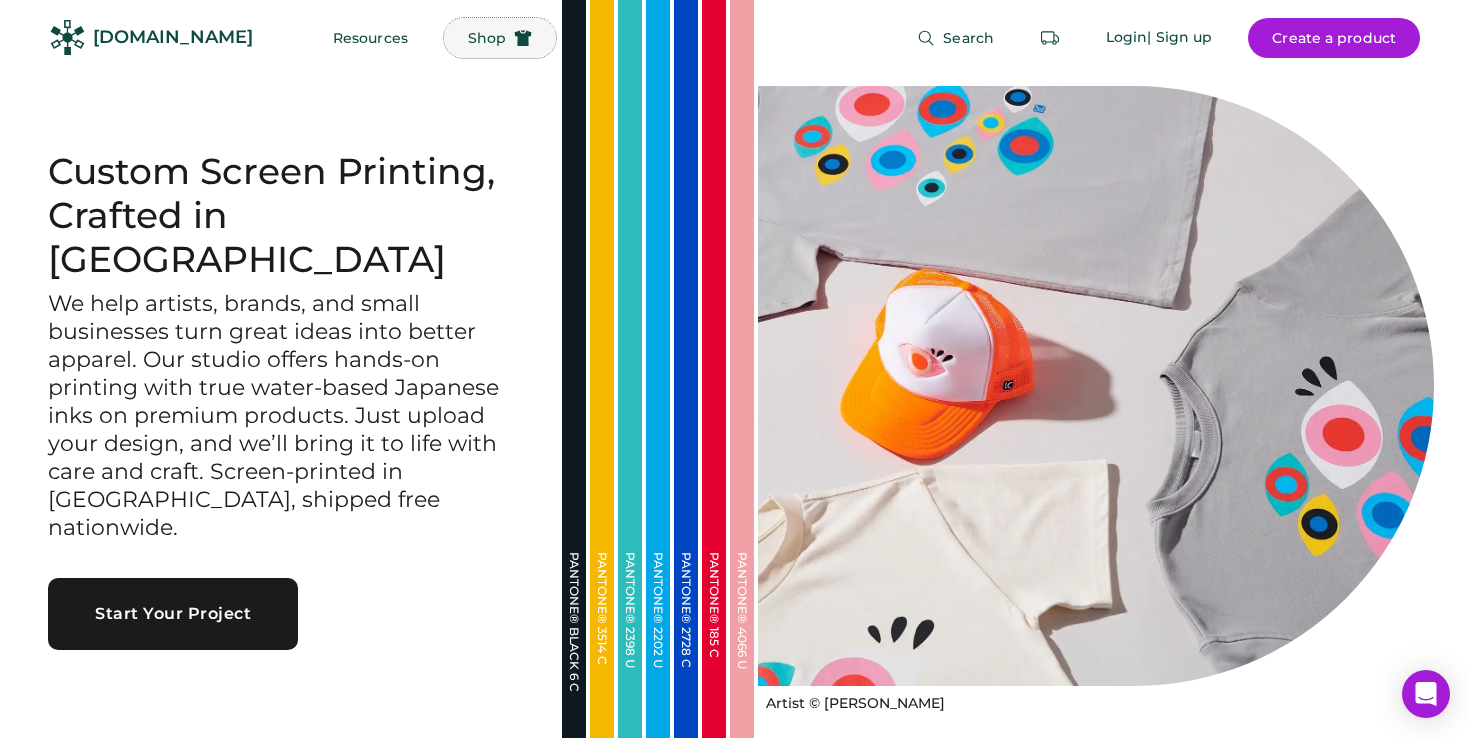 click on "Shop" at bounding box center [487, 38] 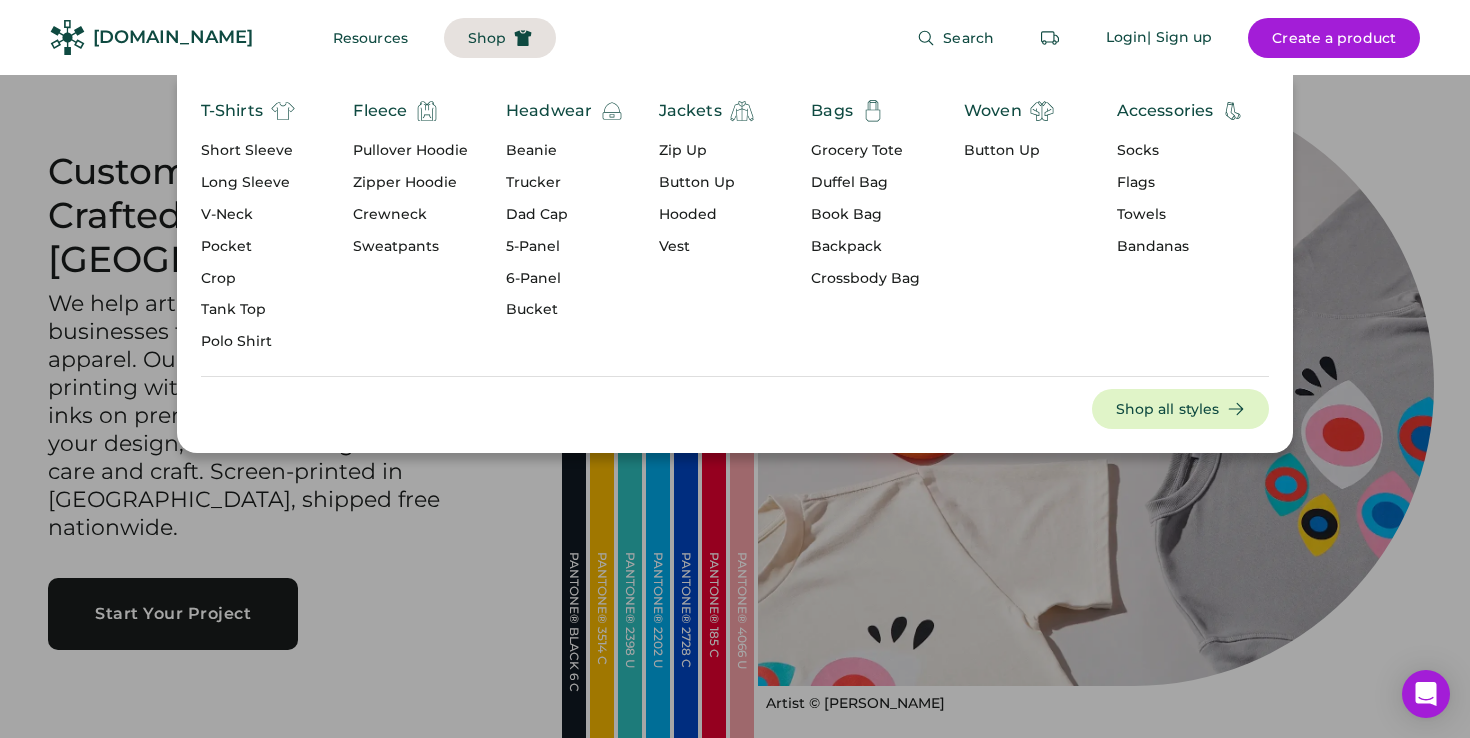 click on "Short Sleeve" at bounding box center [248, 151] 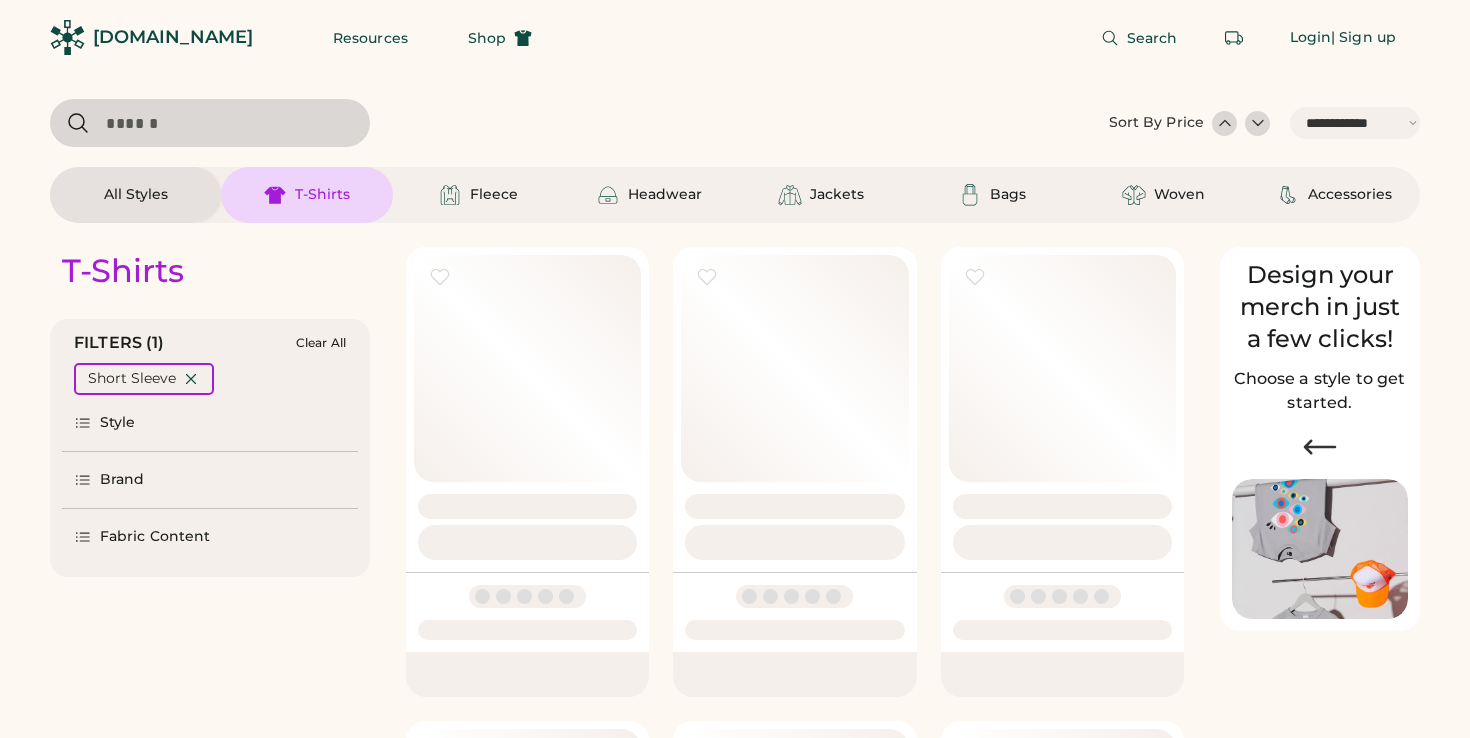 select on "*****" 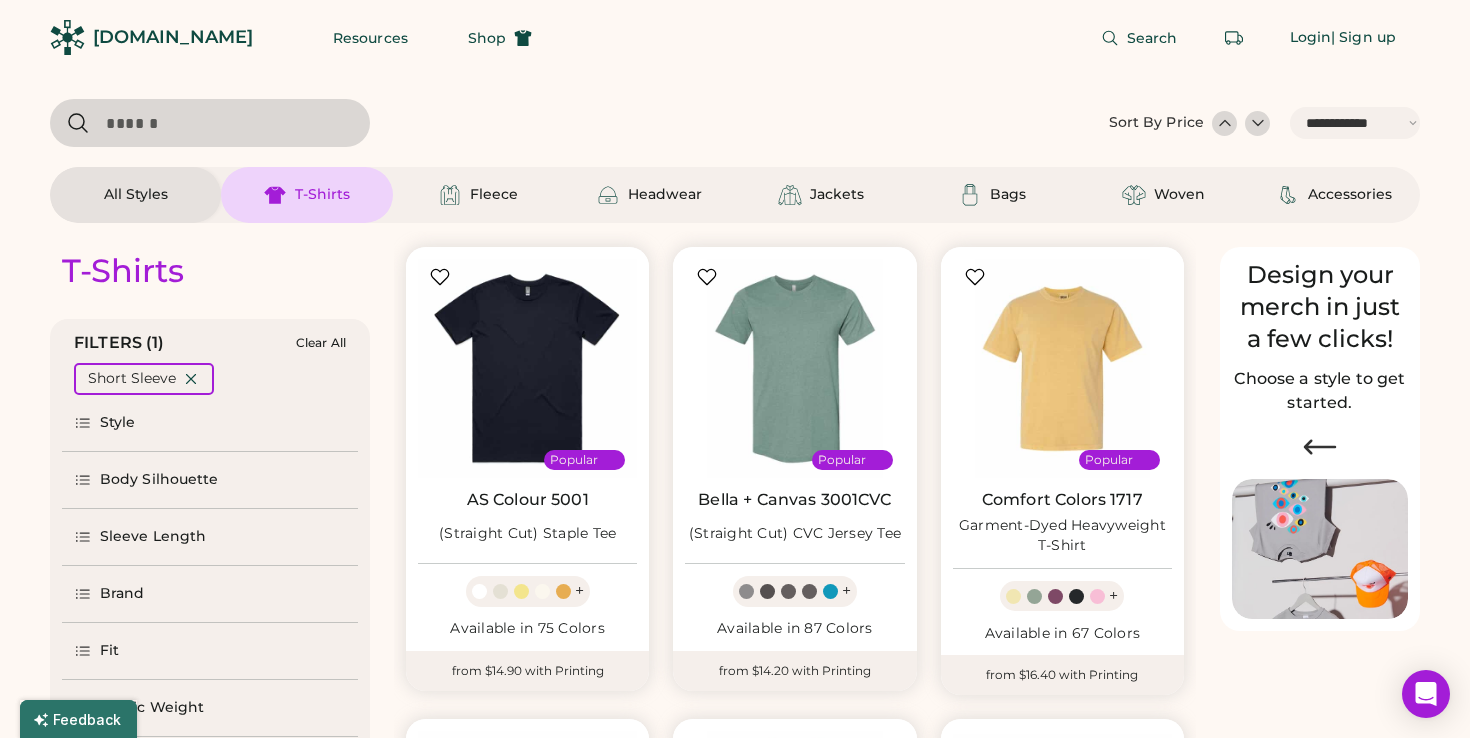 scroll, scrollTop: 36, scrollLeft: 0, axis: vertical 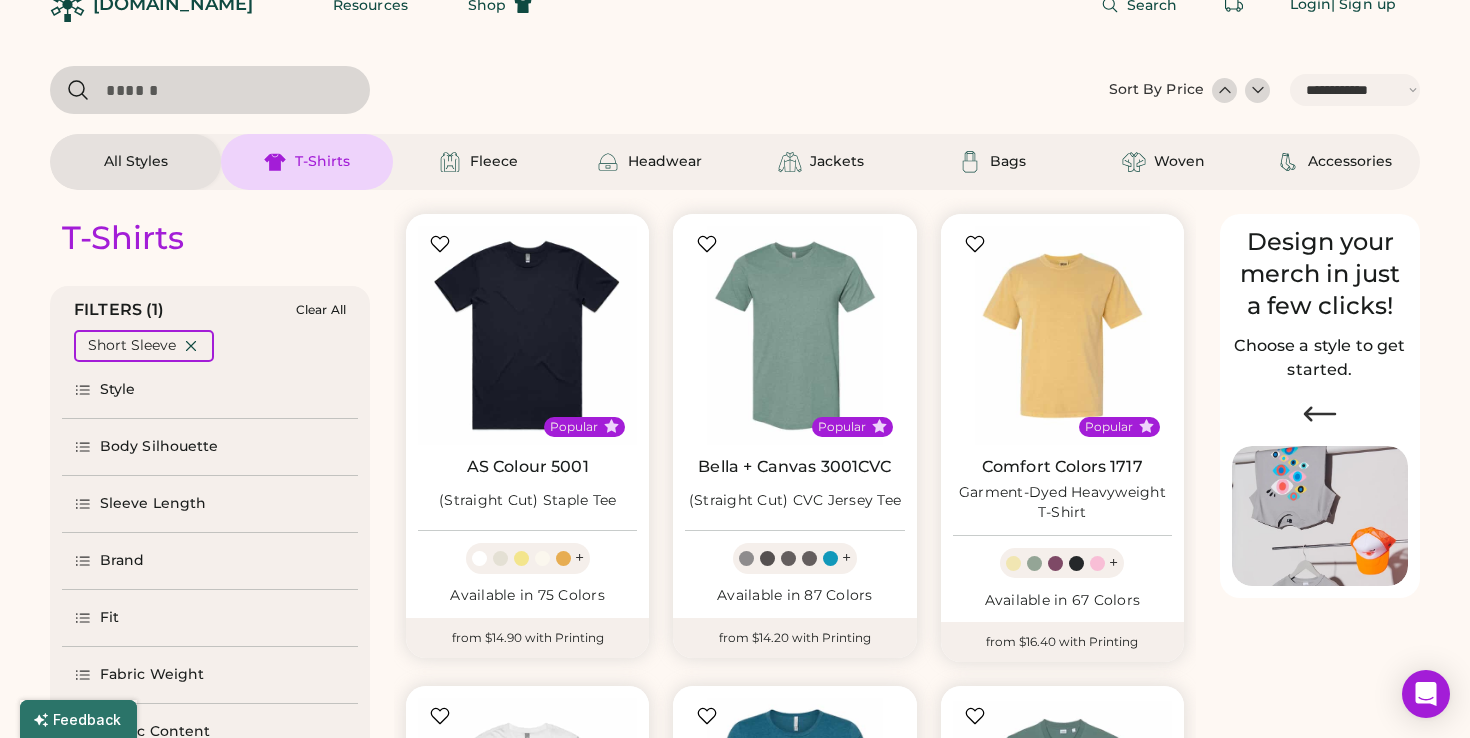 select on "*****" 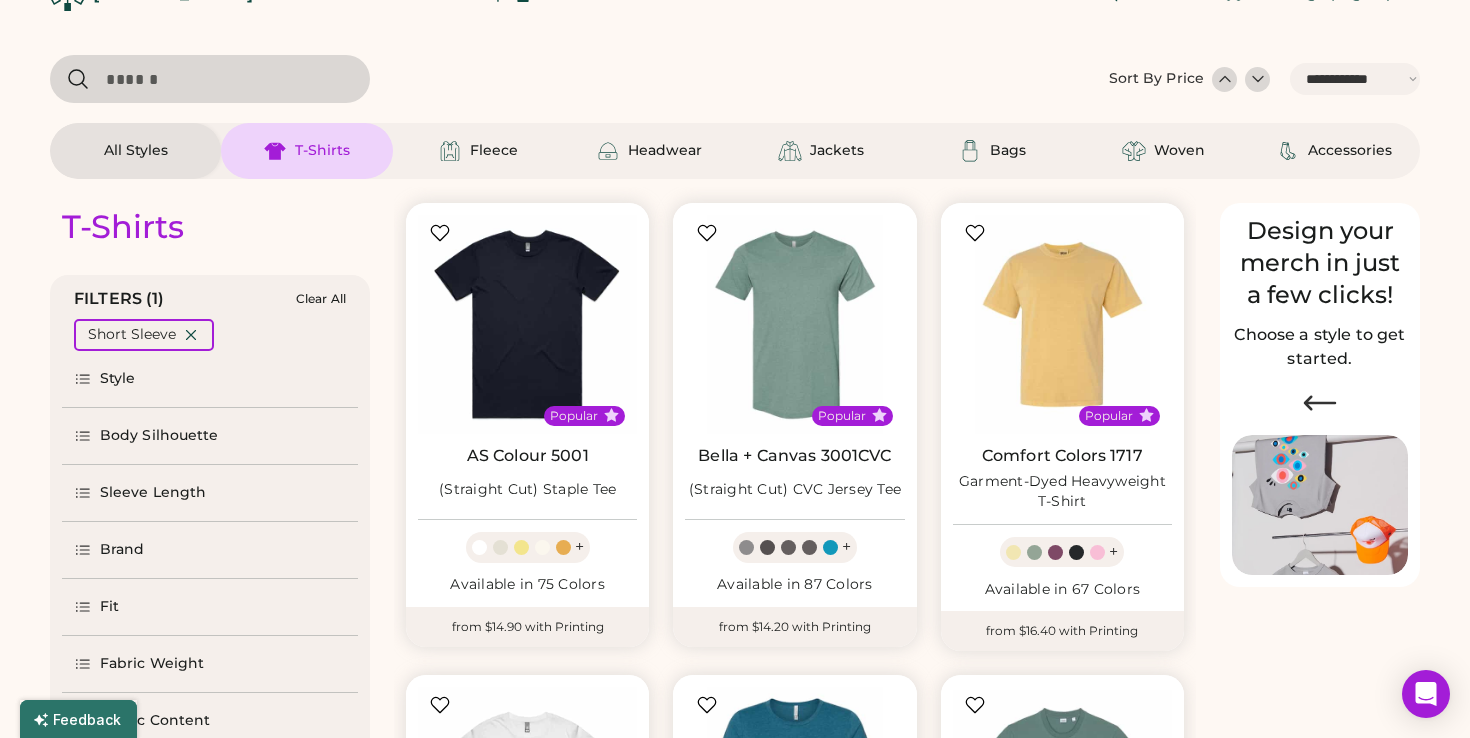 scroll, scrollTop: 0, scrollLeft: 0, axis: both 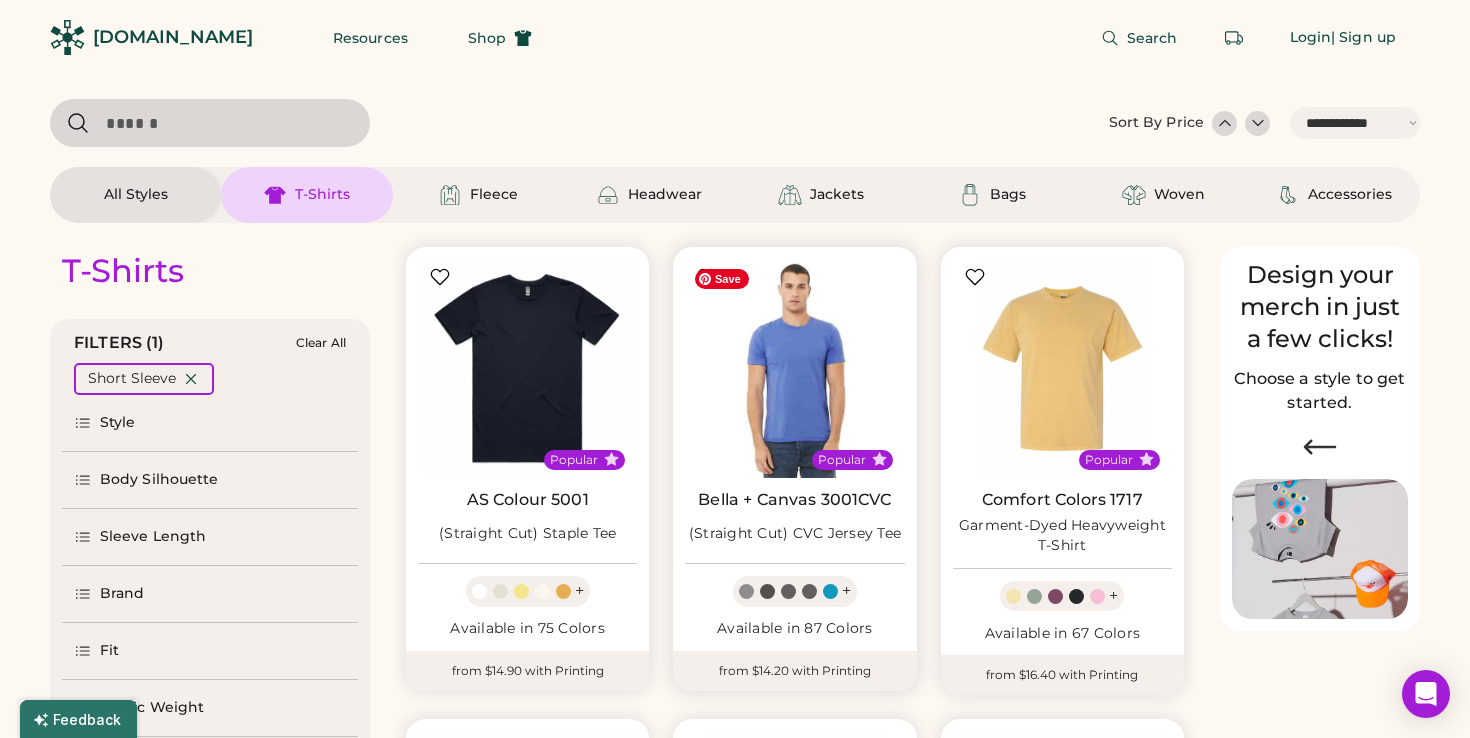 click at bounding box center [794, 368] 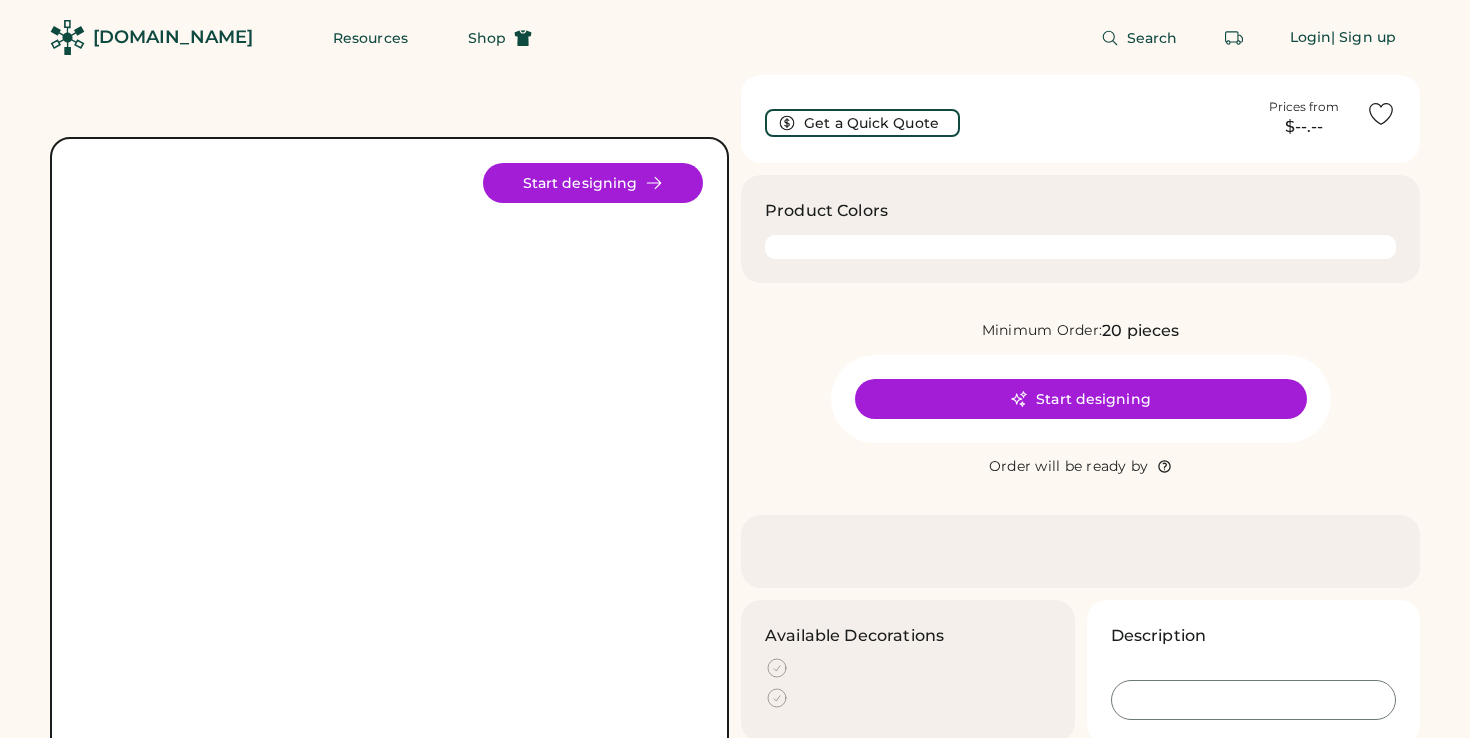 scroll, scrollTop: 0, scrollLeft: 0, axis: both 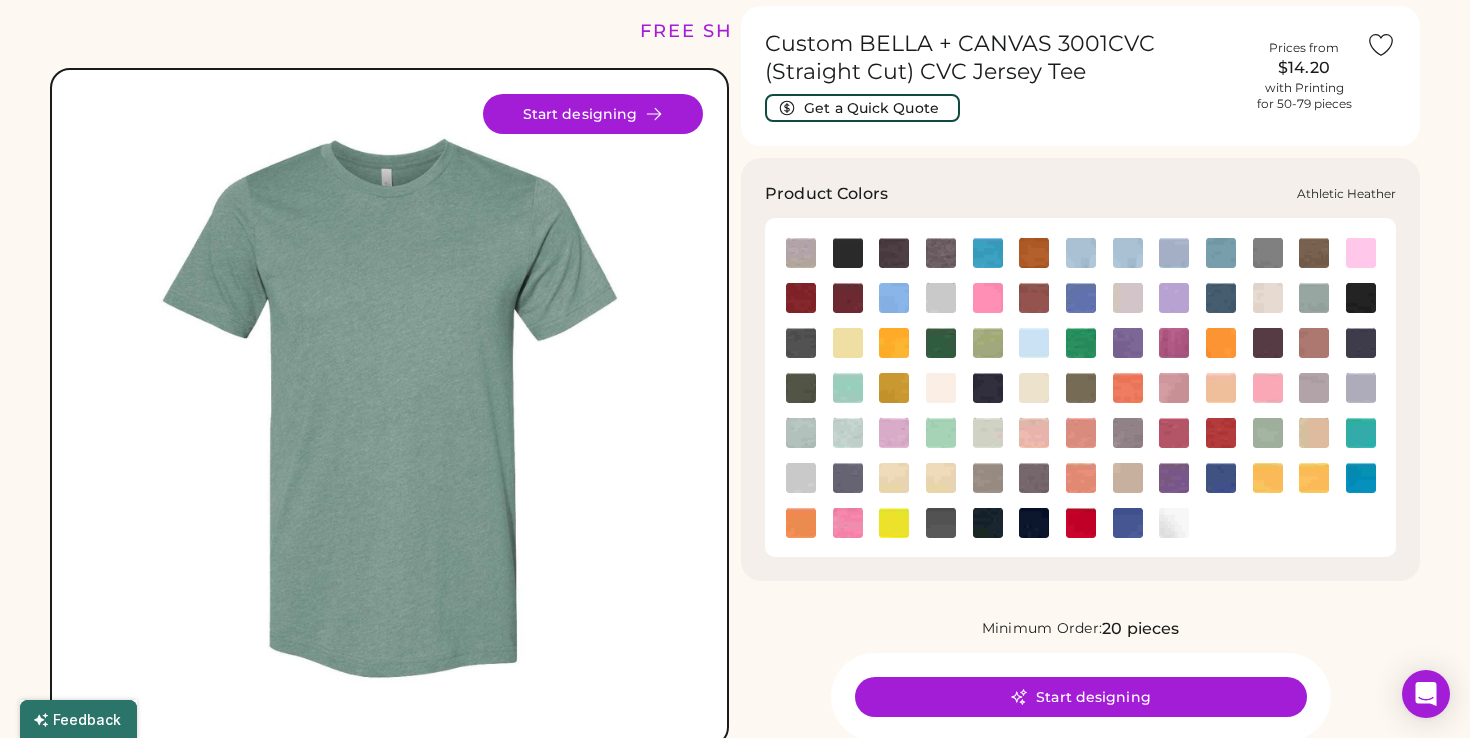 click 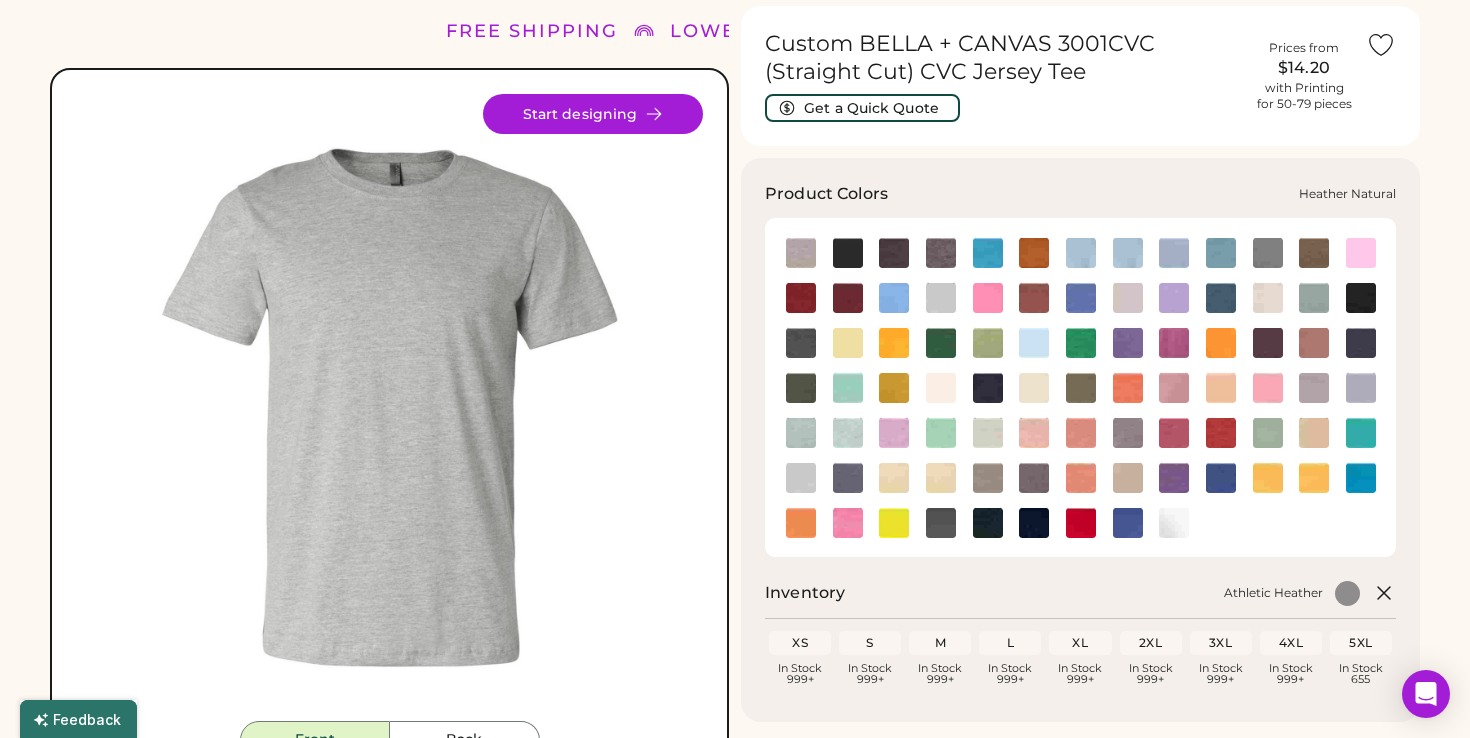 click 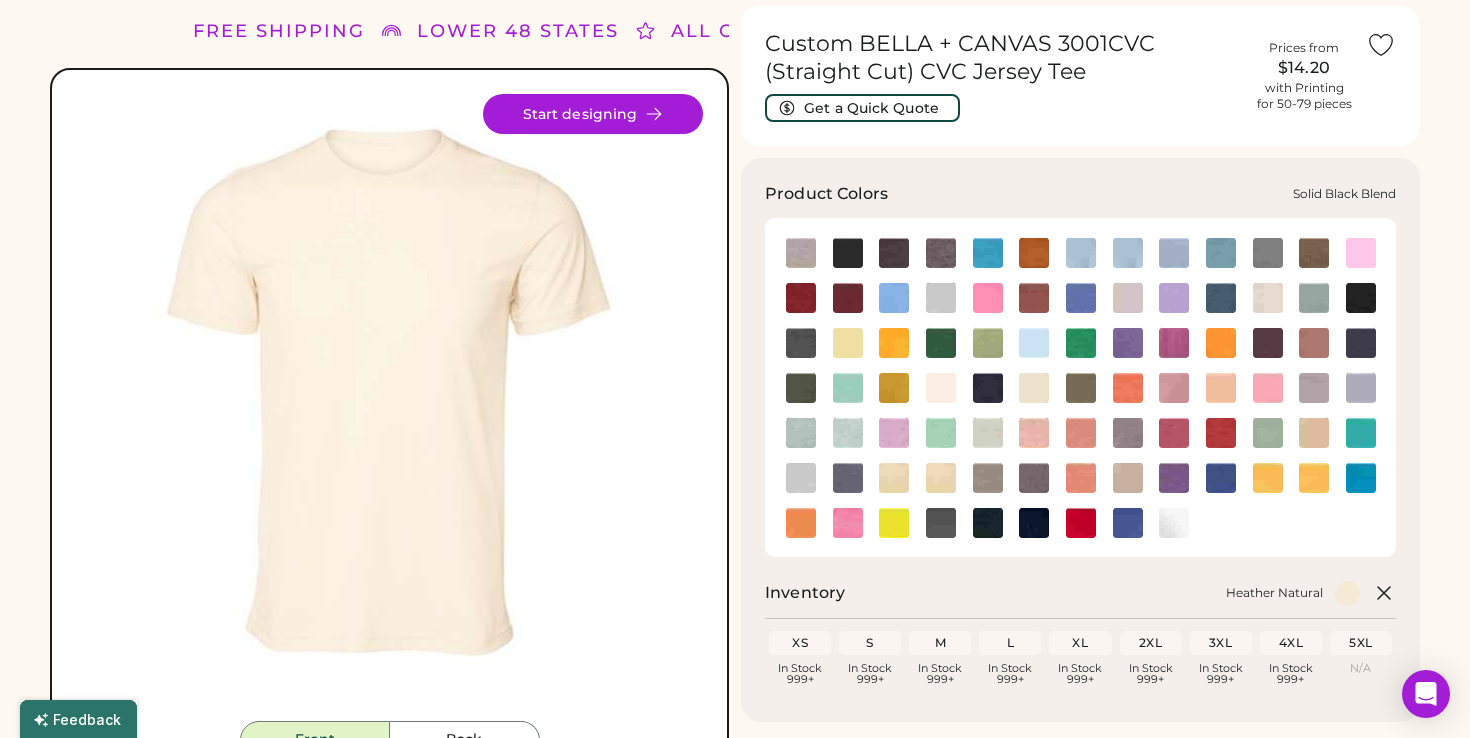 click 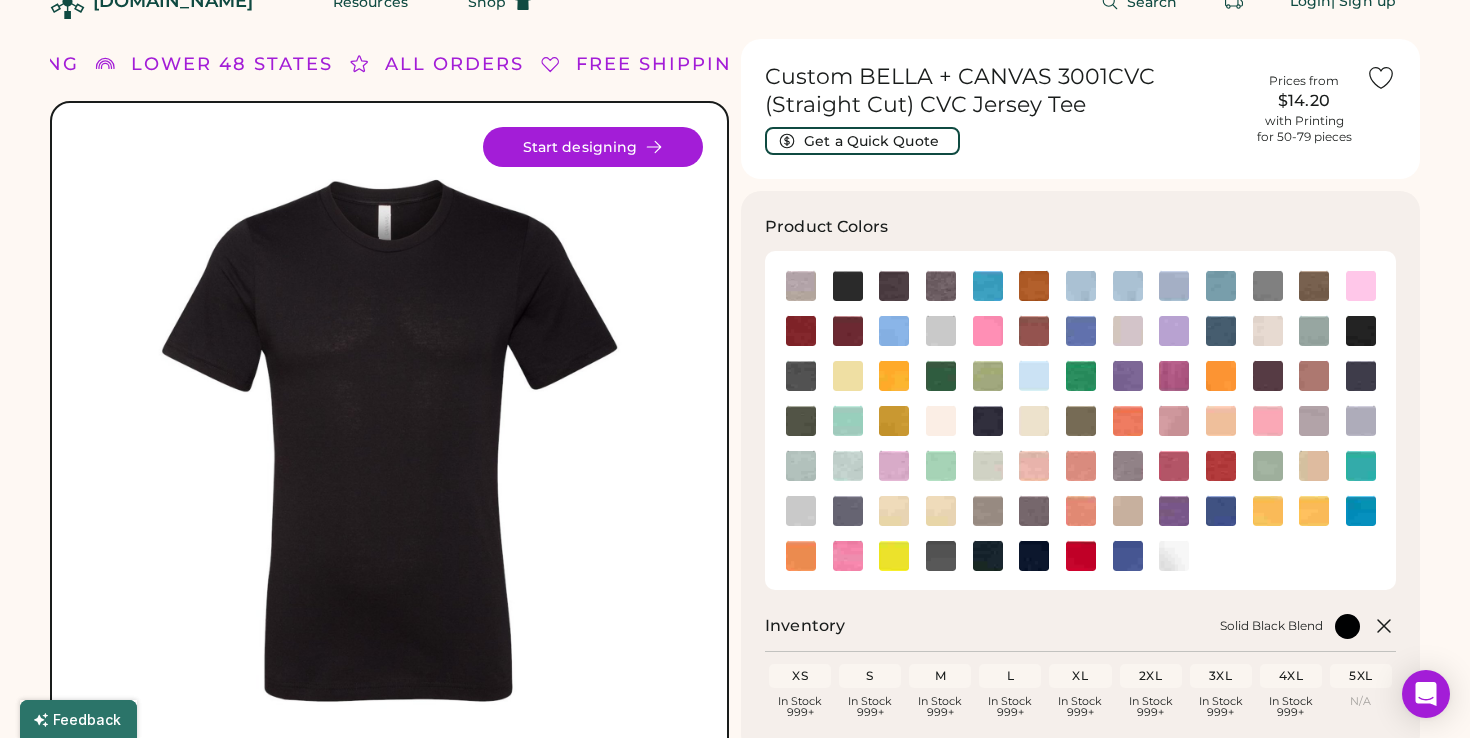 scroll, scrollTop: 0, scrollLeft: 0, axis: both 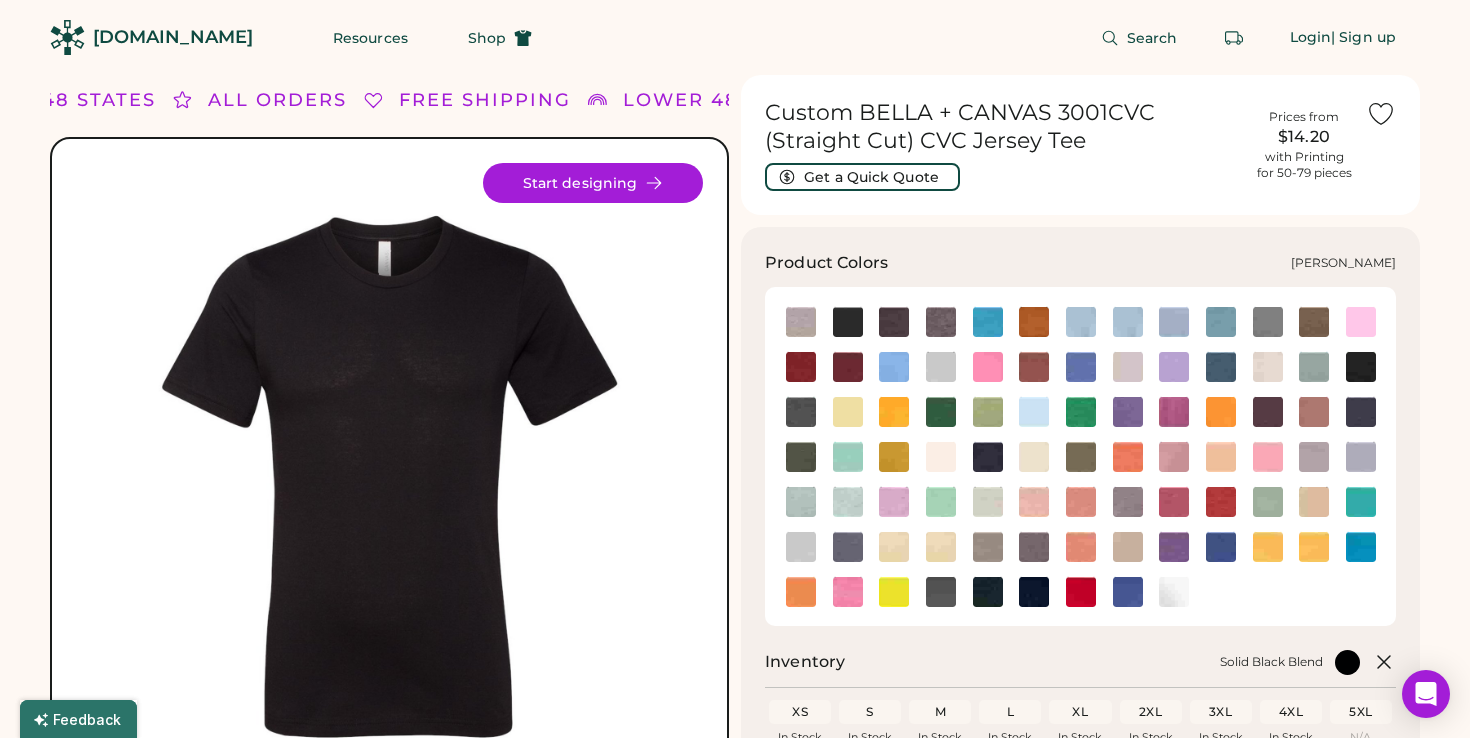 click 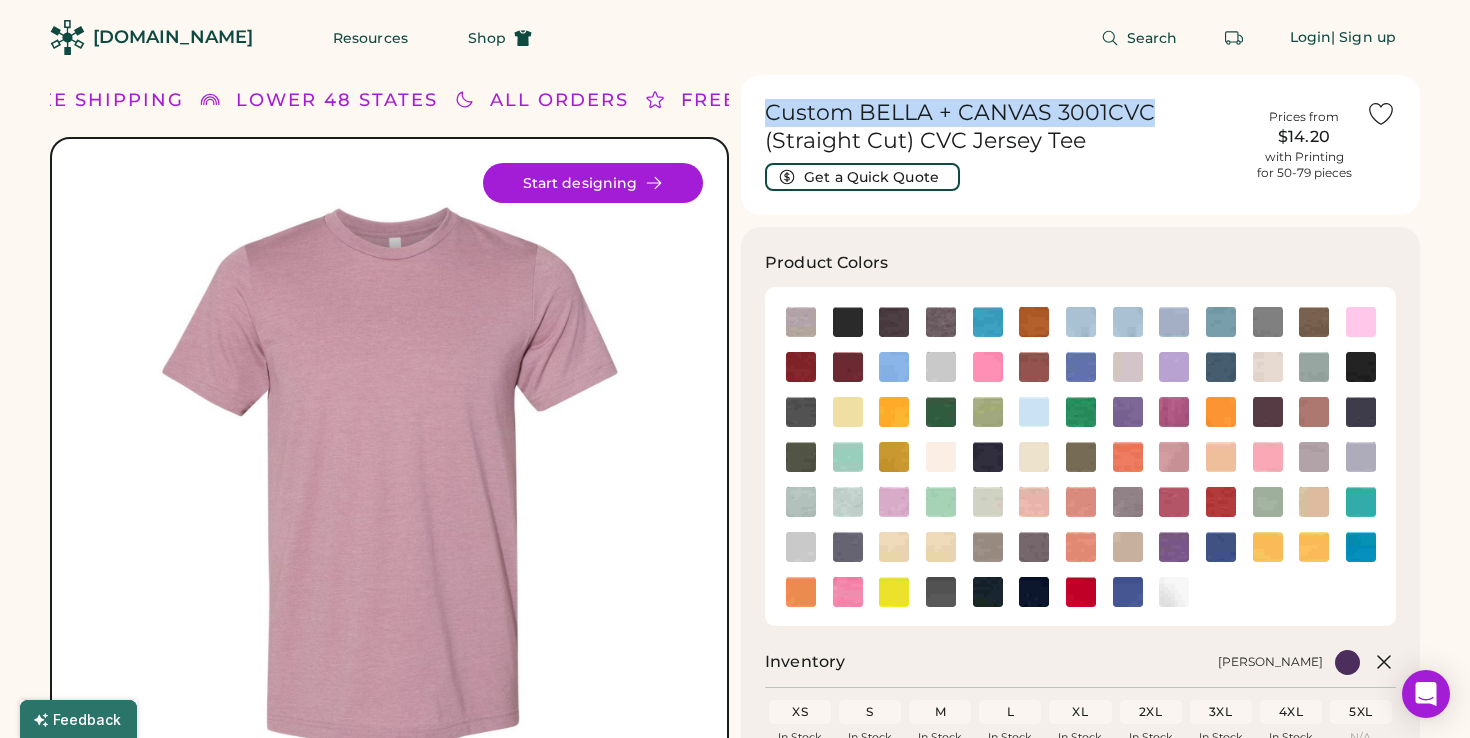 drag, startPoint x: 1148, startPoint y: 116, endPoint x: 768, endPoint y: 122, distance: 380.04736 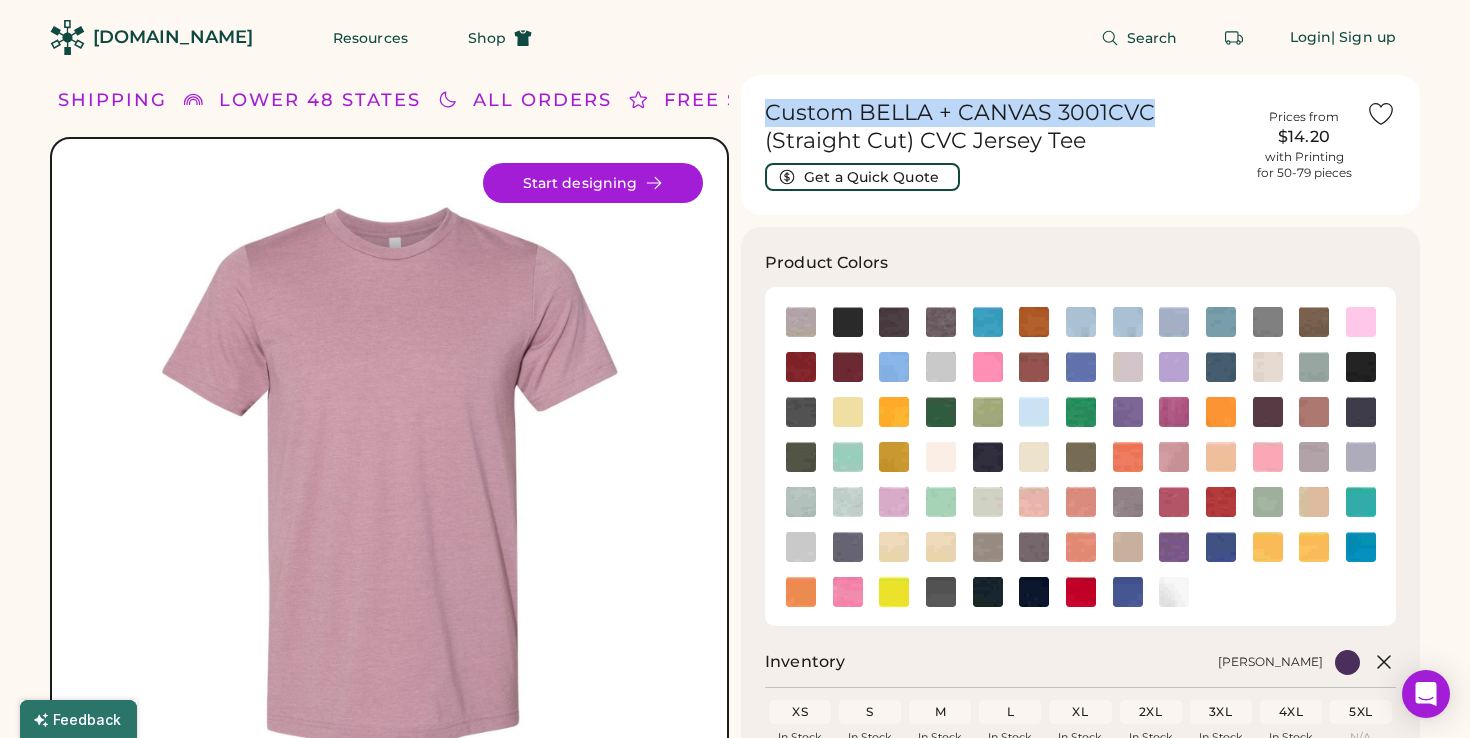 copy on "Custom BELLA + CANVAS 3001CVC" 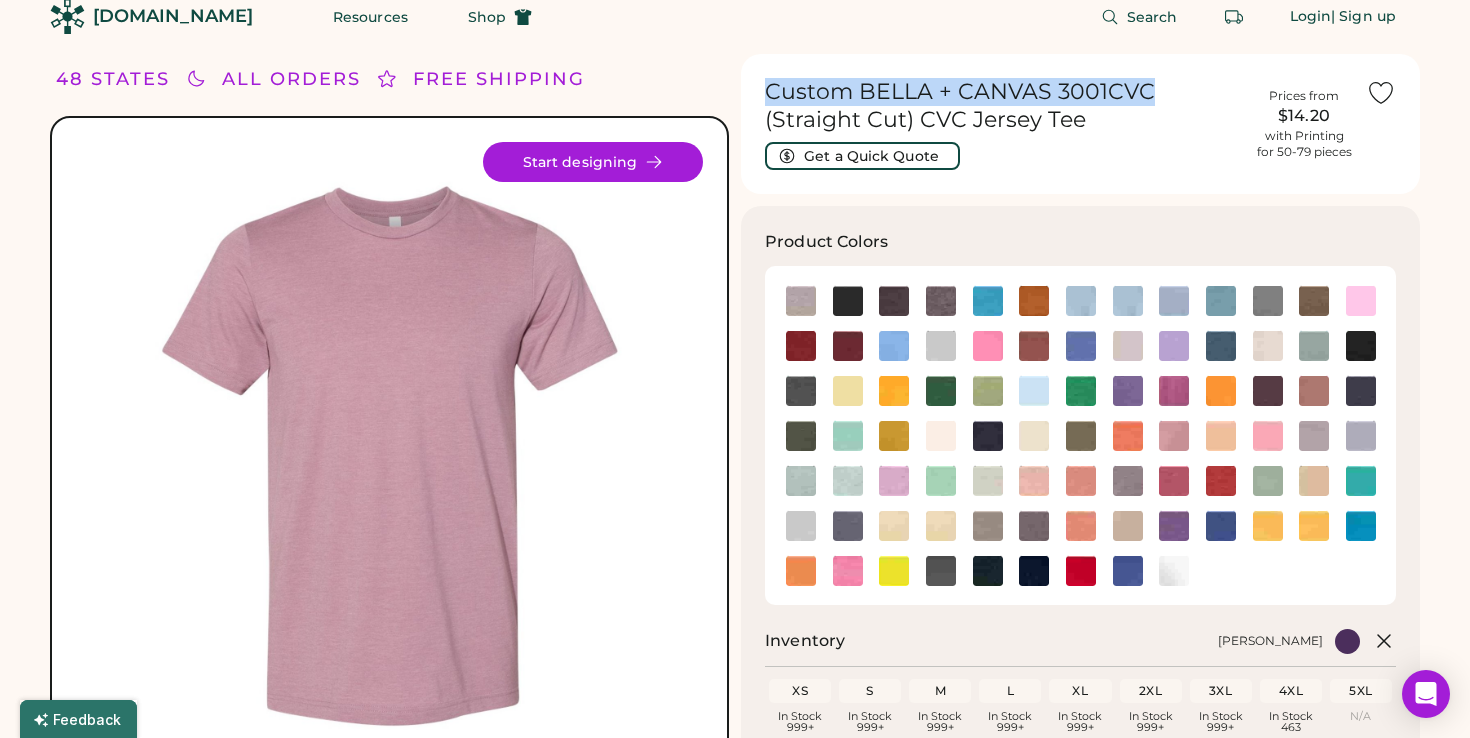 scroll, scrollTop: 70, scrollLeft: 0, axis: vertical 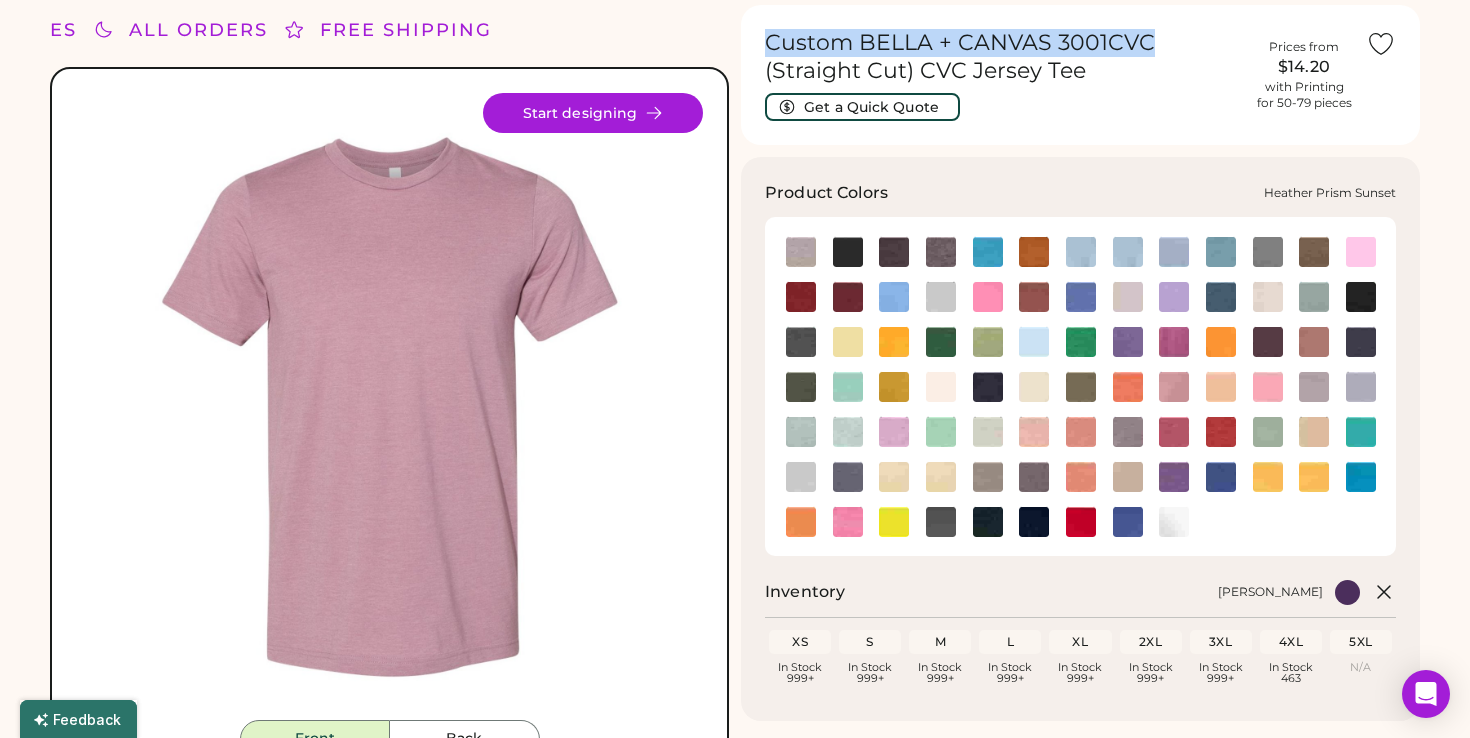 click 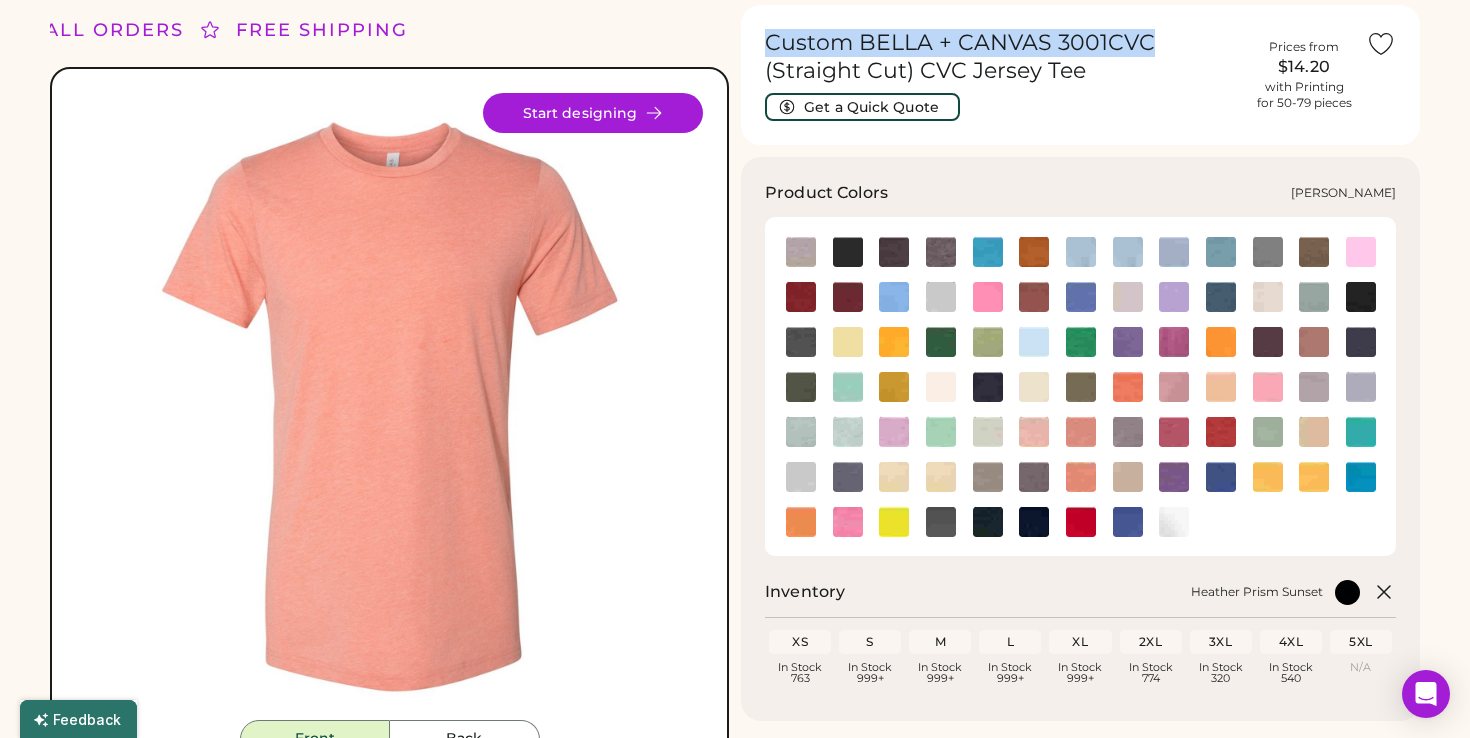 click 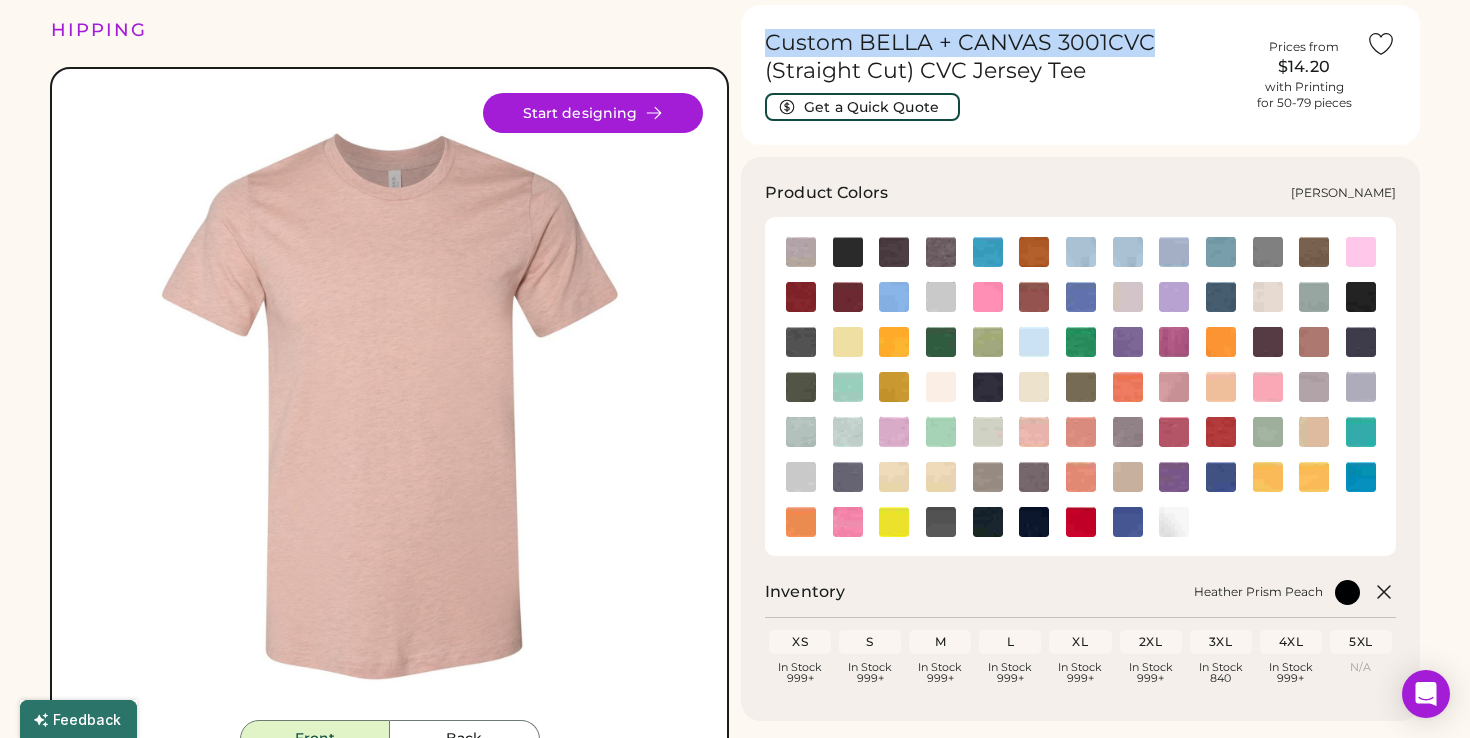 click 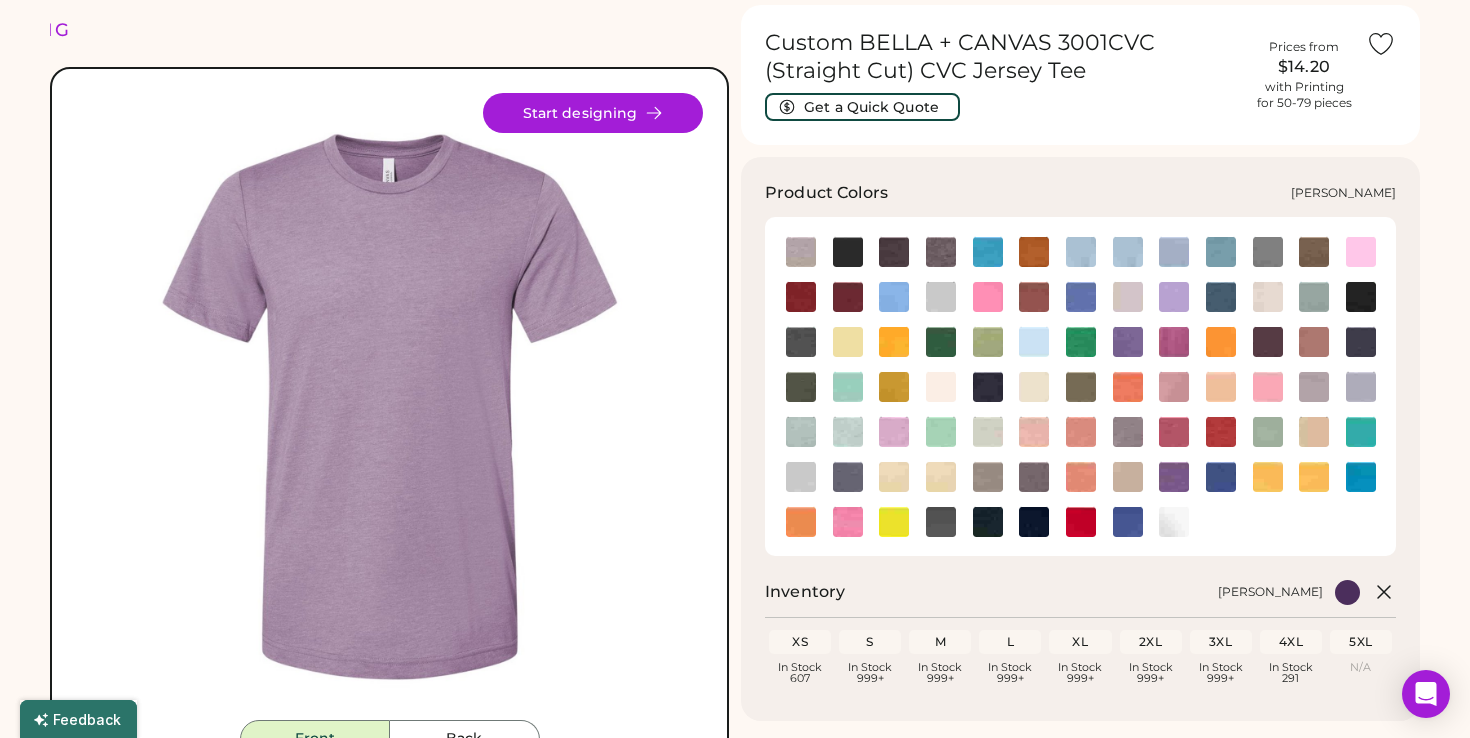 click at bounding box center [1127, 476] 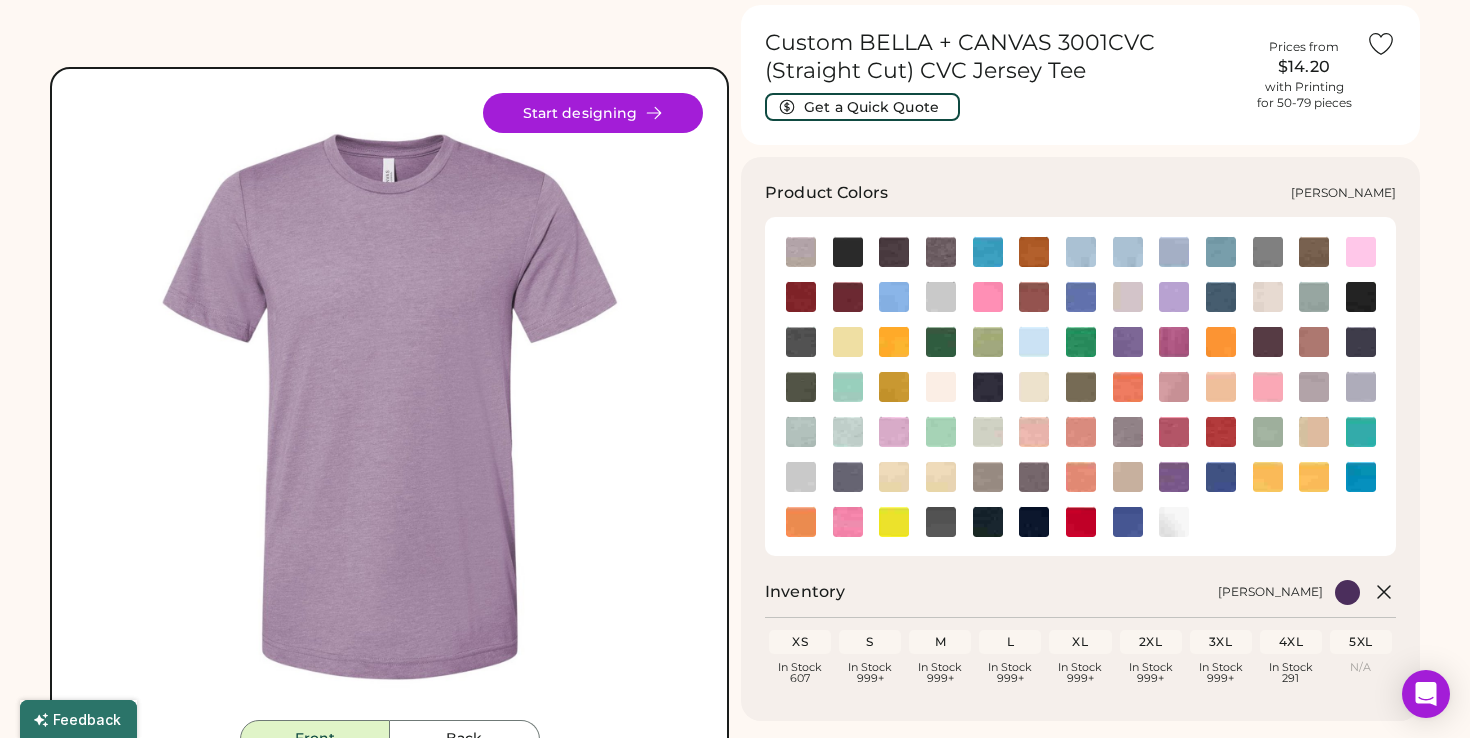 click 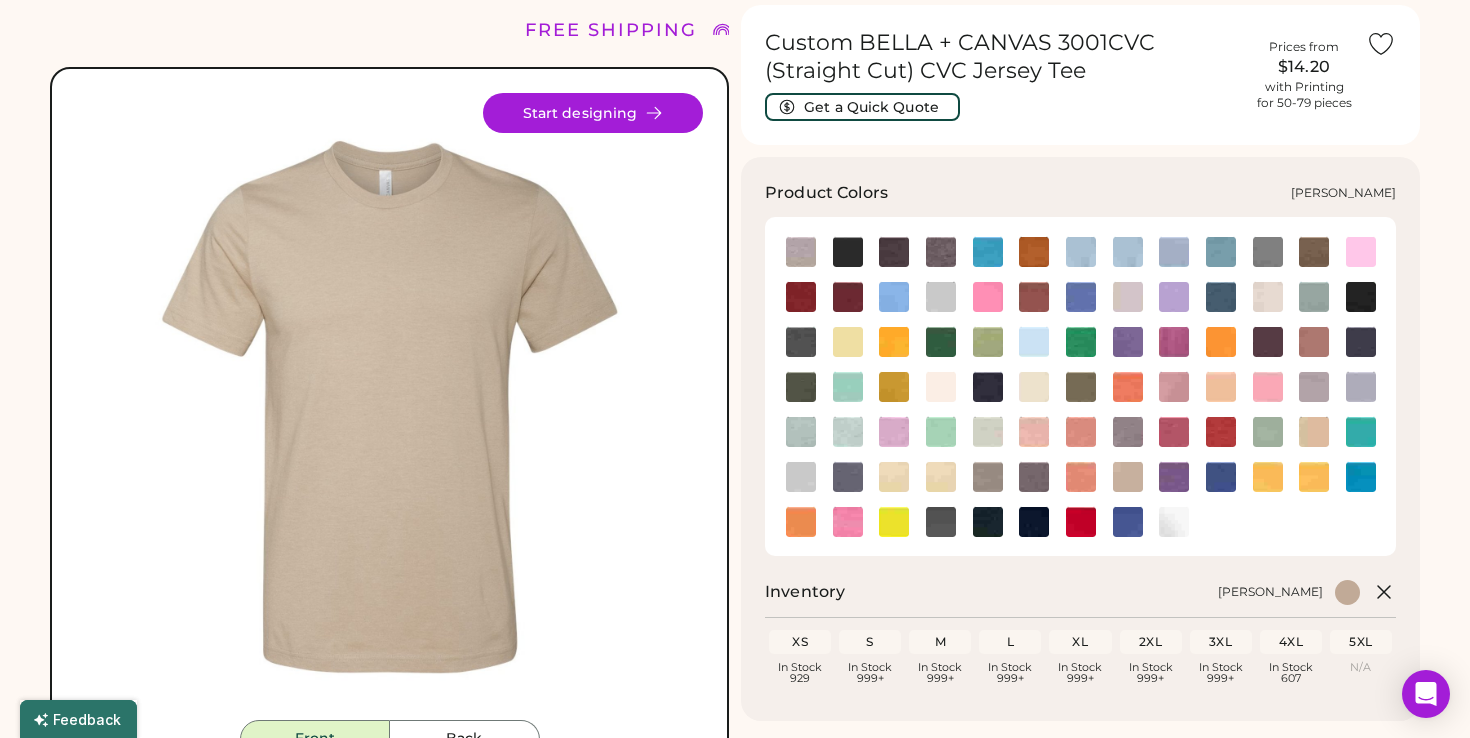 click 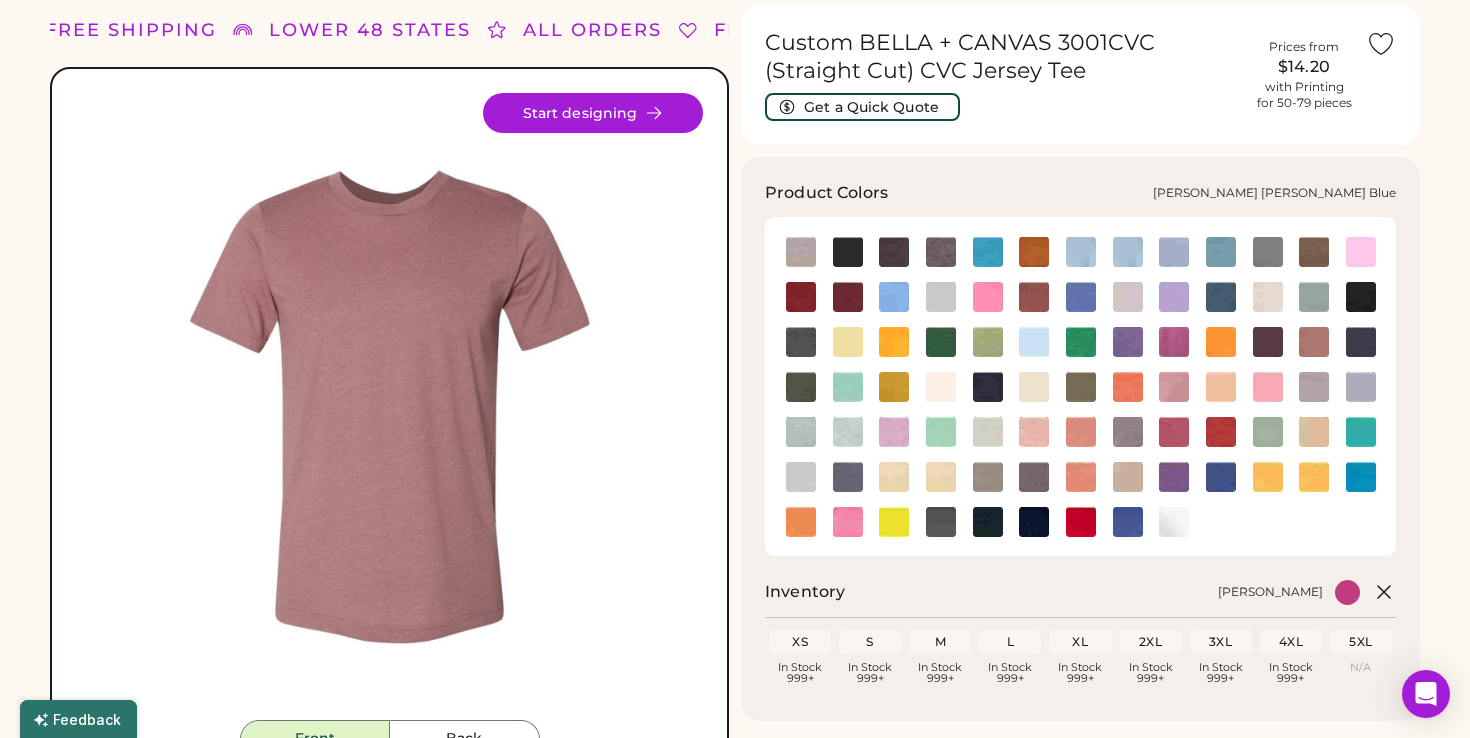 click 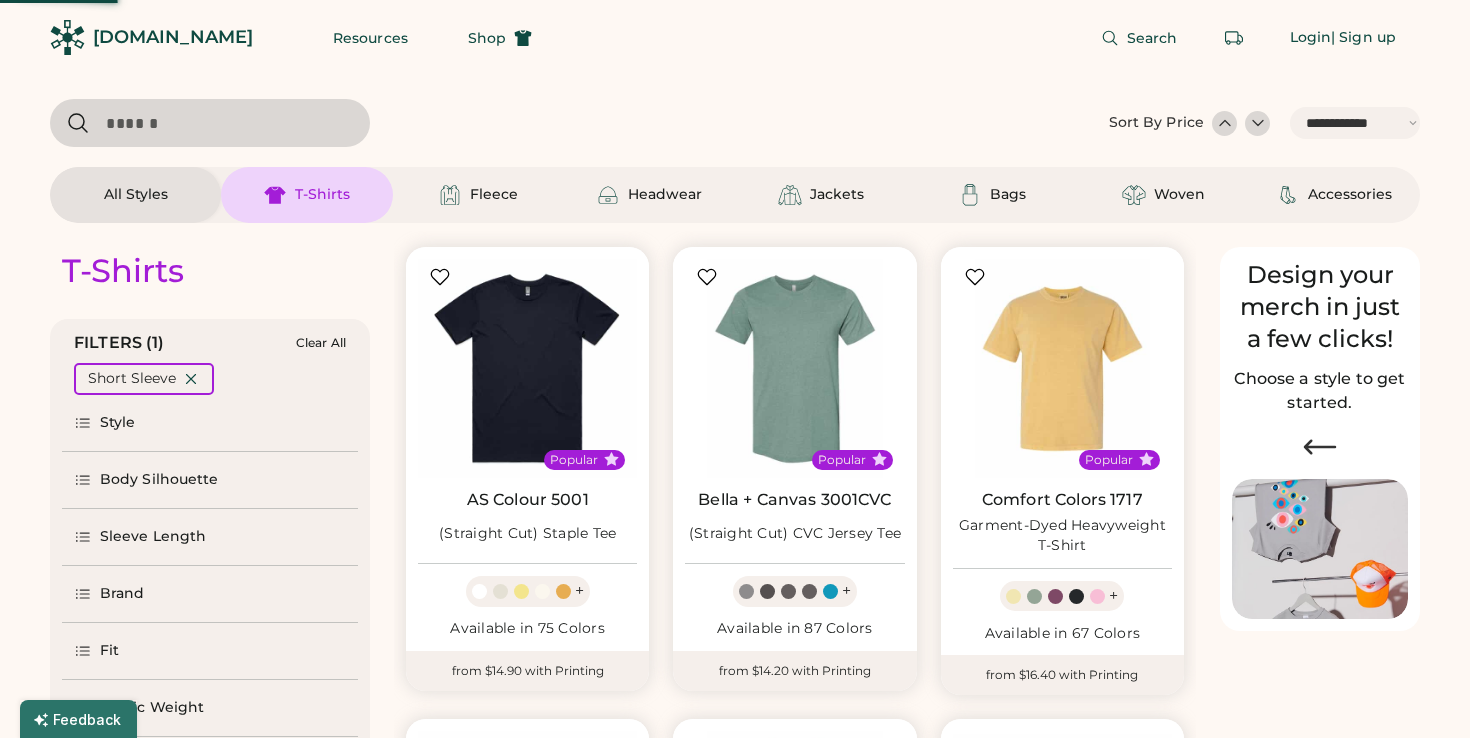 select on "*****" 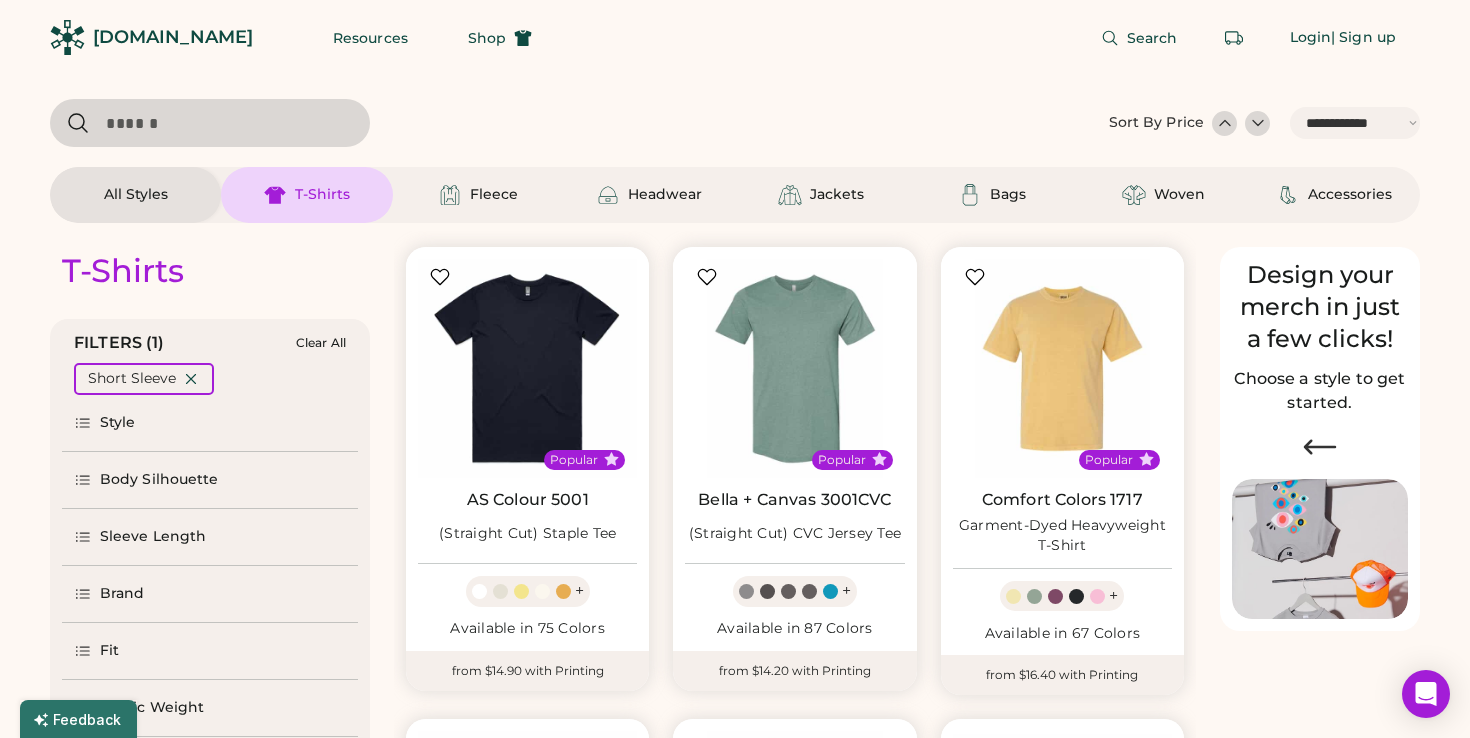 scroll, scrollTop: 172, scrollLeft: 0, axis: vertical 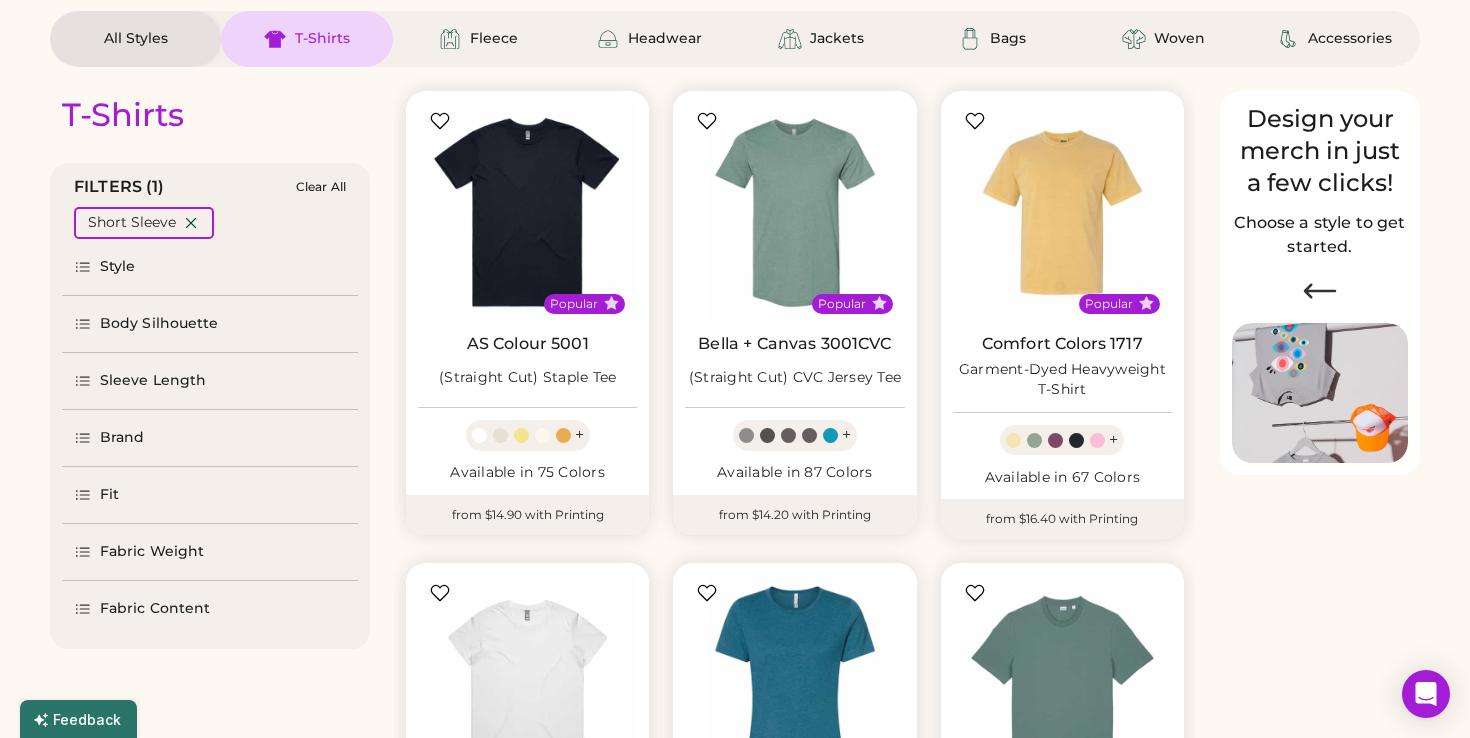 select on "*****" 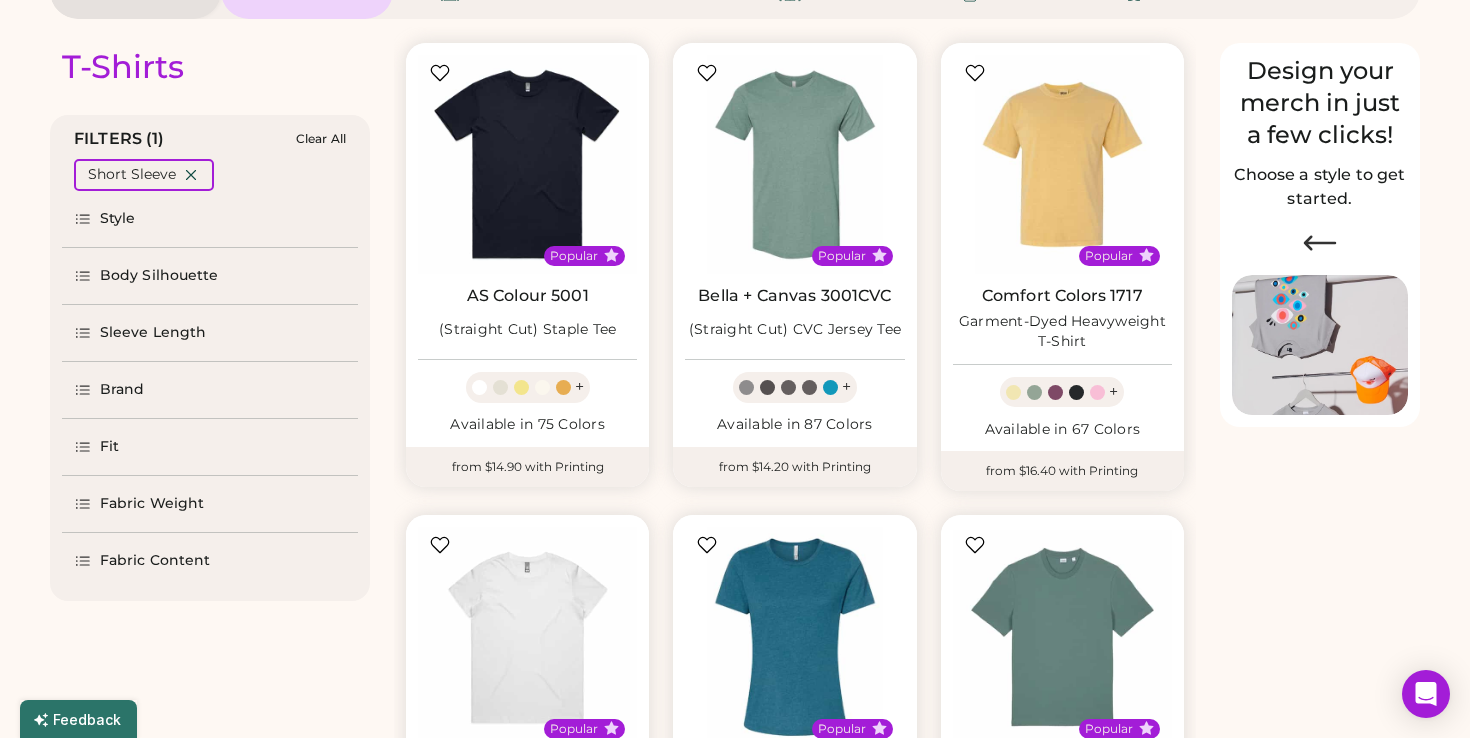 scroll, scrollTop: 208, scrollLeft: 0, axis: vertical 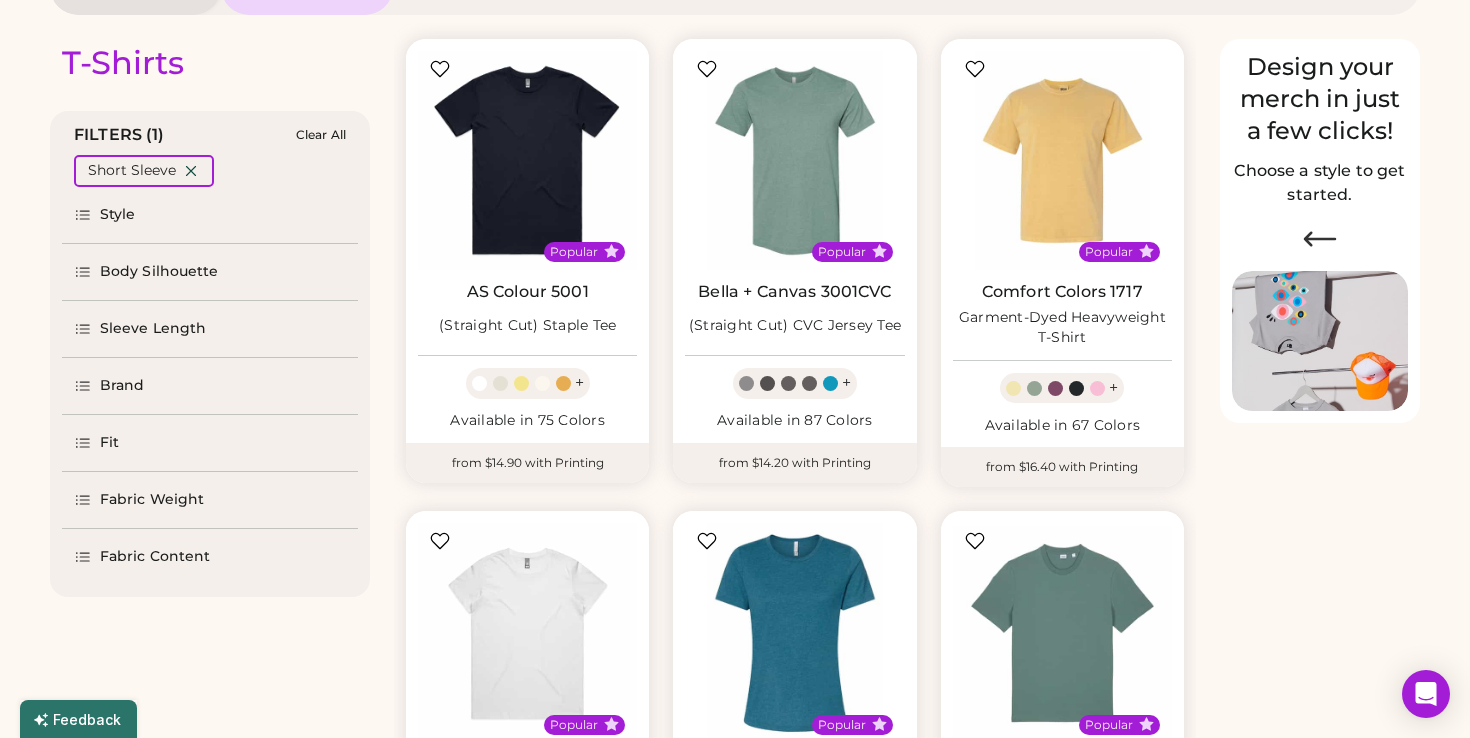 click on "Brand" at bounding box center [210, 386] 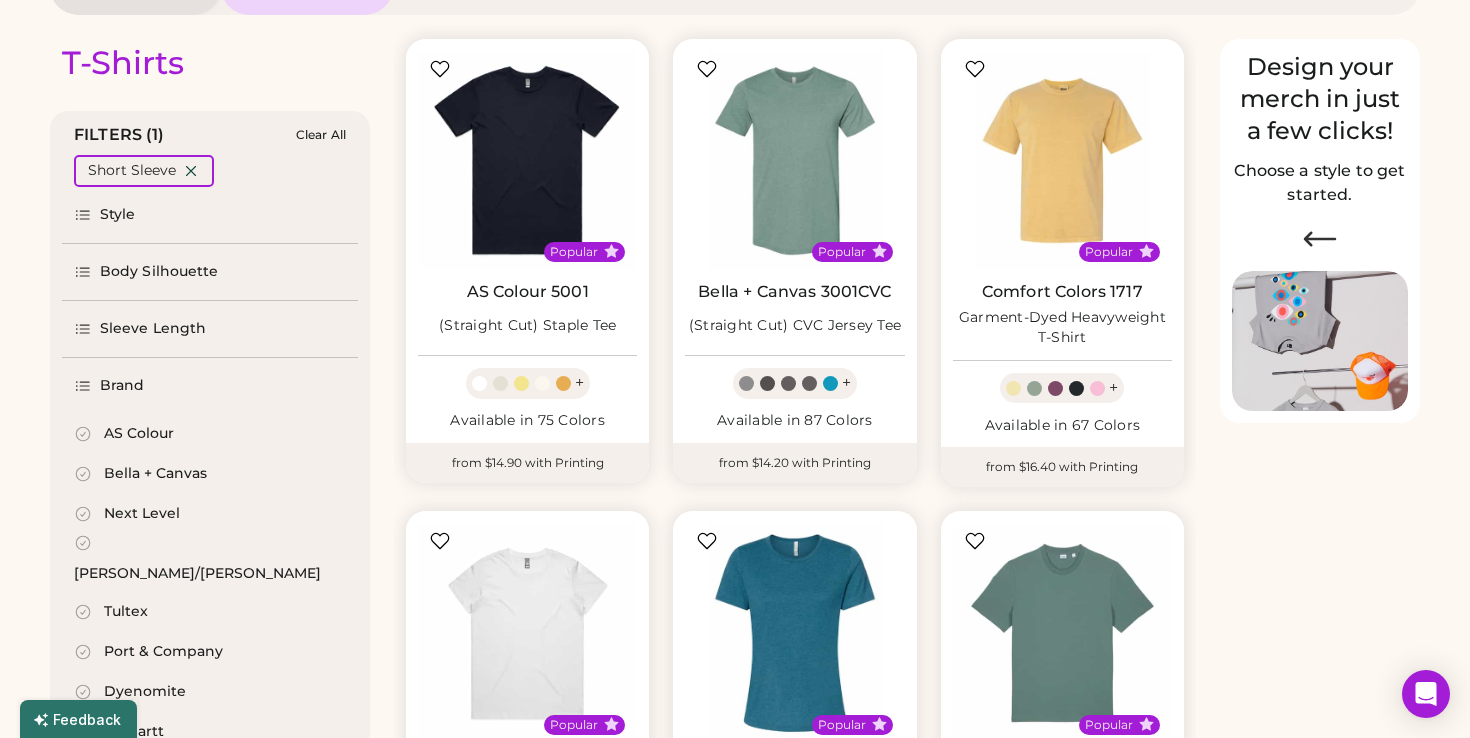 click on "Bella + Canvas" at bounding box center [155, 474] 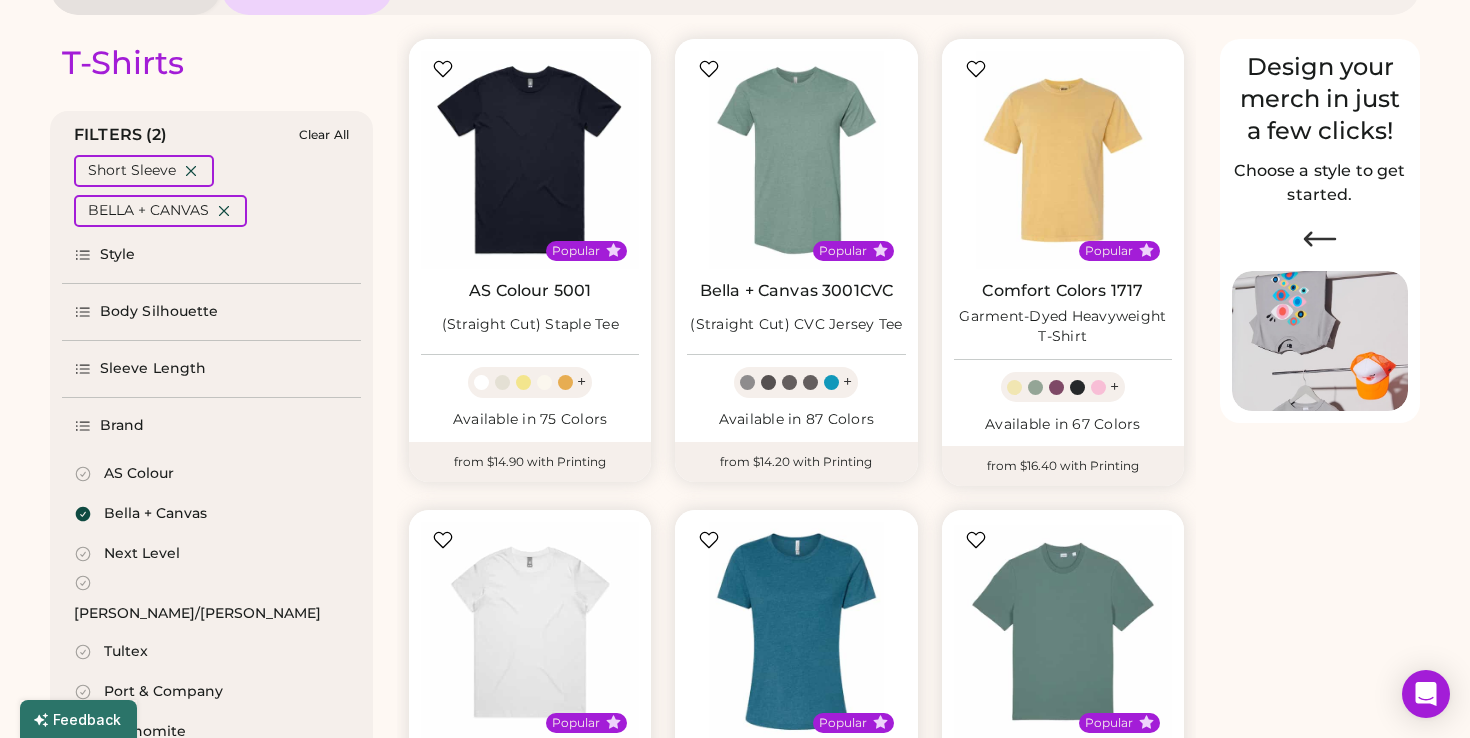select on "*" 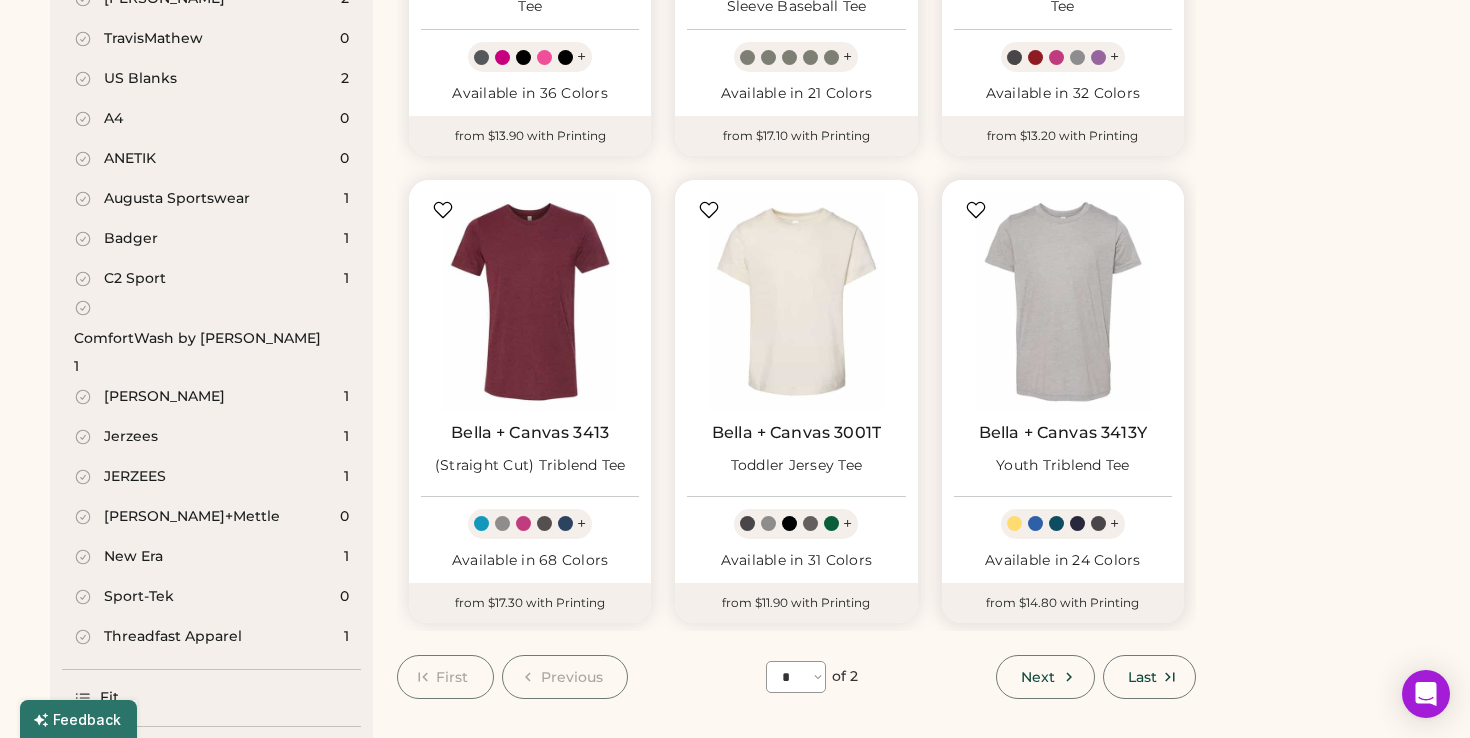 scroll, scrollTop: 1480, scrollLeft: 0, axis: vertical 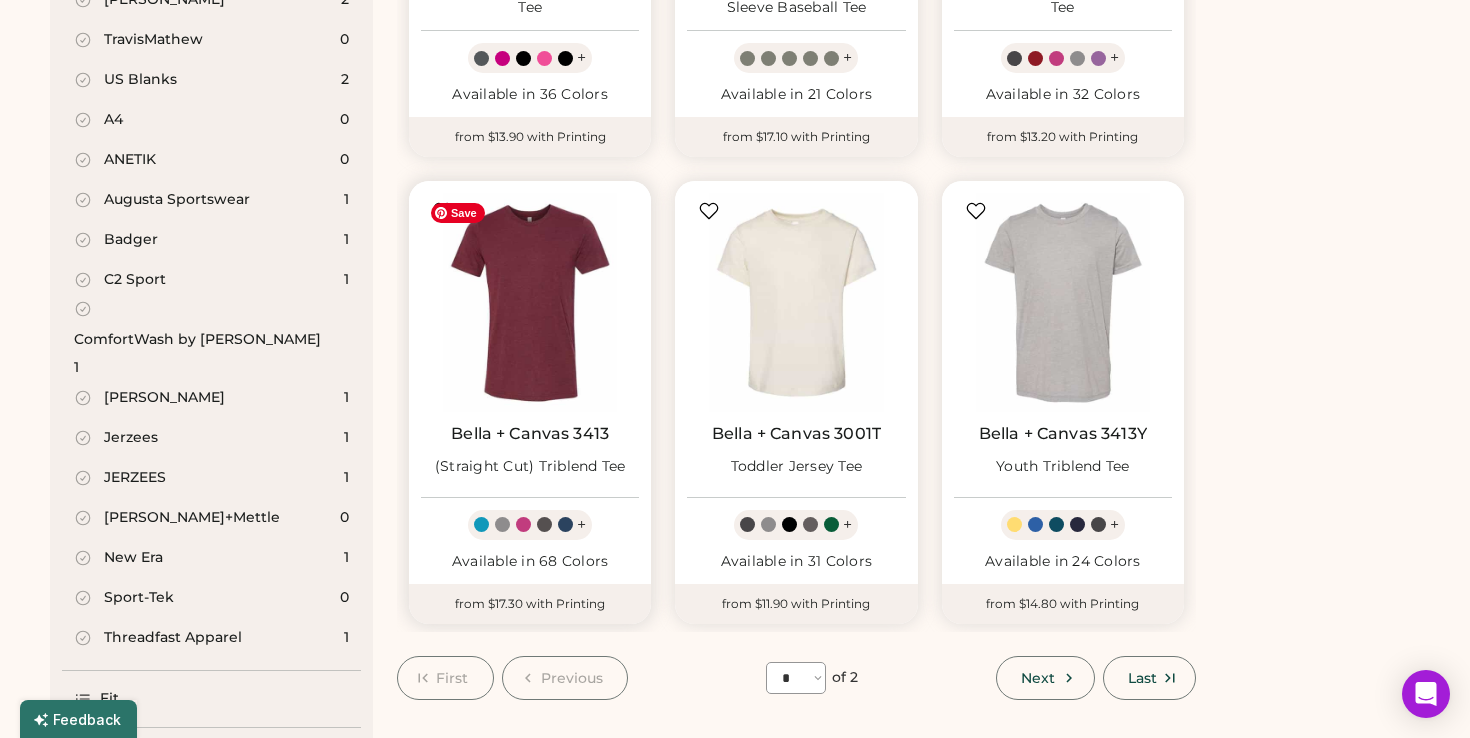 click at bounding box center [530, 302] 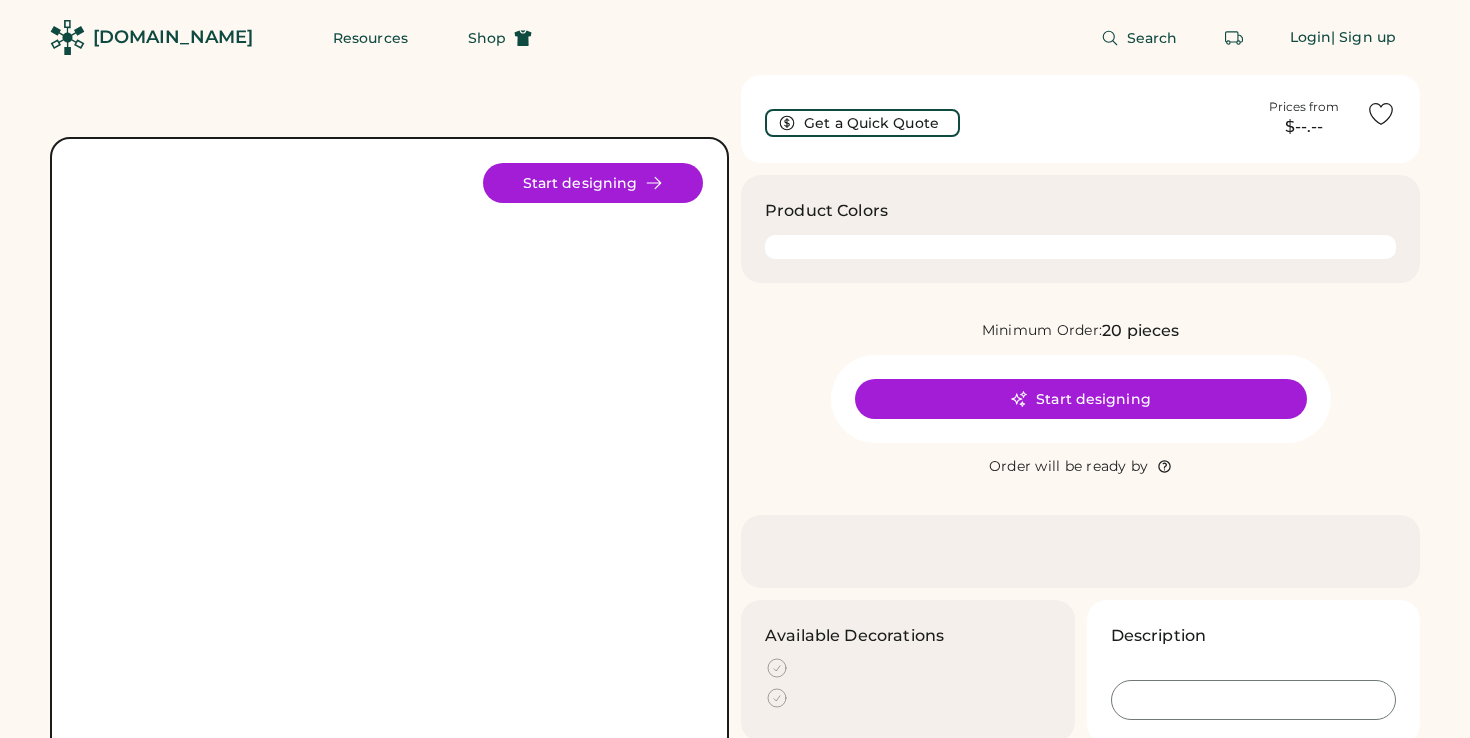 scroll, scrollTop: 0, scrollLeft: 0, axis: both 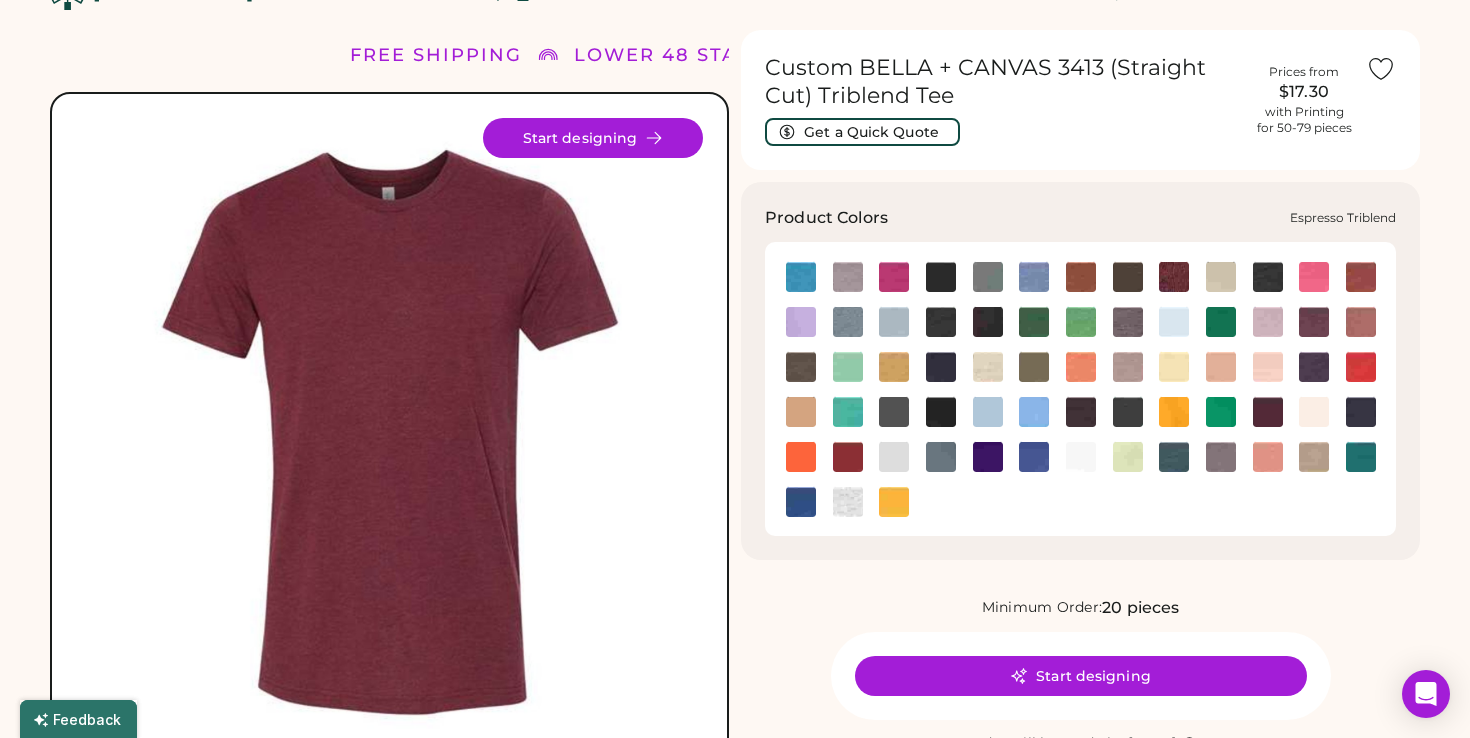 click 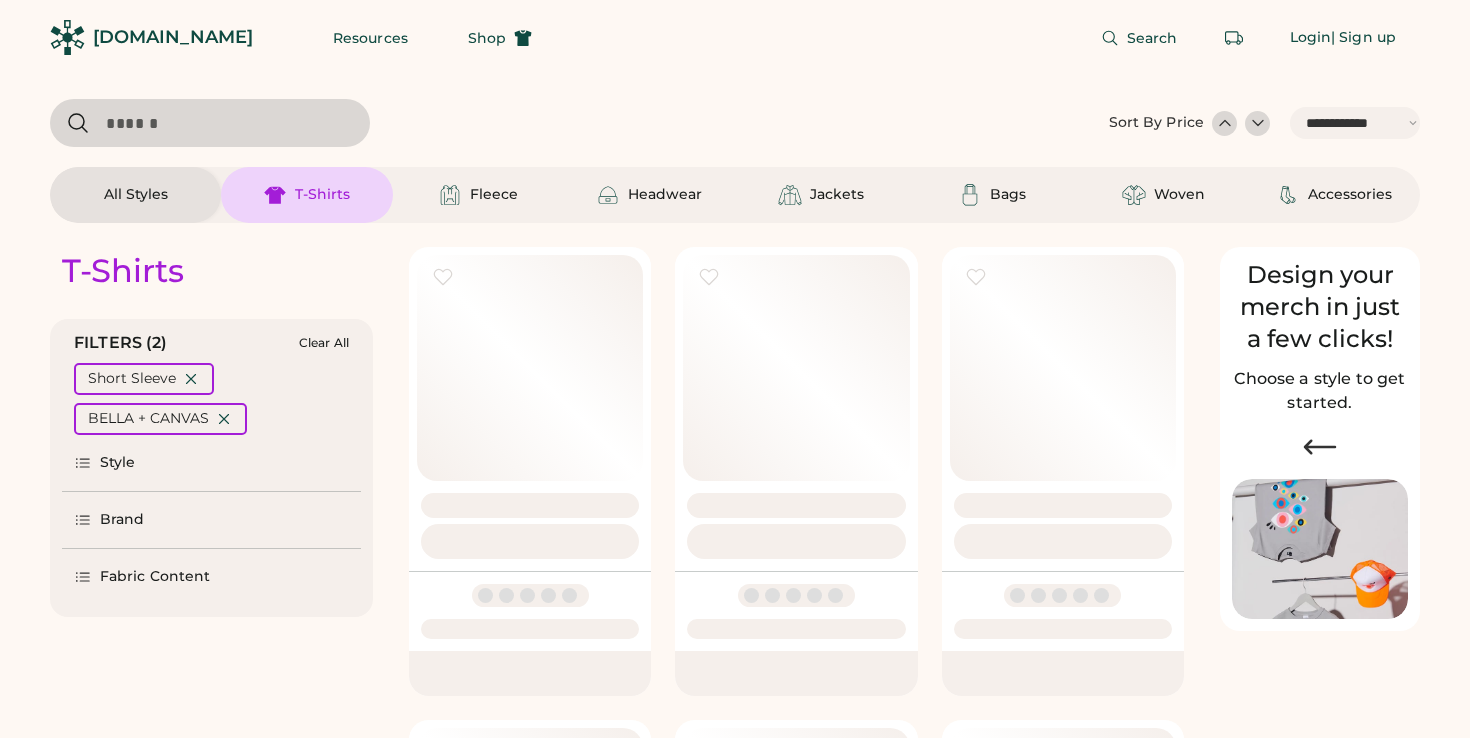 select on "*****" 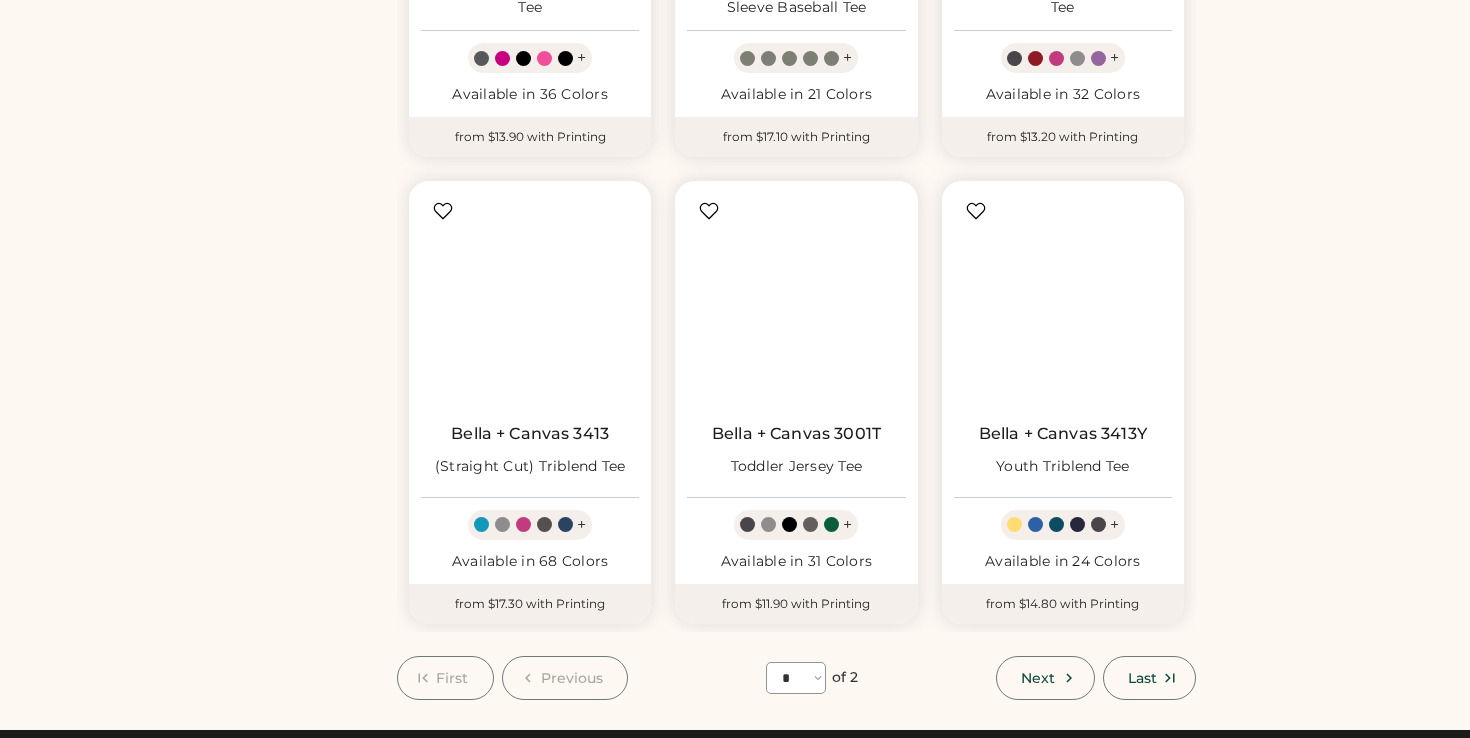 scroll, scrollTop: 1480, scrollLeft: 0, axis: vertical 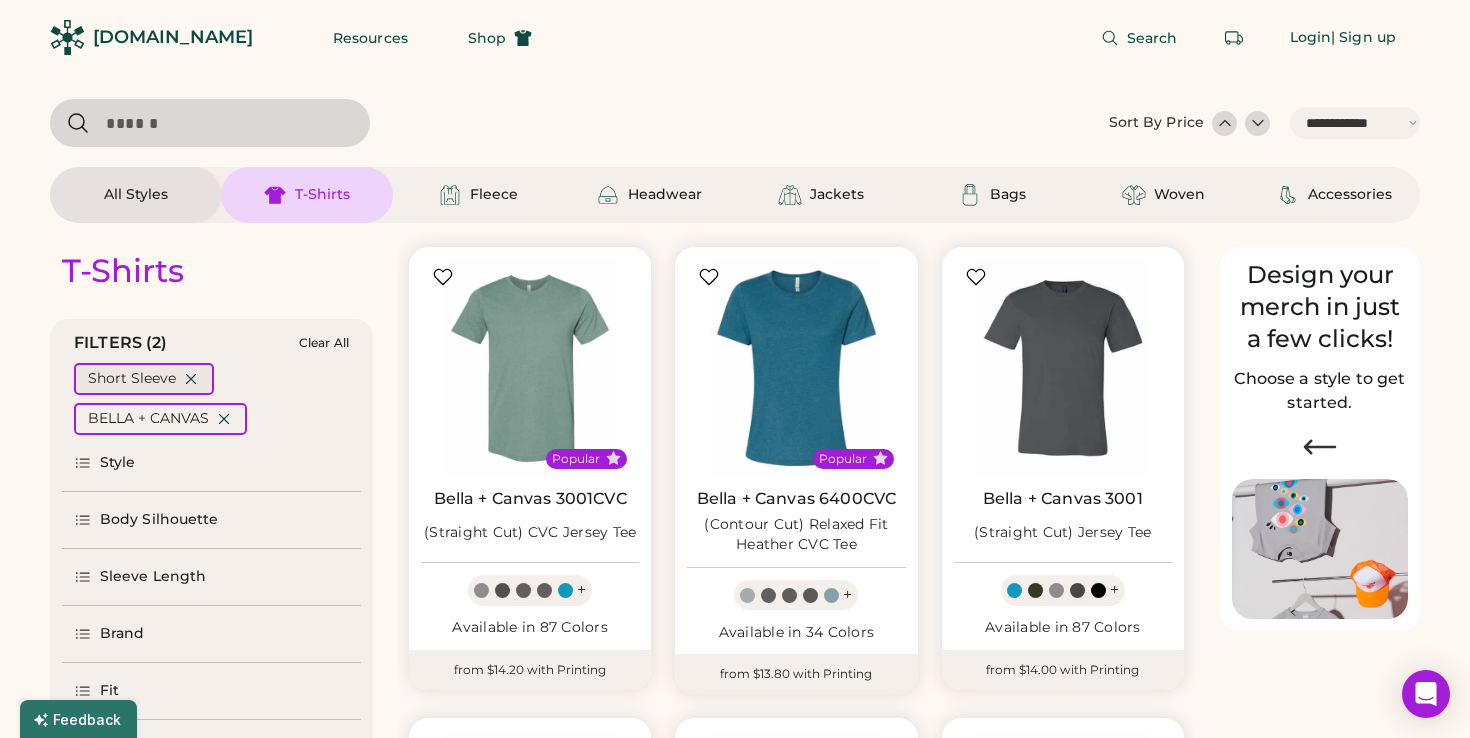 click 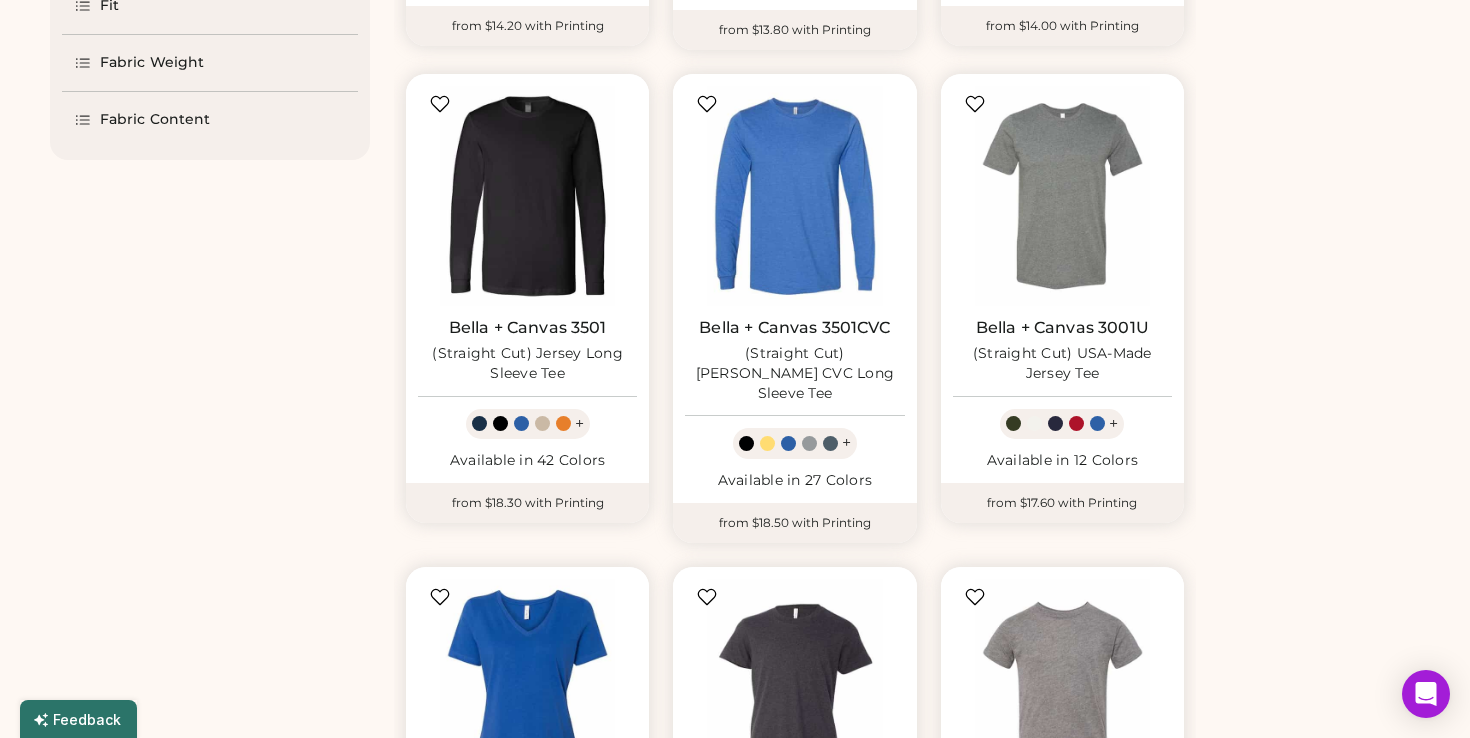scroll, scrollTop: 586, scrollLeft: 0, axis: vertical 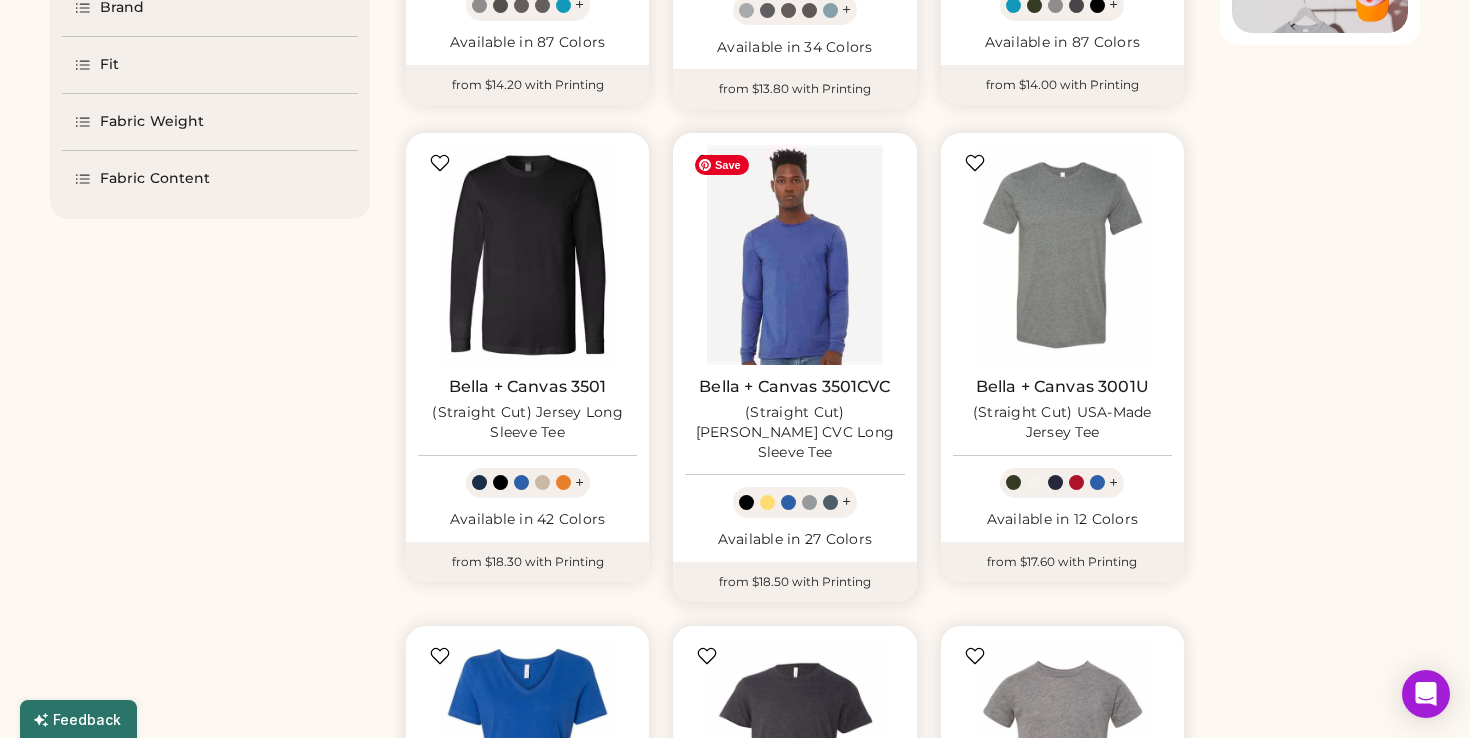 click at bounding box center (794, 254) 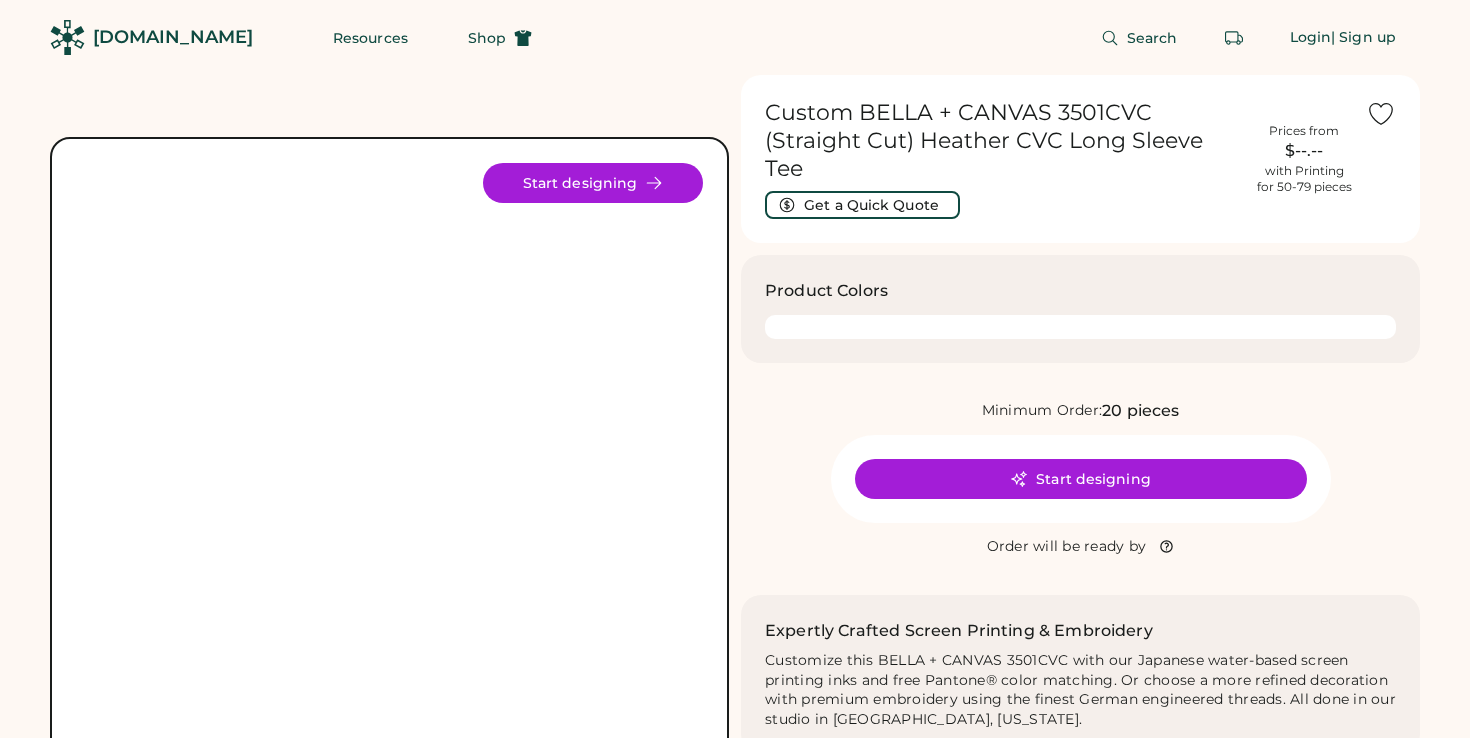 scroll, scrollTop: 0, scrollLeft: 0, axis: both 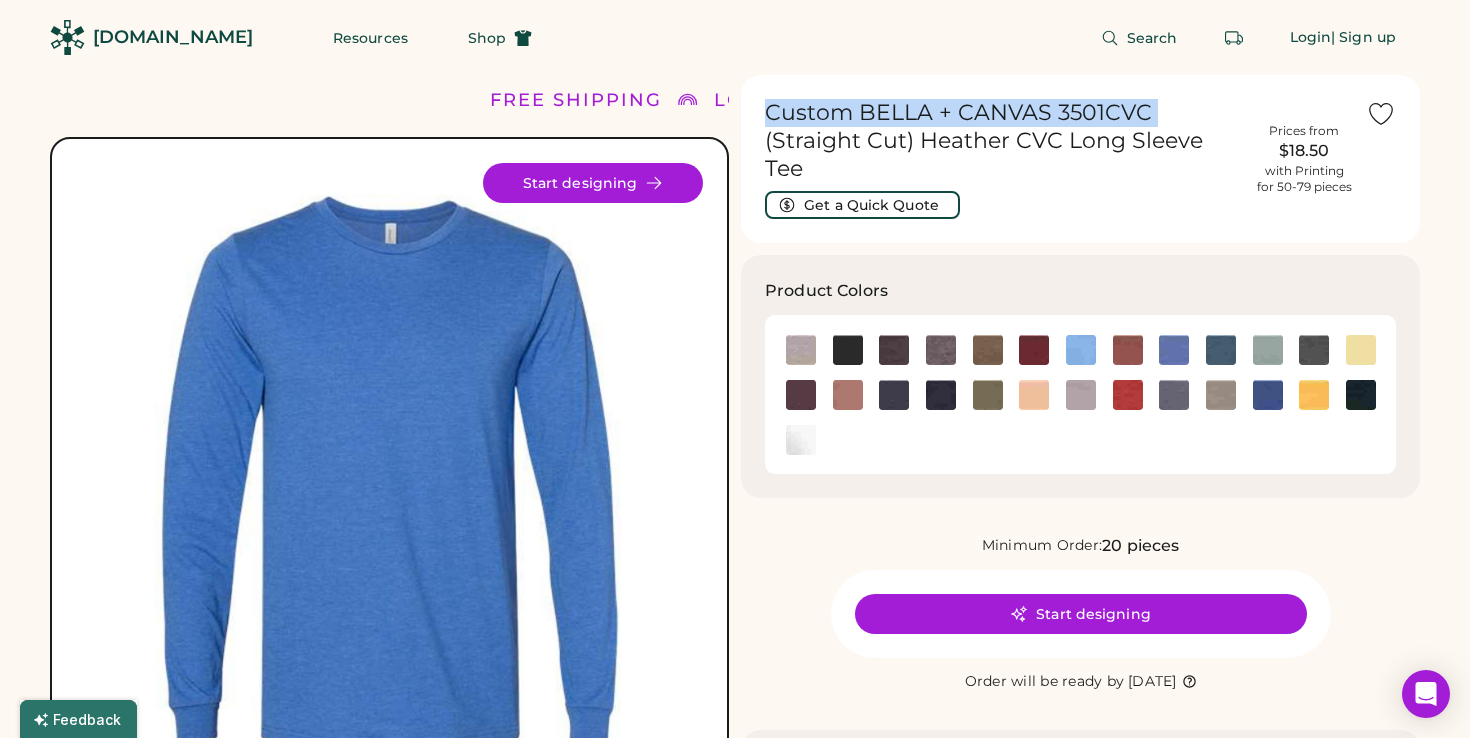 drag, startPoint x: 1170, startPoint y: 112, endPoint x: 763, endPoint y: 102, distance: 407.12283 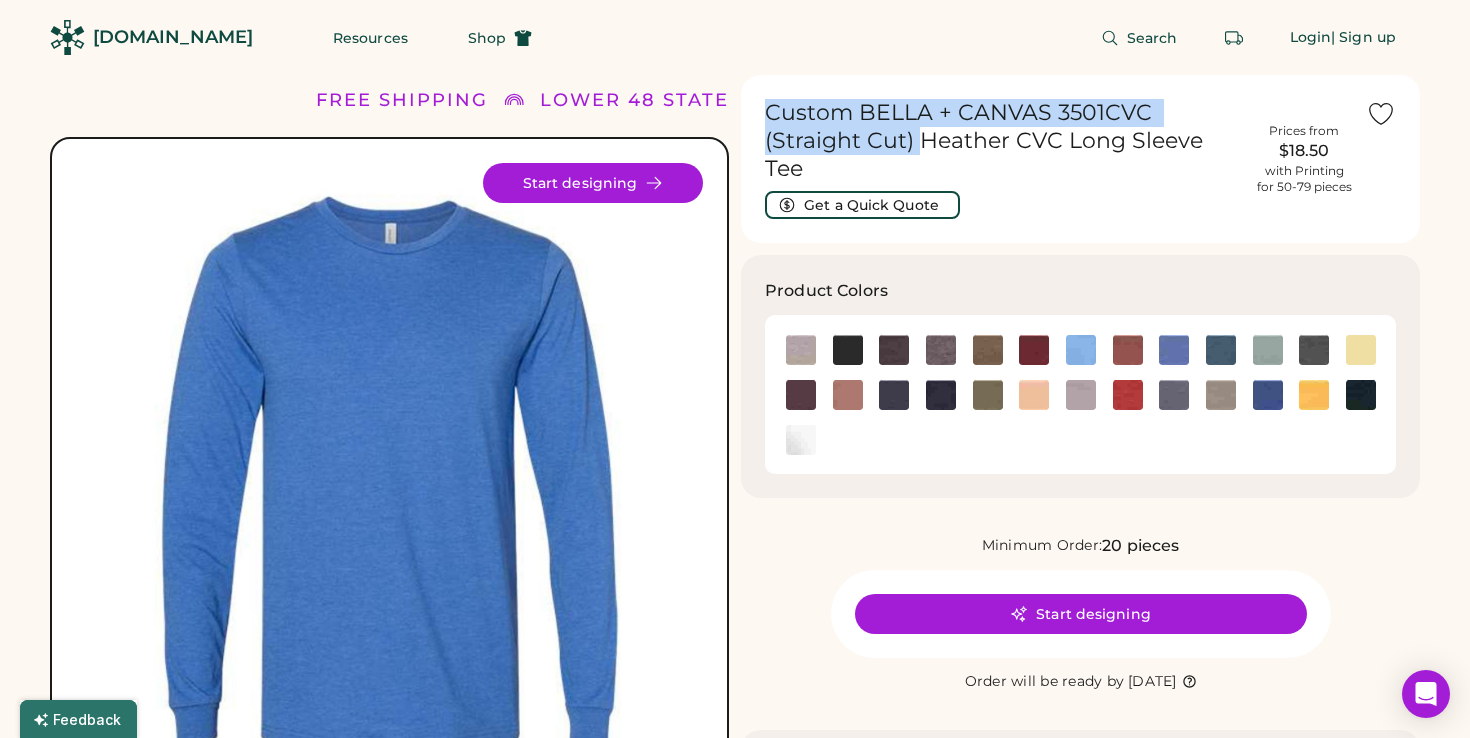 drag, startPoint x: 916, startPoint y: 141, endPoint x: 772, endPoint y: 110, distance: 147.29901 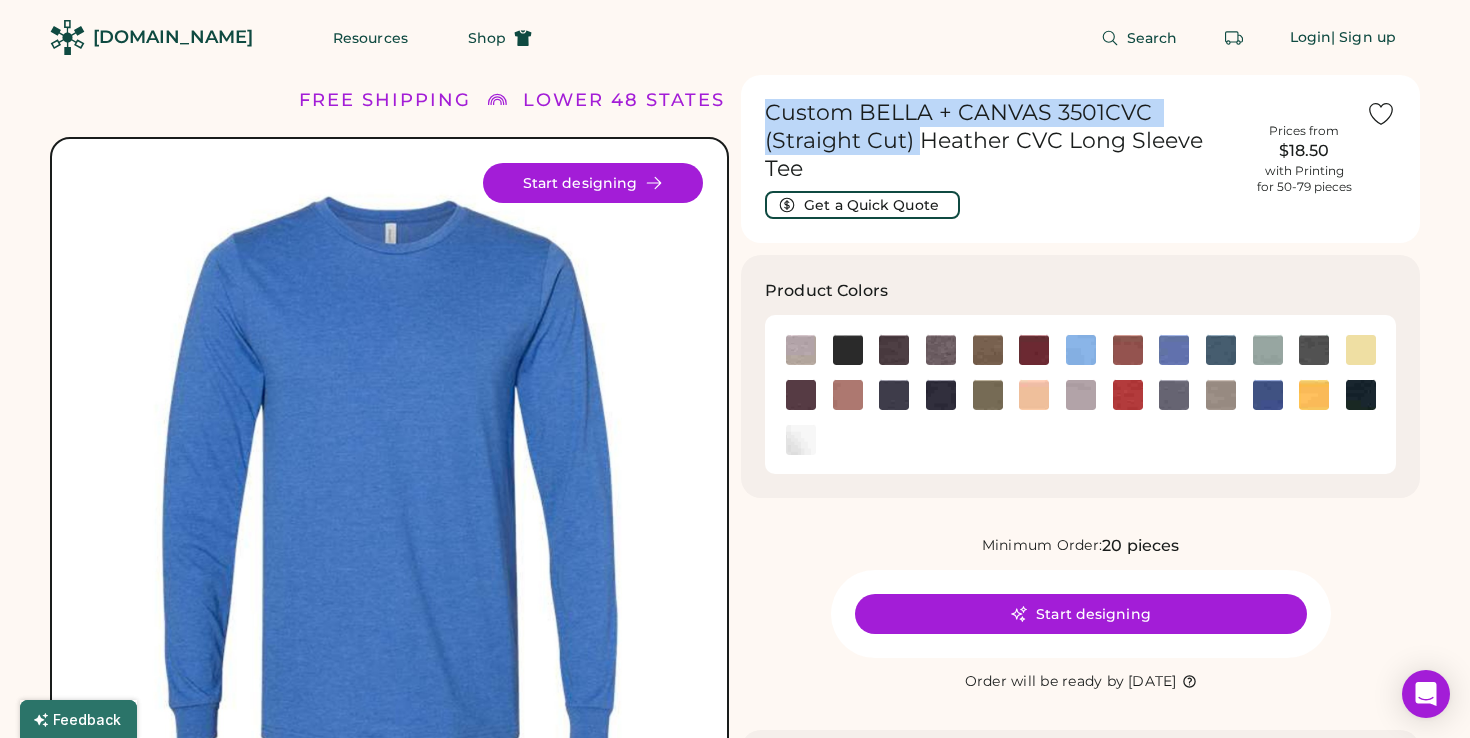 copy on "Custom BELLA + CANVAS 3501CVC (Straight Cut)" 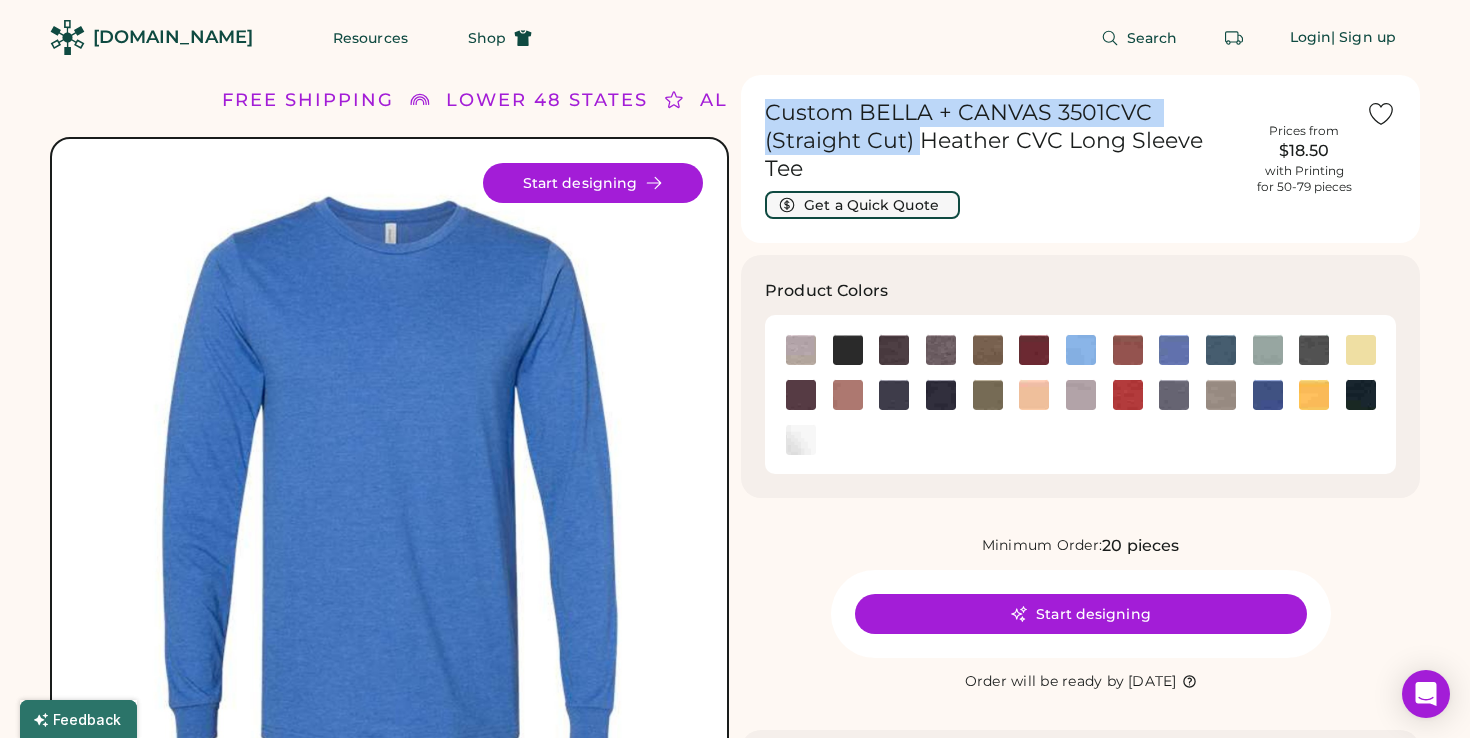 scroll, scrollTop: 69, scrollLeft: 0, axis: vertical 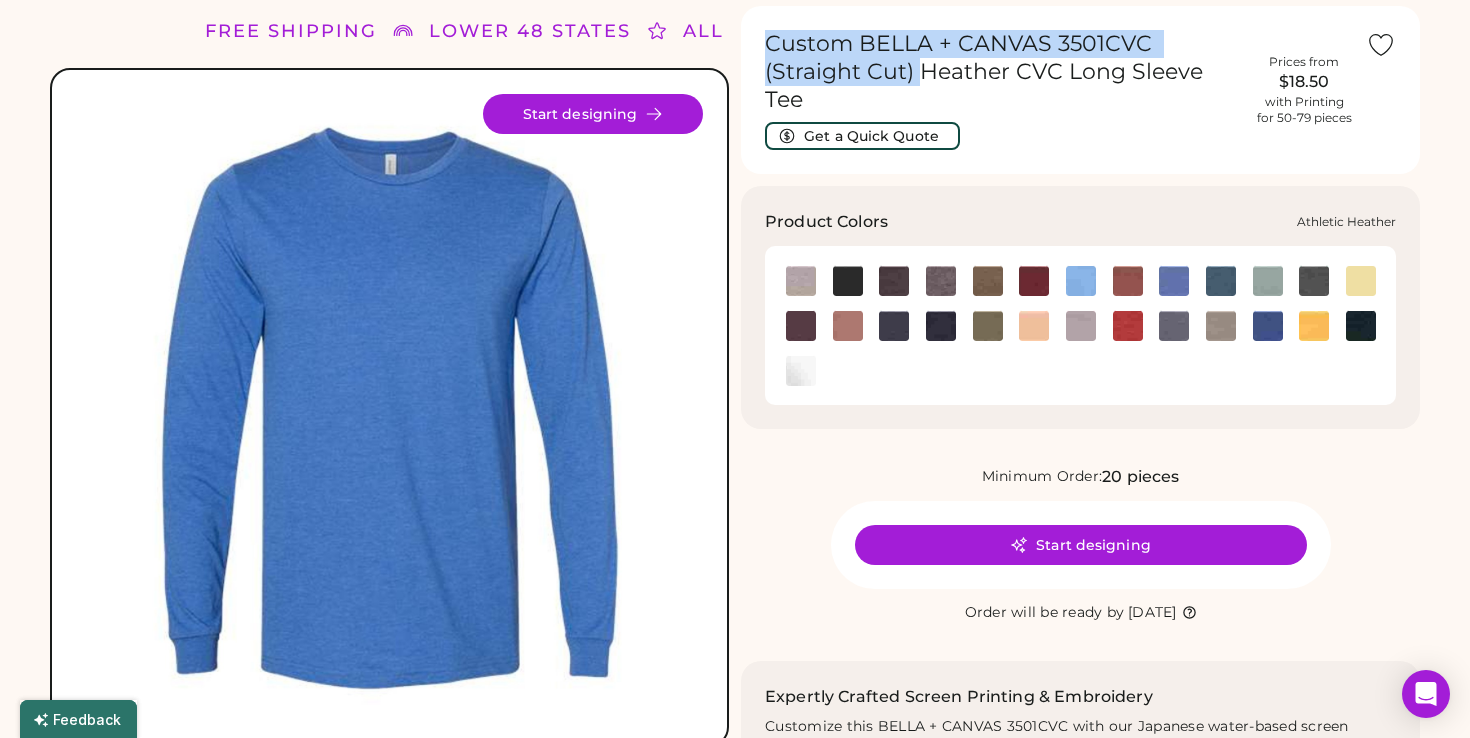 click 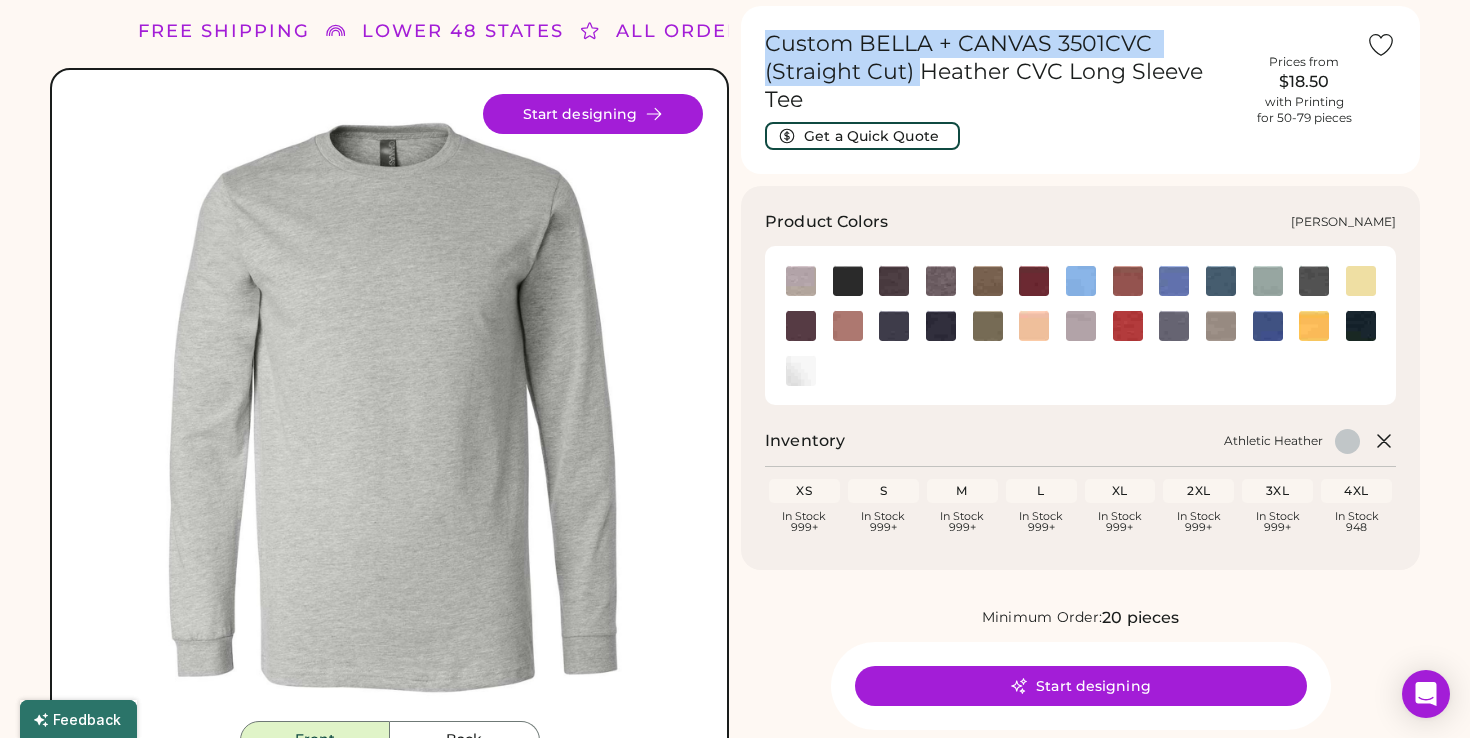 click 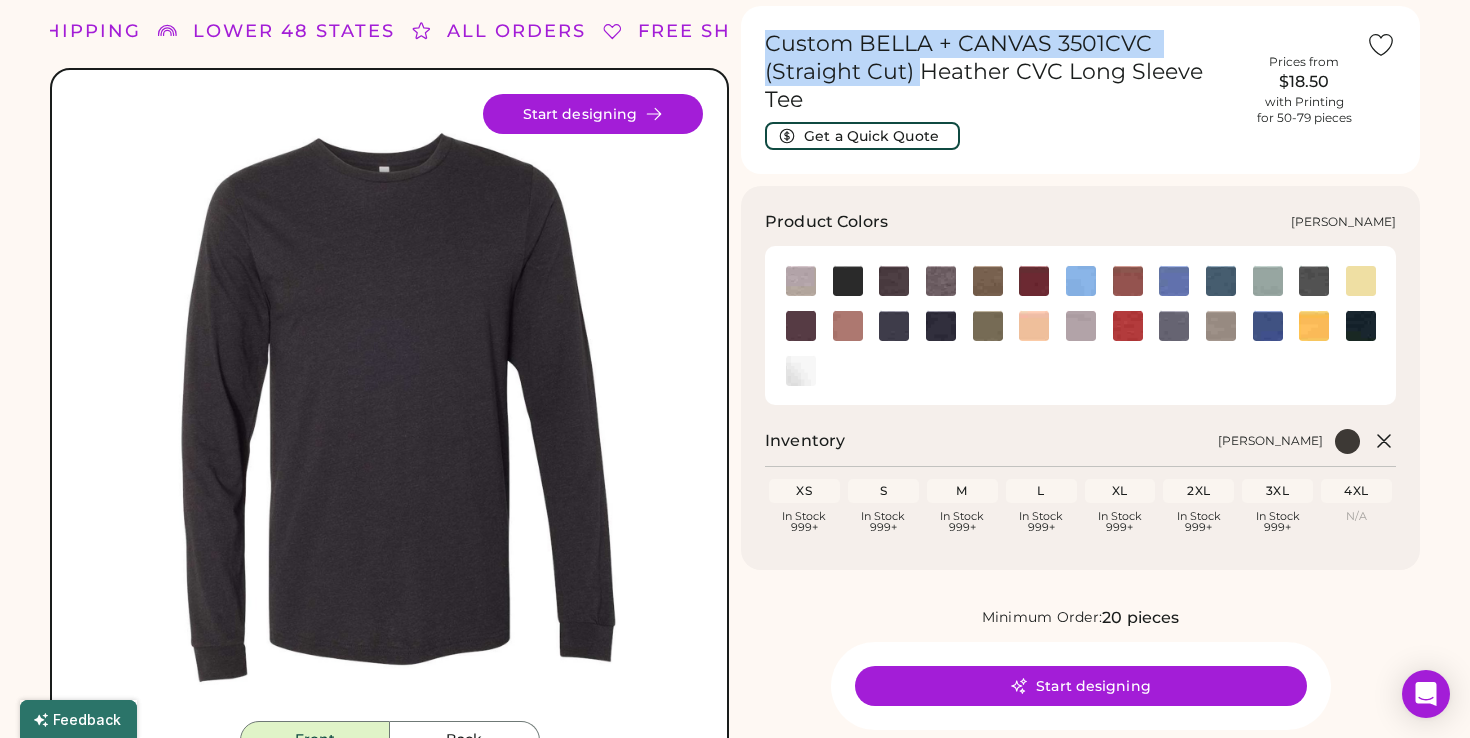 click 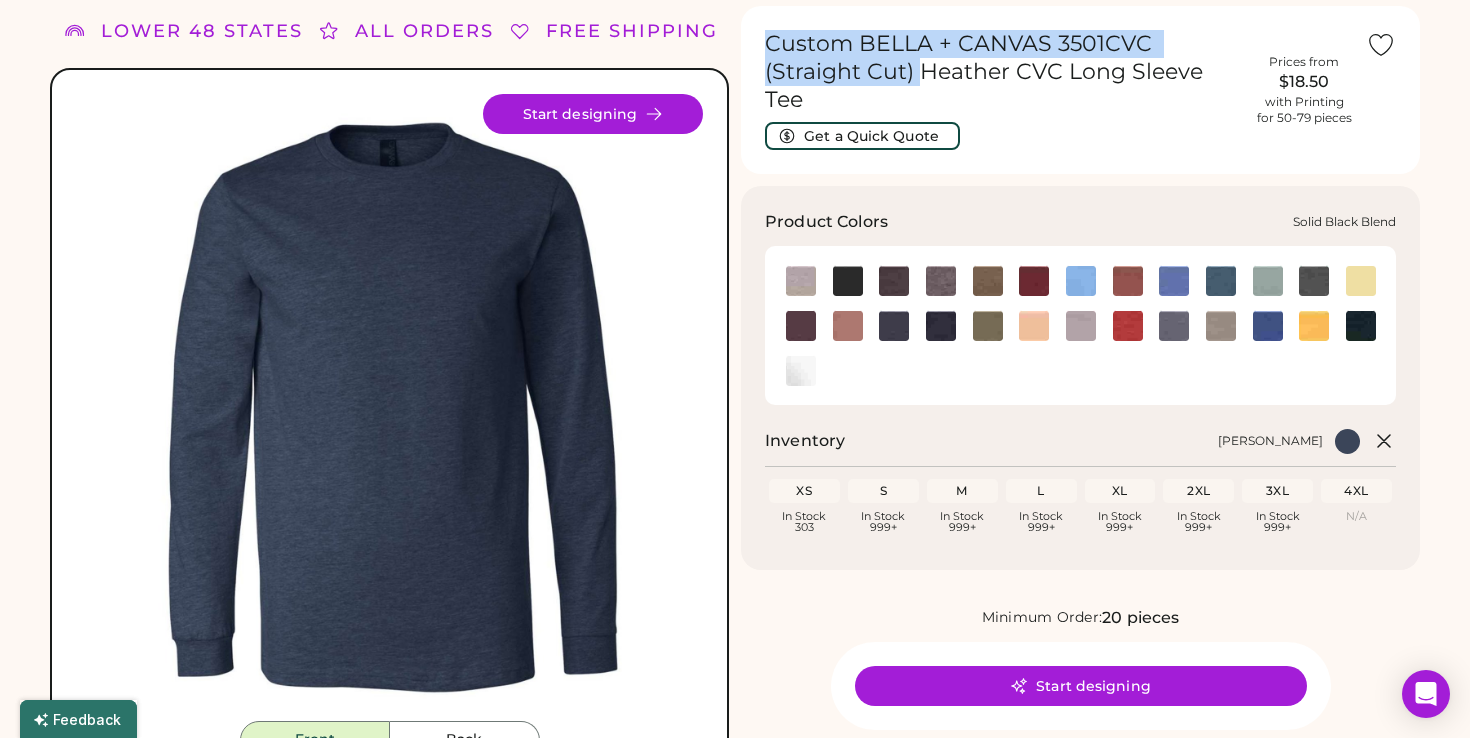 click 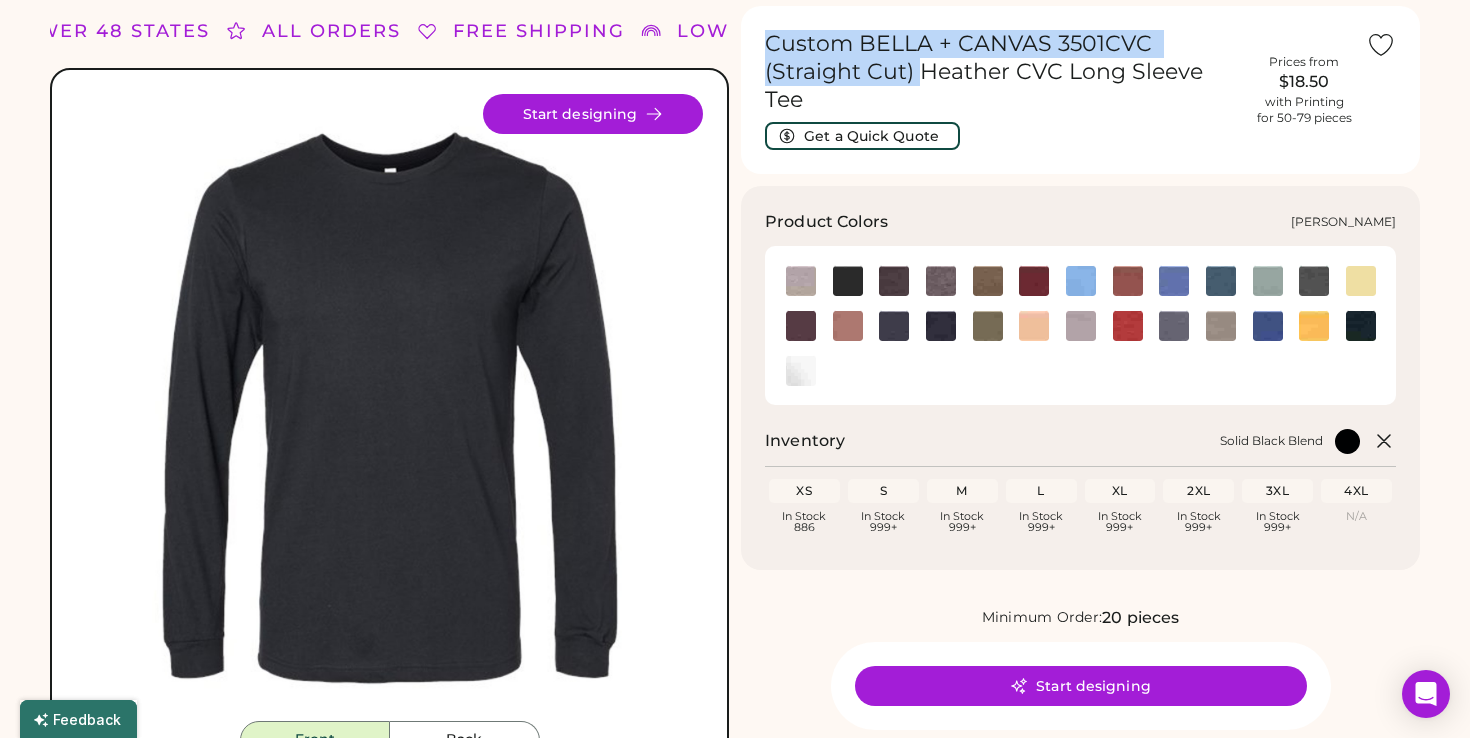 click 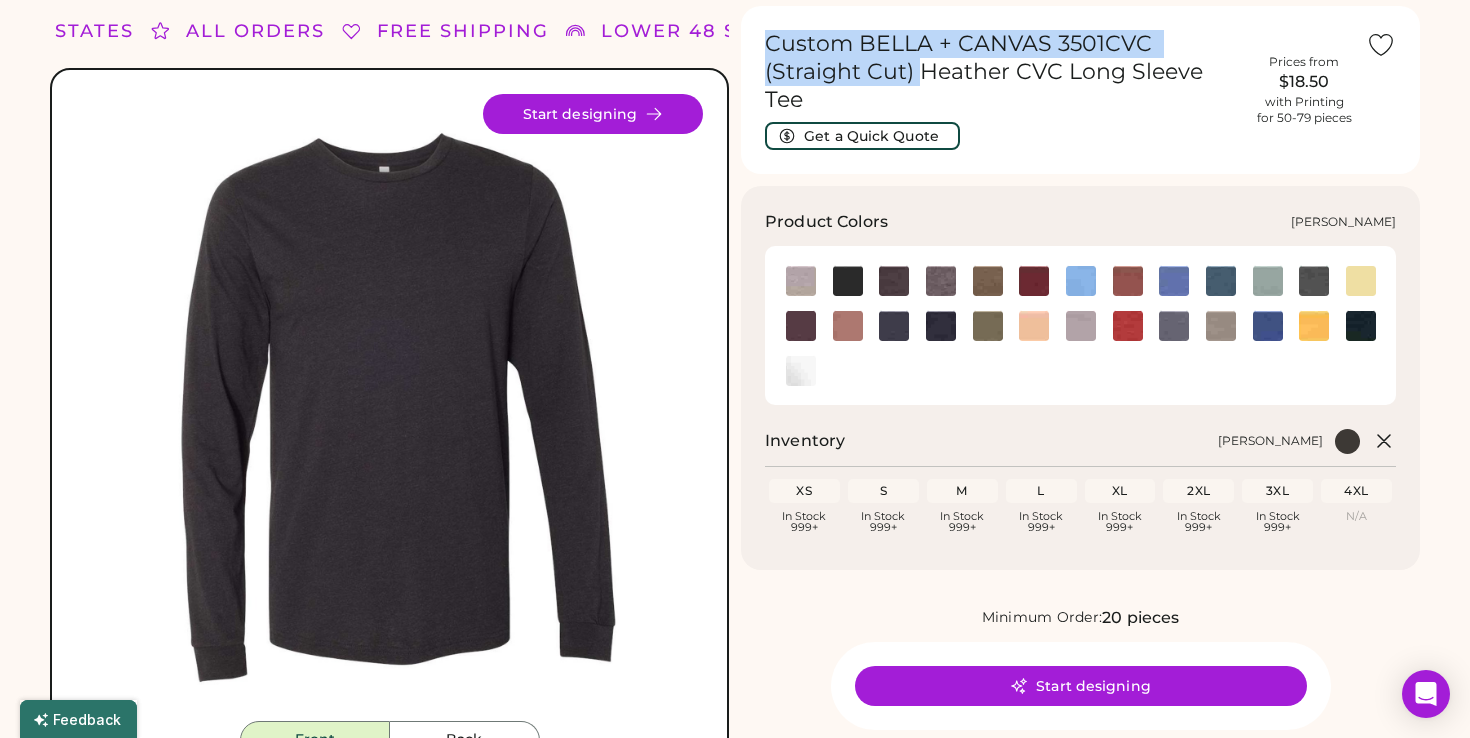 scroll, scrollTop: 51, scrollLeft: 0, axis: vertical 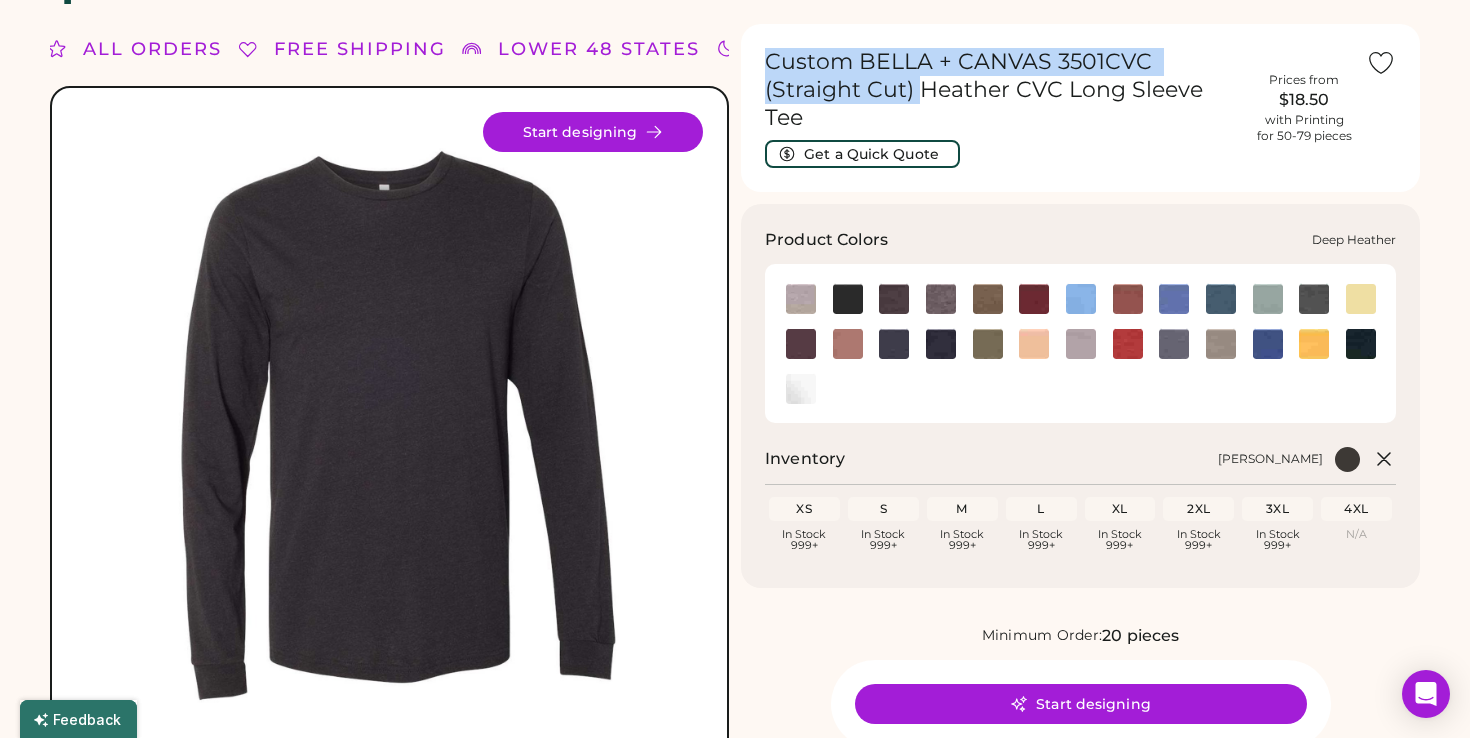 click 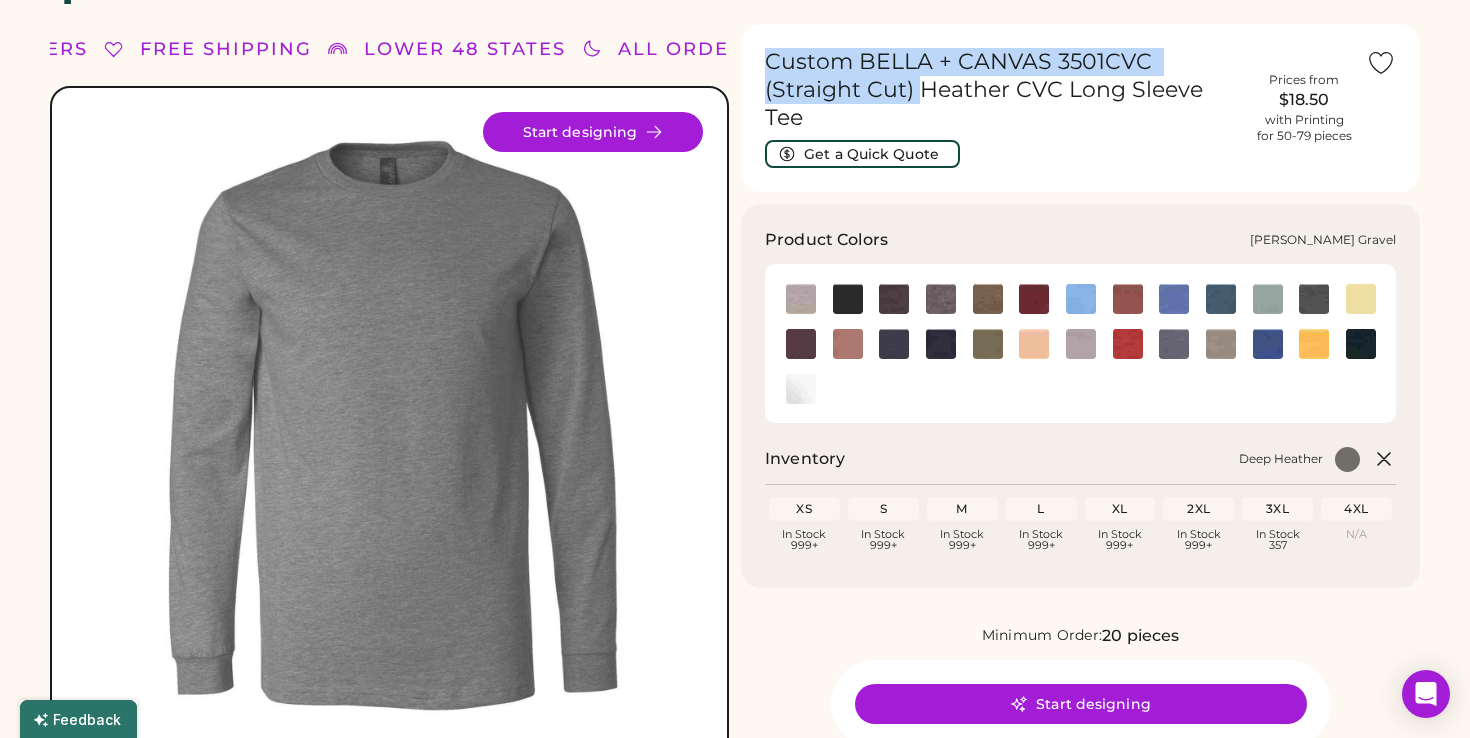 click 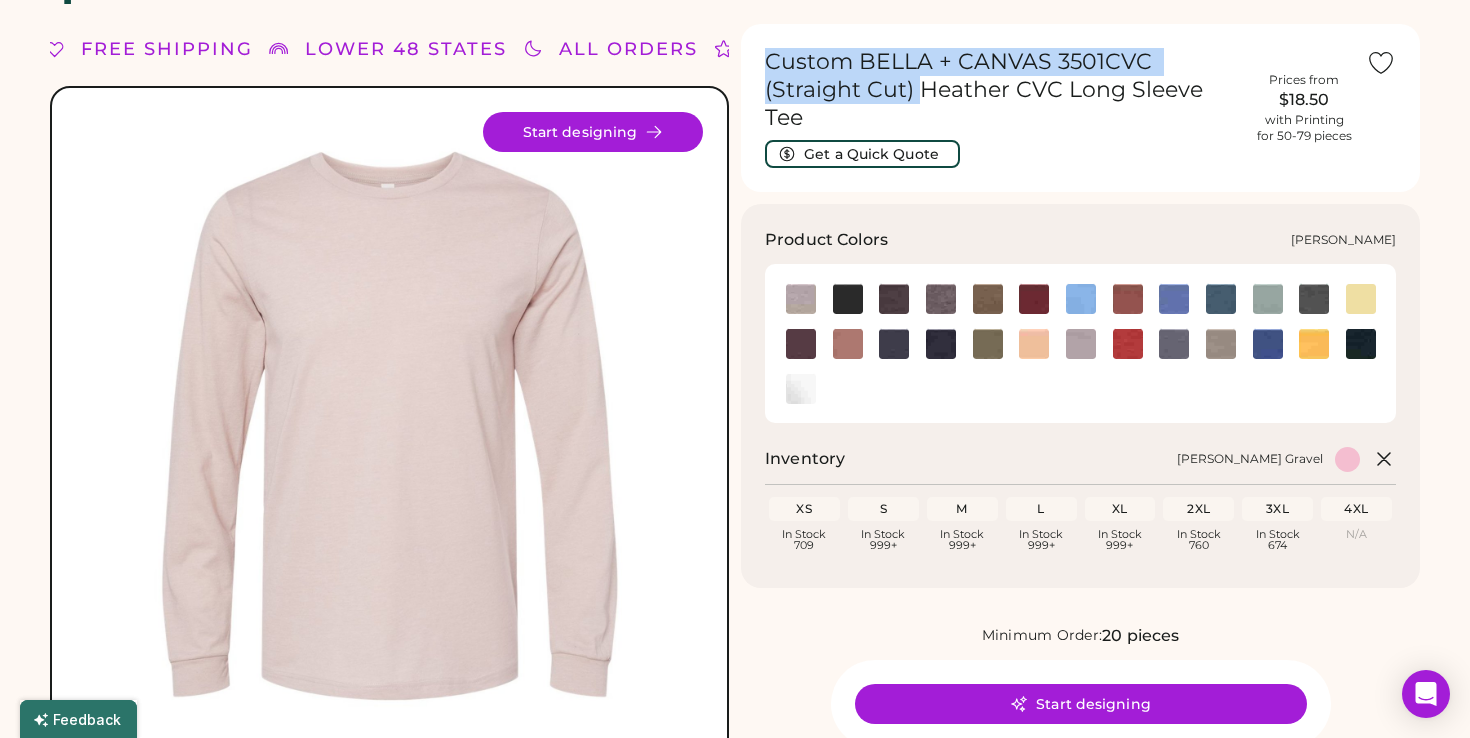 click 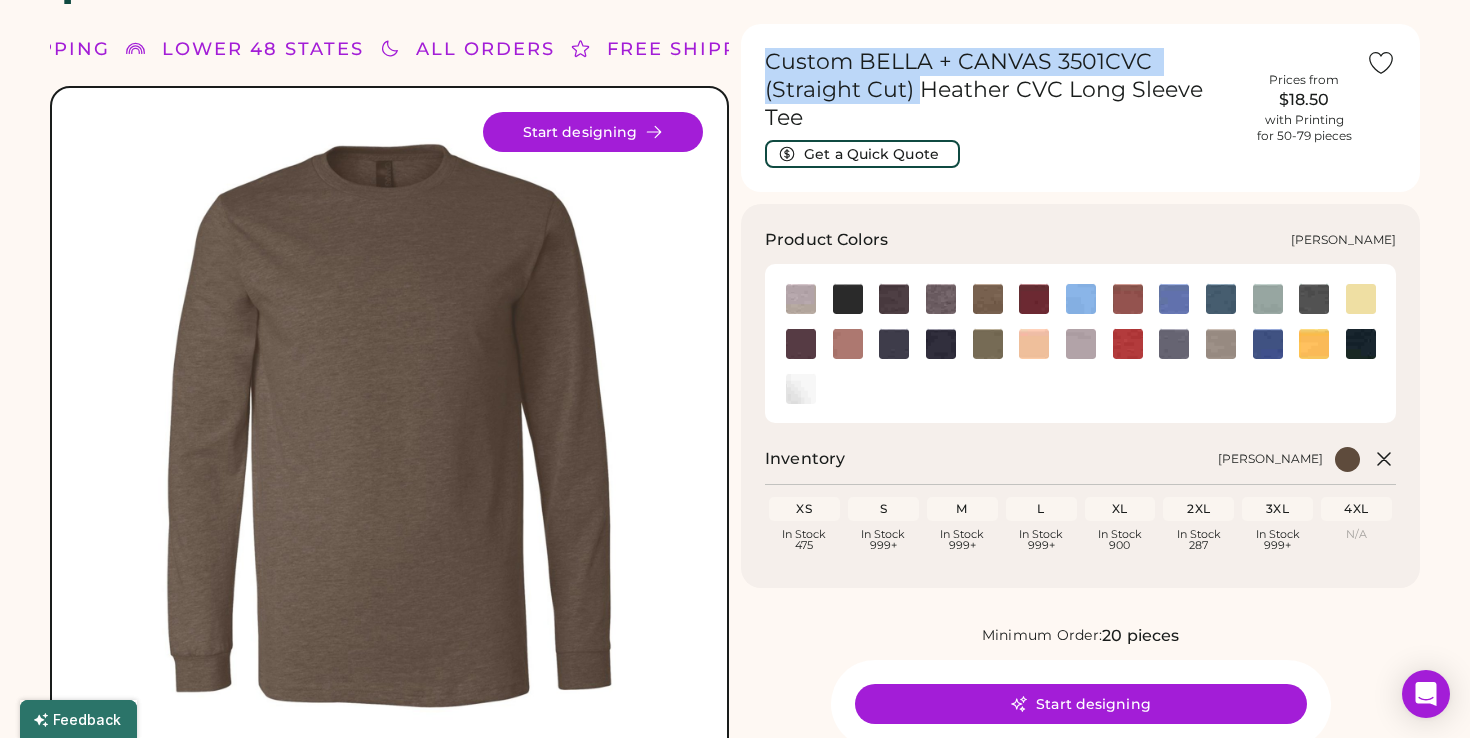 click 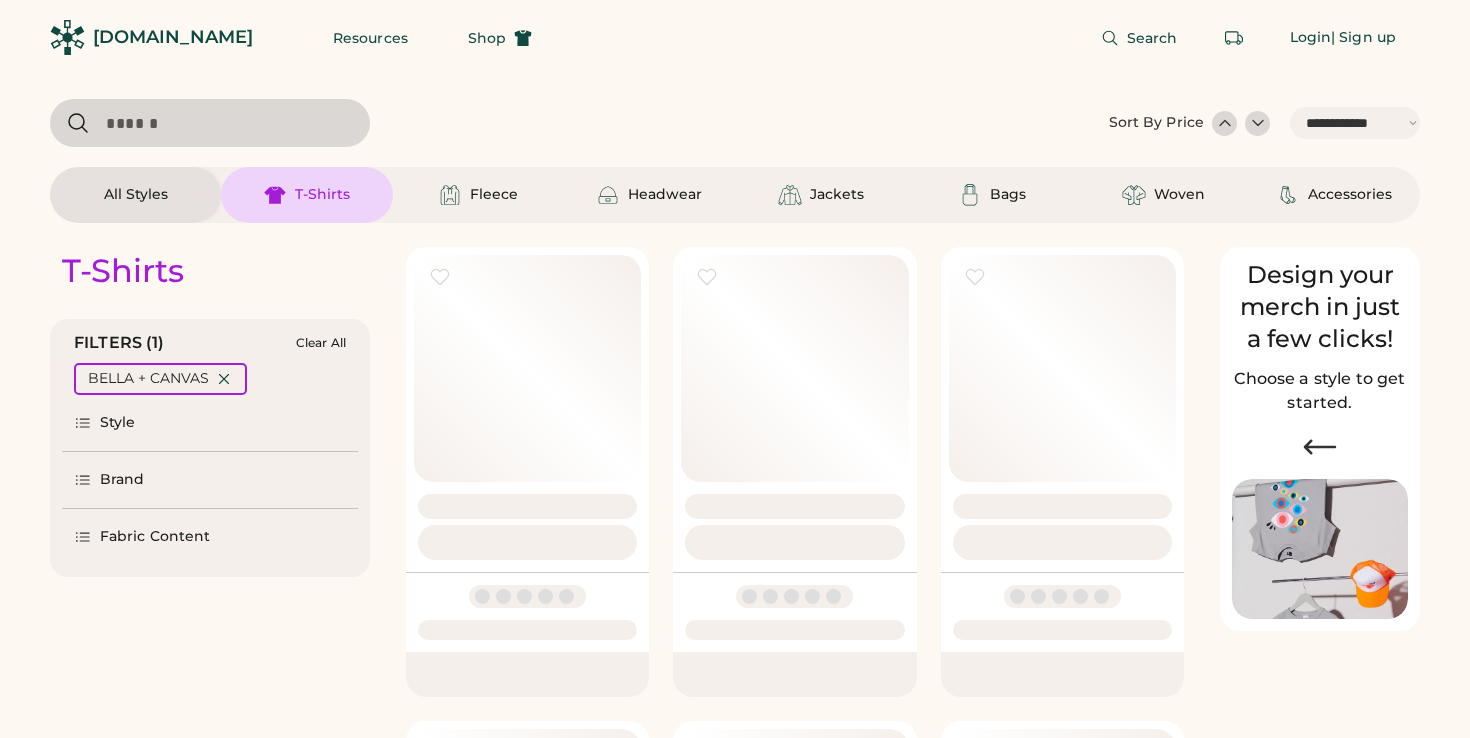 select on "*****" 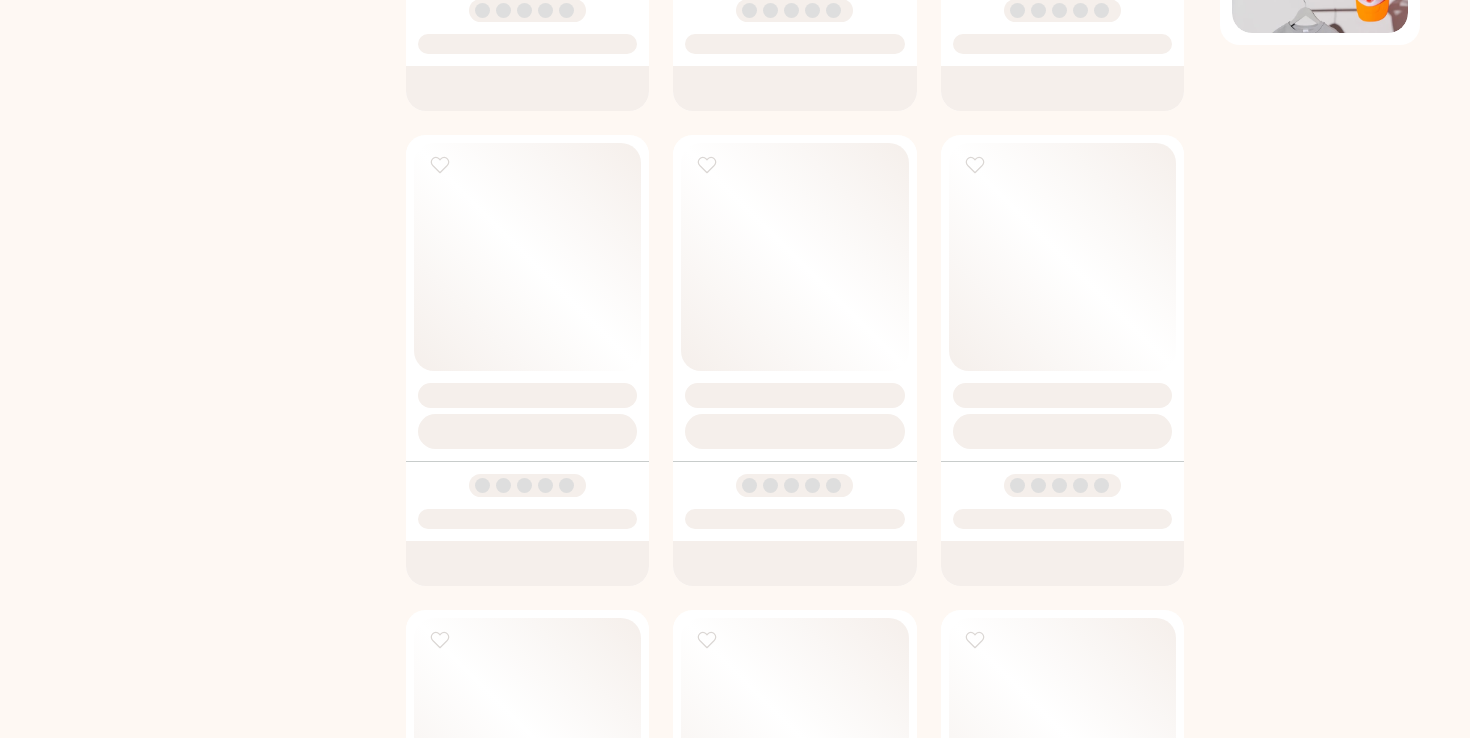 scroll, scrollTop: 0, scrollLeft: 0, axis: both 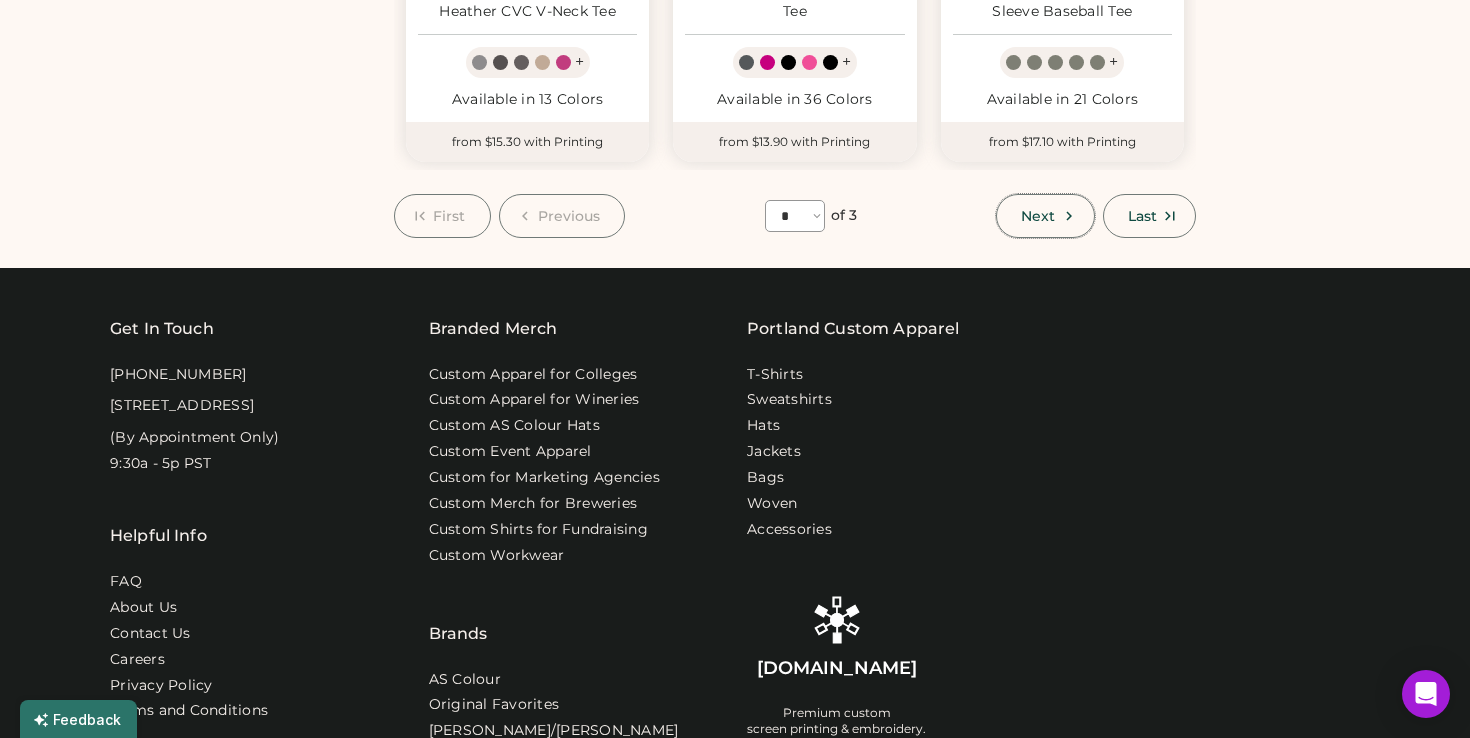 click on "Next" at bounding box center (1045, 216) 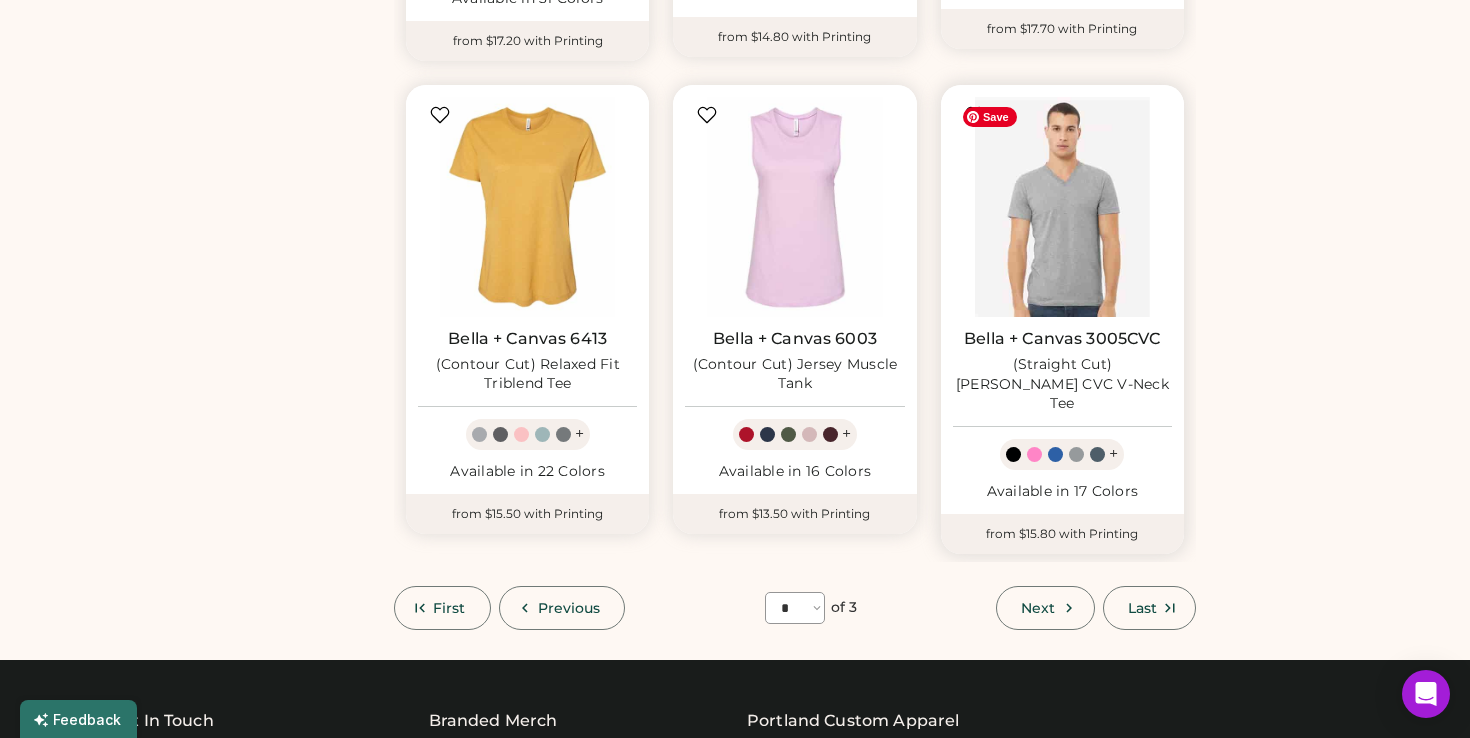 scroll, scrollTop: 1682, scrollLeft: 0, axis: vertical 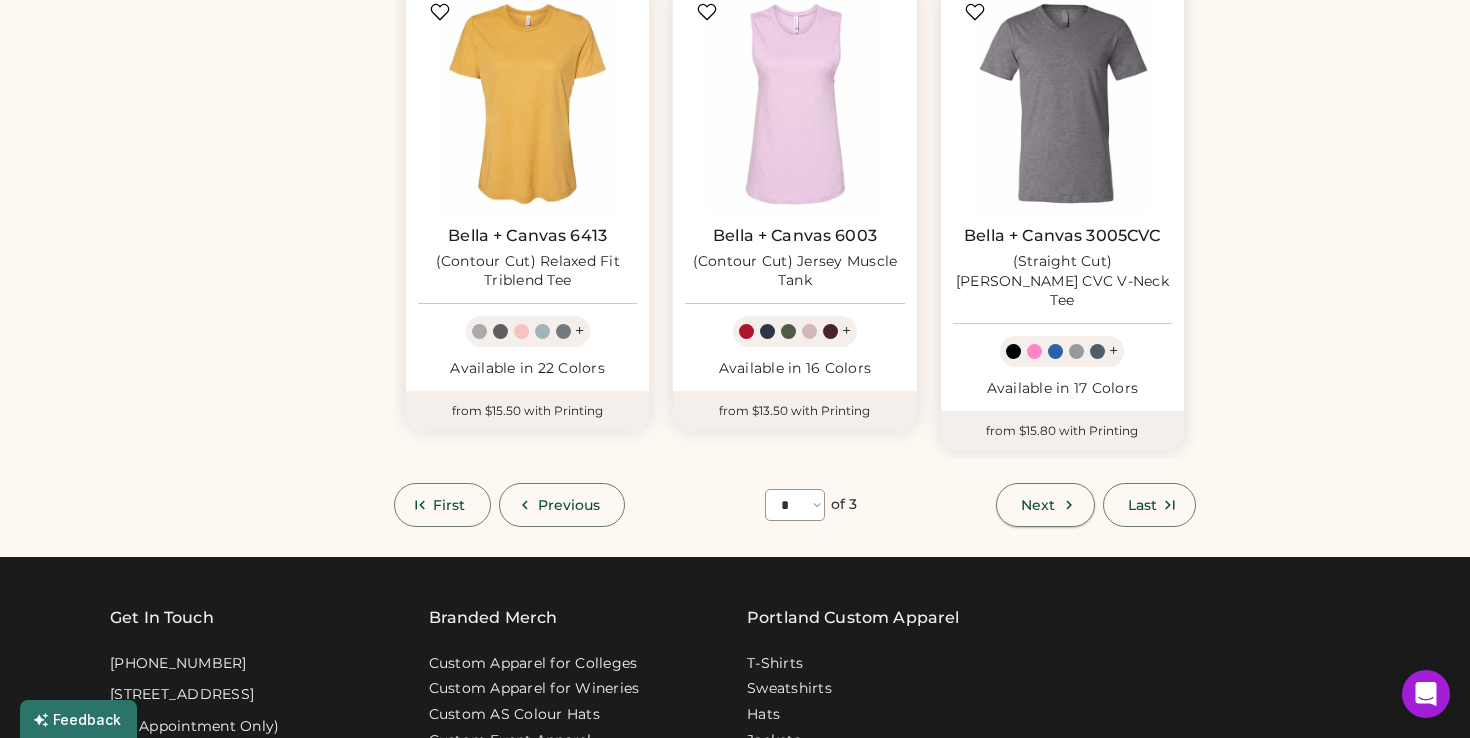 click on "Next" at bounding box center [1038, 505] 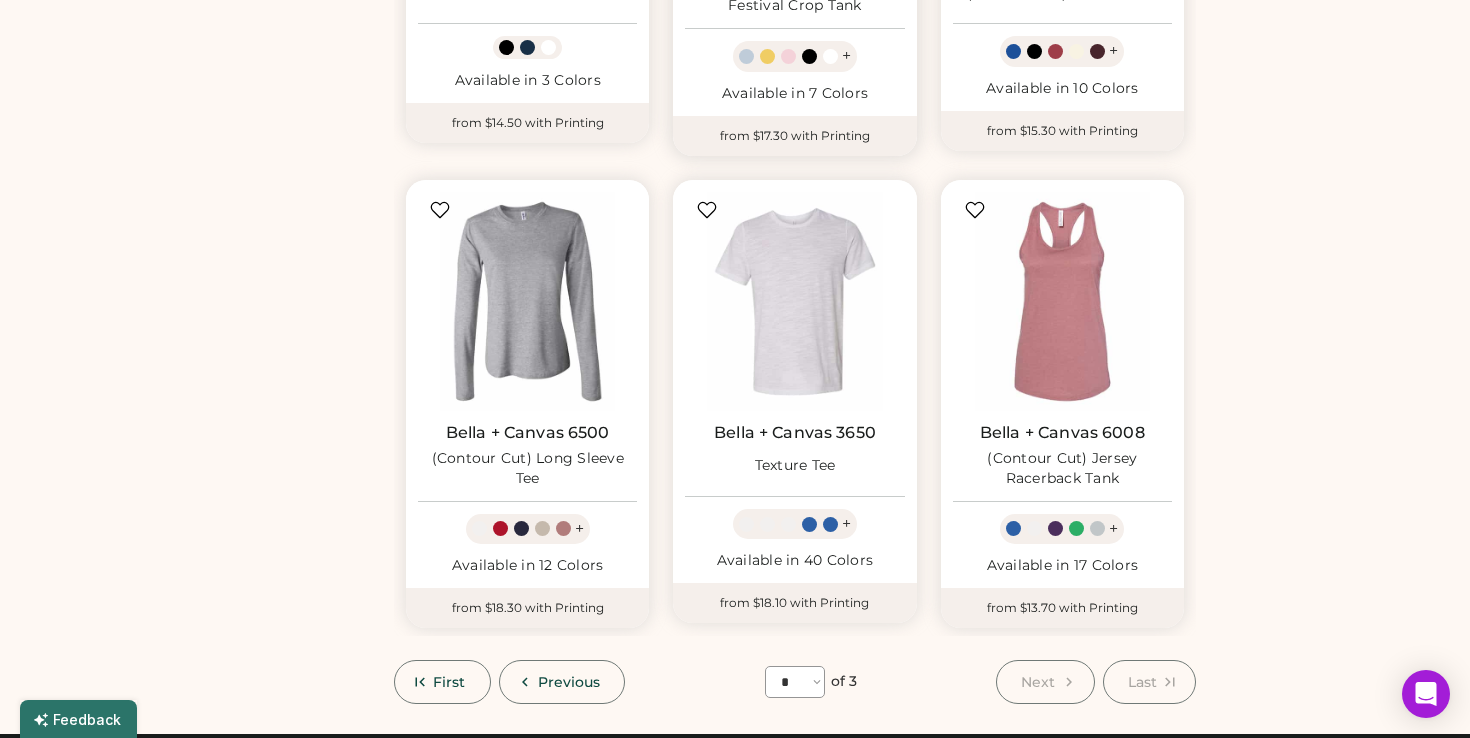 scroll, scrollTop: 1552, scrollLeft: 0, axis: vertical 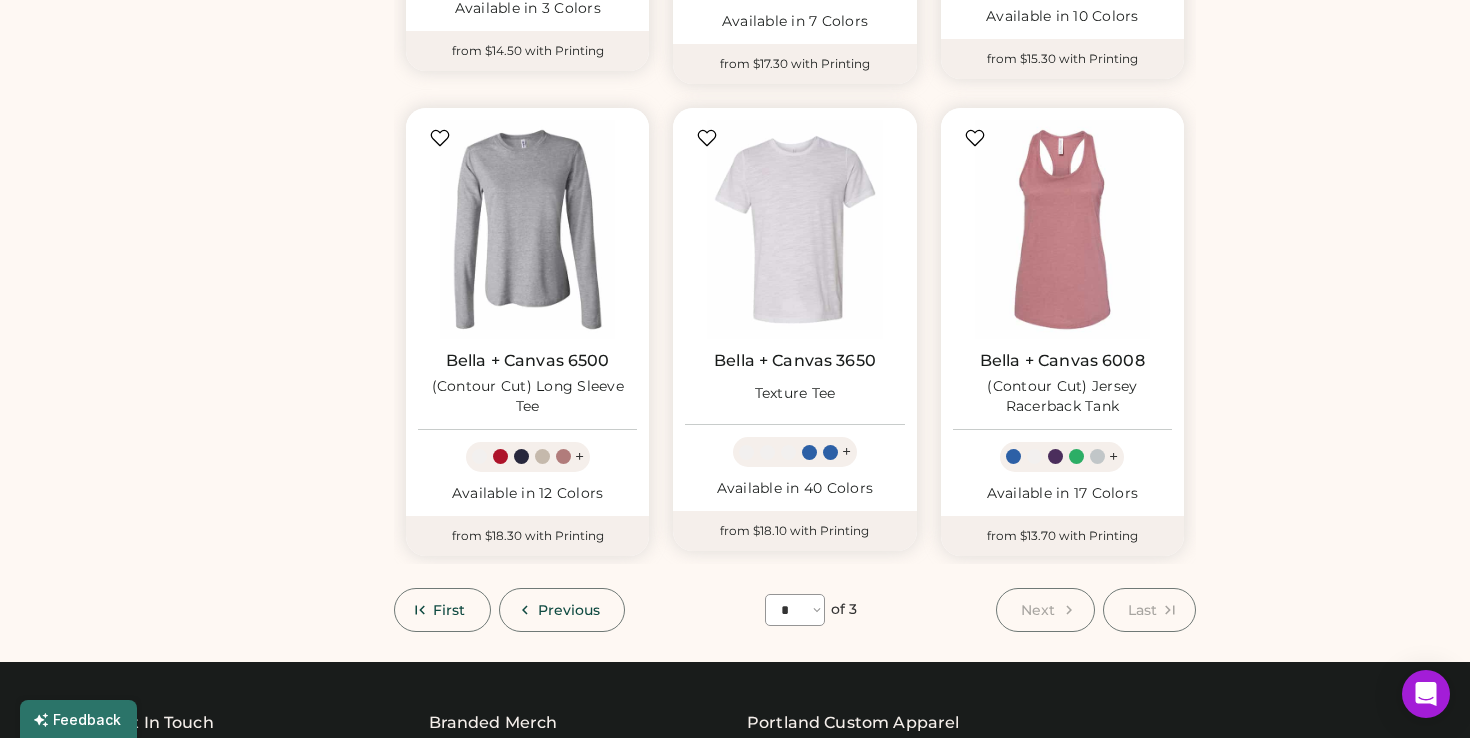 click on "Next" at bounding box center [1038, 610] 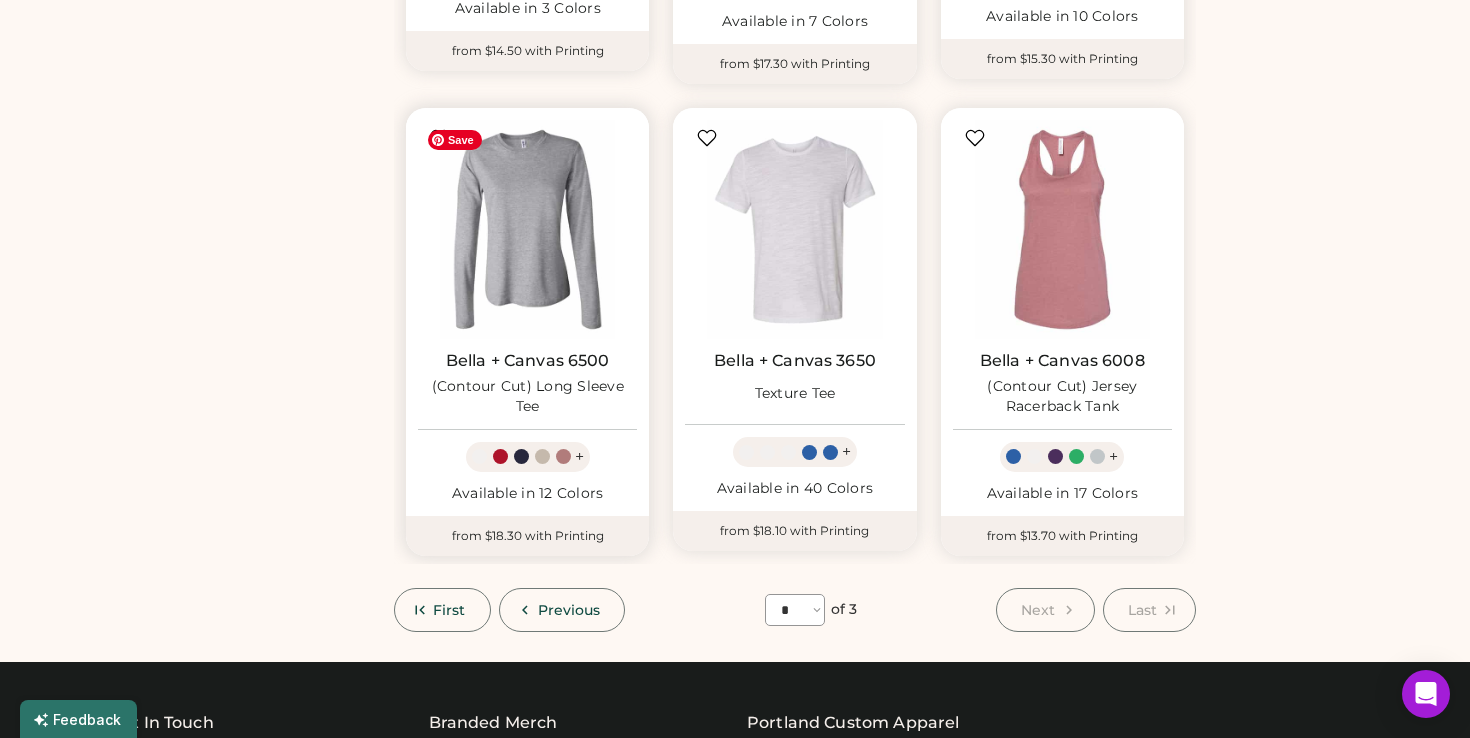 scroll, scrollTop: 0, scrollLeft: 0, axis: both 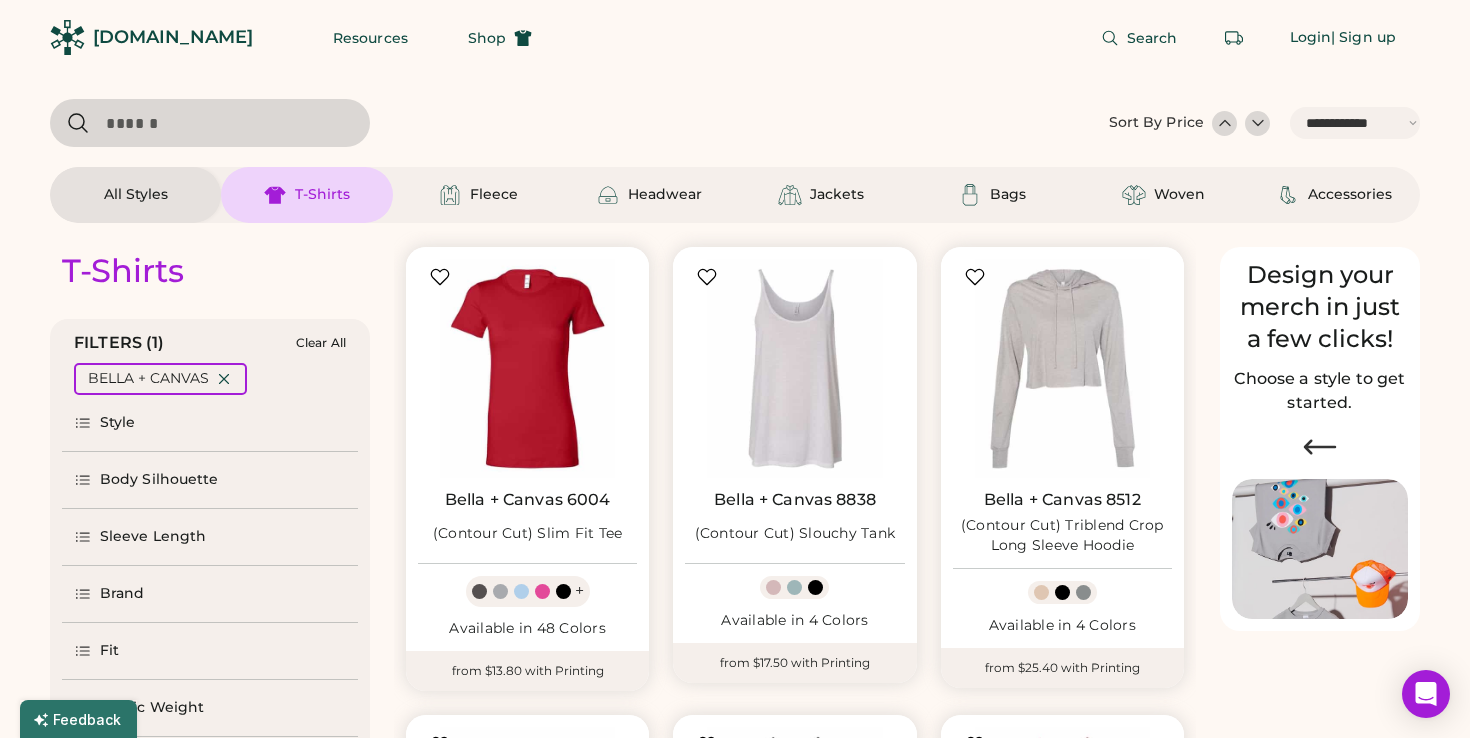 click on "All Styles" at bounding box center (136, 195) 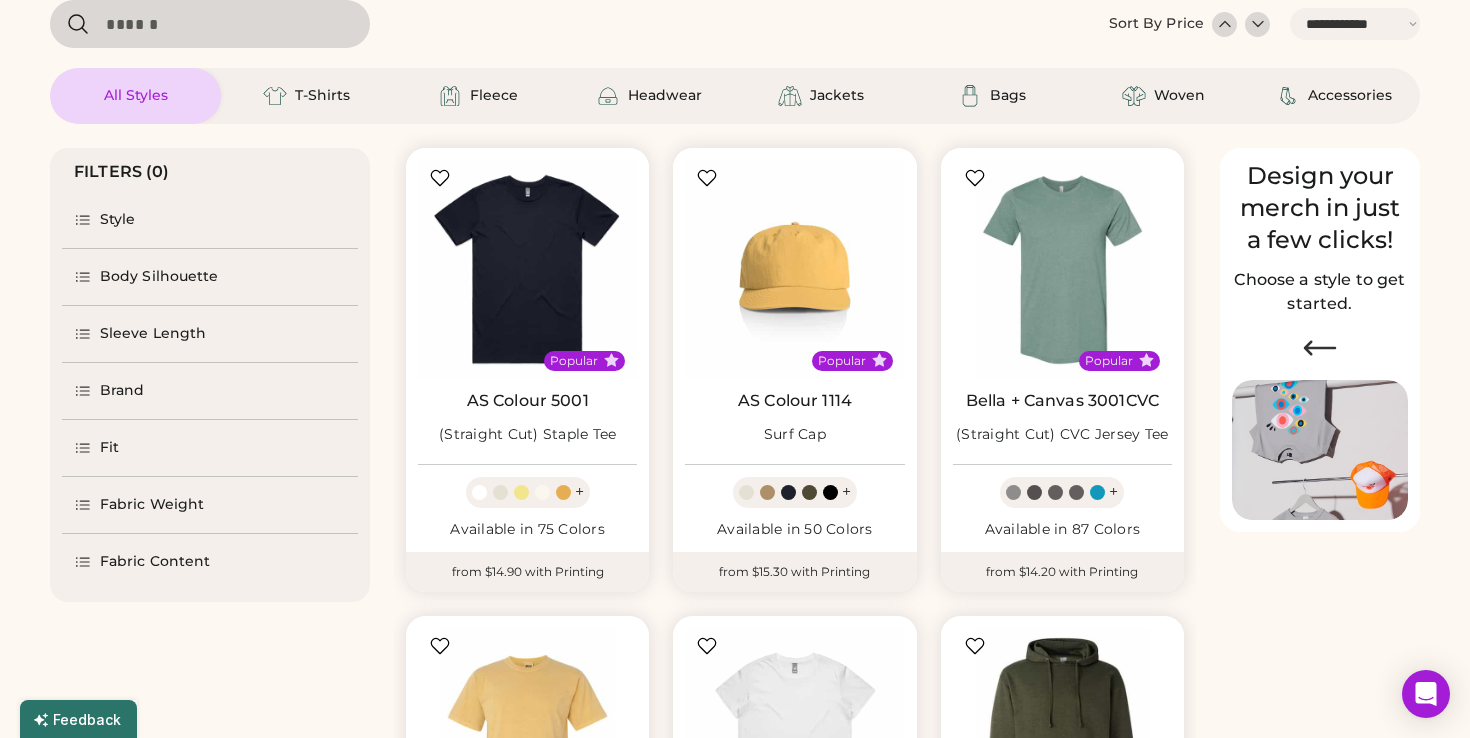 scroll, scrollTop: 123, scrollLeft: 0, axis: vertical 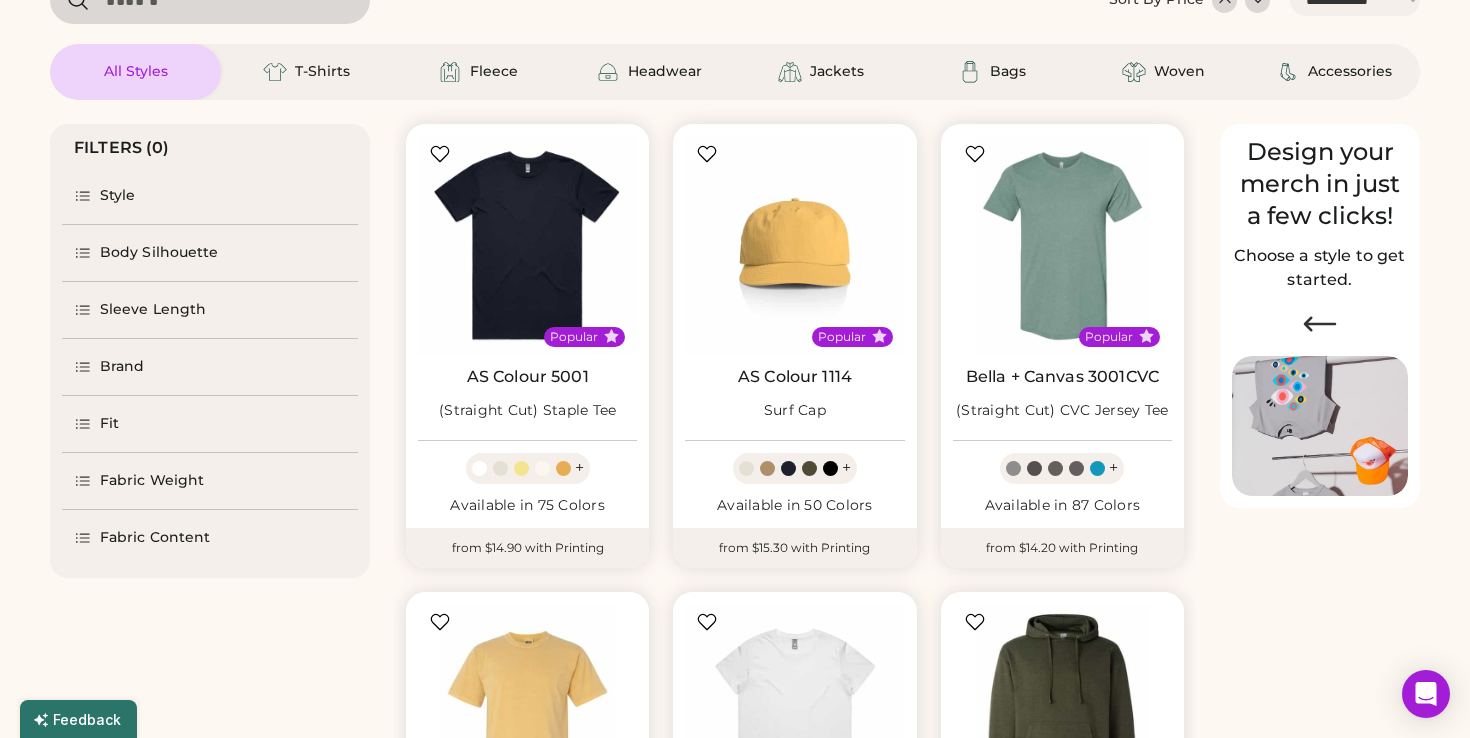 click on "Style" at bounding box center (210, 196) 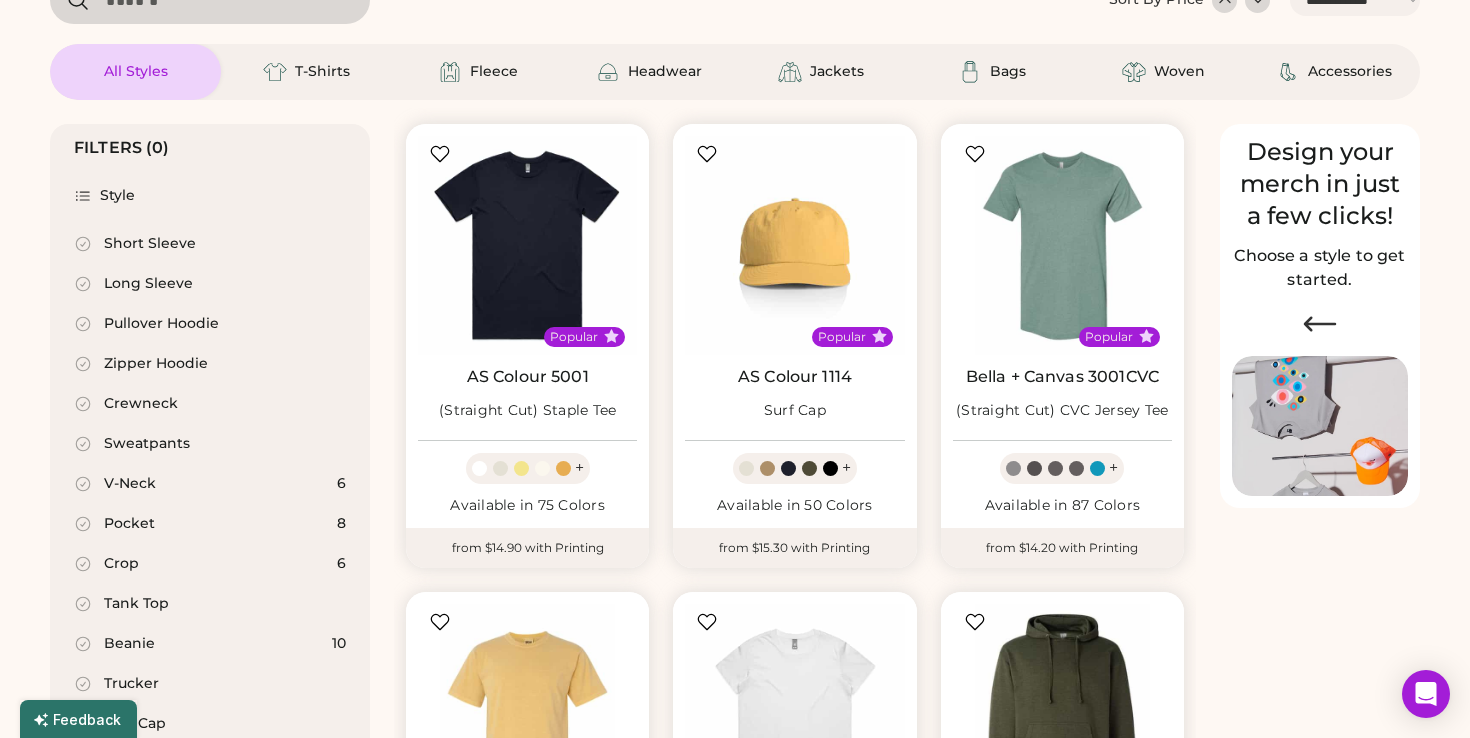 click on "Pullover Hoodie" at bounding box center [161, 324] 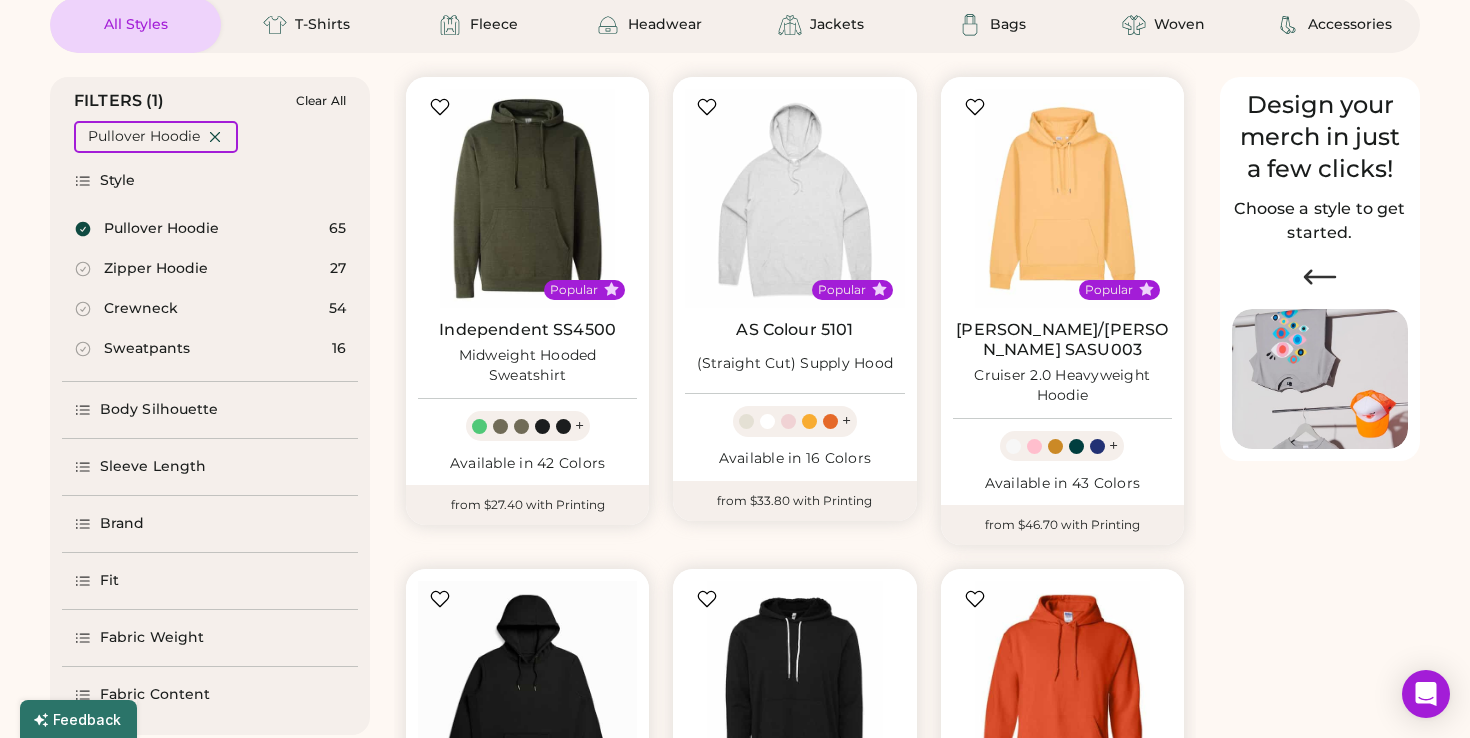 scroll, scrollTop: 173, scrollLeft: 0, axis: vertical 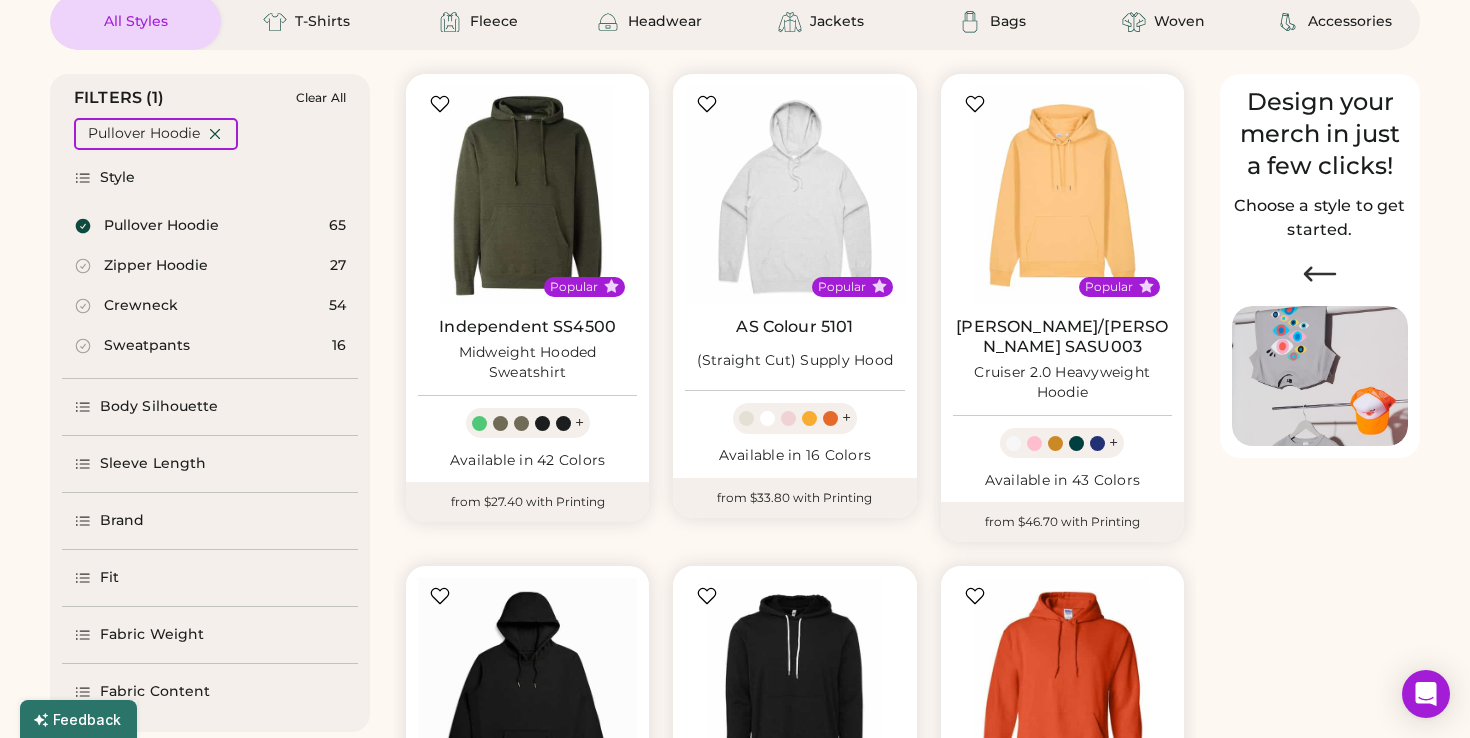 click on "Brand" at bounding box center [122, 521] 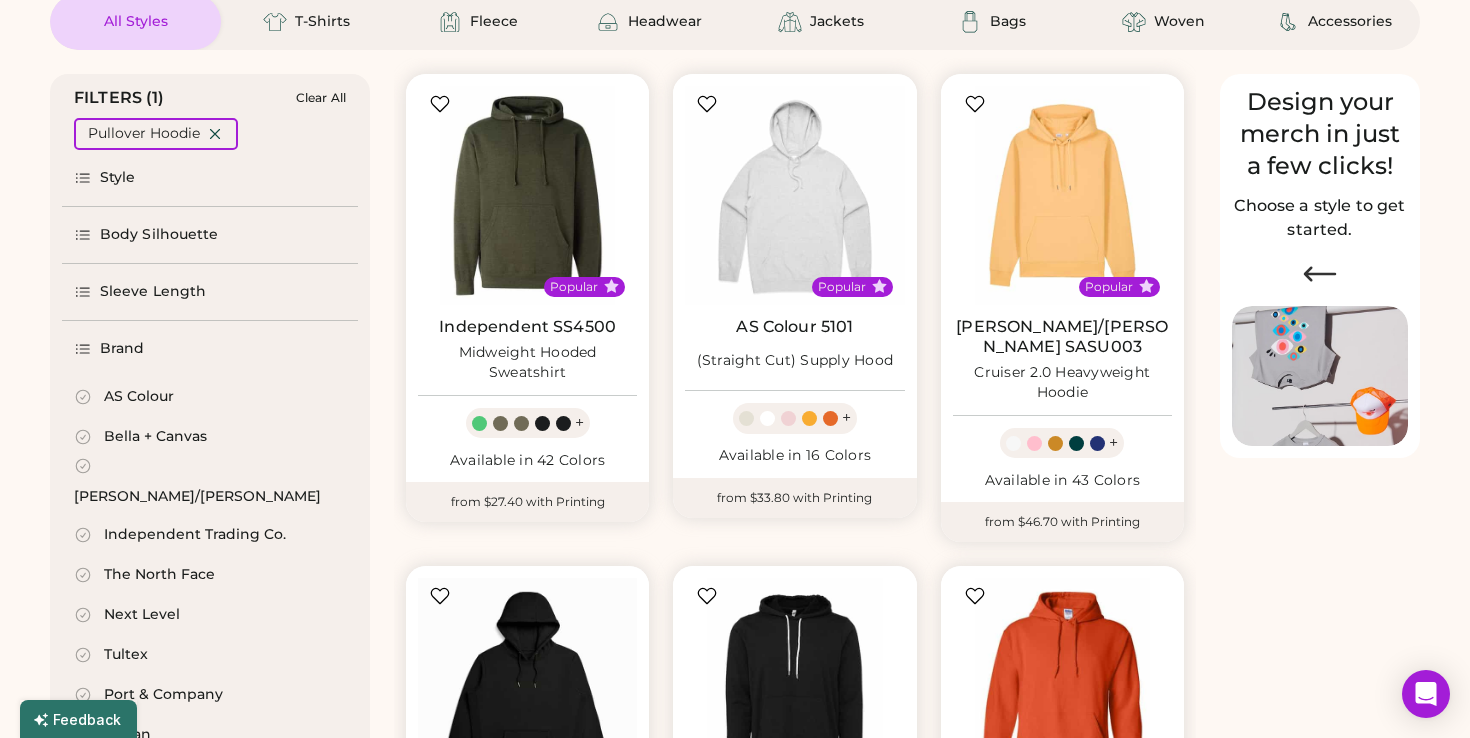 click on "Bella + Canvas" at bounding box center [155, 437] 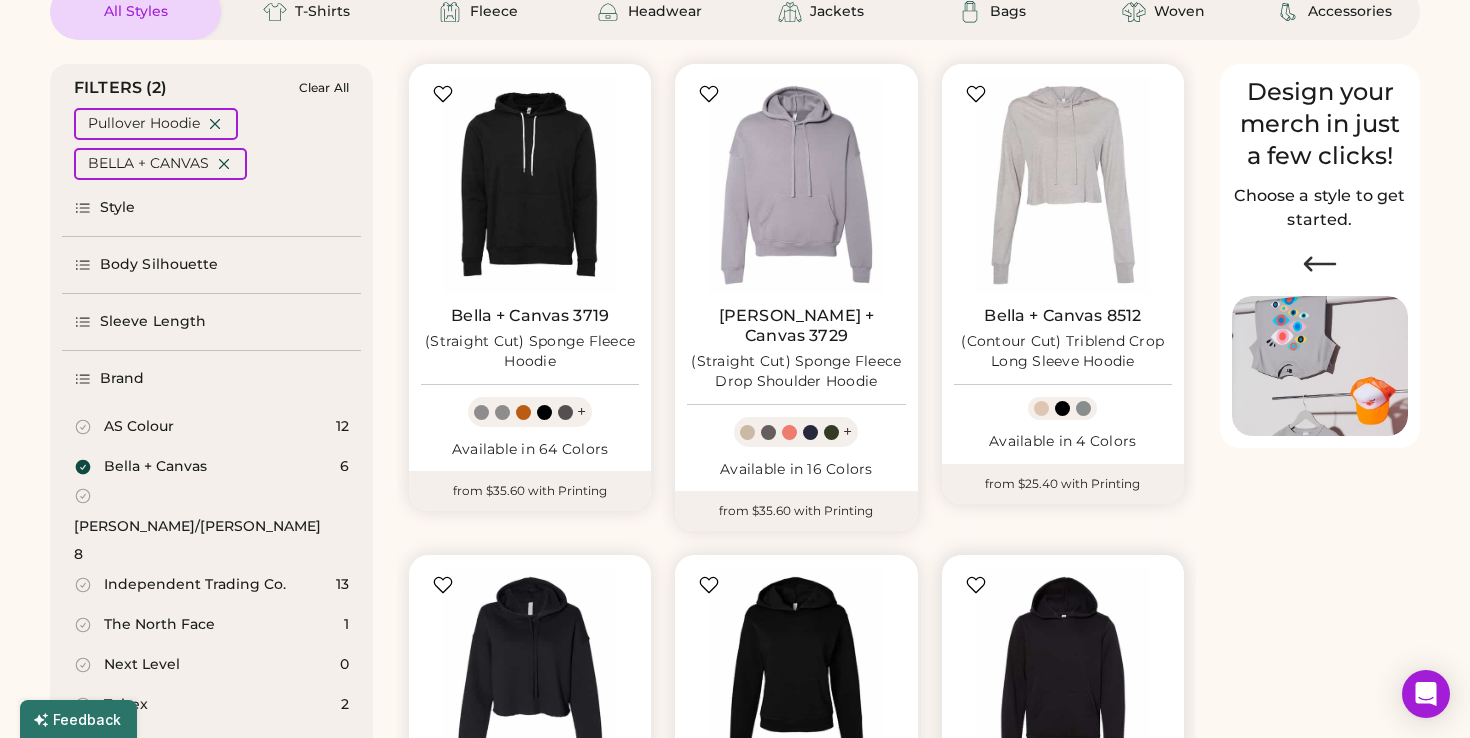 scroll, scrollTop: 0, scrollLeft: 0, axis: both 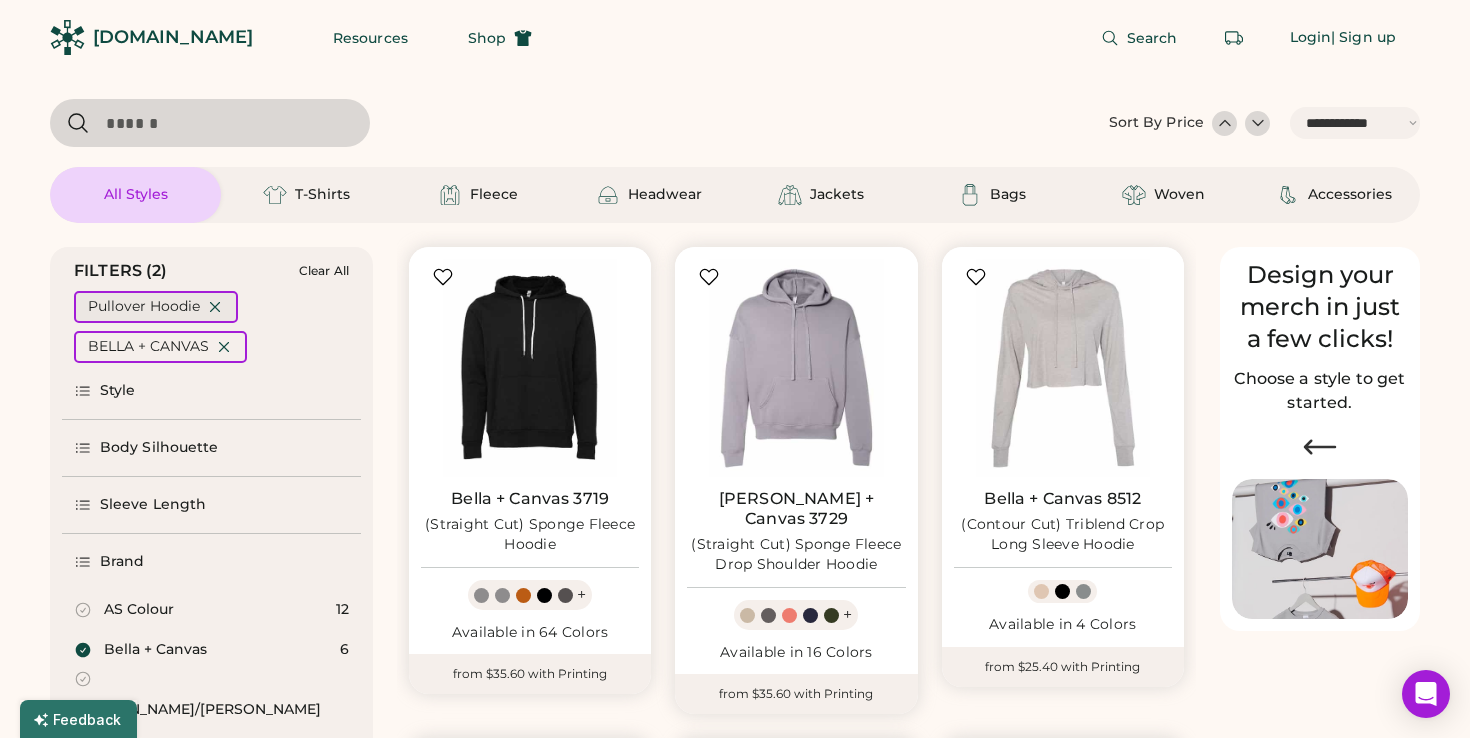 click 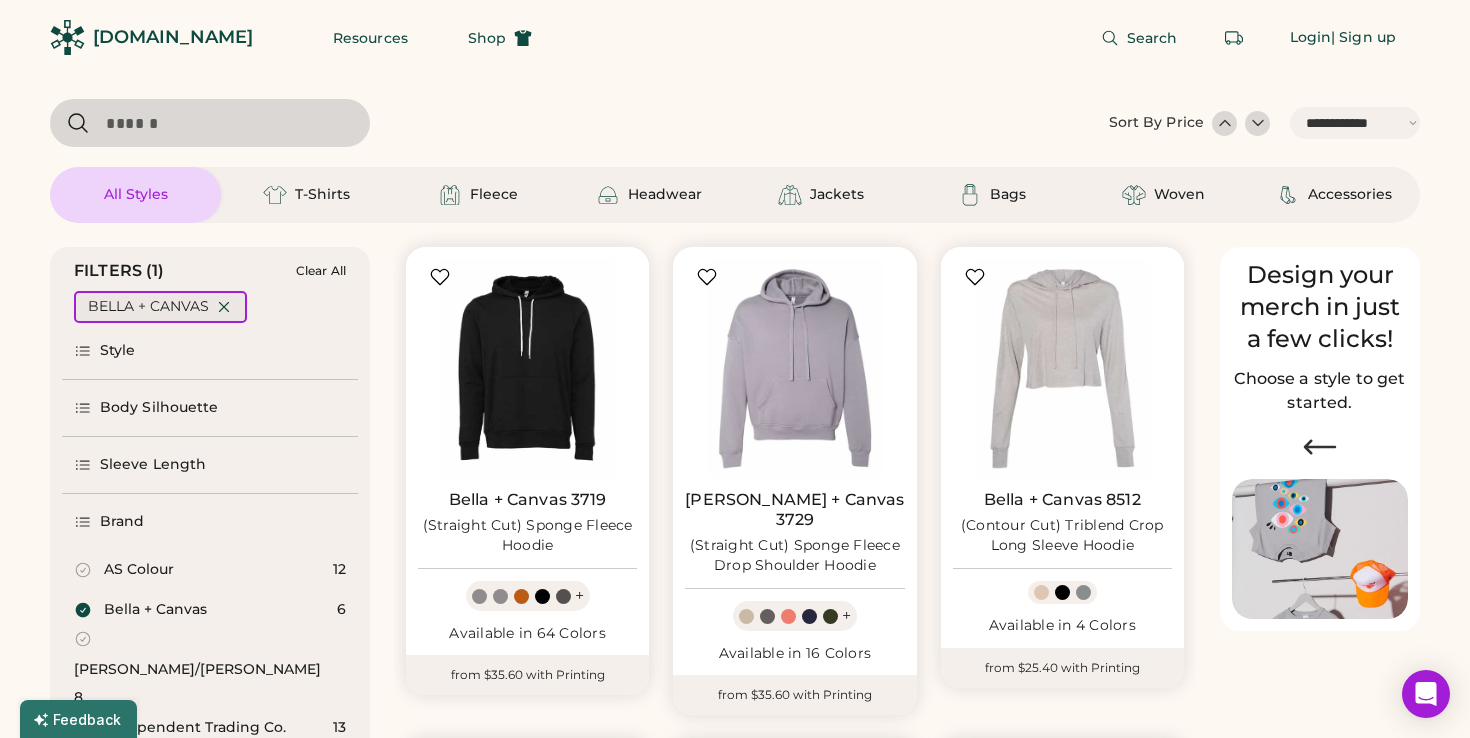 select on "*" 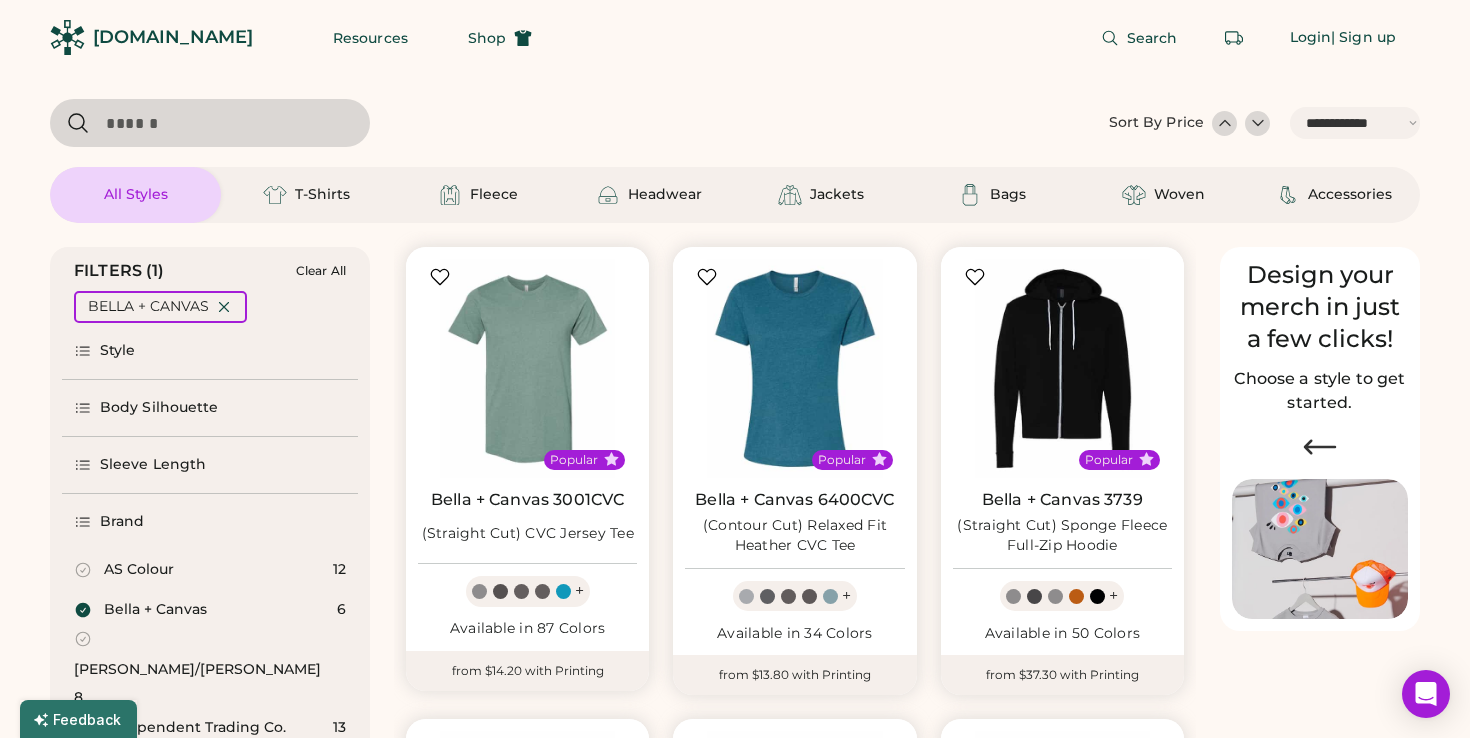 click on "Body Silhouette" at bounding box center [159, 408] 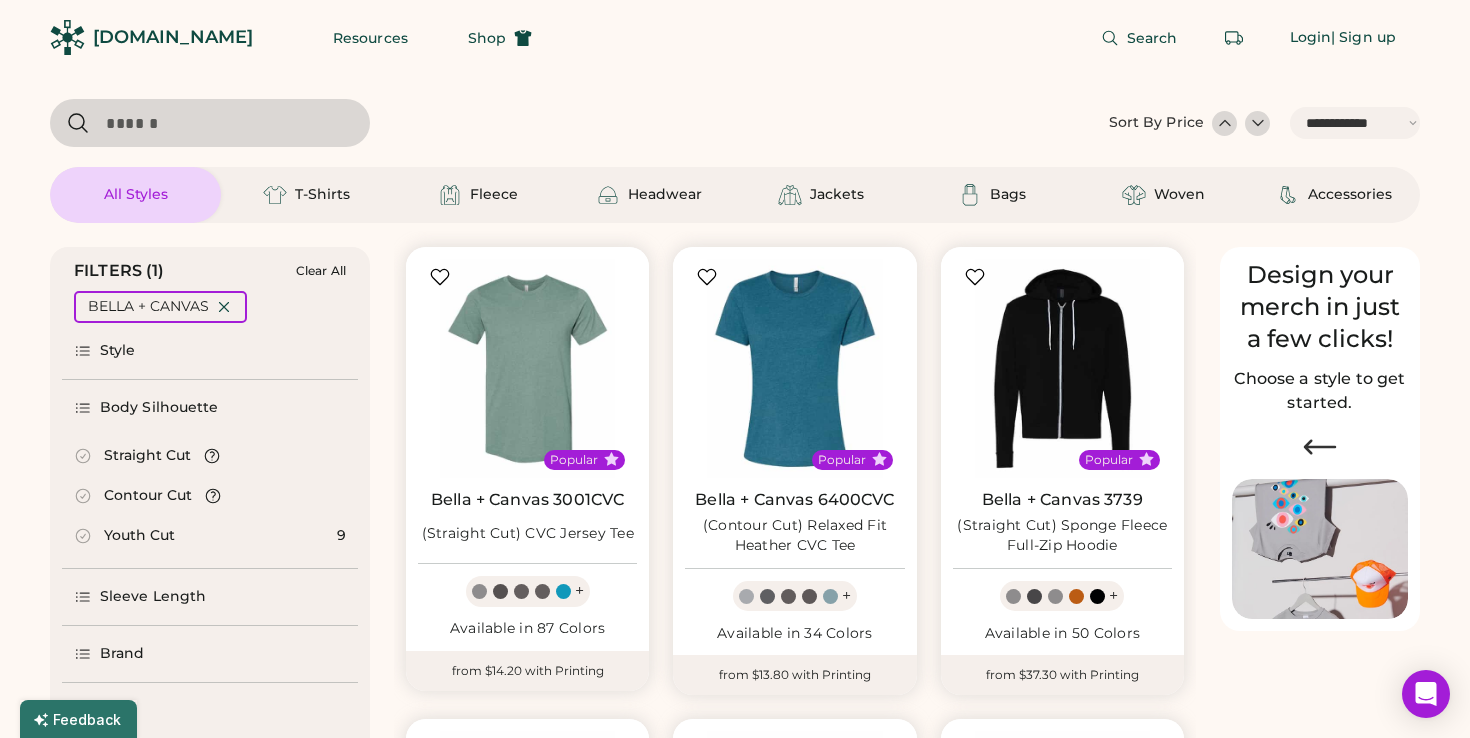 click on "Body Silhouette" at bounding box center [159, 408] 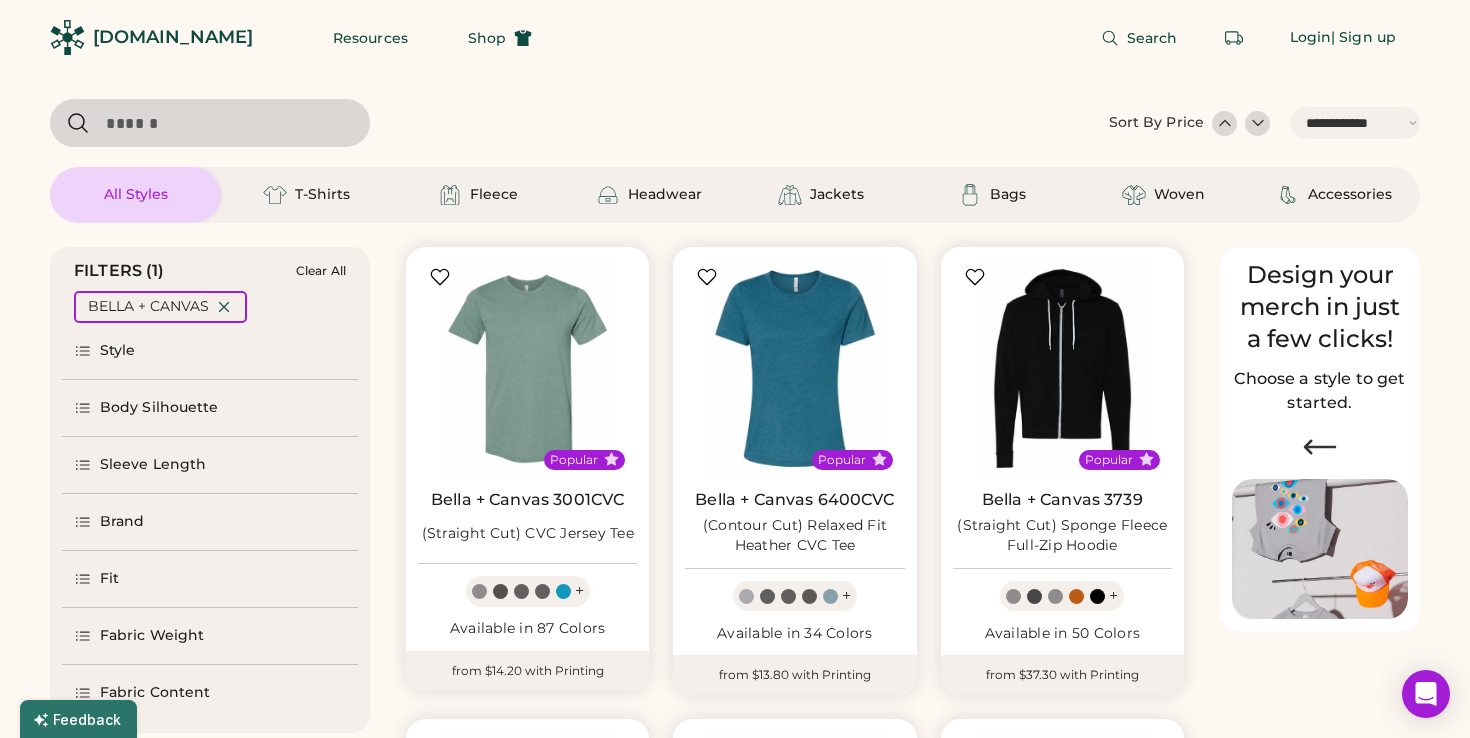 click on "Style" at bounding box center (210, 351) 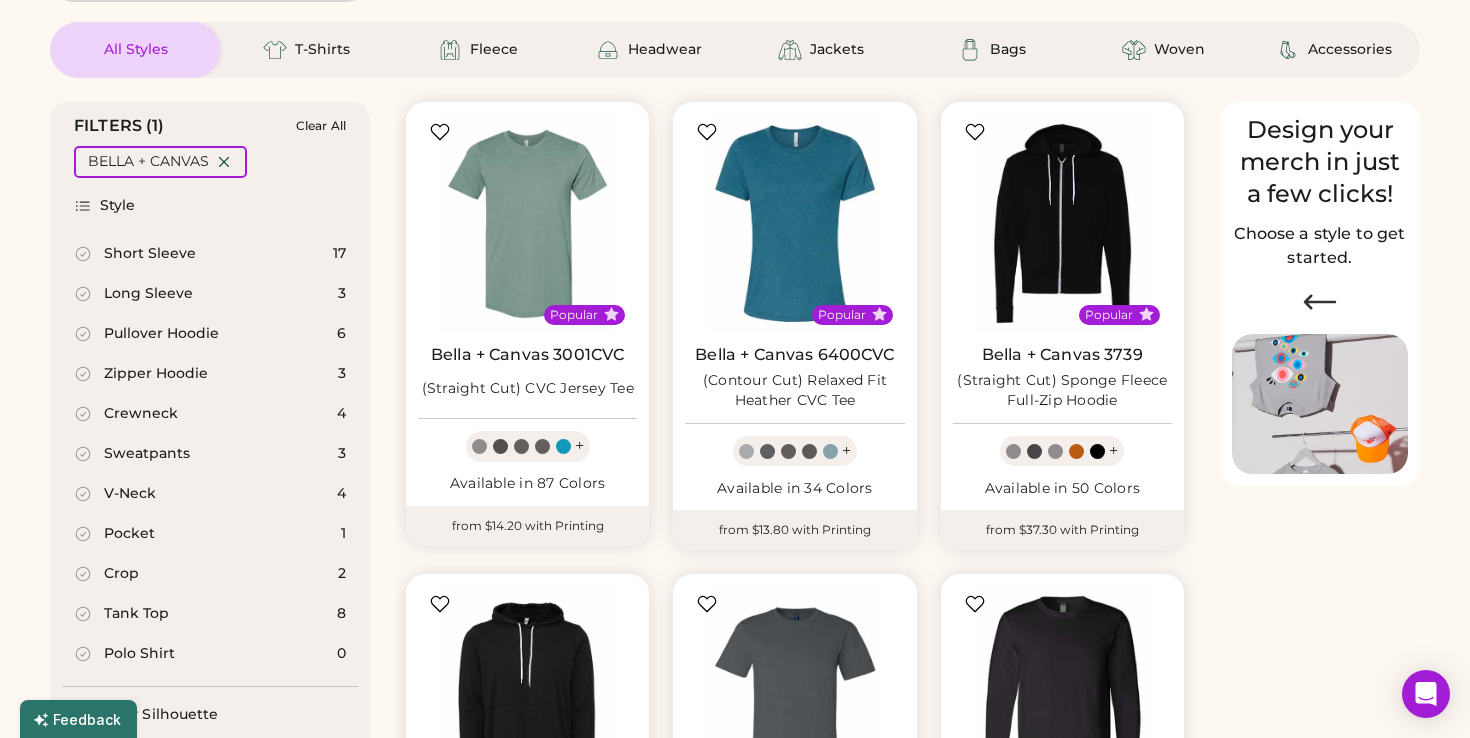 scroll, scrollTop: 156, scrollLeft: 0, axis: vertical 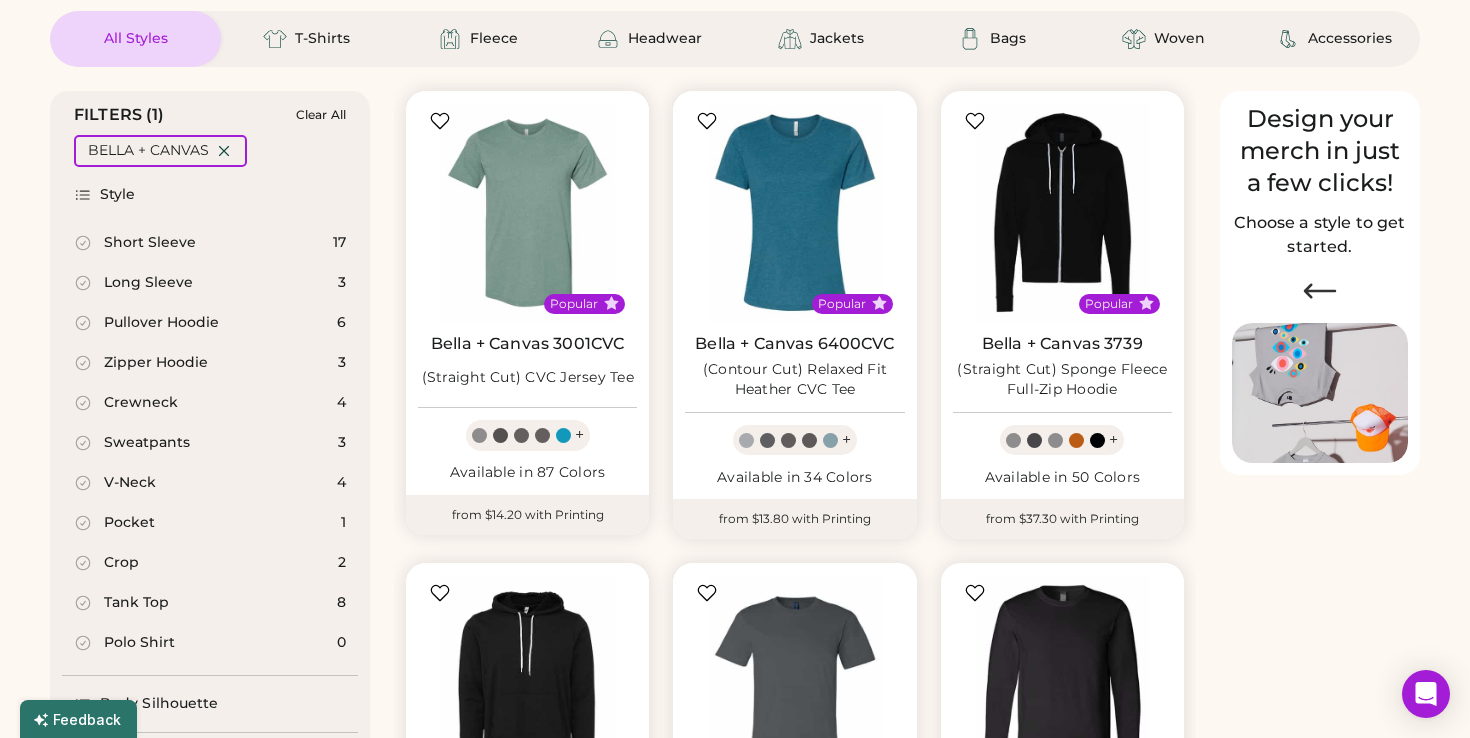 click on "Zipper Hoodie" at bounding box center (156, 363) 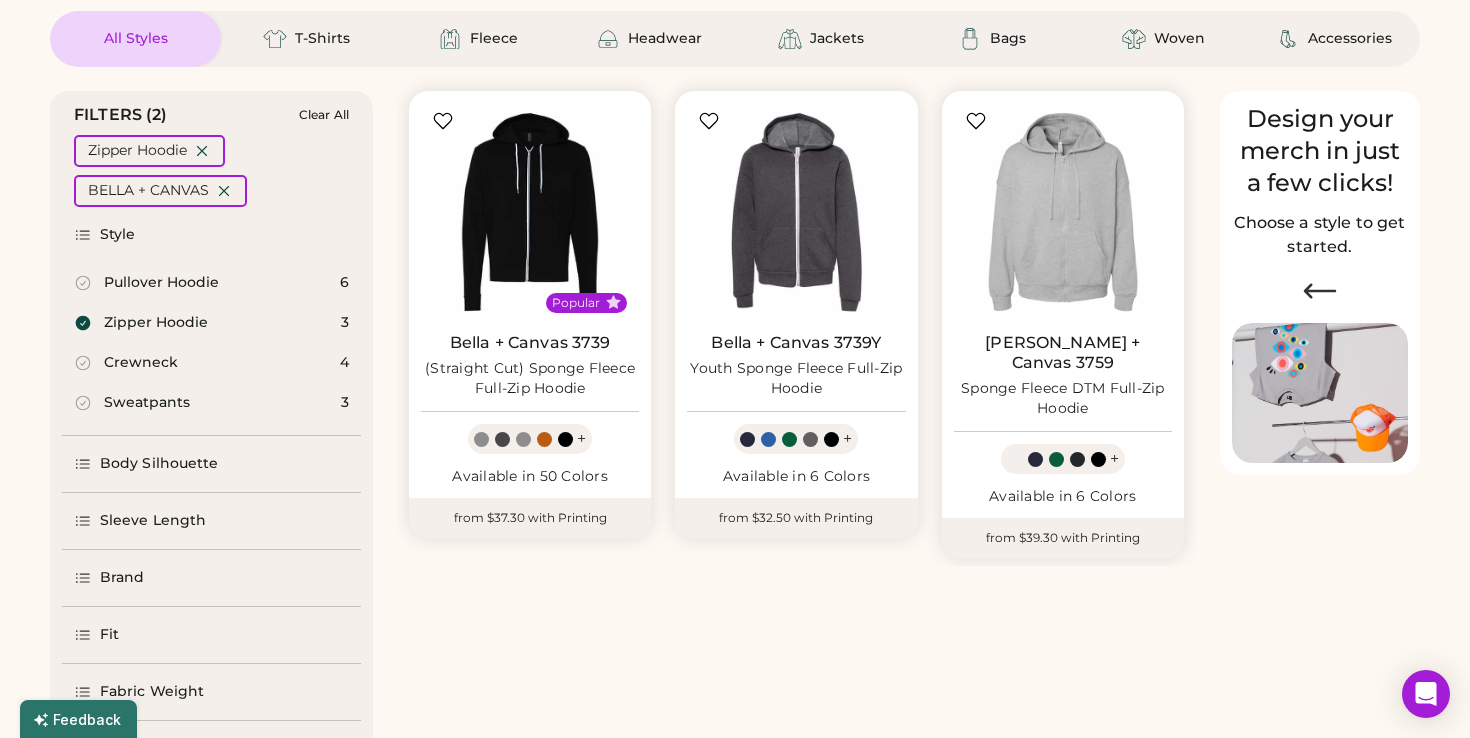 click 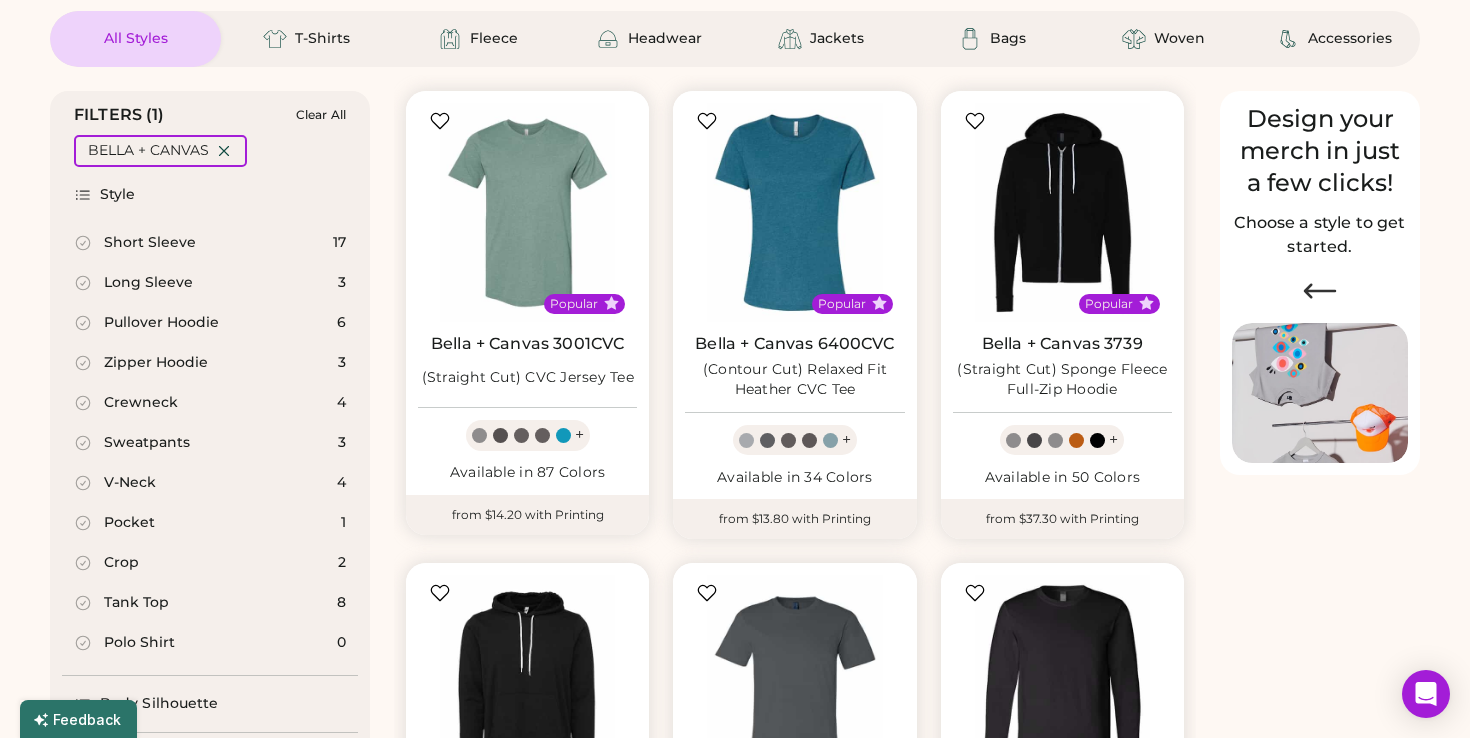 click 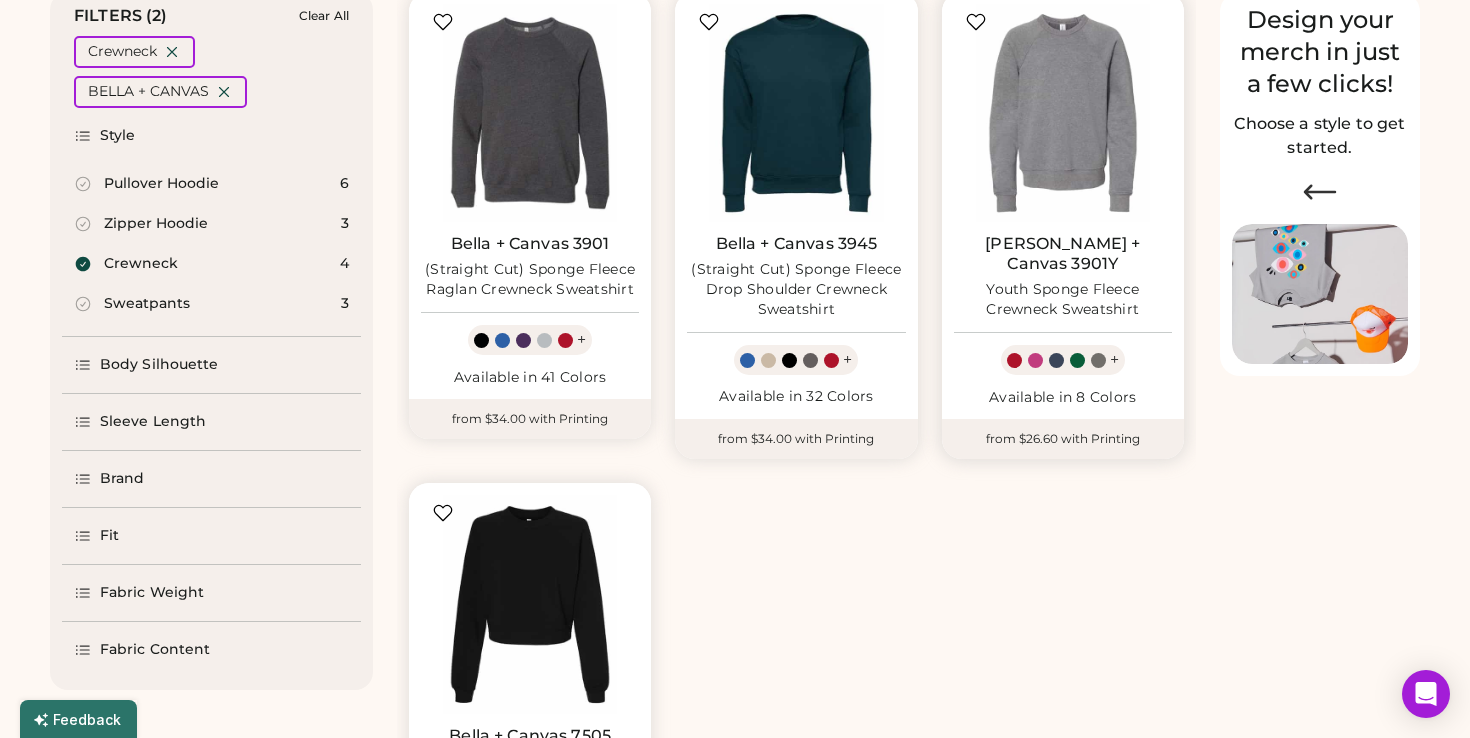 scroll, scrollTop: 416, scrollLeft: 0, axis: vertical 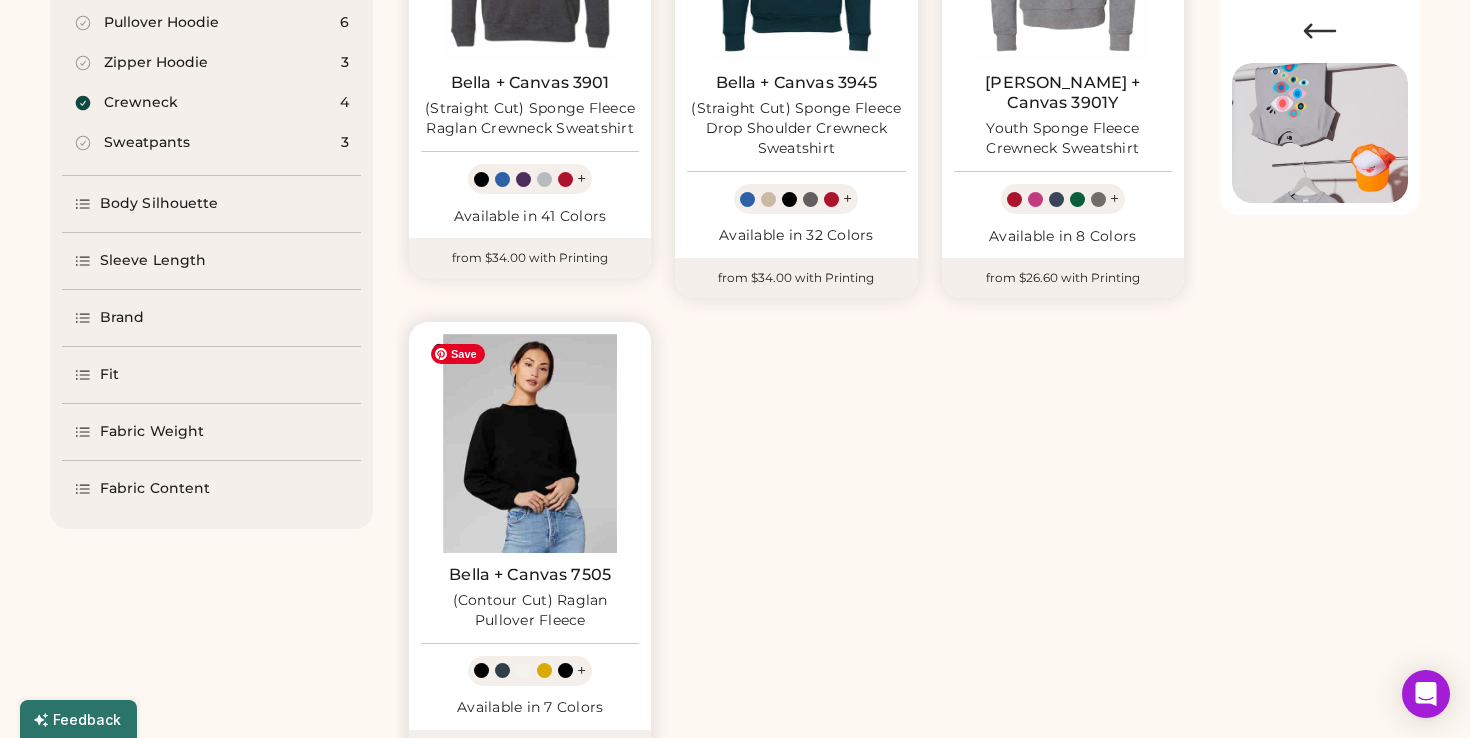 click at bounding box center [530, 443] 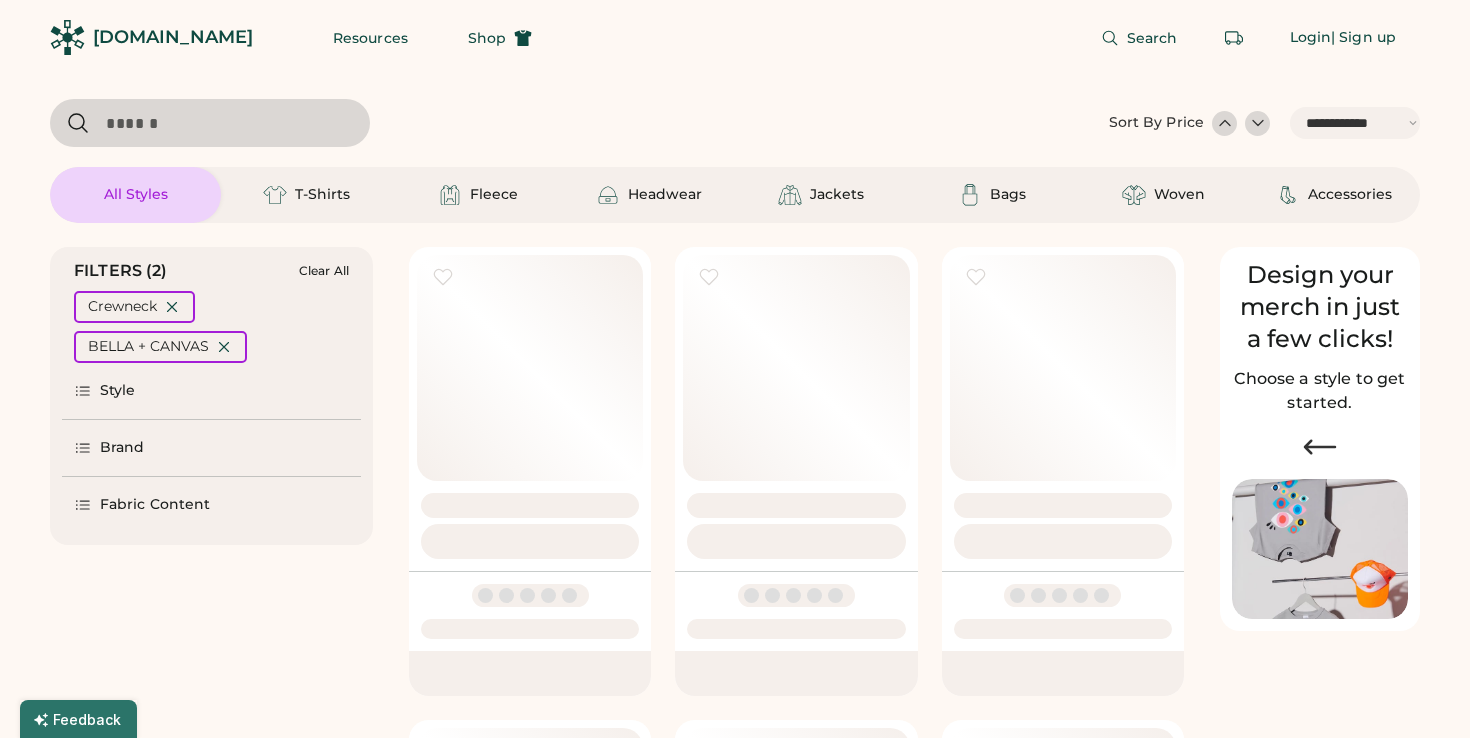 select on "*****" 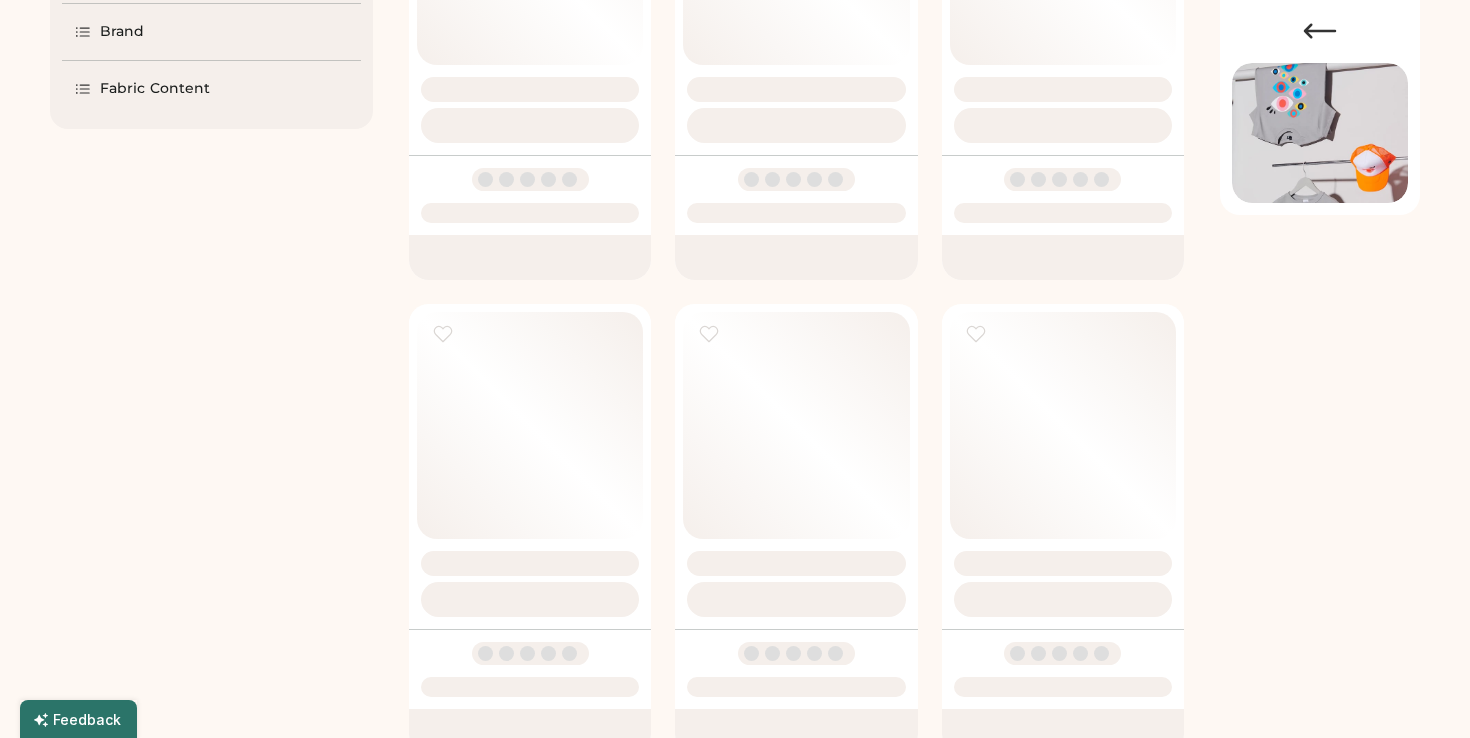 scroll, scrollTop: 0, scrollLeft: 0, axis: both 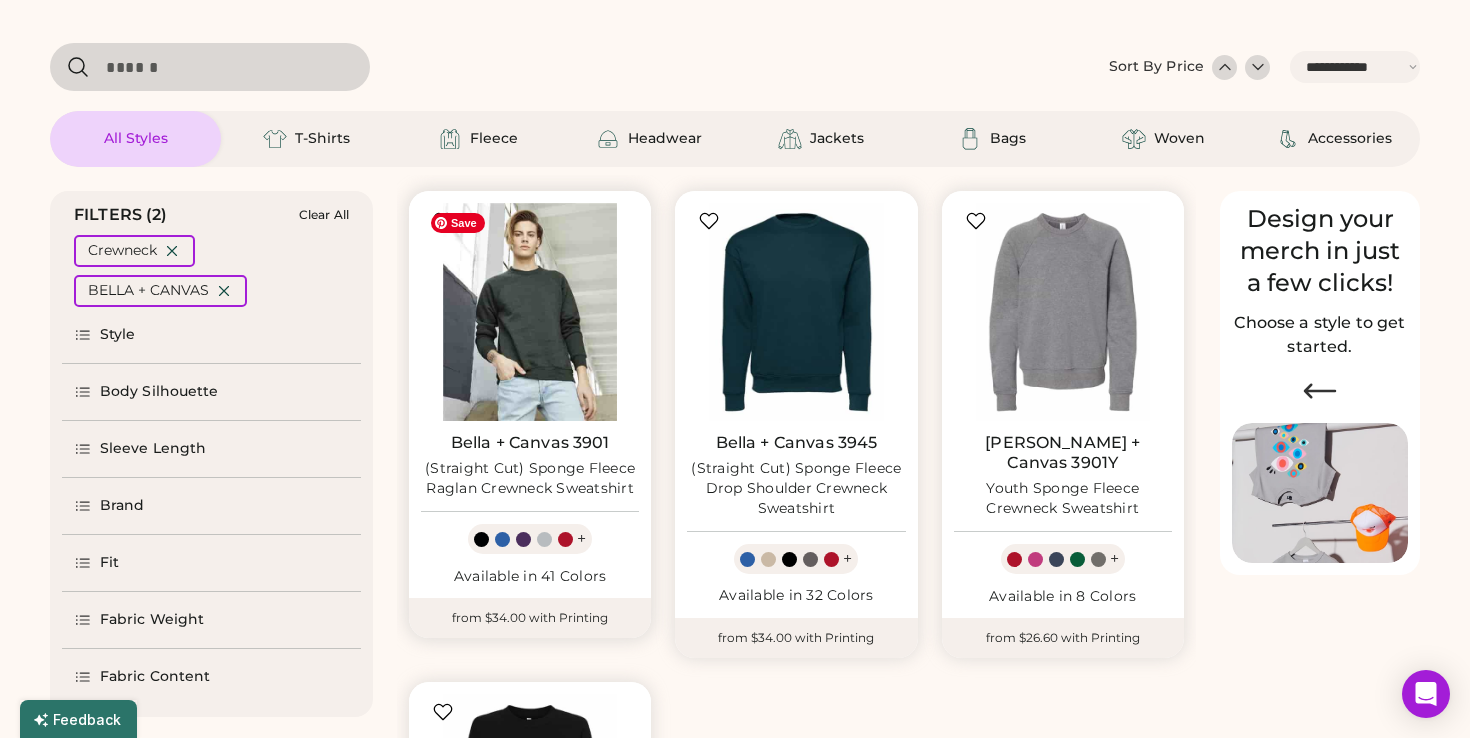 click at bounding box center (530, 312) 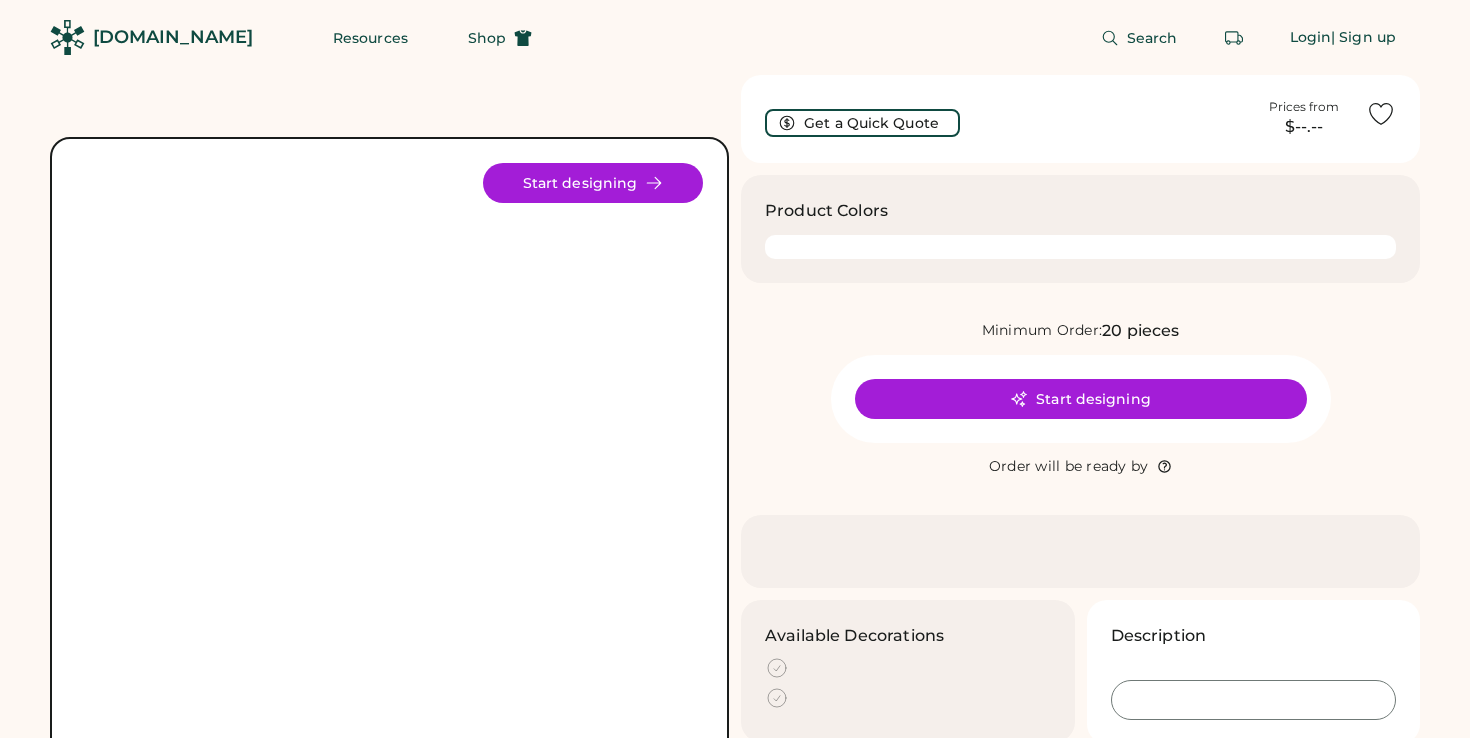 scroll, scrollTop: 0, scrollLeft: 0, axis: both 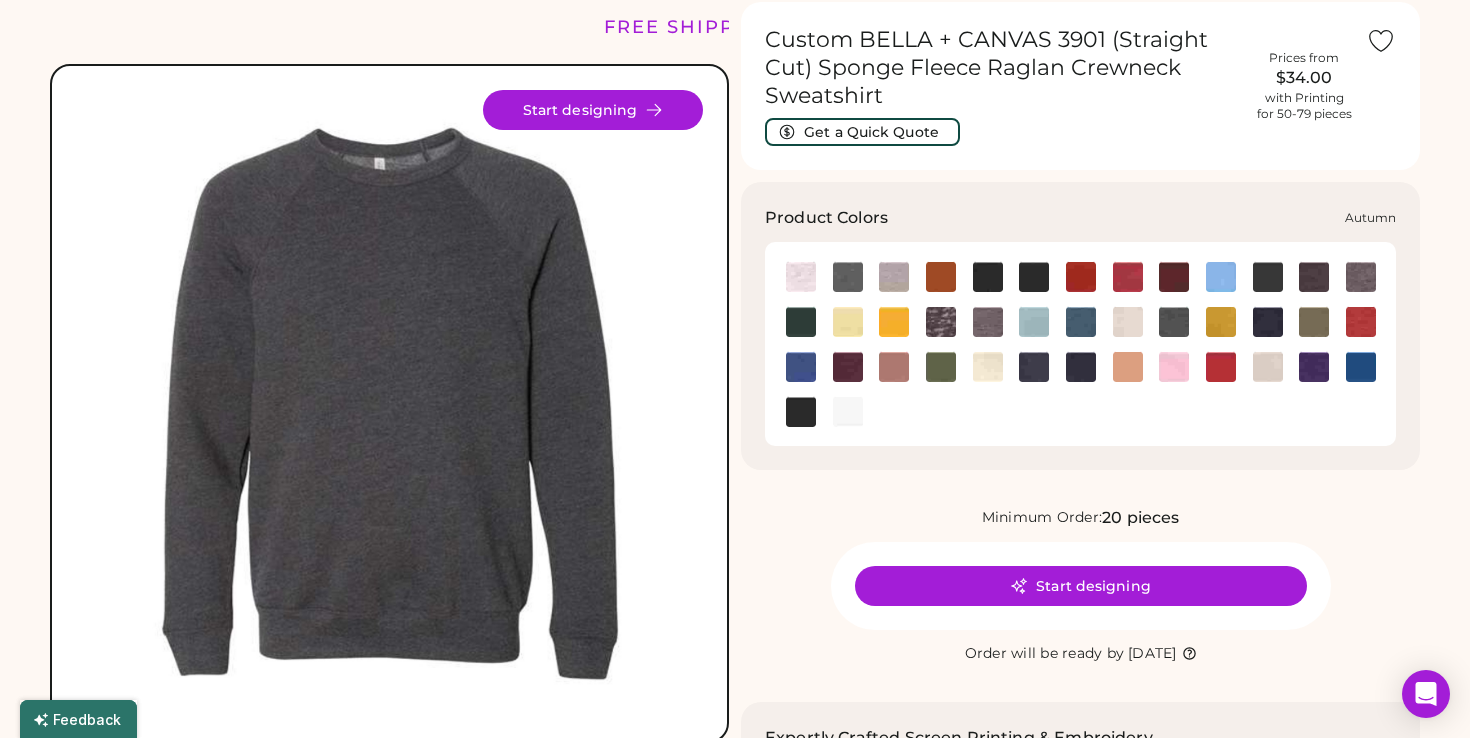 click 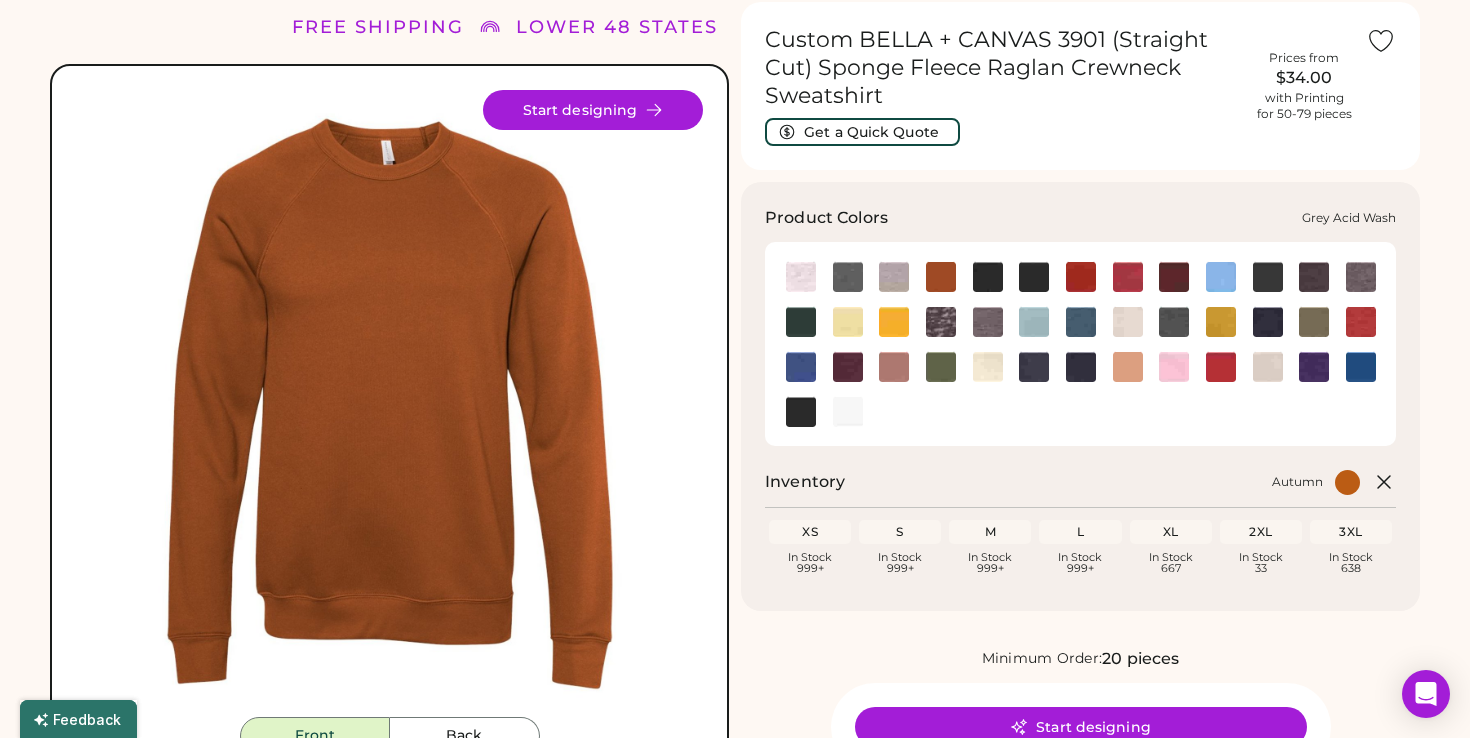 click 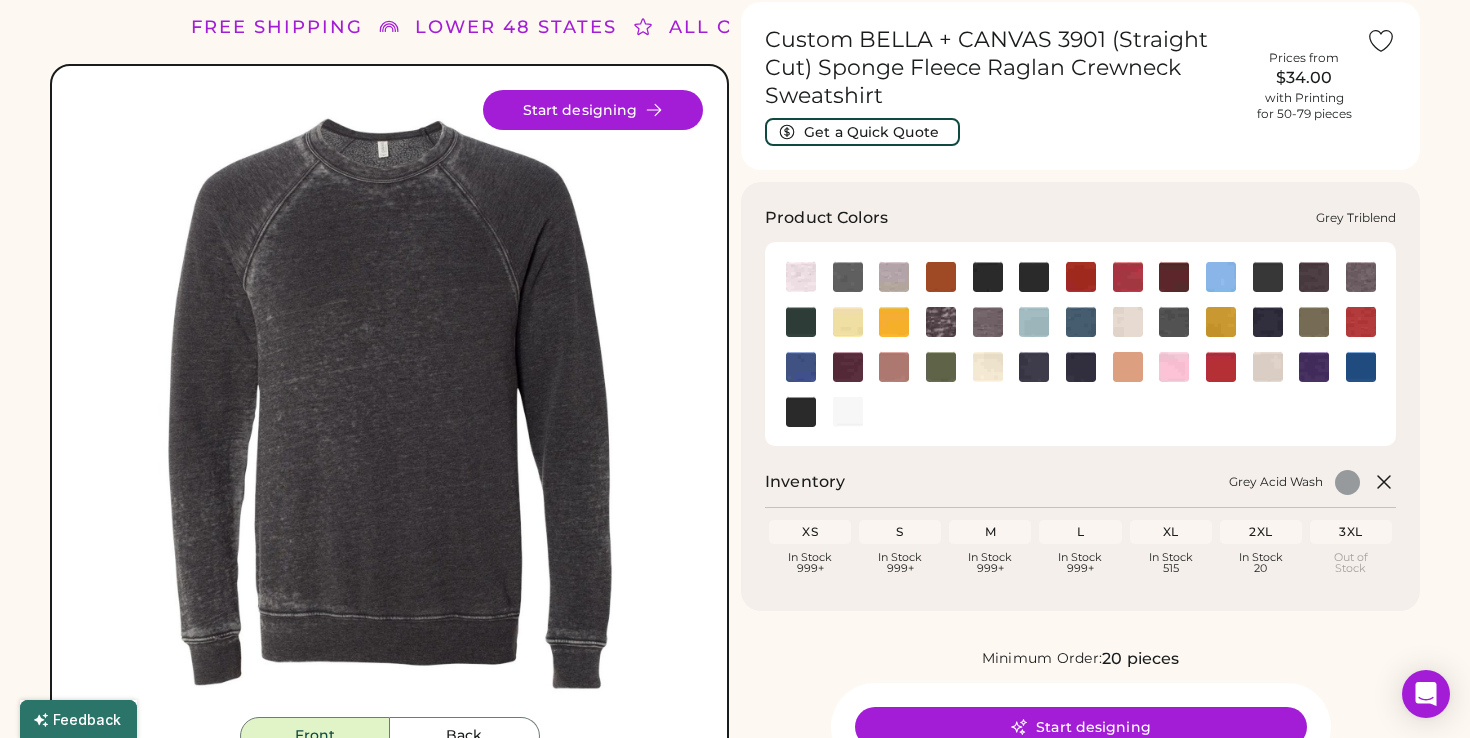 click 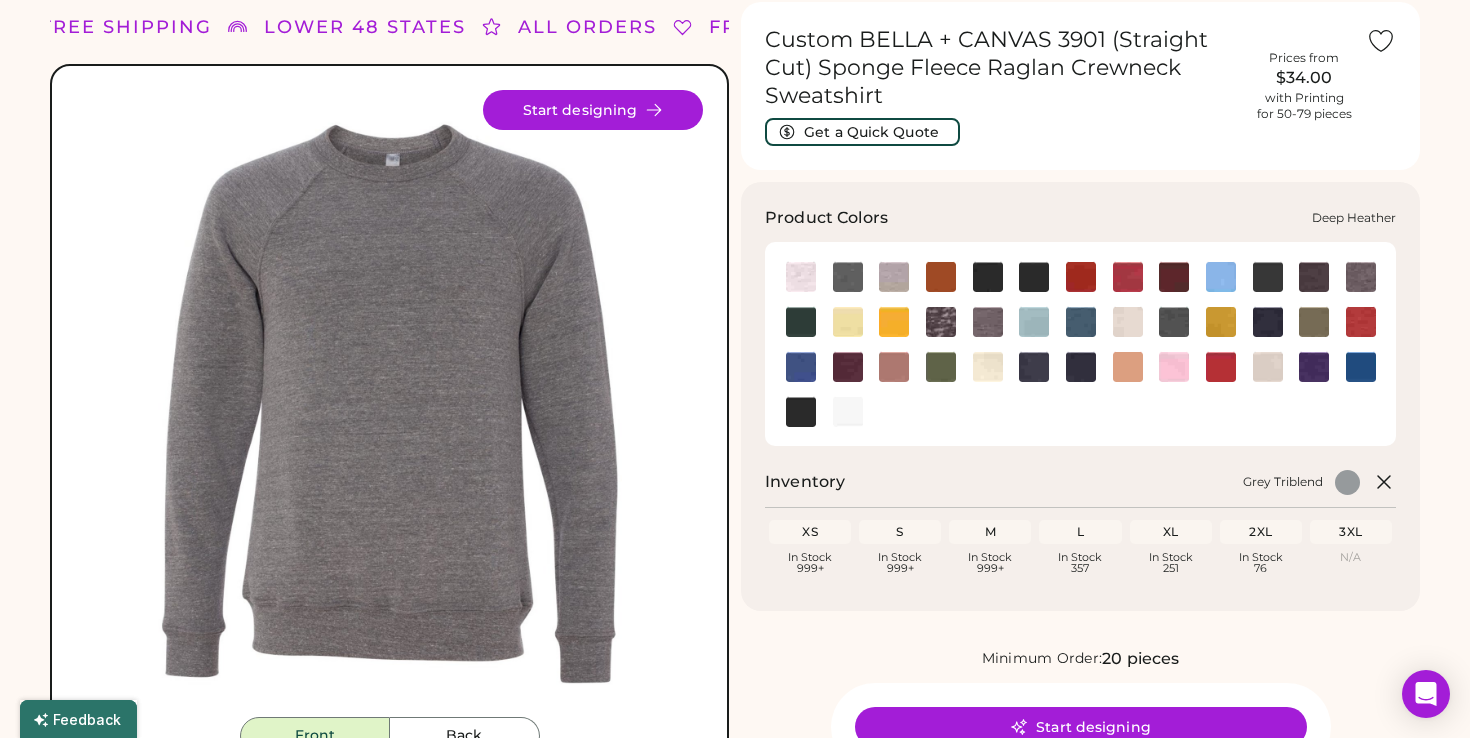 click 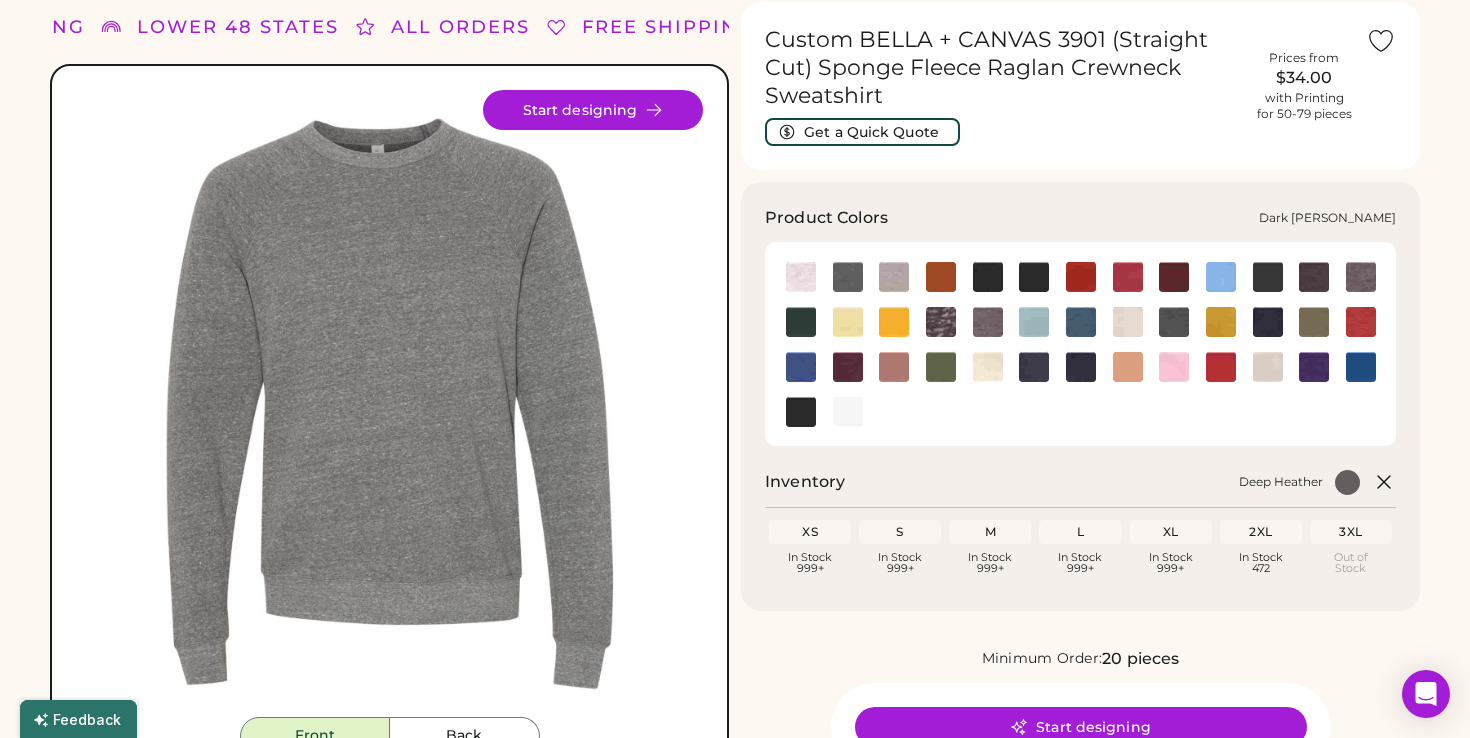 click 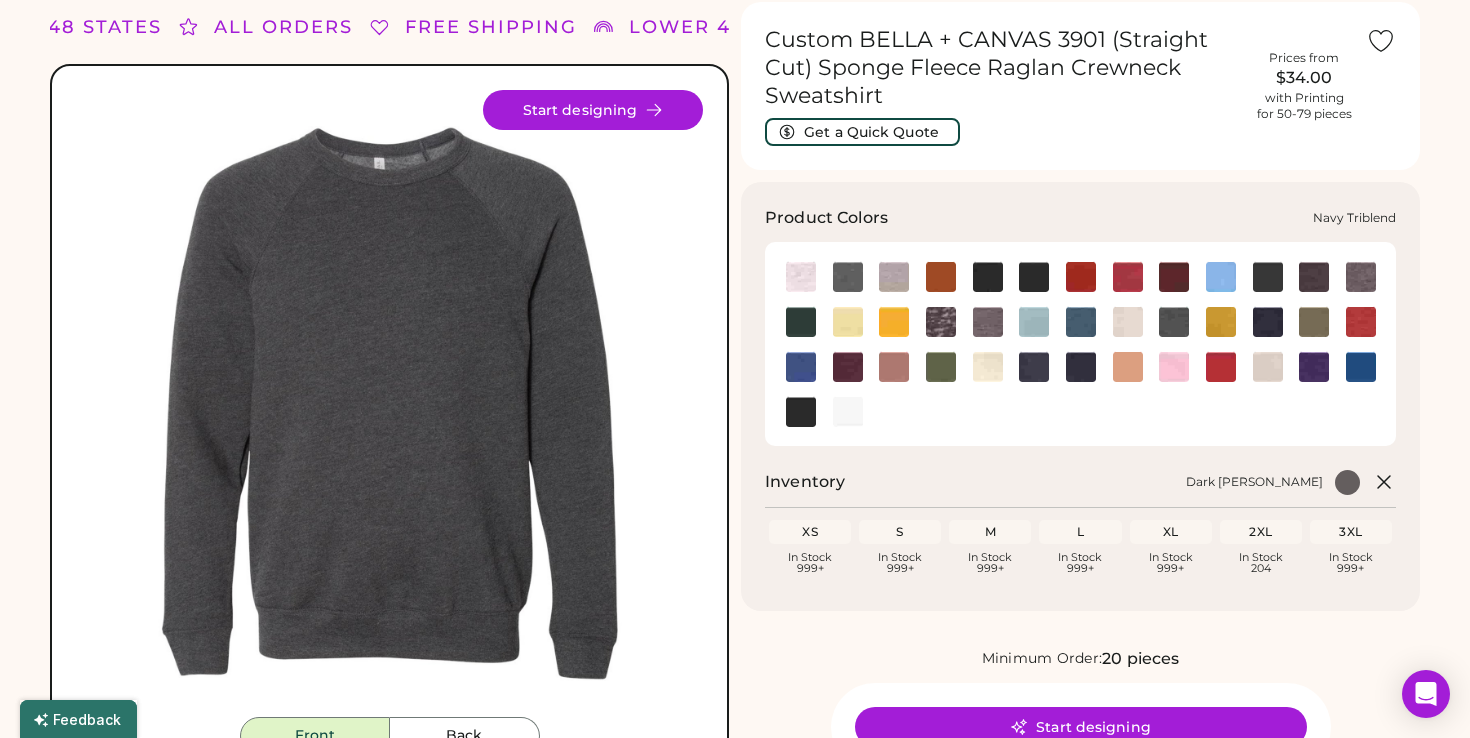 click 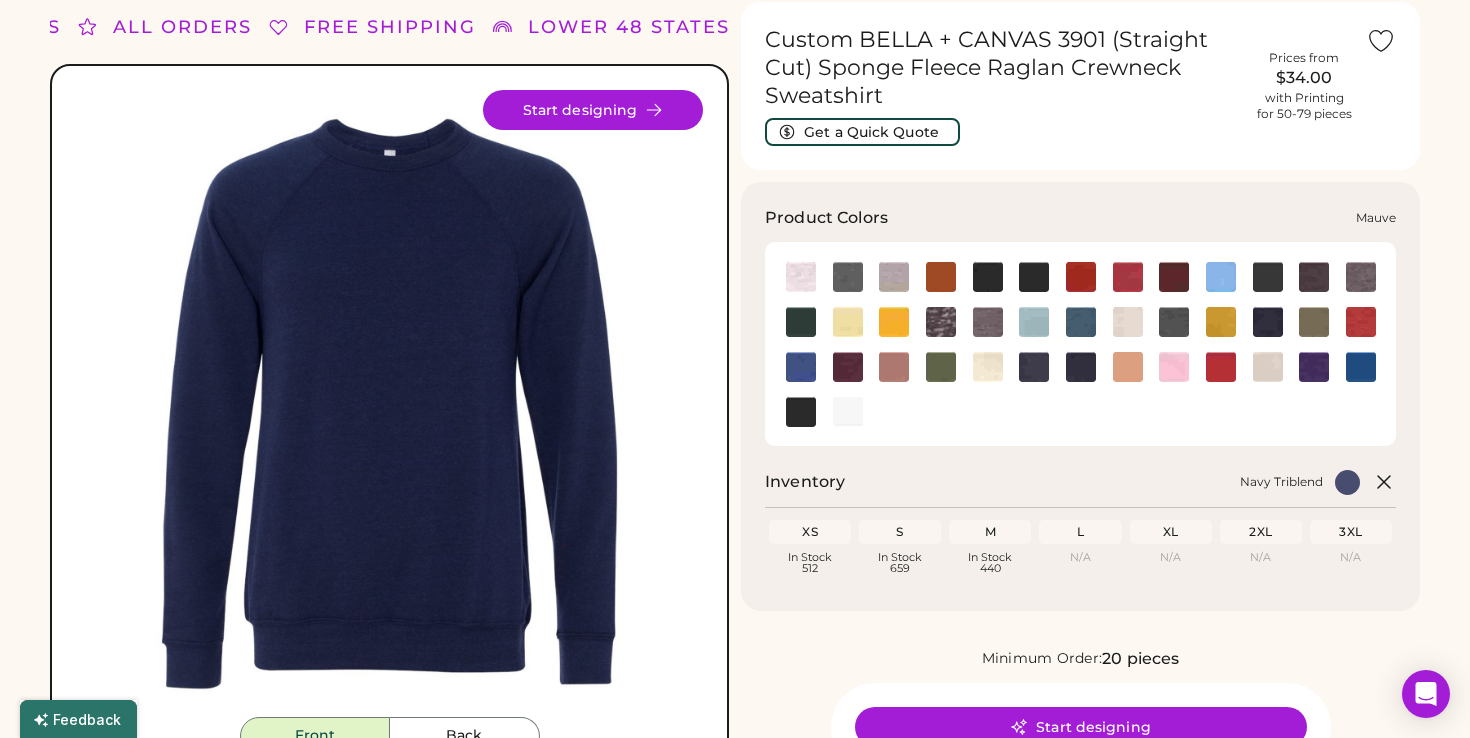click 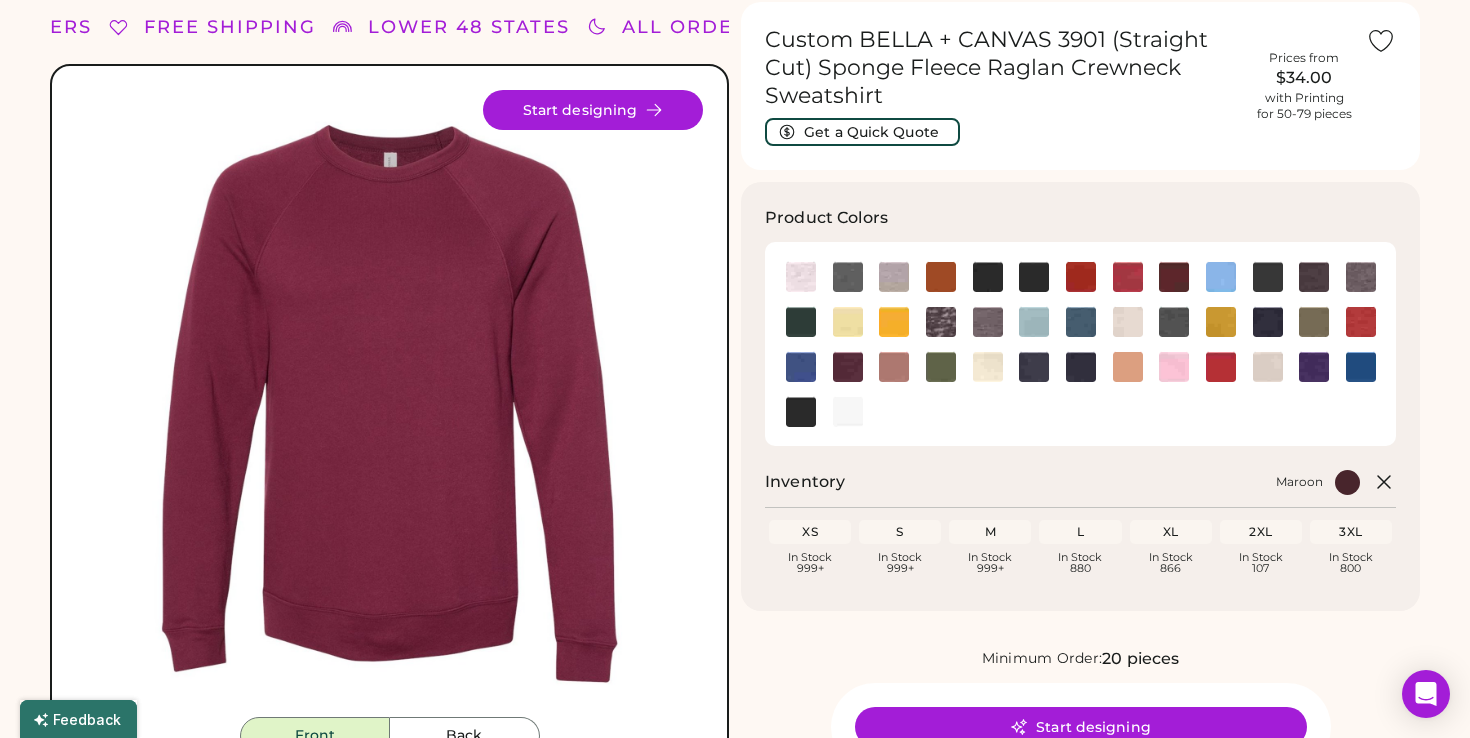 click 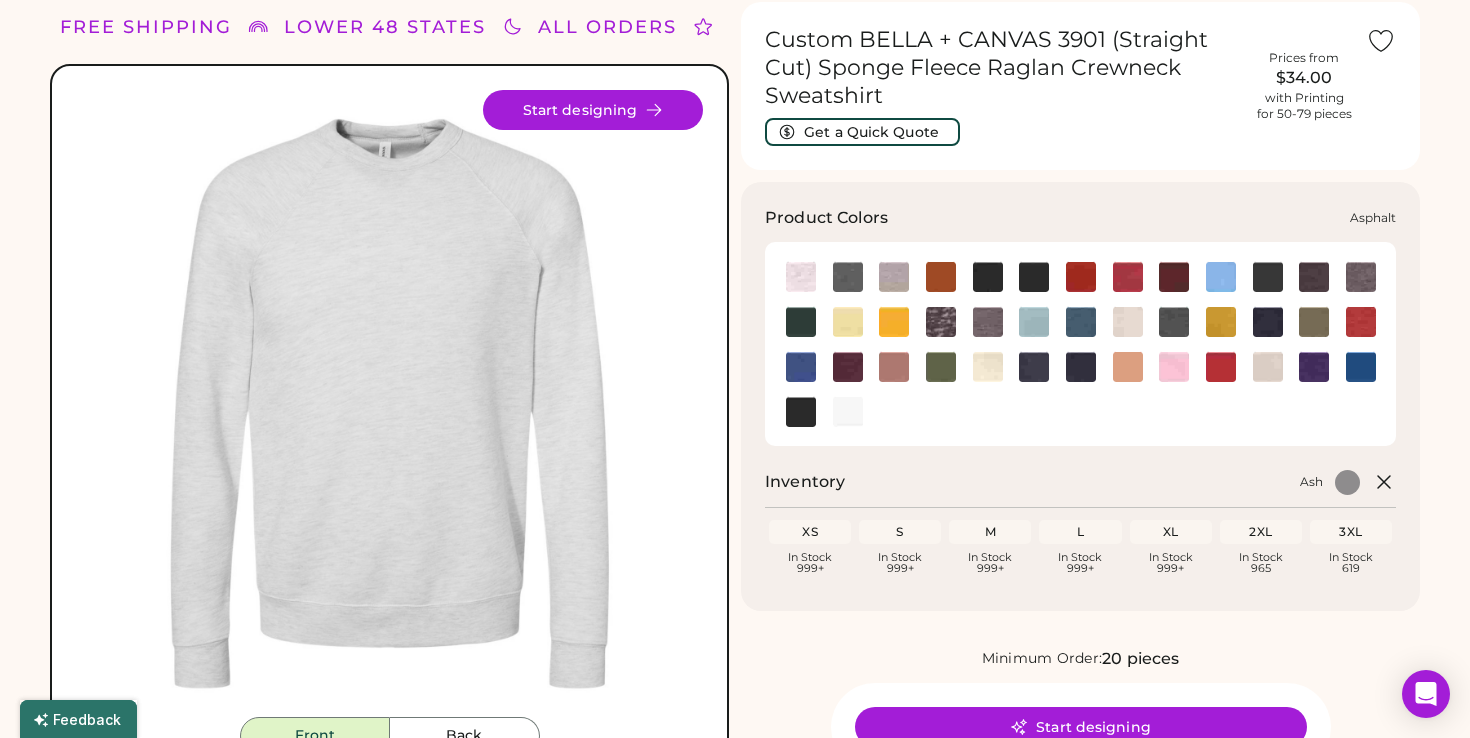 click 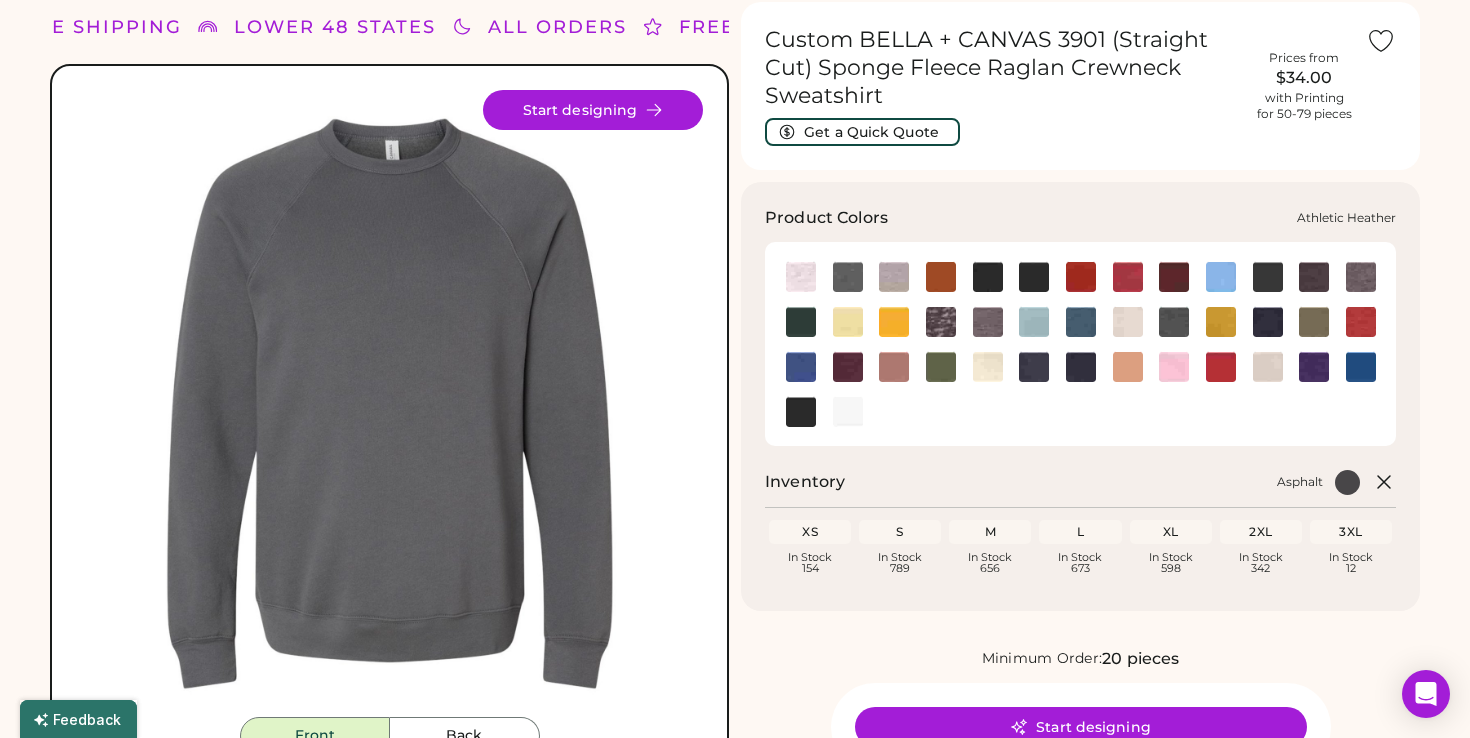 click 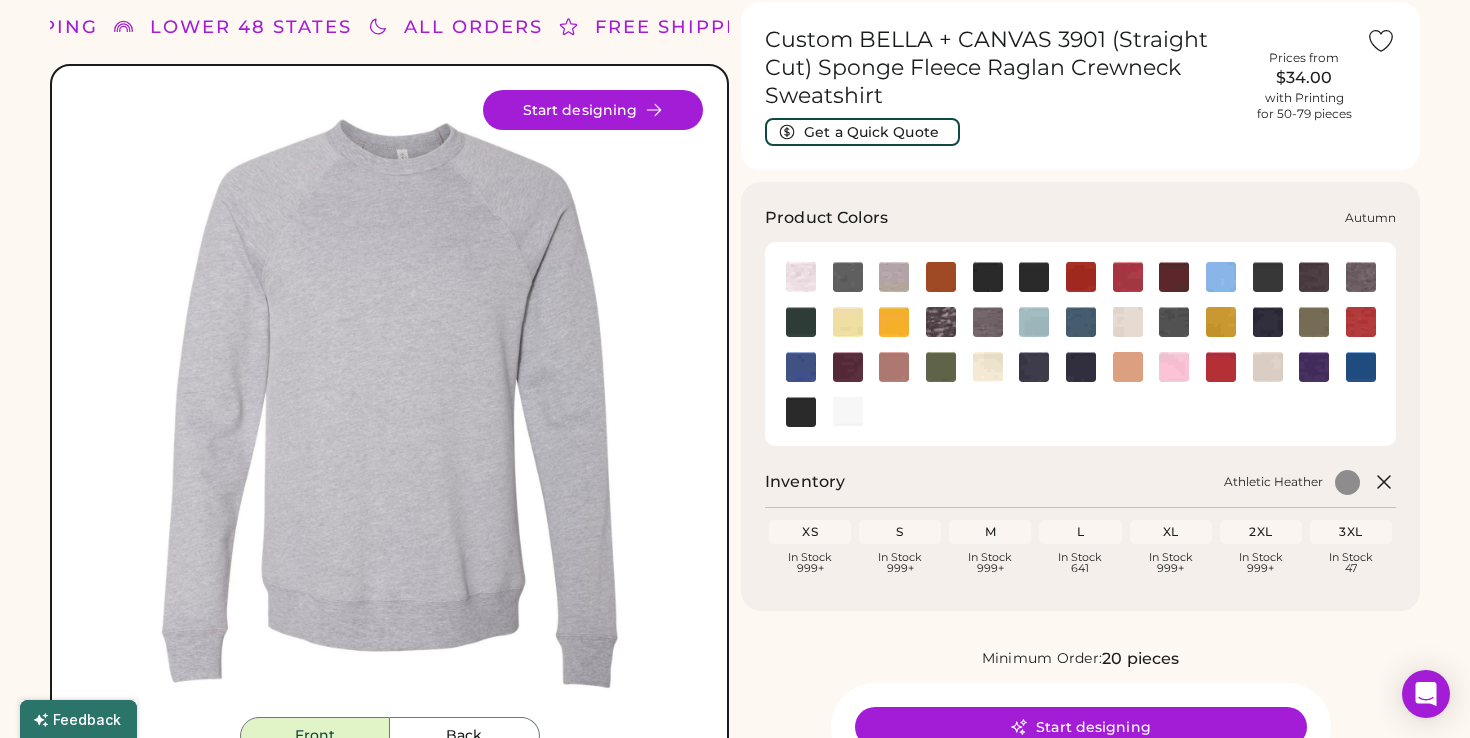 click 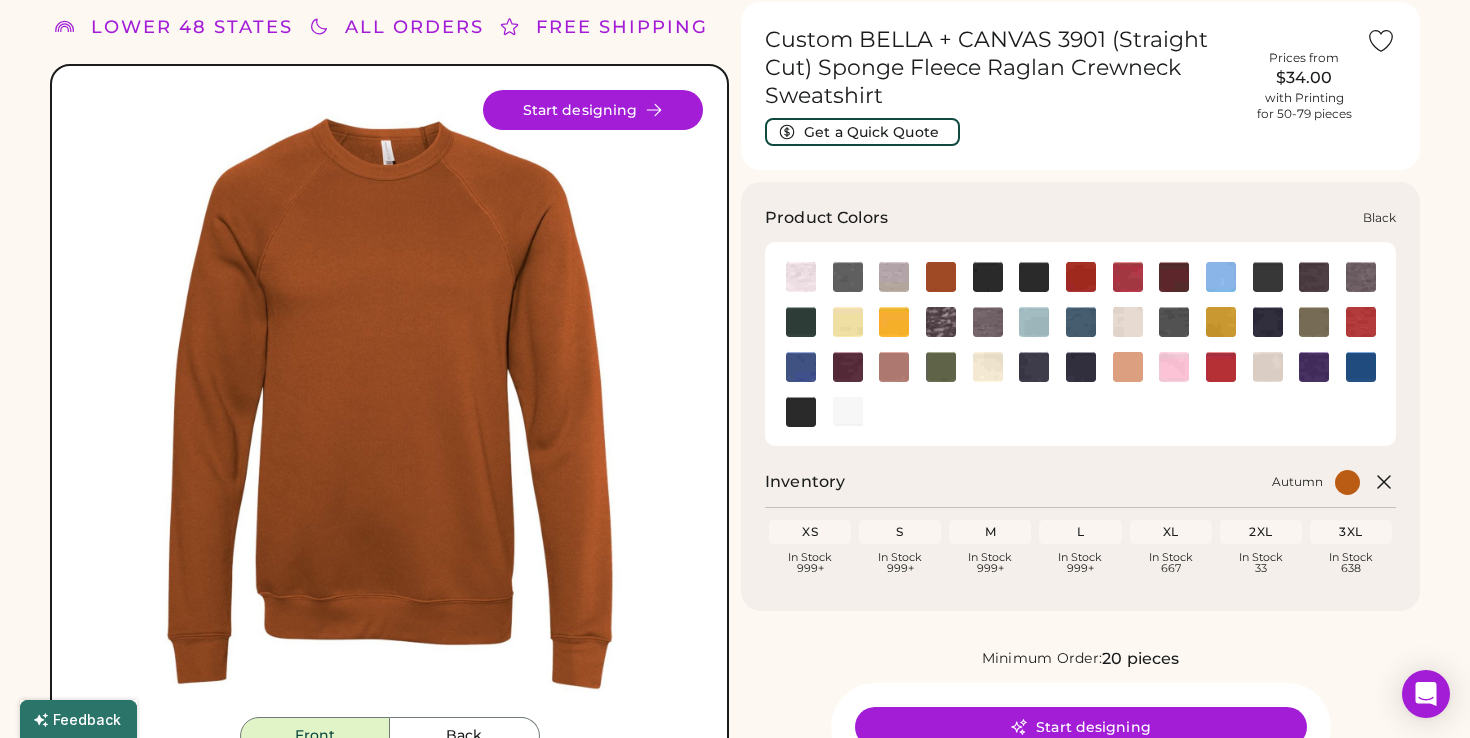 click 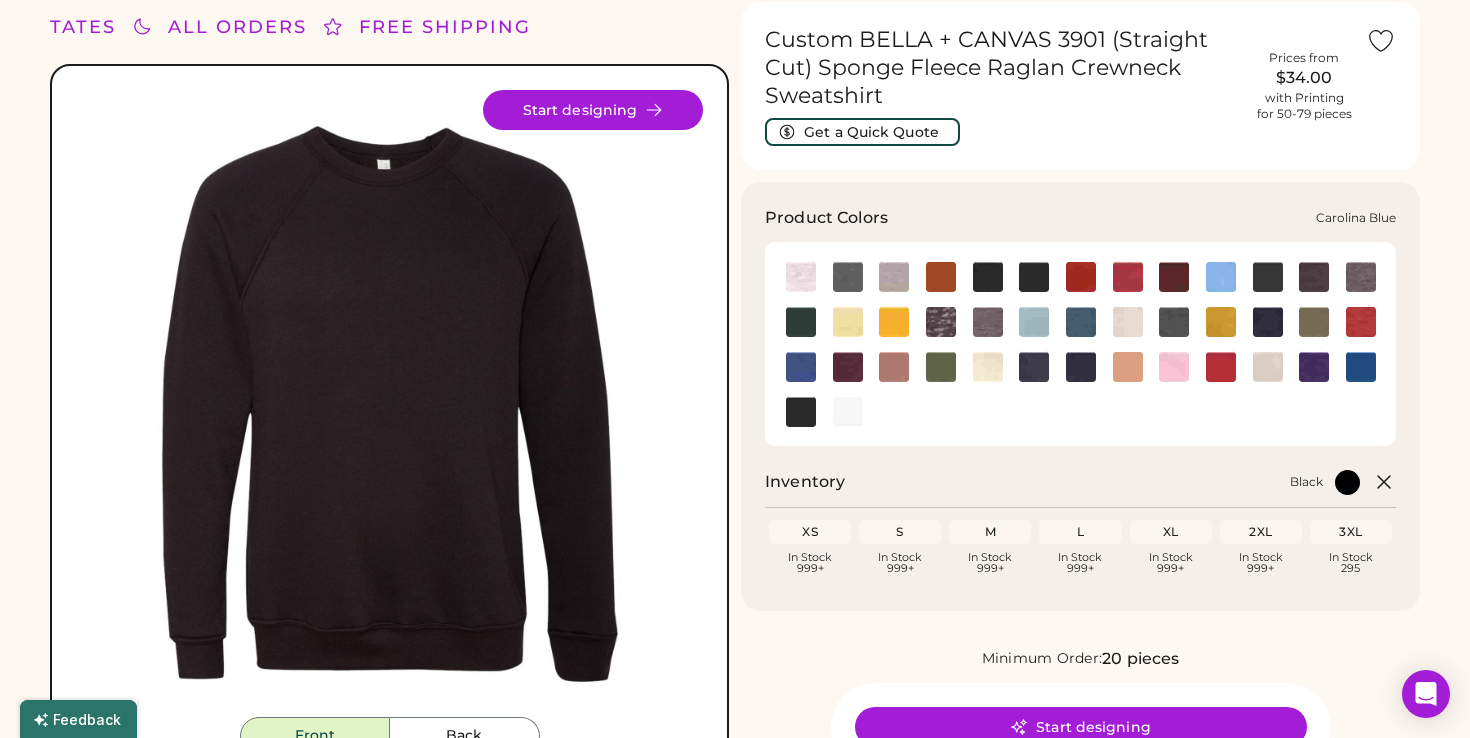 click at bounding box center (1220, 276) 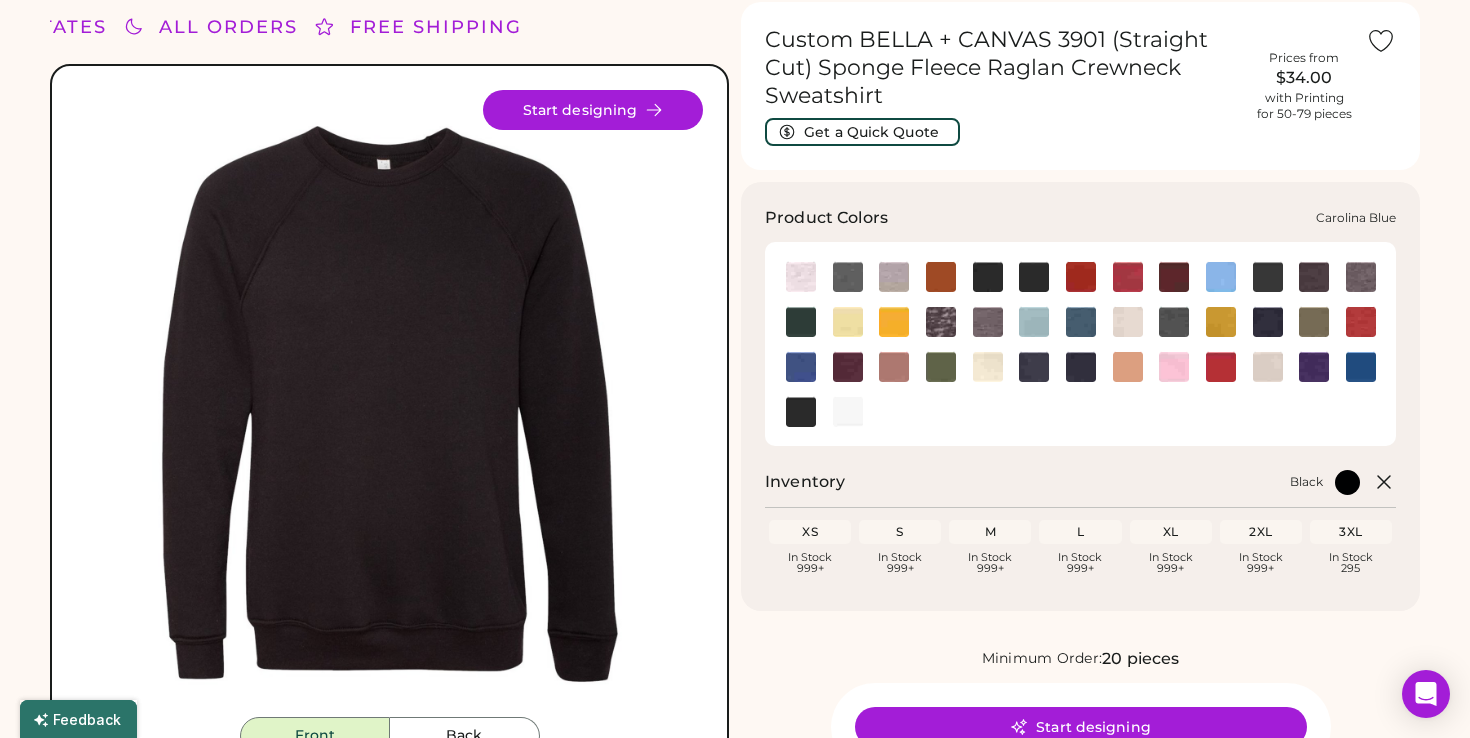 click 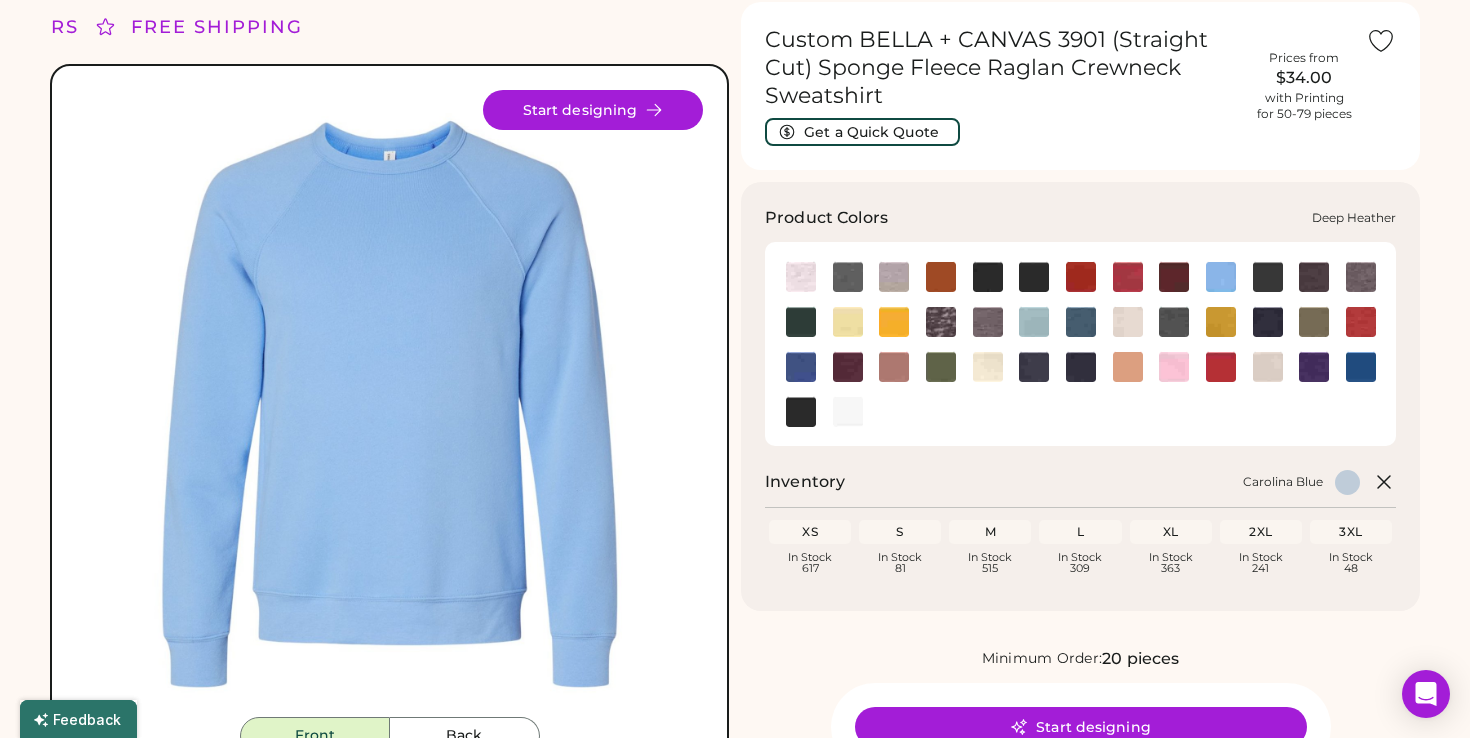 click 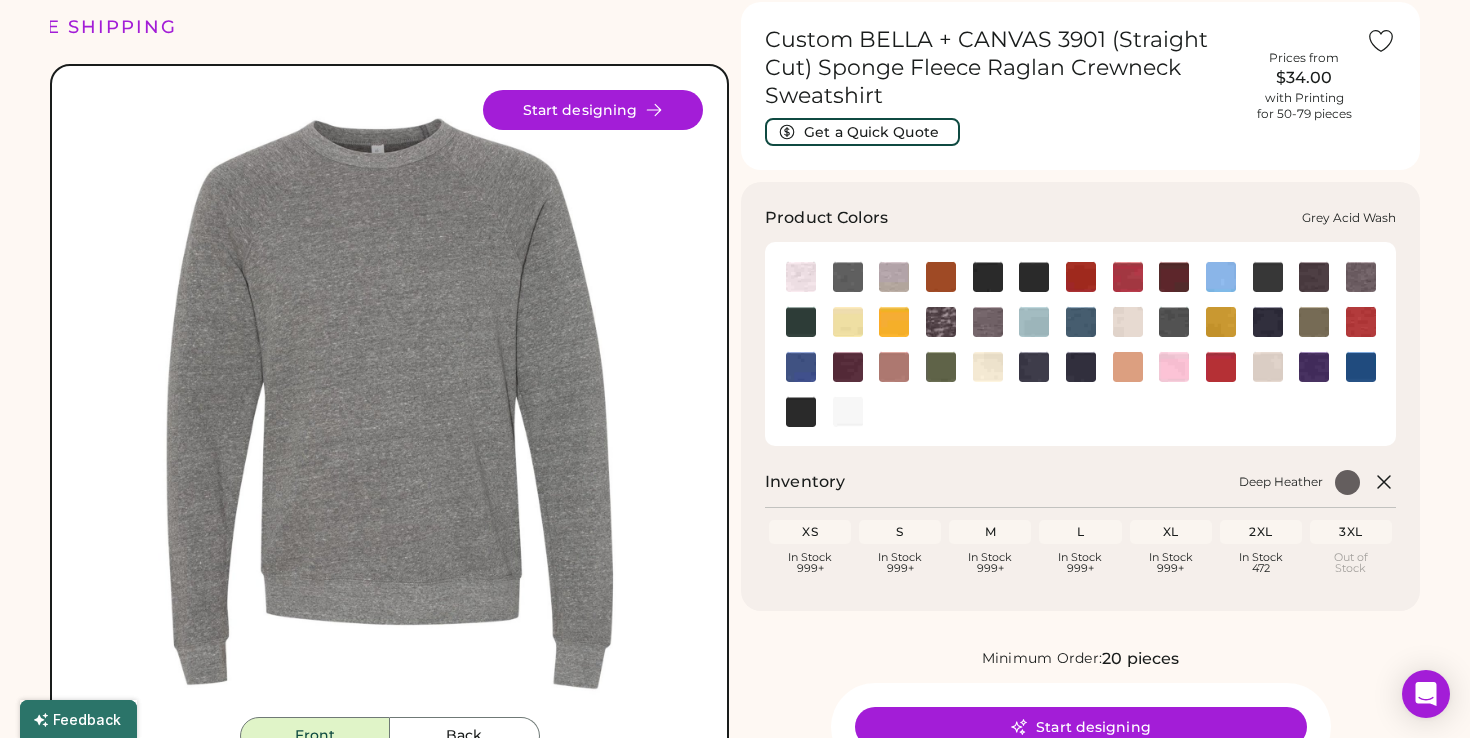 click 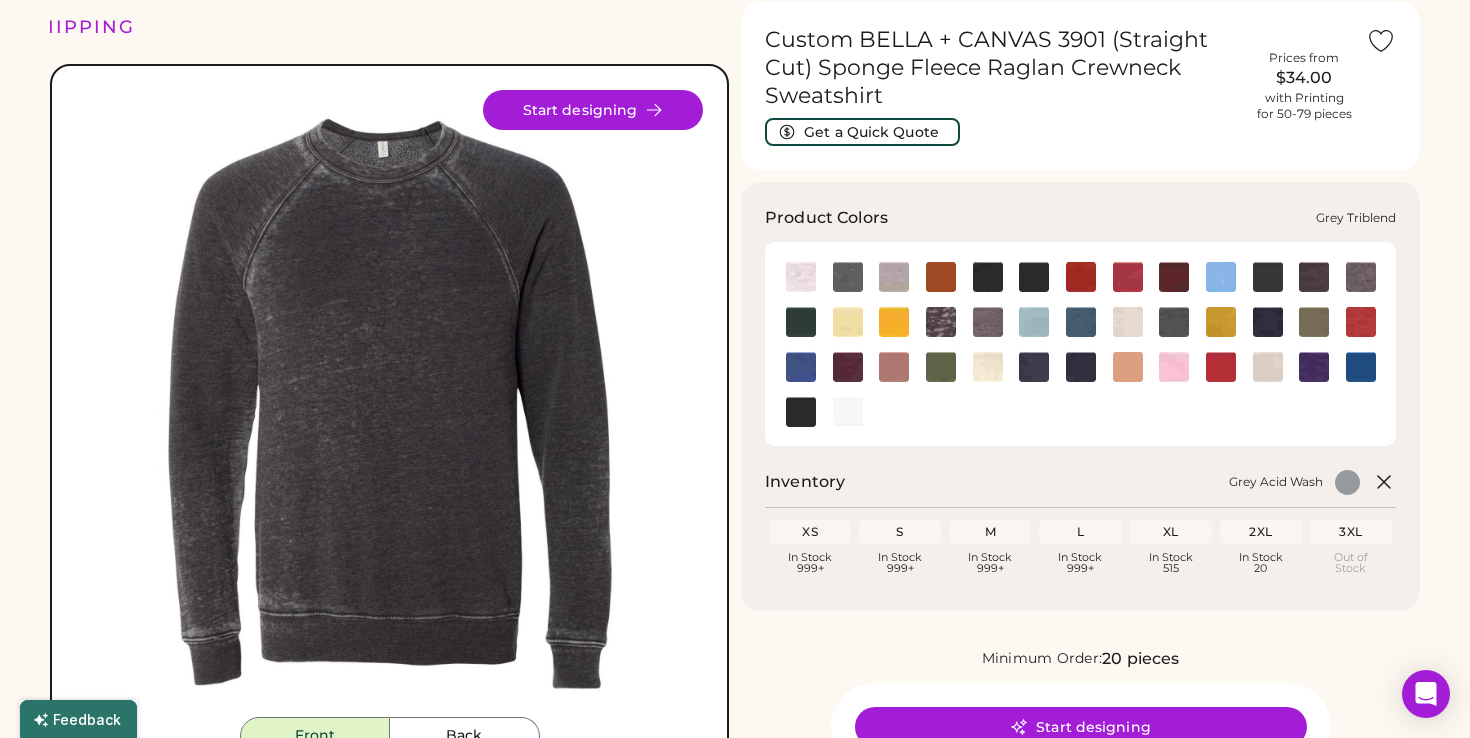 click 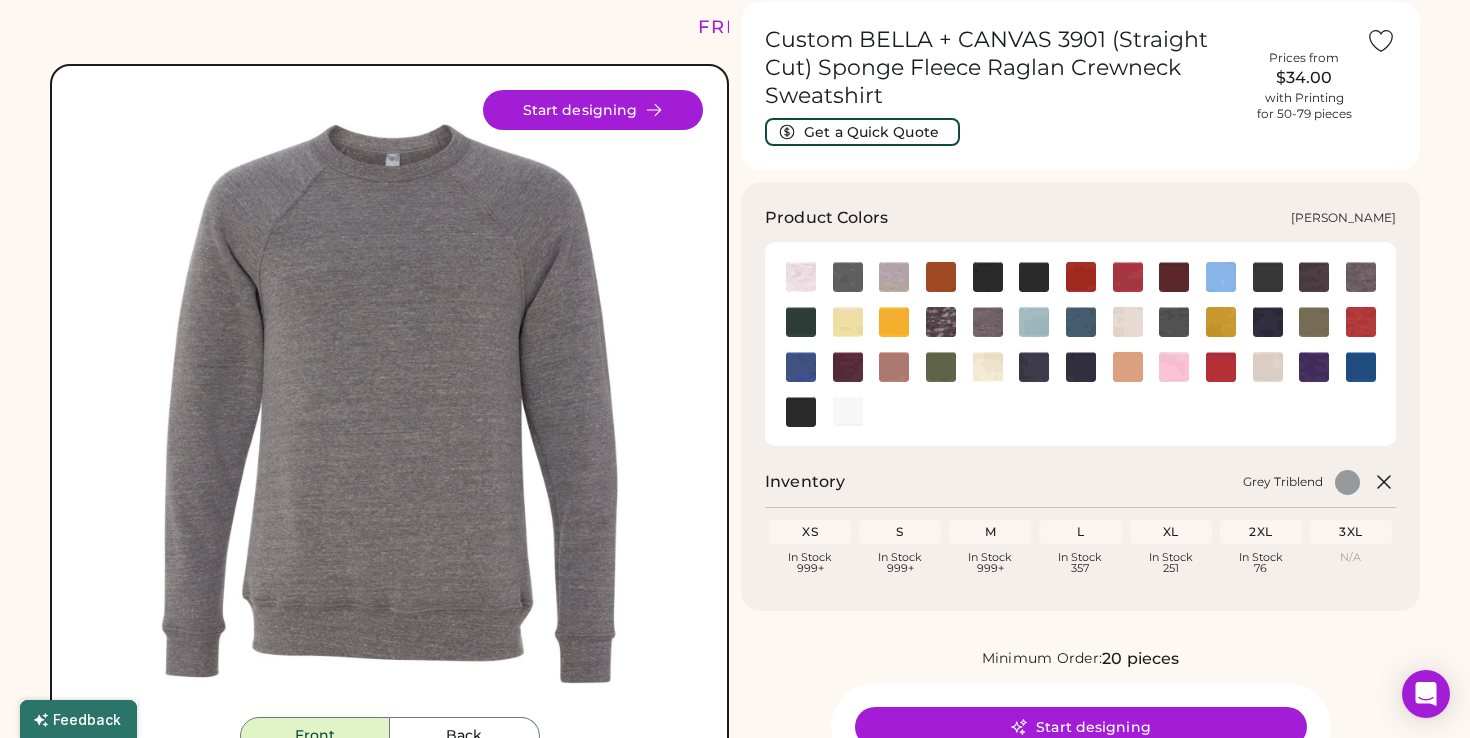 click 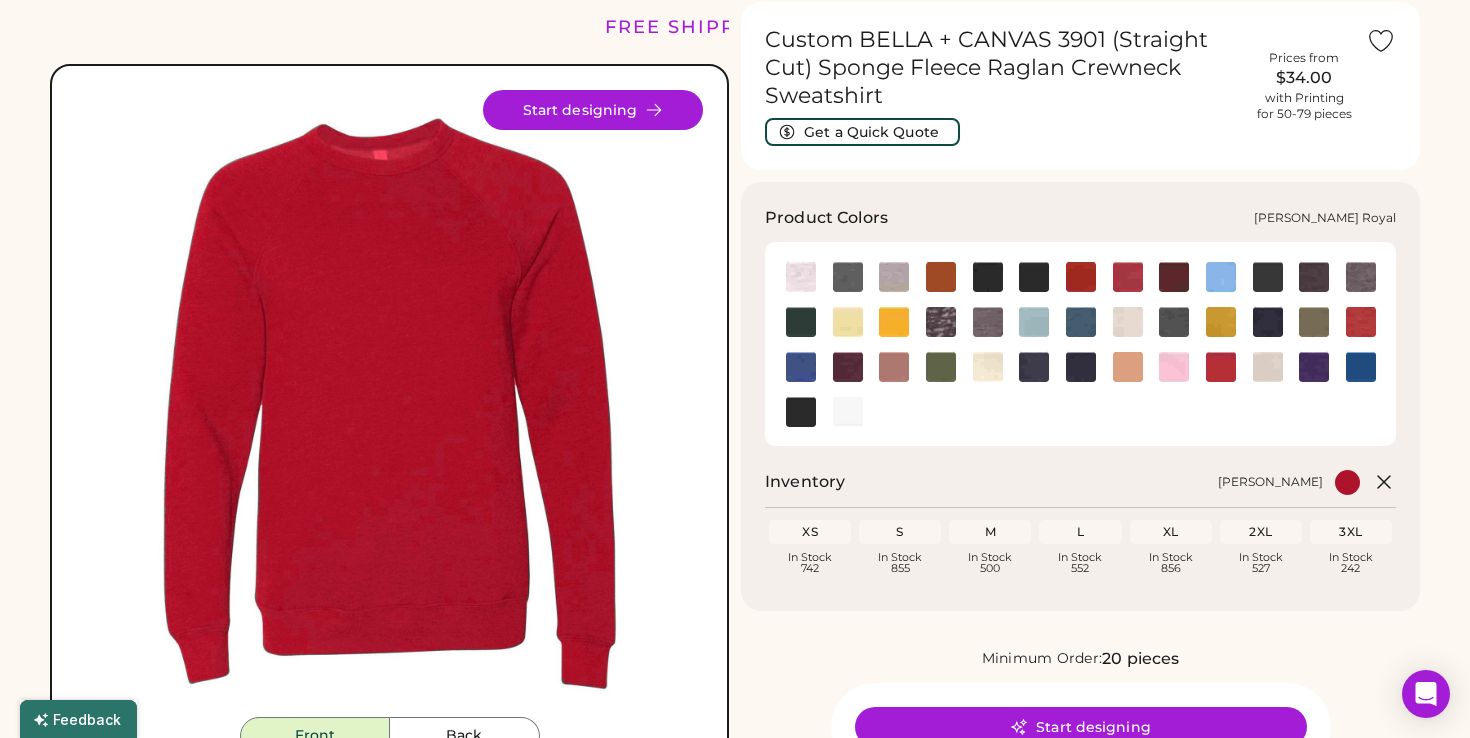 click 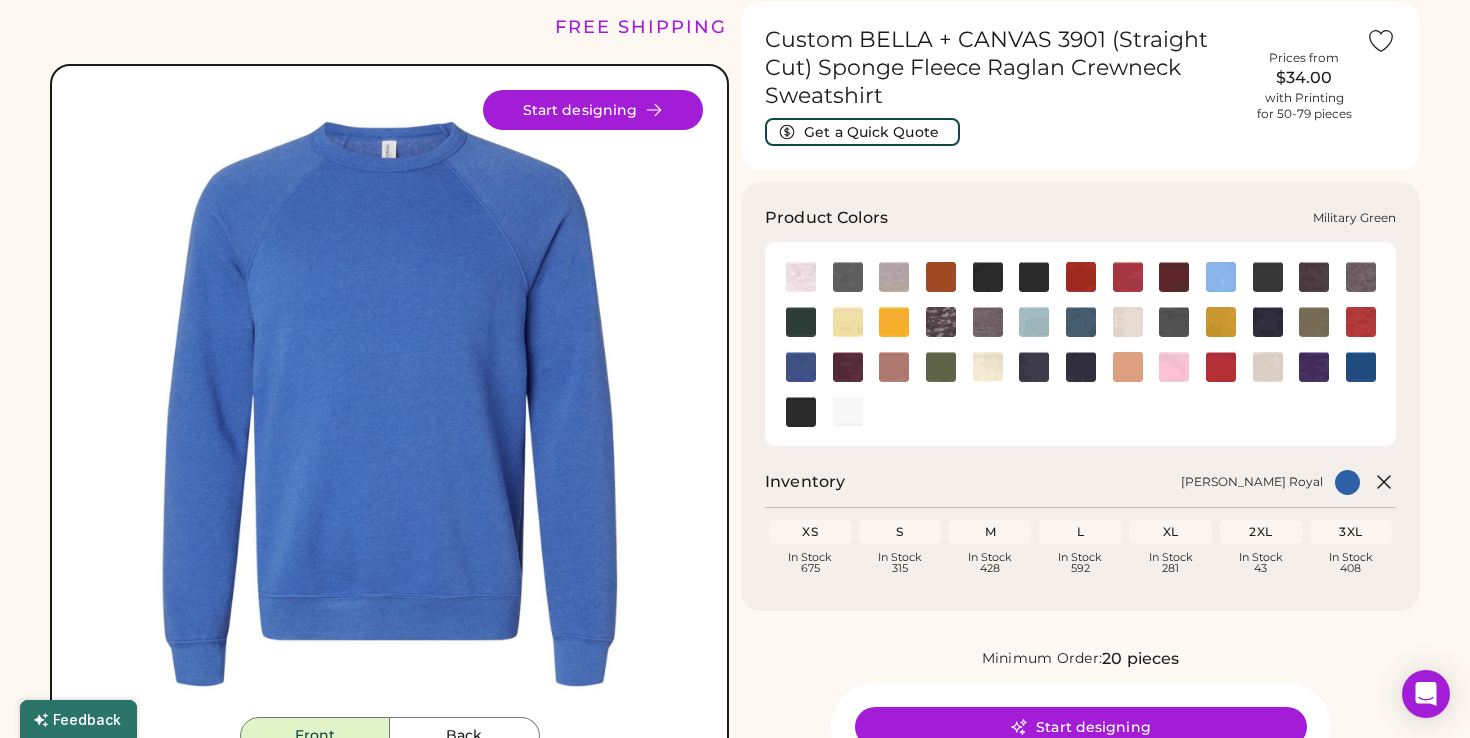 click 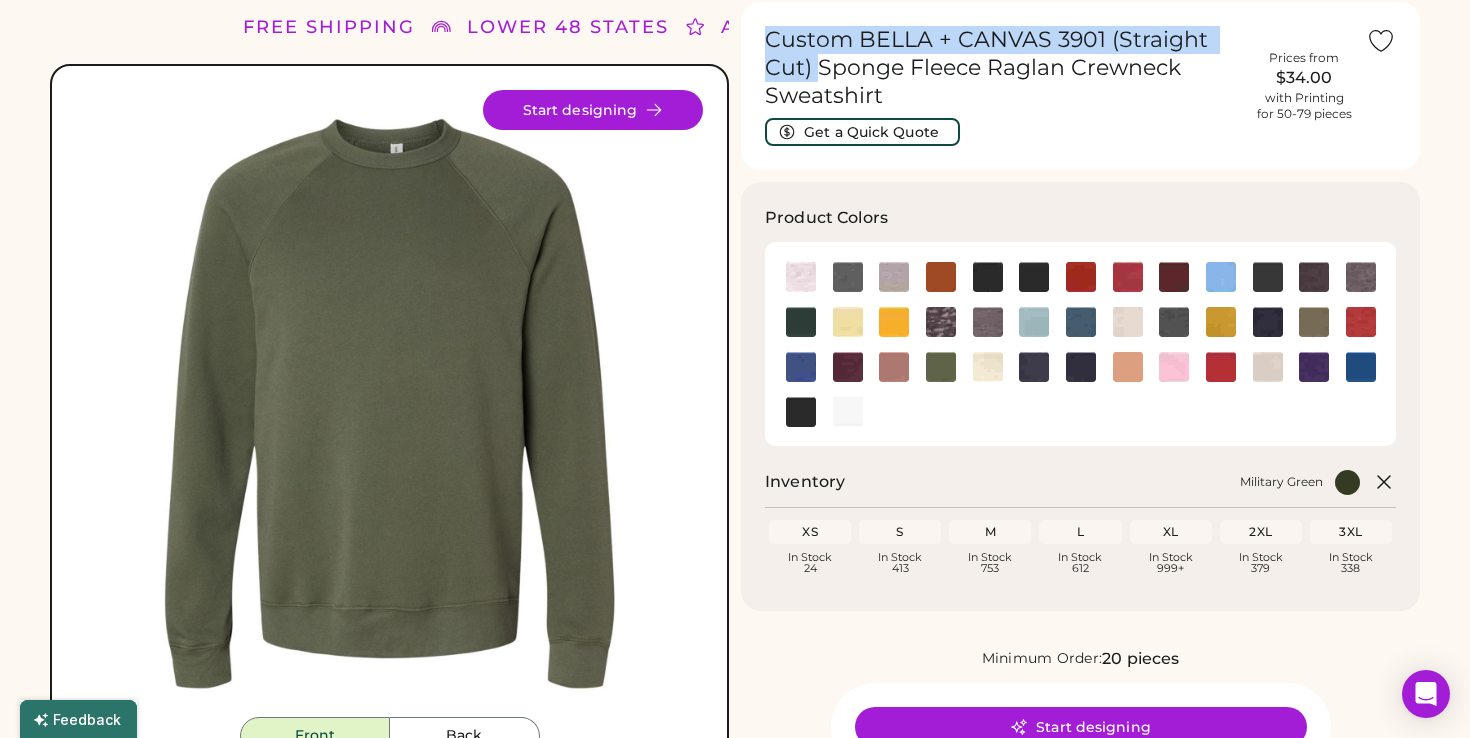 copy on "Custom BELLA + CANVAS 3901 (Straight Cut)" 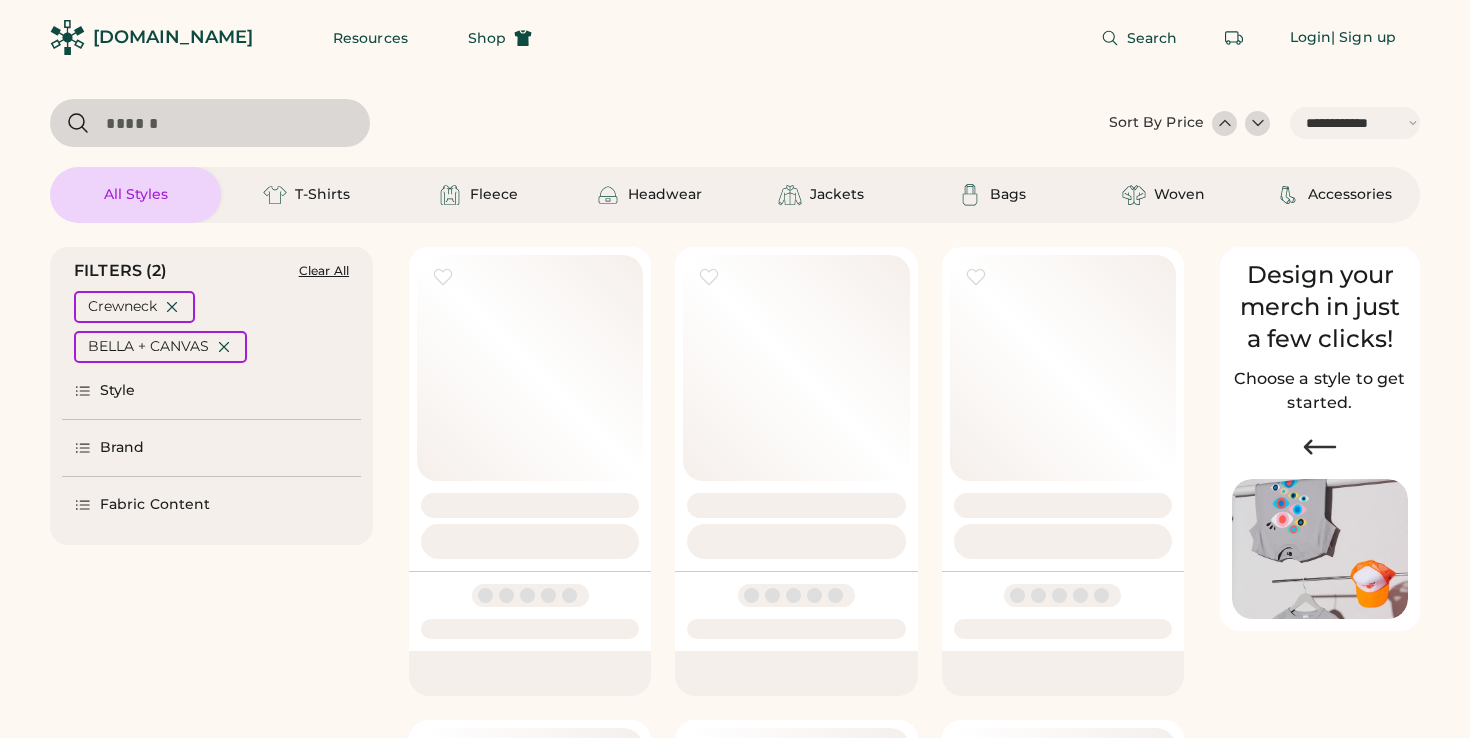 select on "*****" 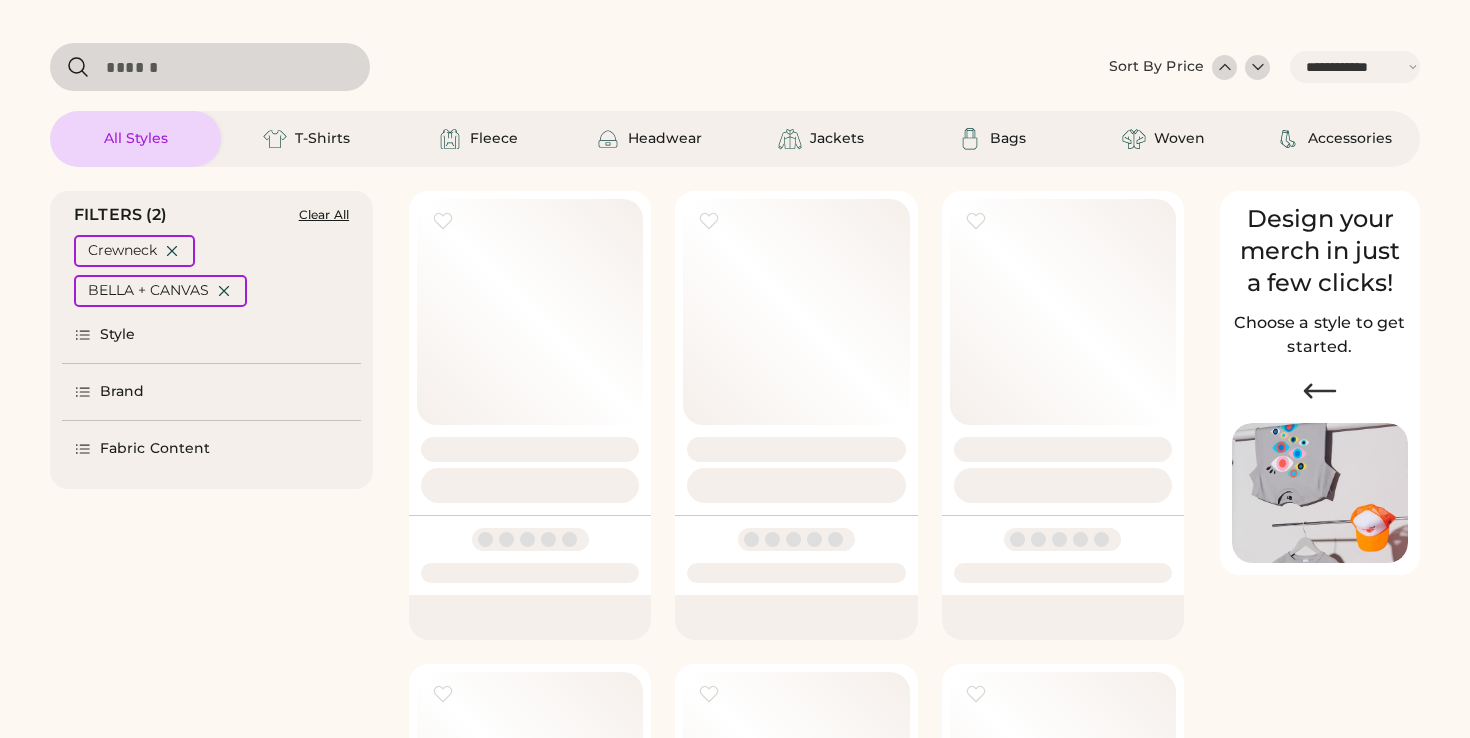 scroll, scrollTop: 0, scrollLeft: 0, axis: both 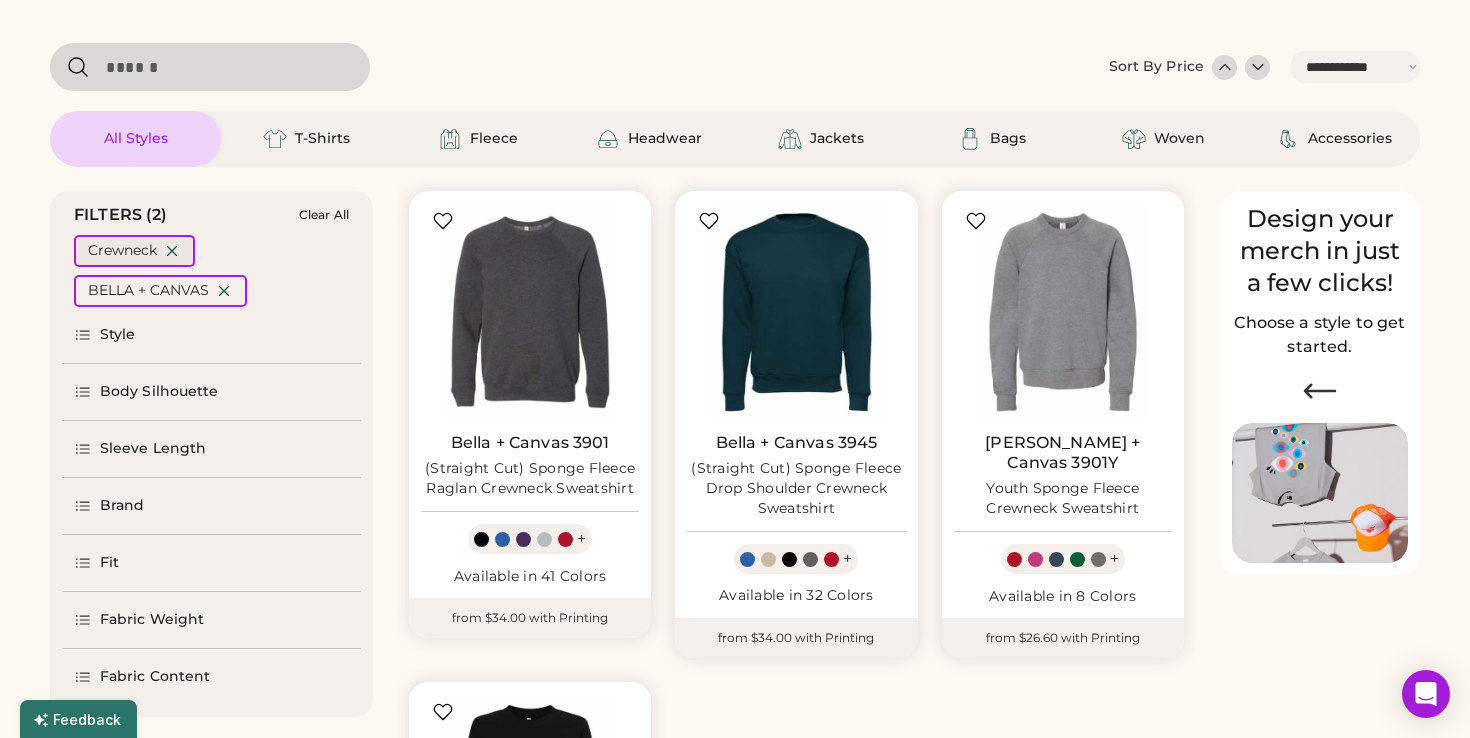 click 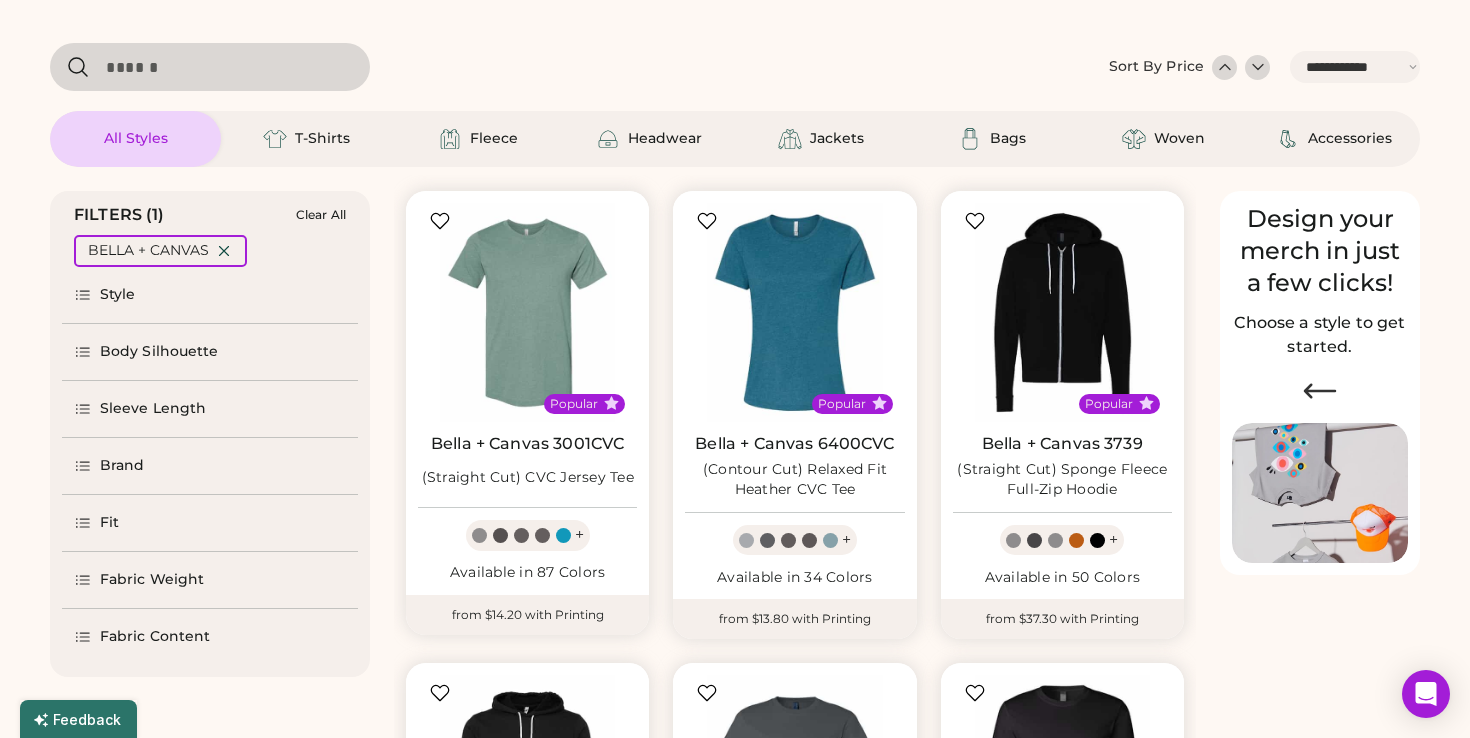click on "Style" at bounding box center (118, 295) 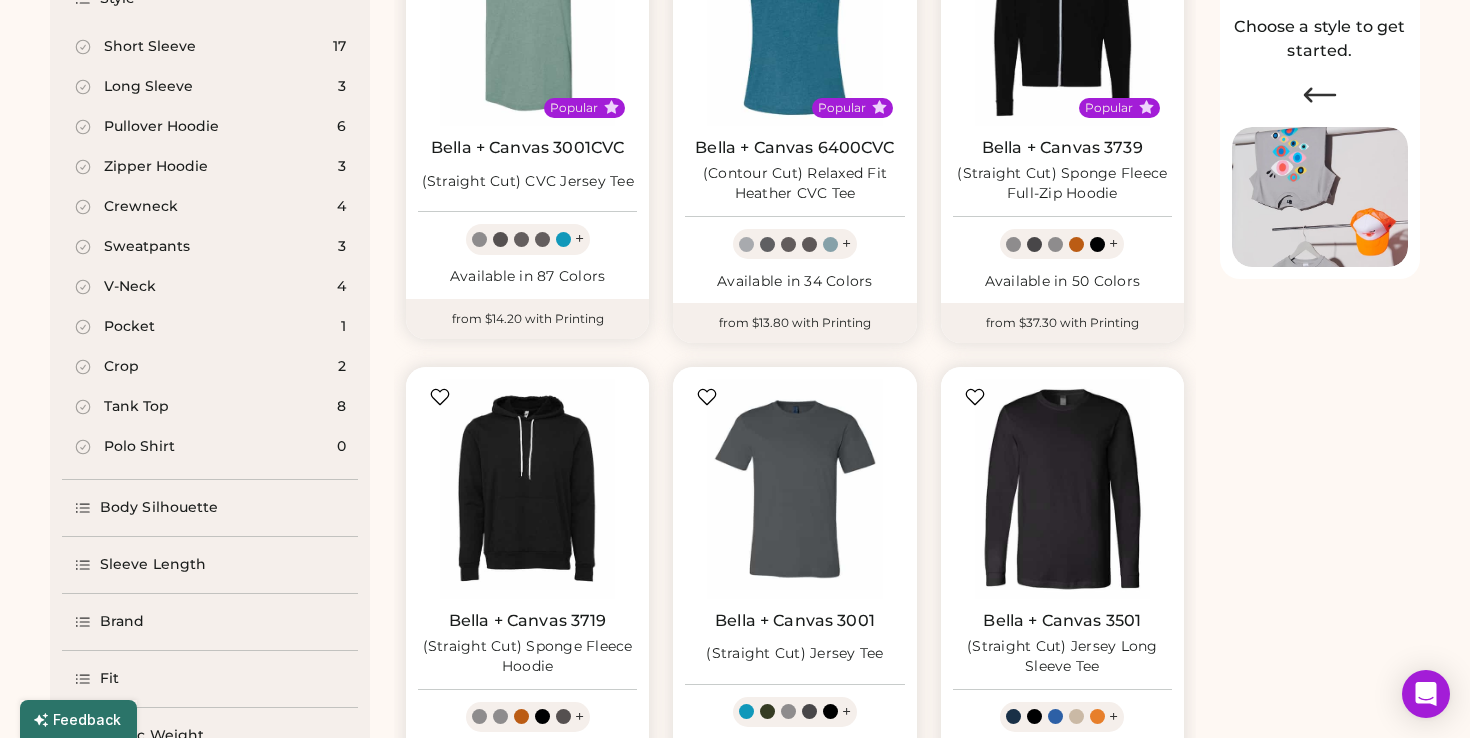scroll, scrollTop: 393, scrollLeft: 0, axis: vertical 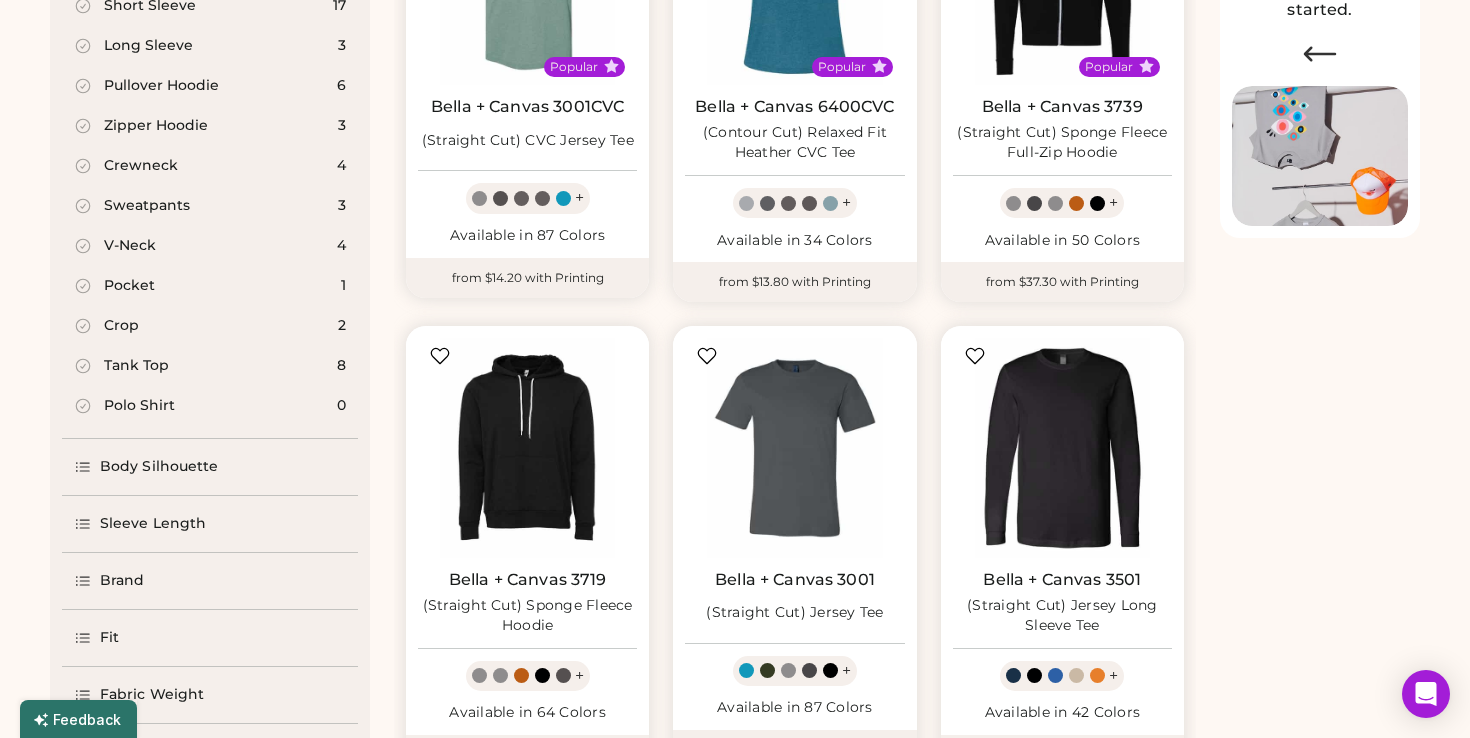 click on "Crop" at bounding box center [121, 326] 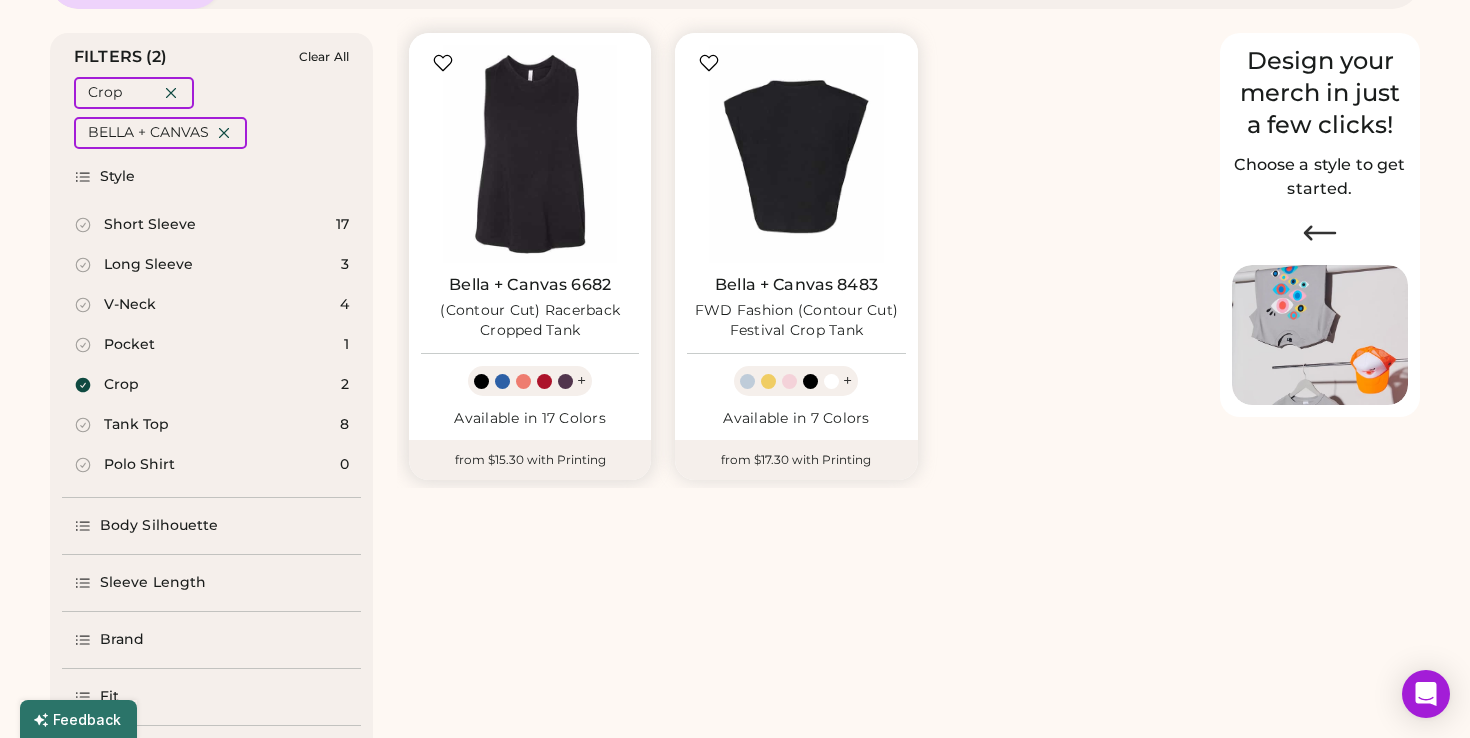 scroll, scrollTop: 221, scrollLeft: 0, axis: vertical 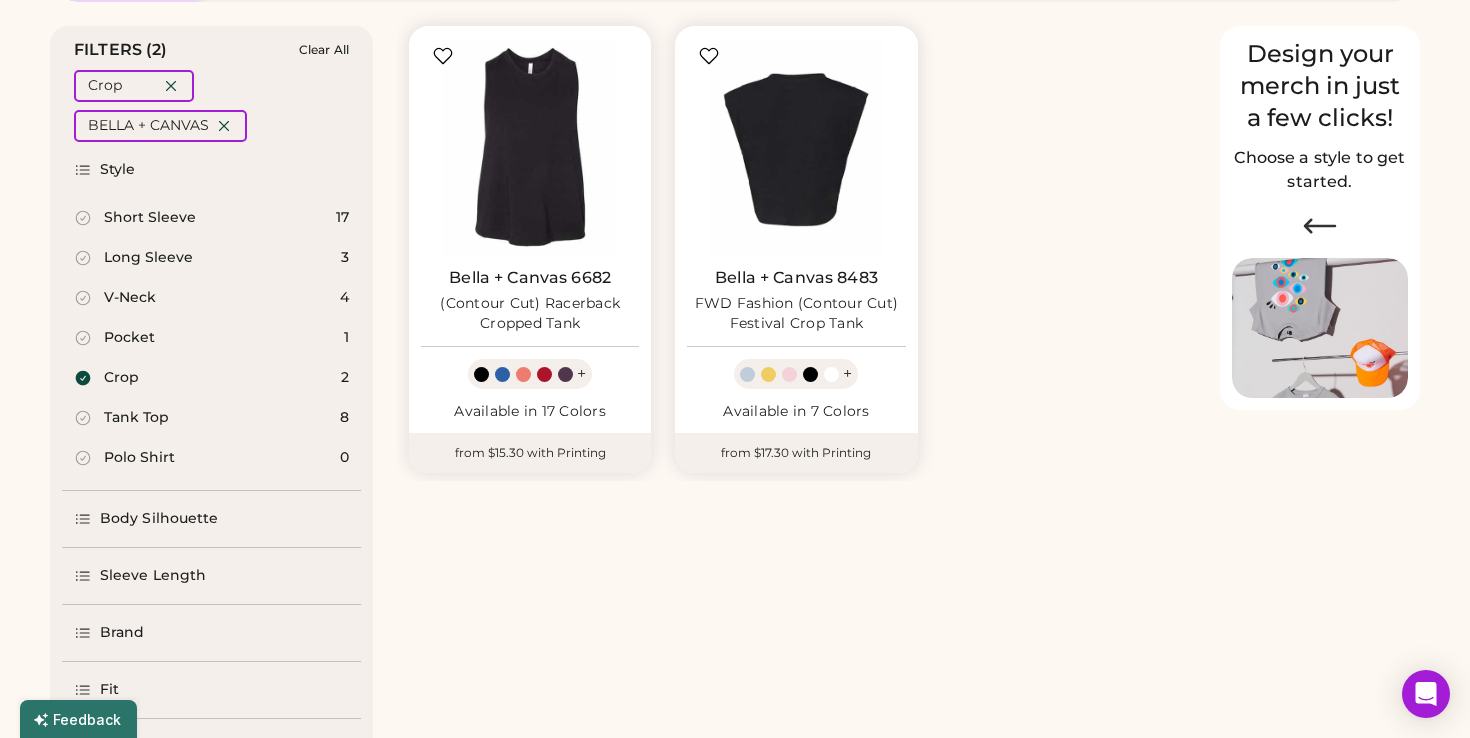 click 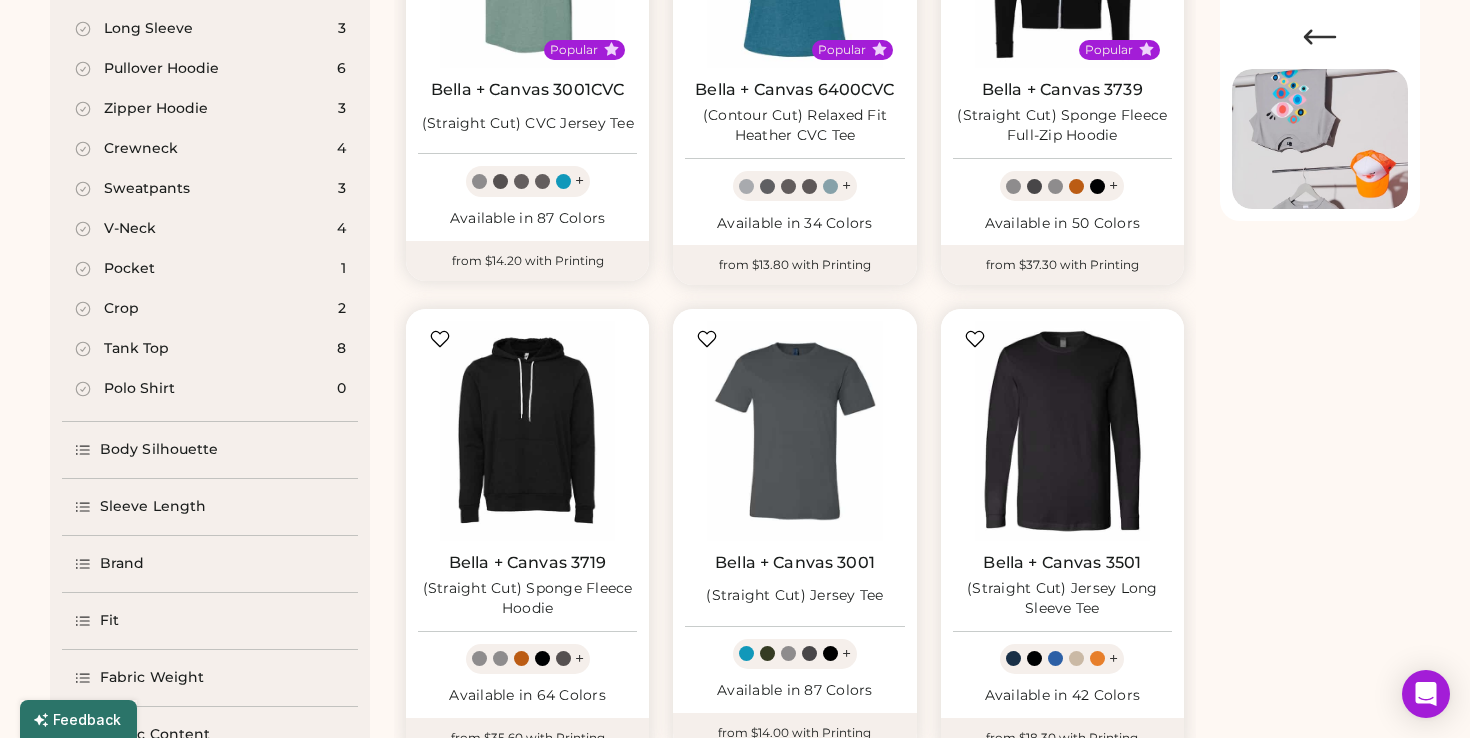scroll, scrollTop: 424, scrollLeft: 0, axis: vertical 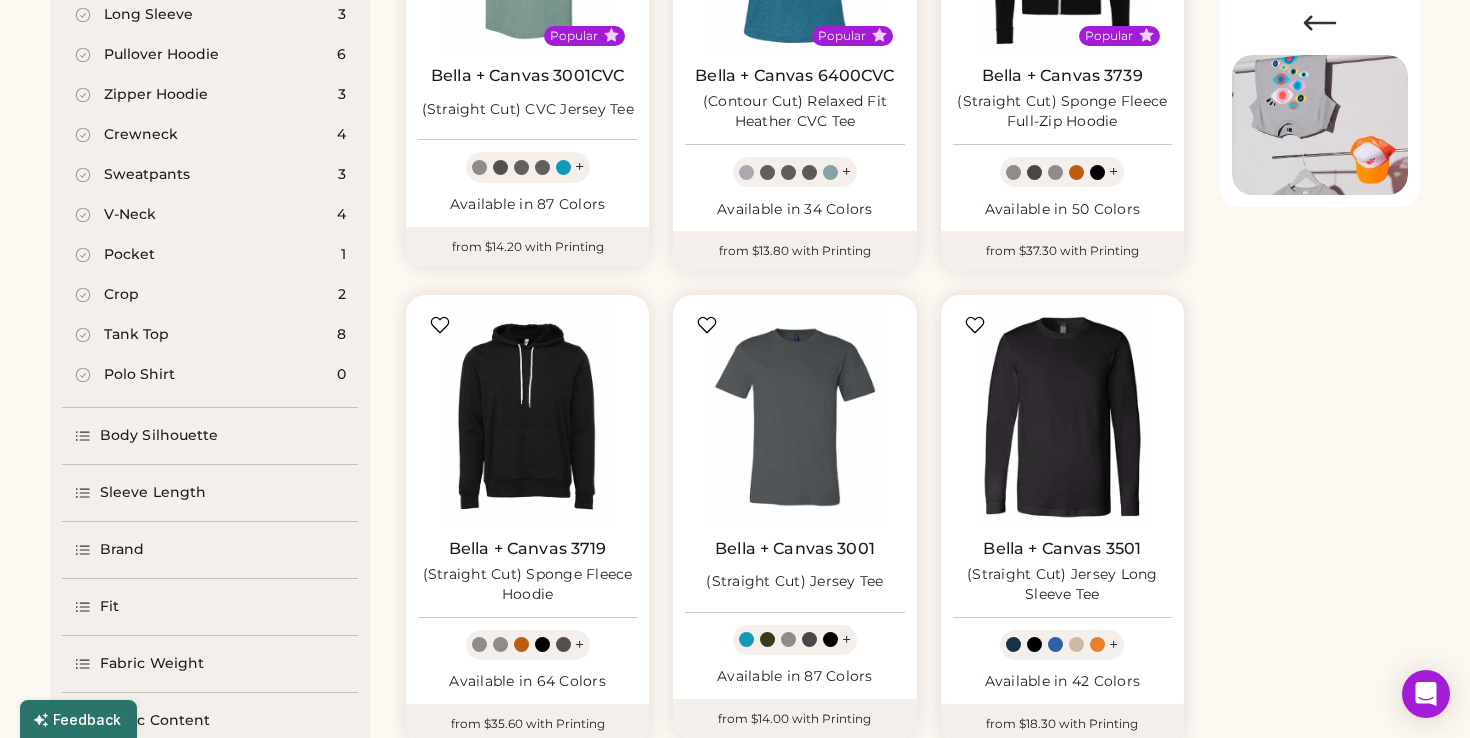 click 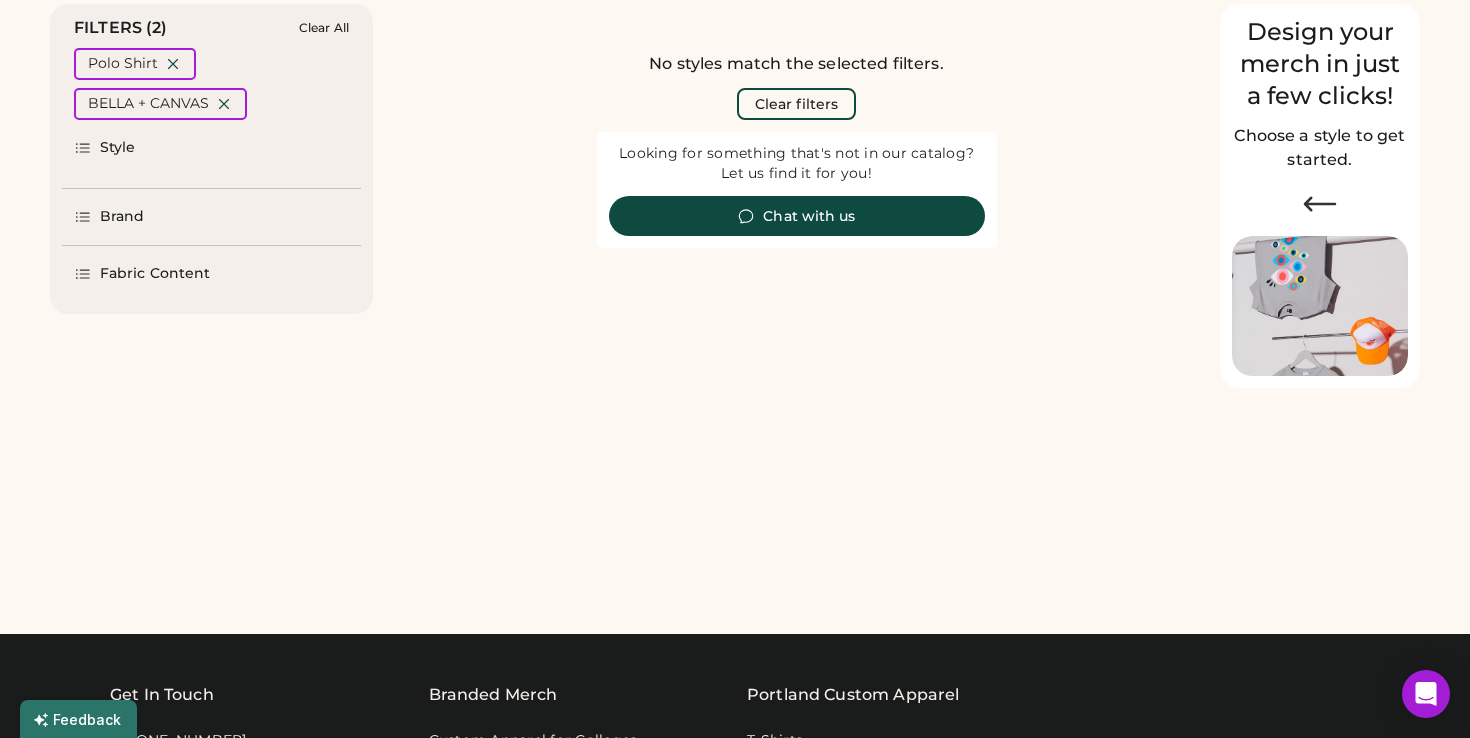 scroll, scrollTop: 0, scrollLeft: 0, axis: both 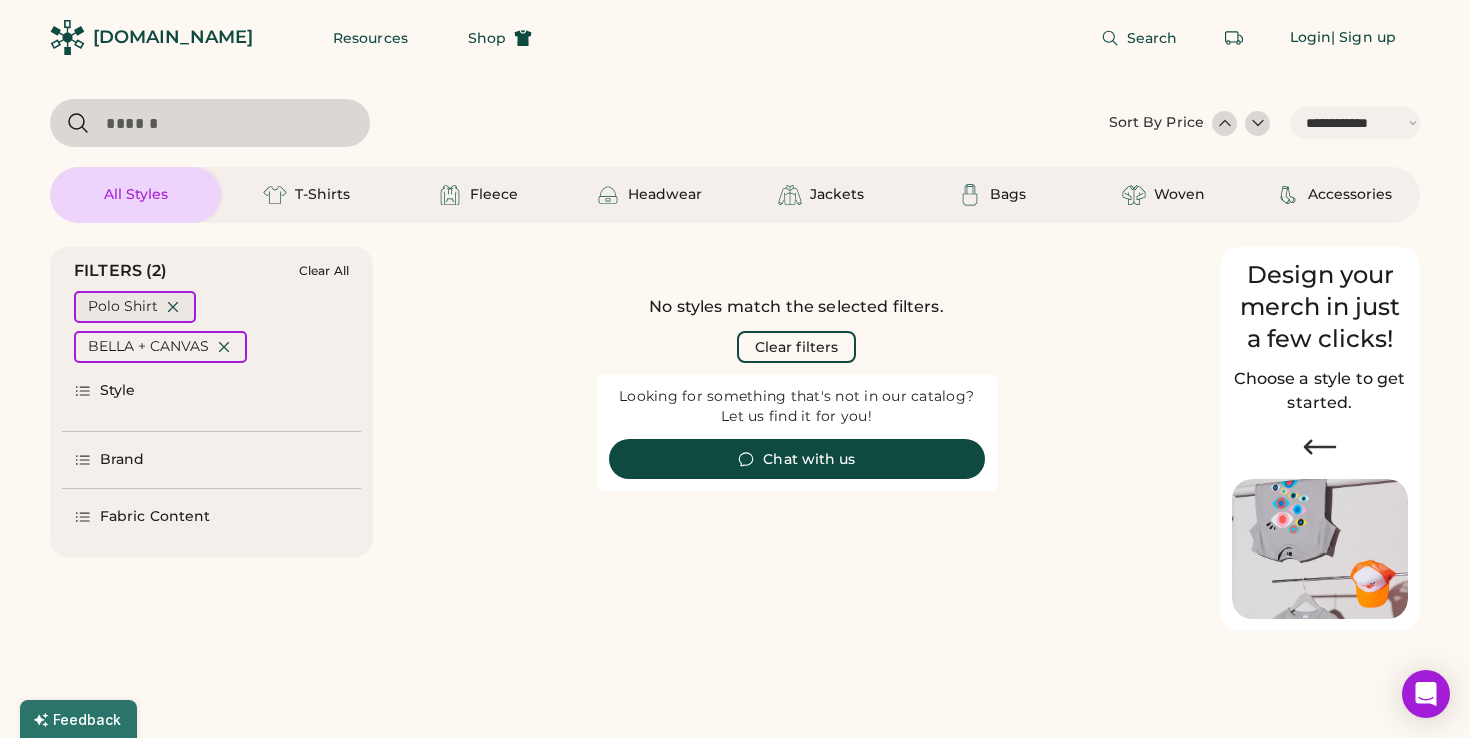 click 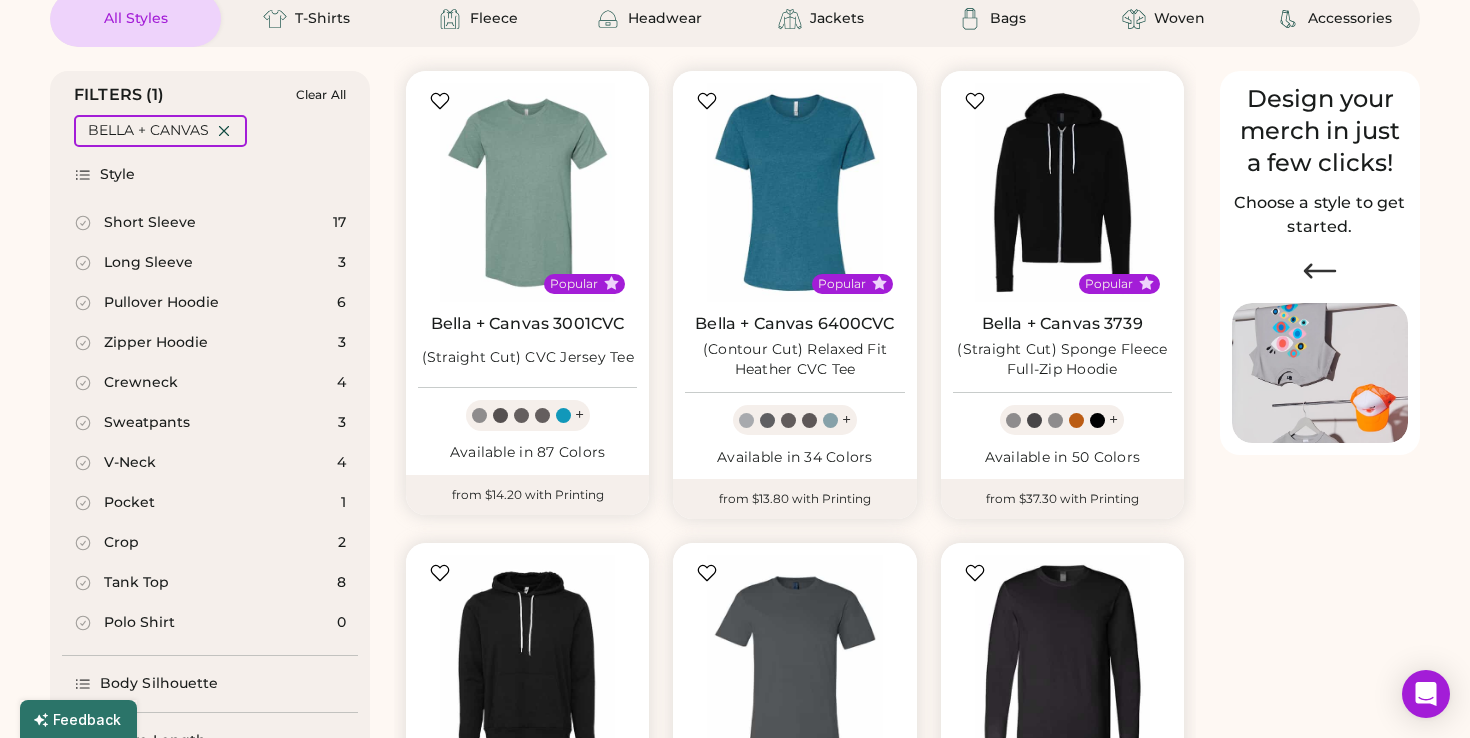 scroll, scrollTop: 178, scrollLeft: 0, axis: vertical 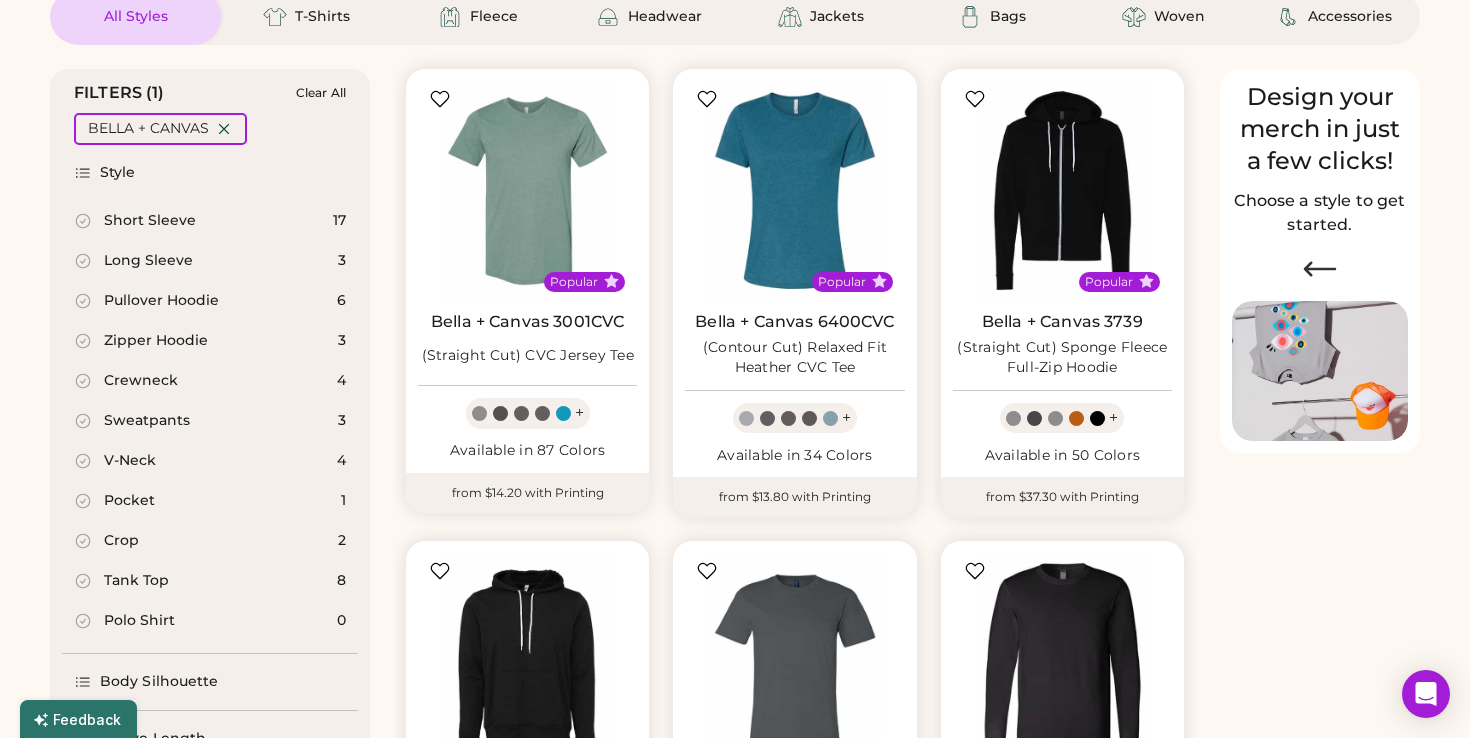 click 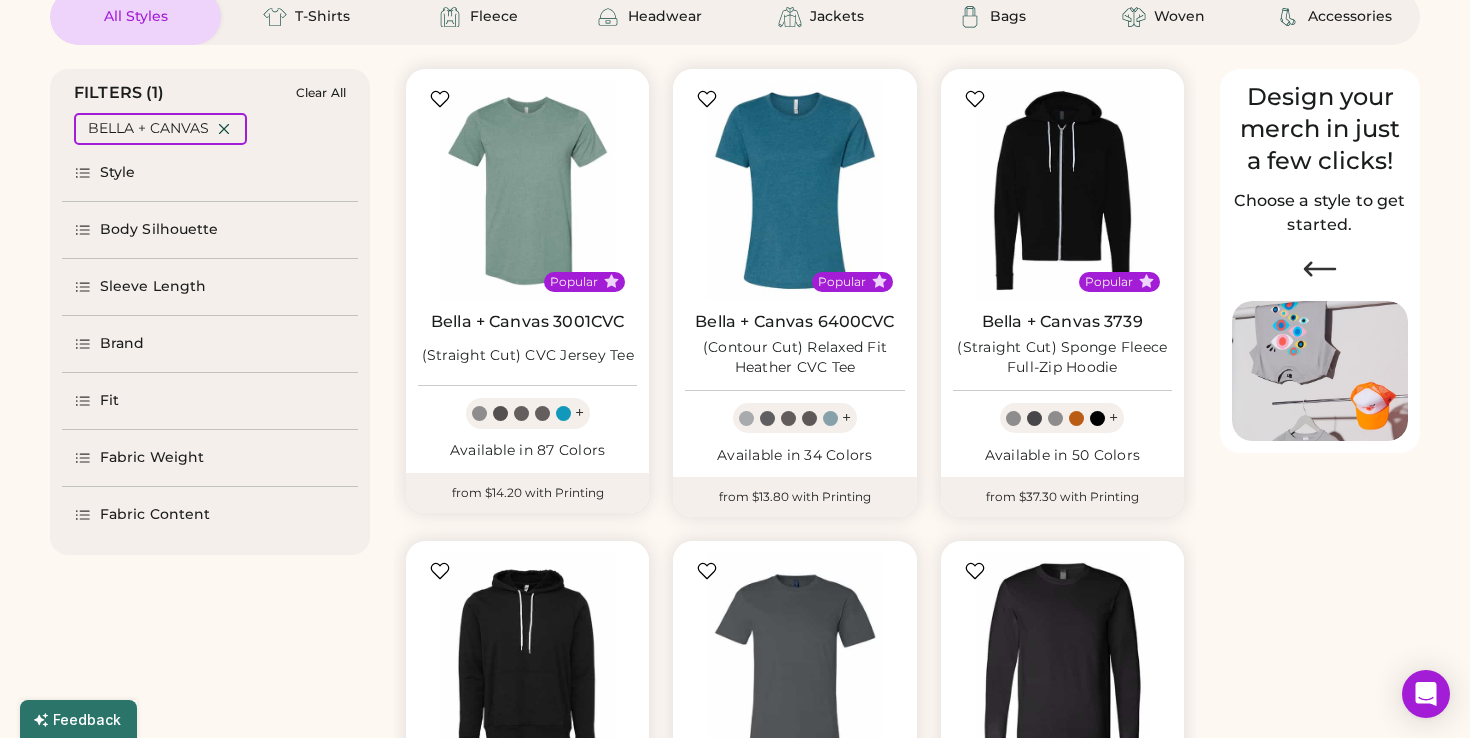 click 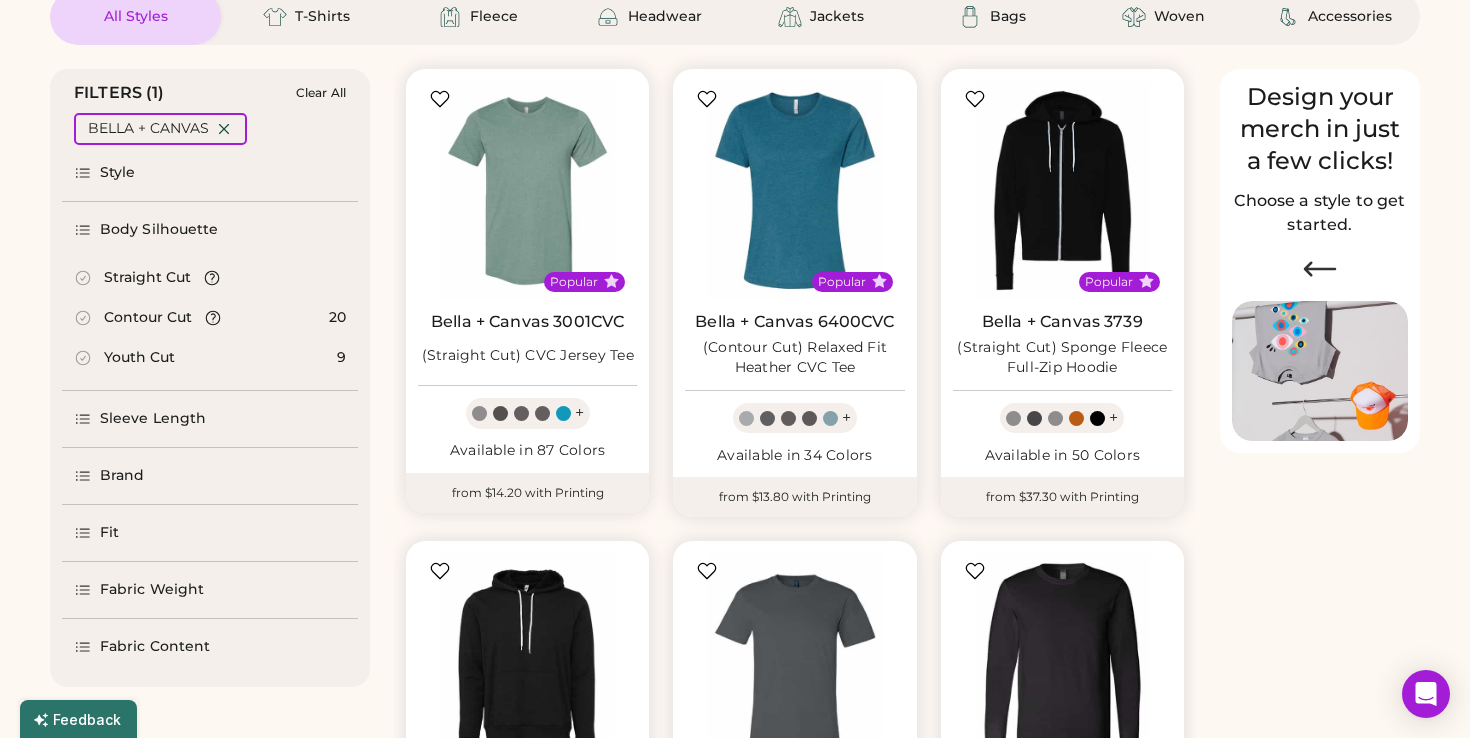 click on "Youth Cut" at bounding box center [124, 358] 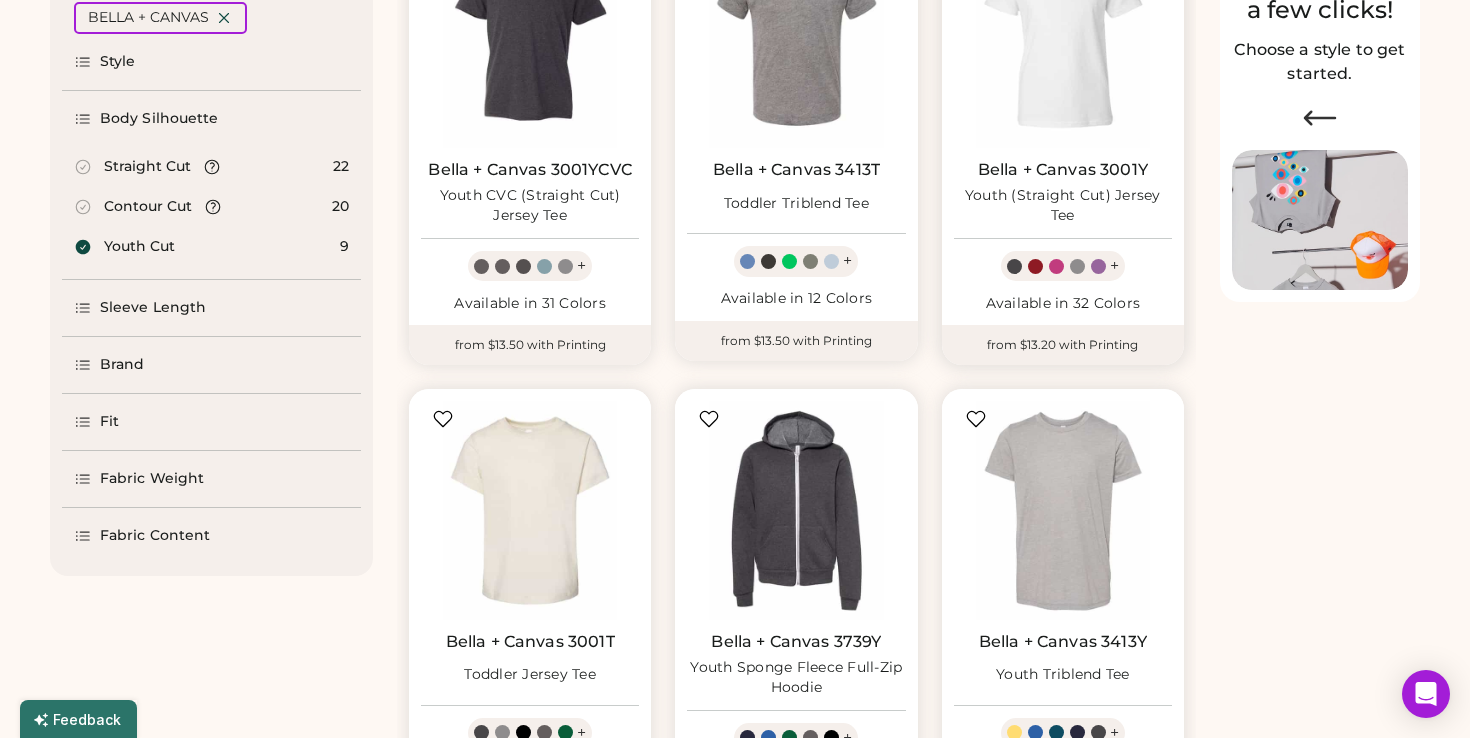 scroll, scrollTop: 328, scrollLeft: 0, axis: vertical 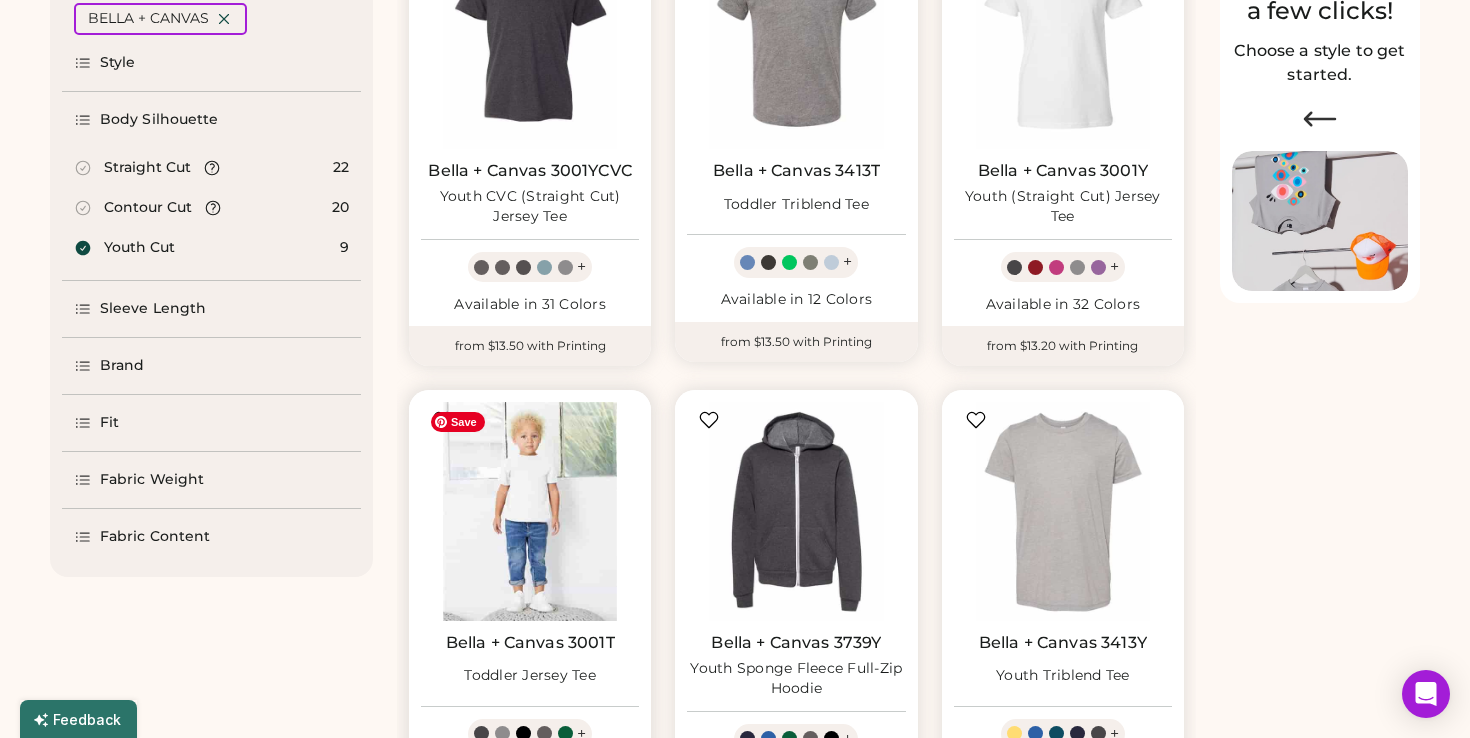 click at bounding box center [530, 511] 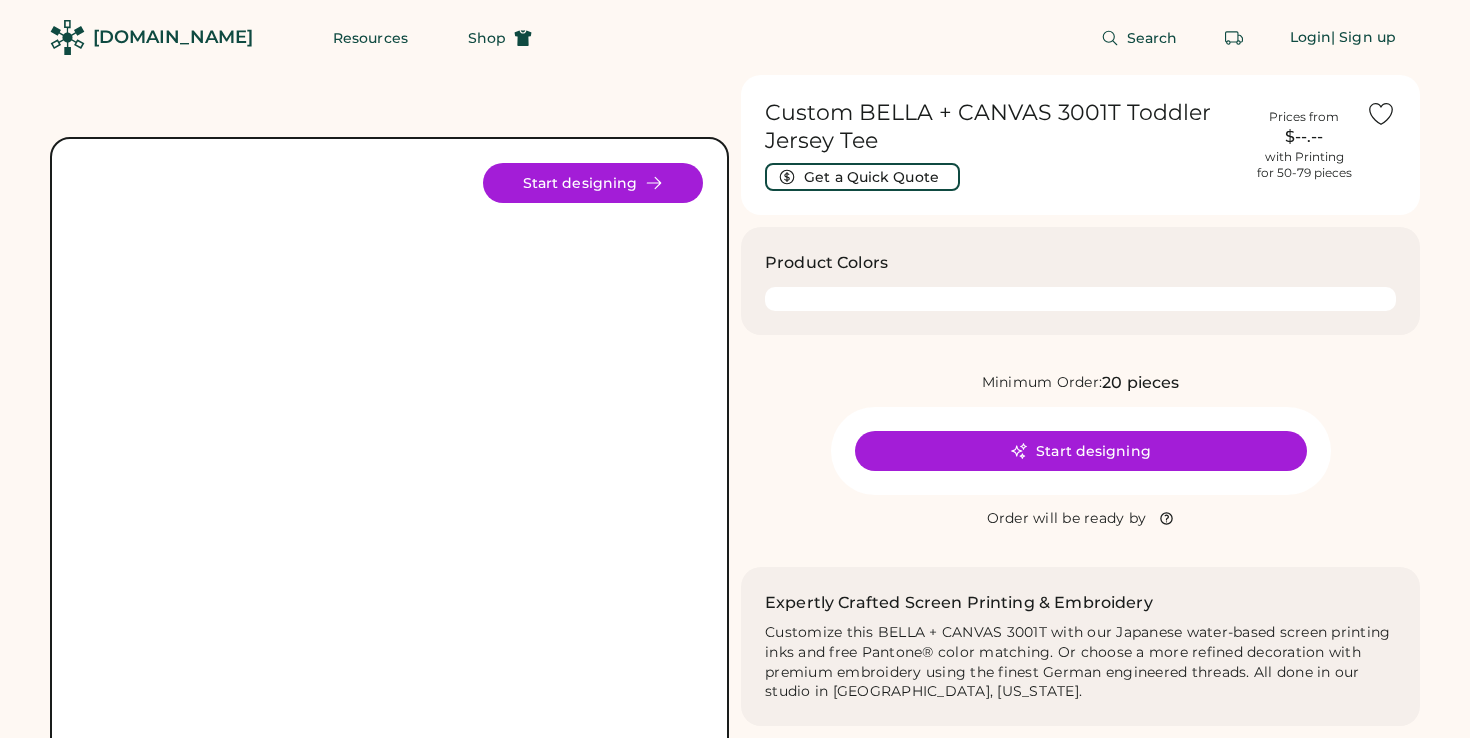 scroll, scrollTop: 0, scrollLeft: 0, axis: both 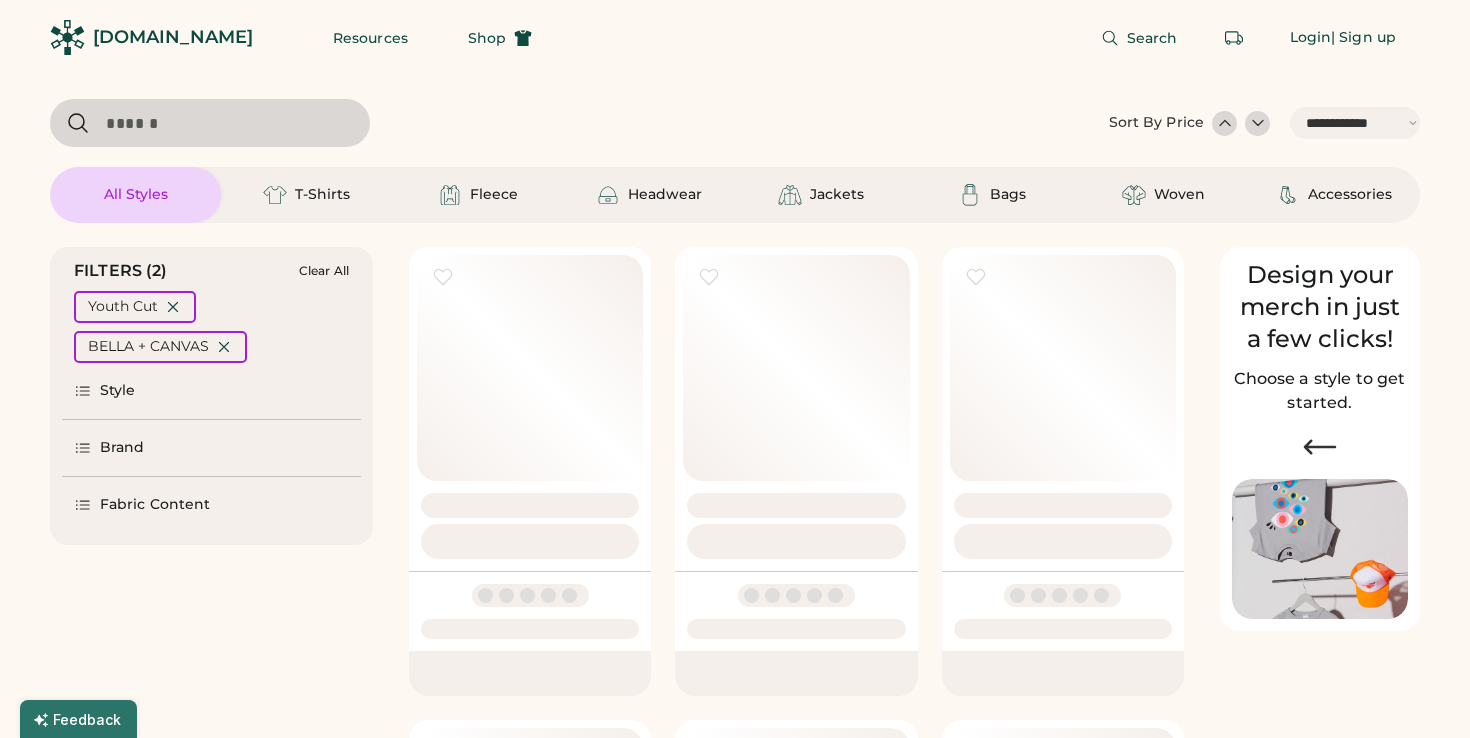 select on "*****" 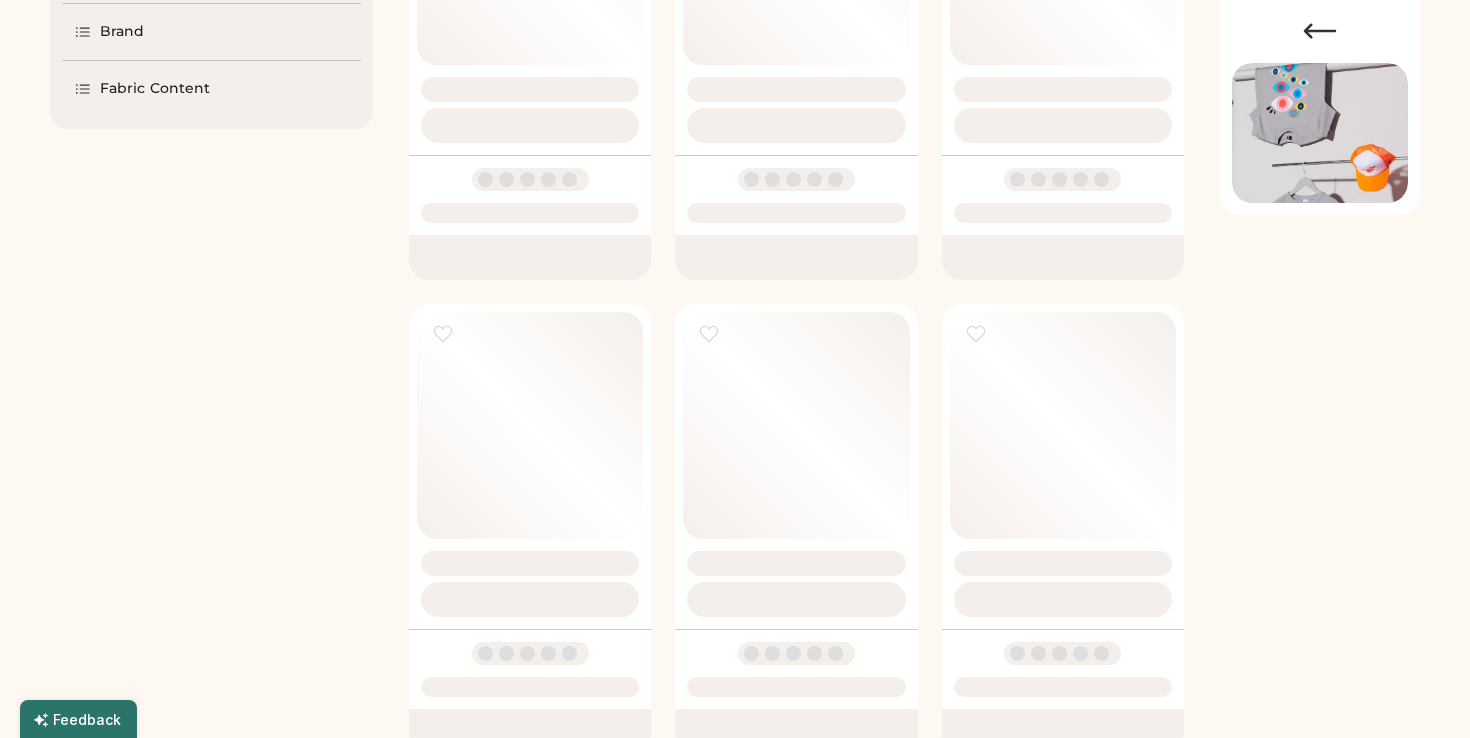 scroll, scrollTop: 0, scrollLeft: 0, axis: both 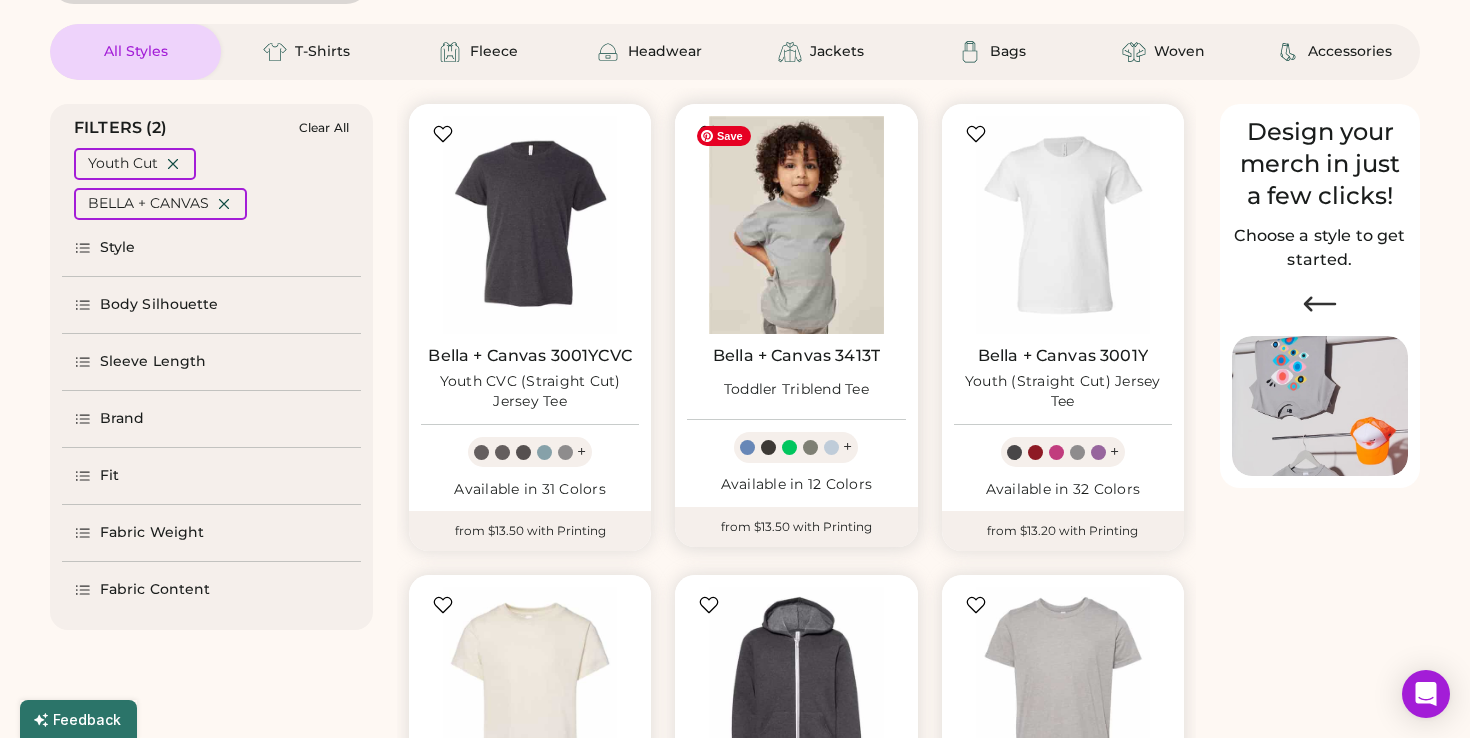 click at bounding box center [796, 225] 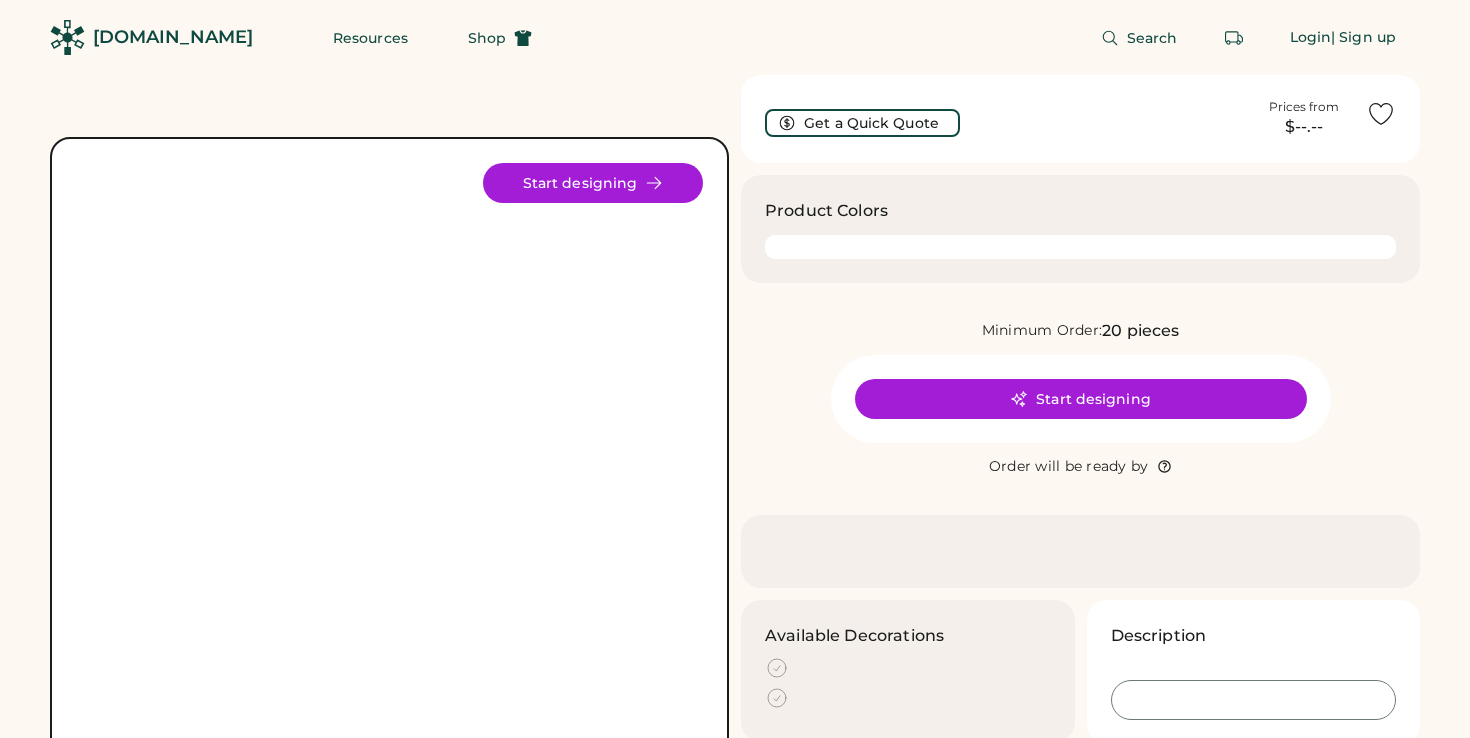 scroll, scrollTop: 0, scrollLeft: 0, axis: both 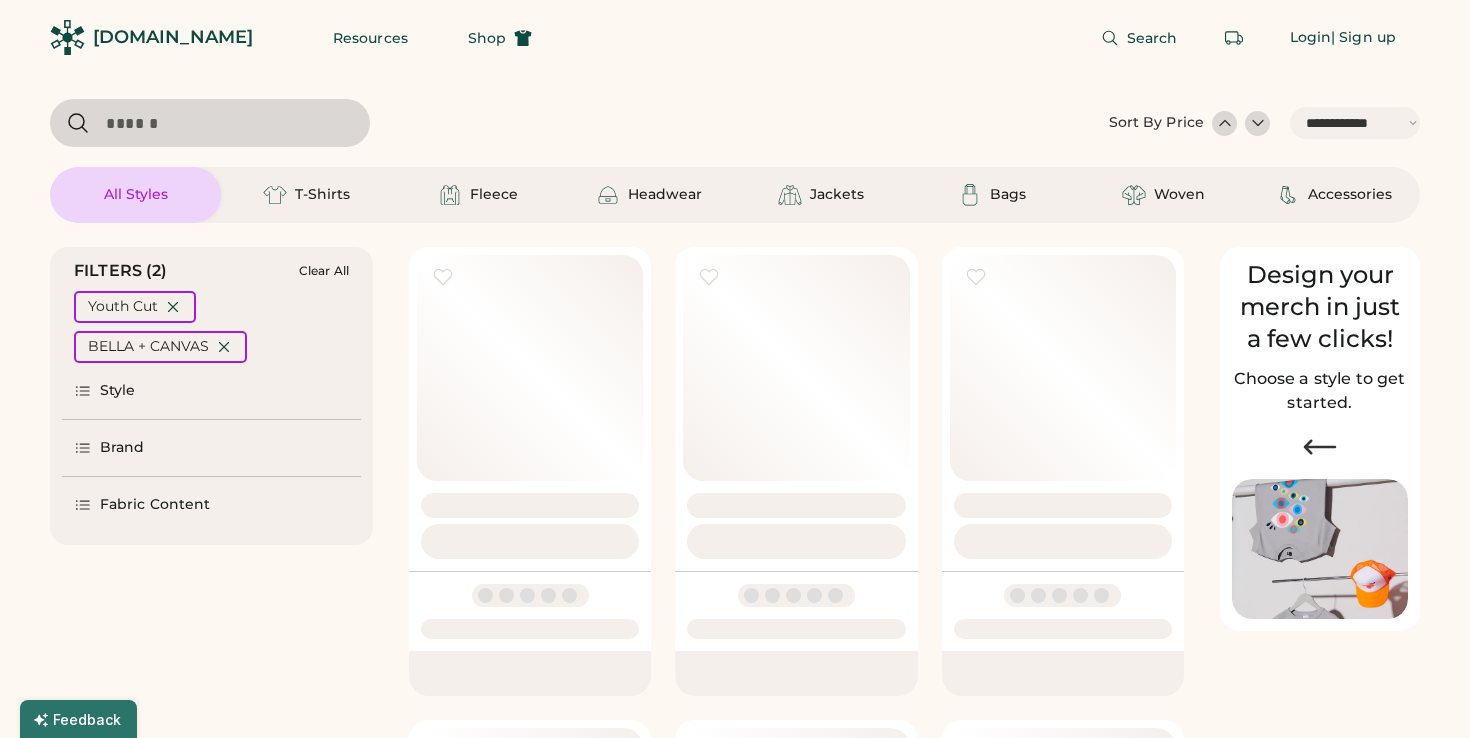 select on "*****" 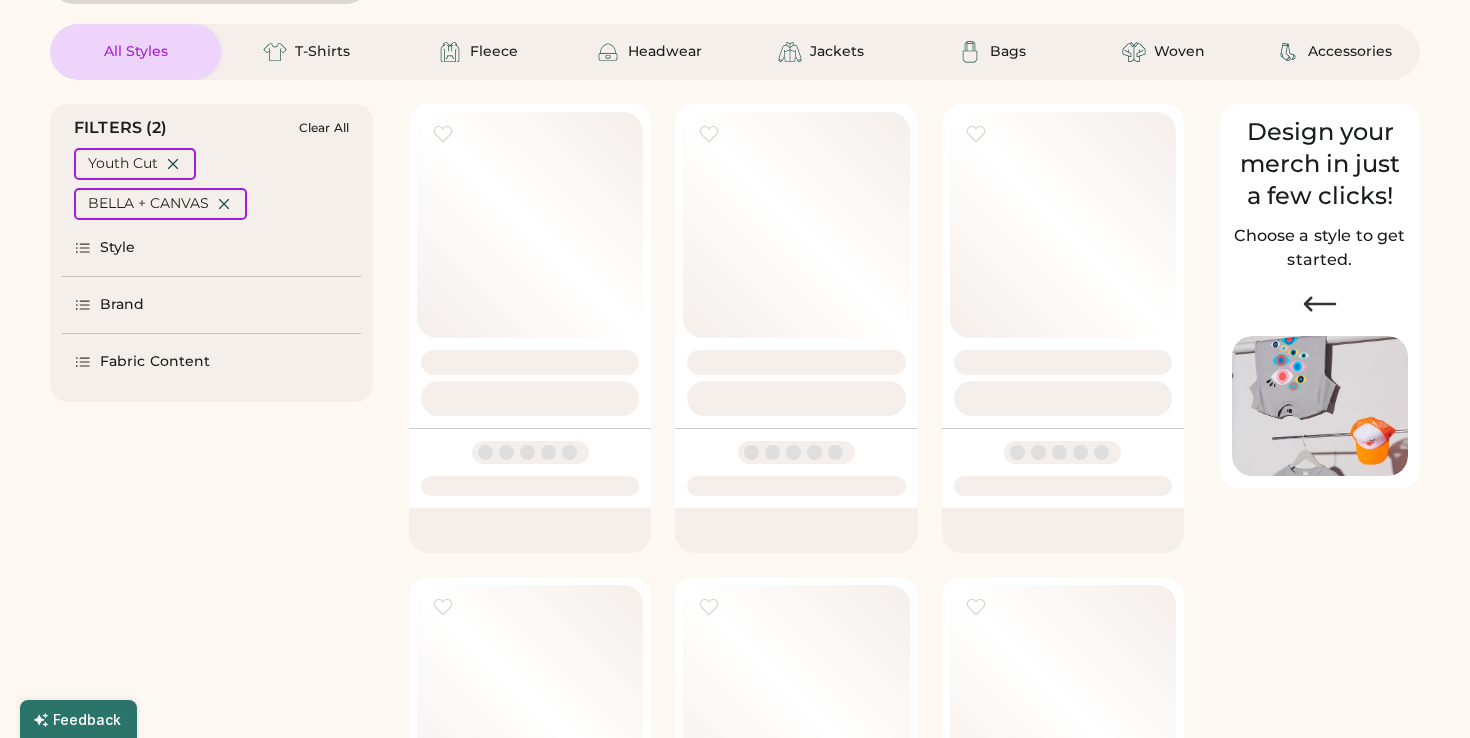 scroll, scrollTop: 0, scrollLeft: 0, axis: both 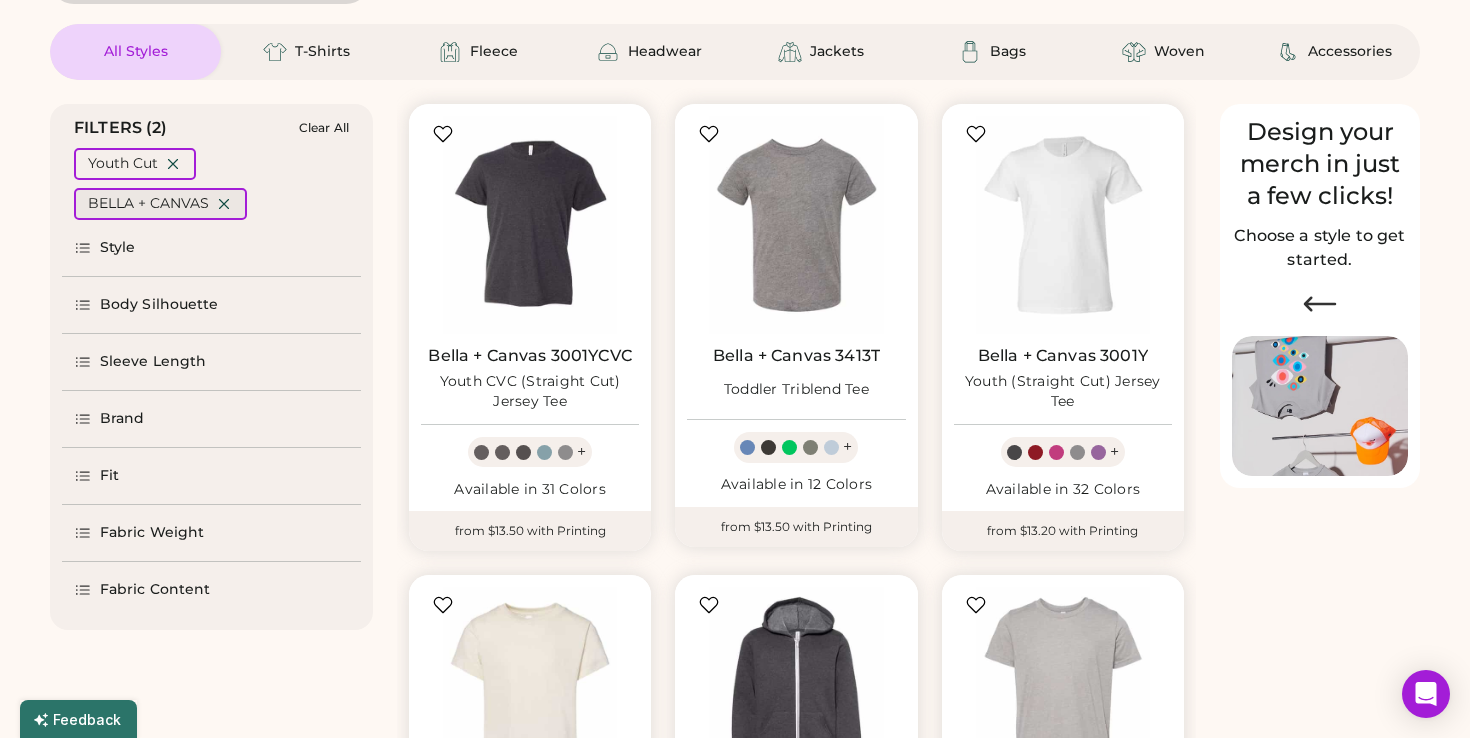 click 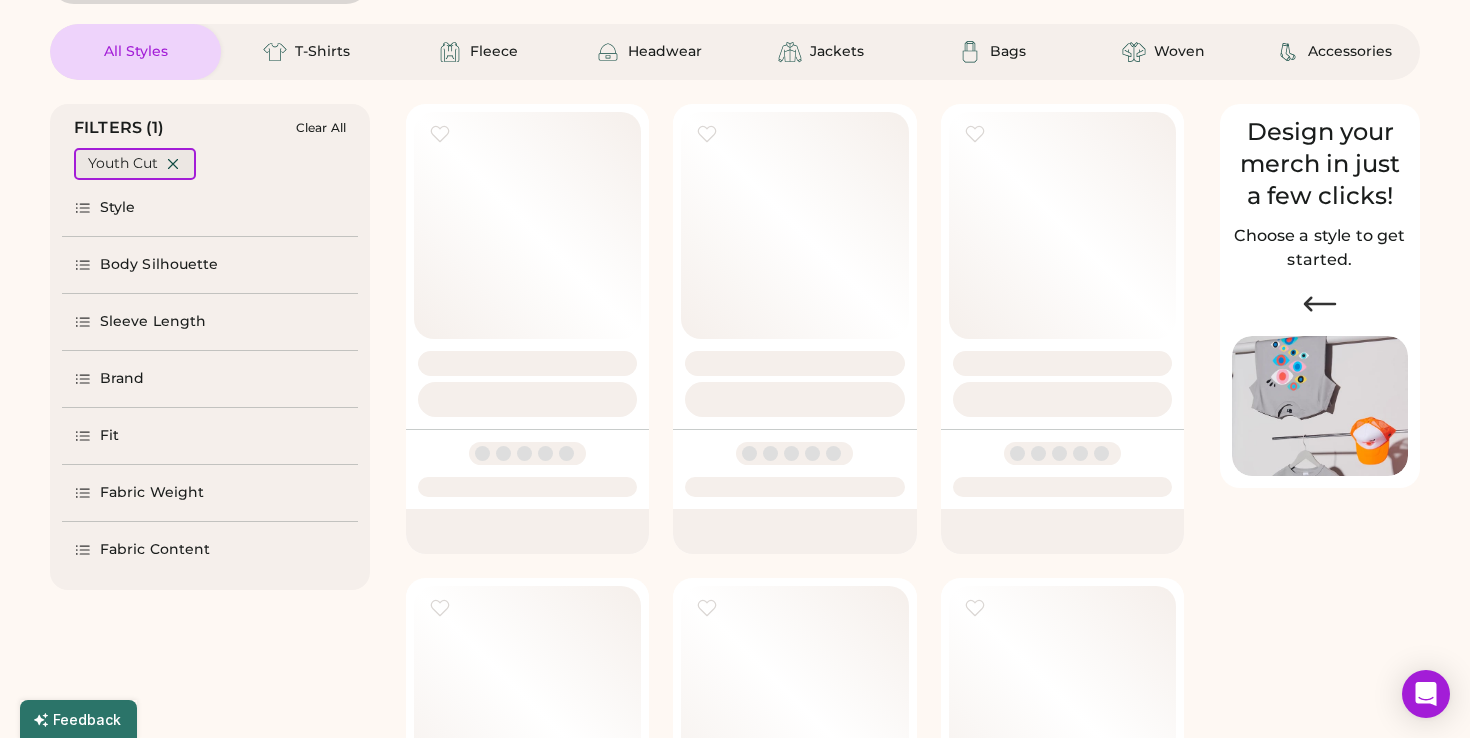 click 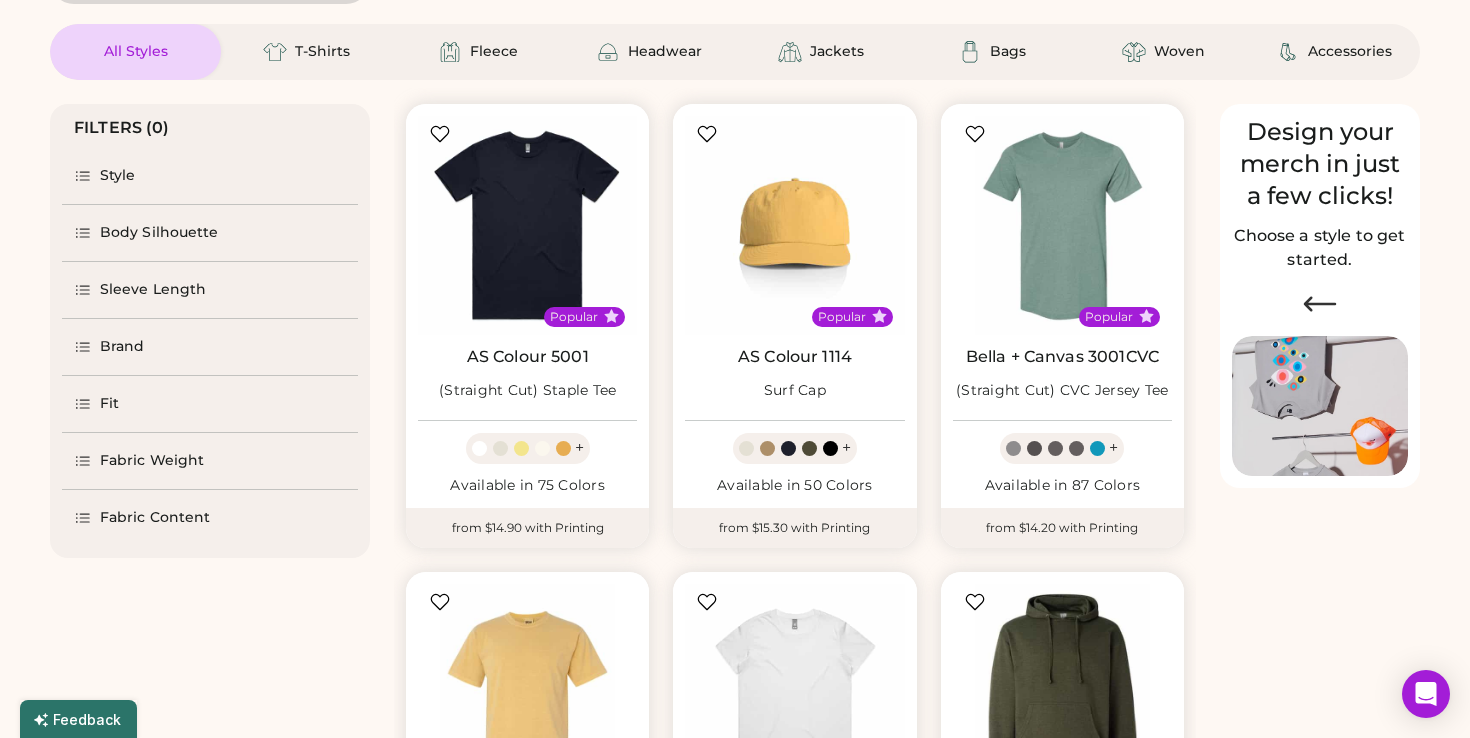 click on "Style" at bounding box center [118, 176] 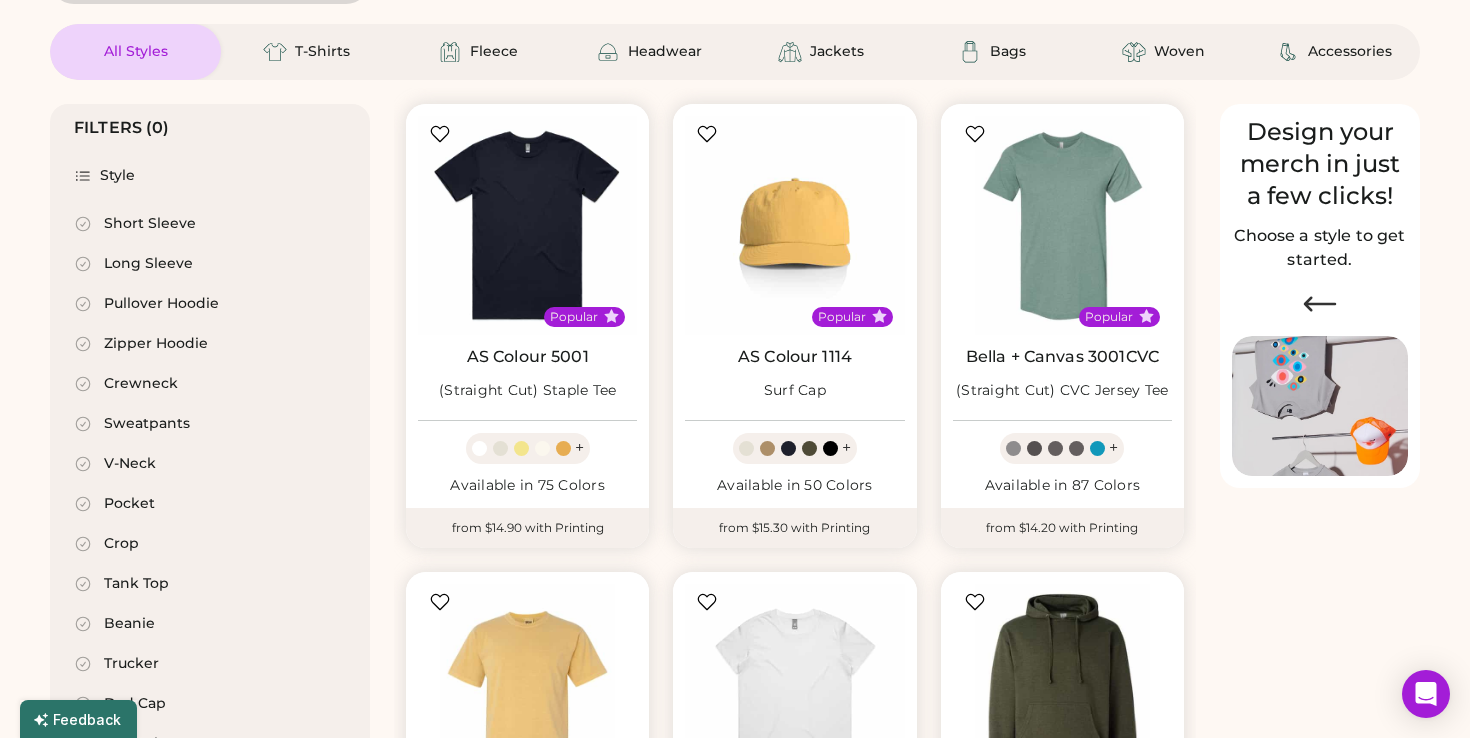 click on "Style" at bounding box center [118, 176] 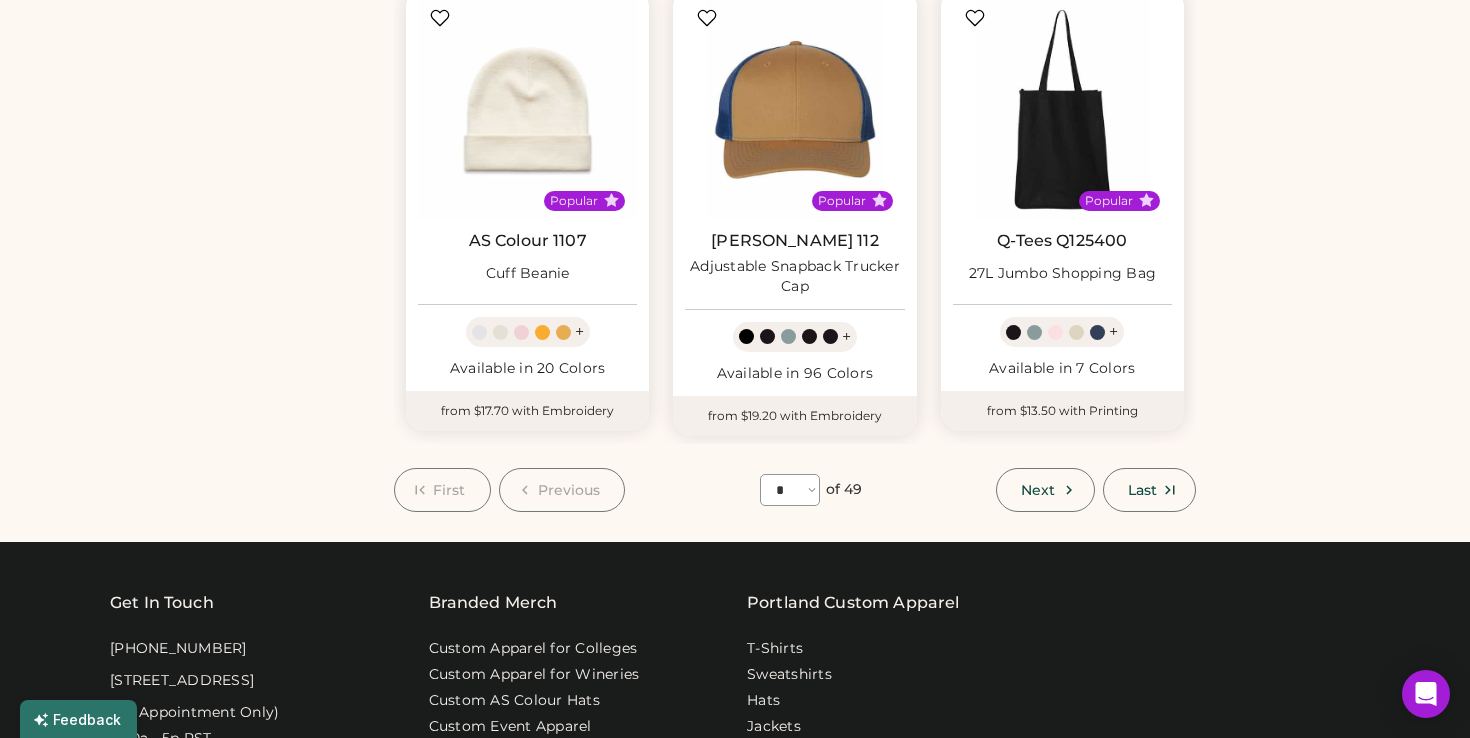 scroll, scrollTop: 1695, scrollLeft: 0, axis: vertical 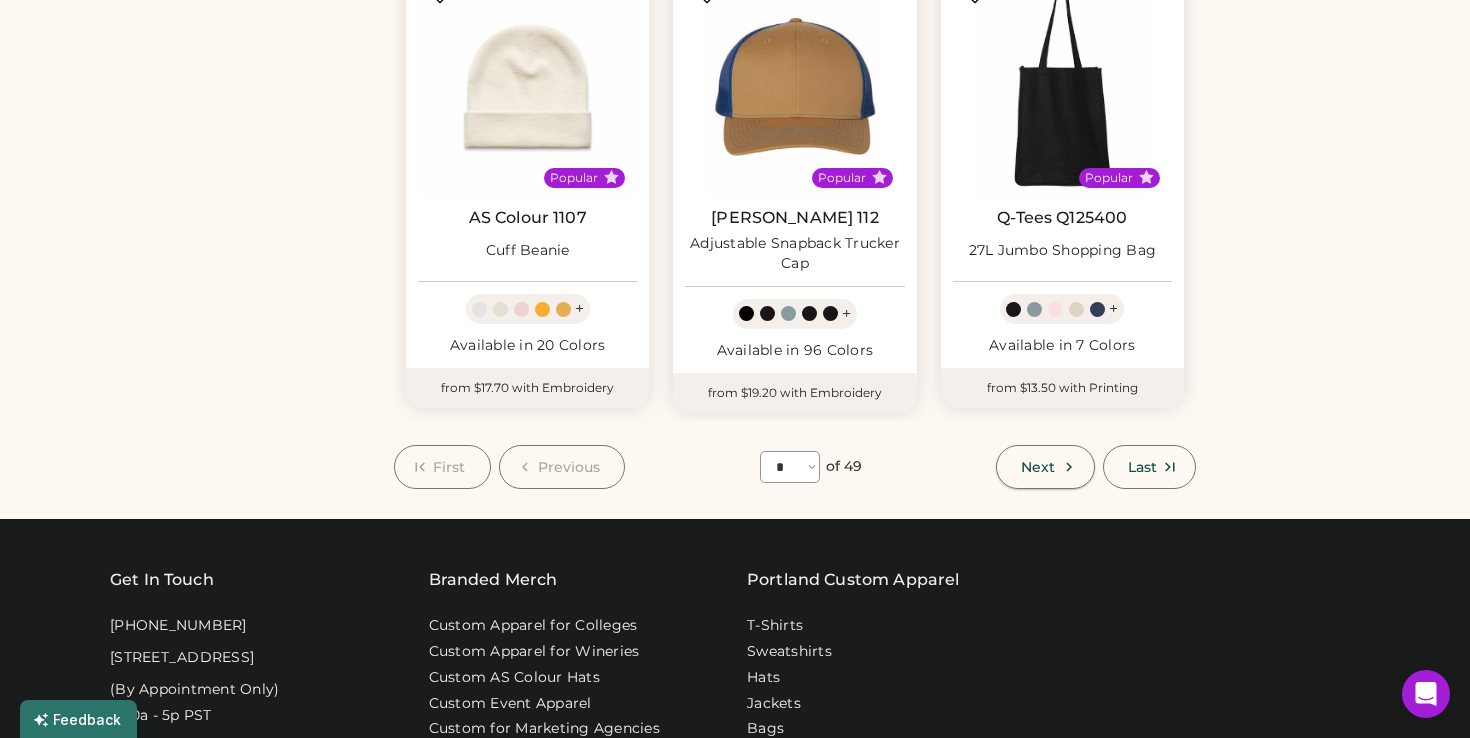 click on "Next" at bounding box center [1045, 467] 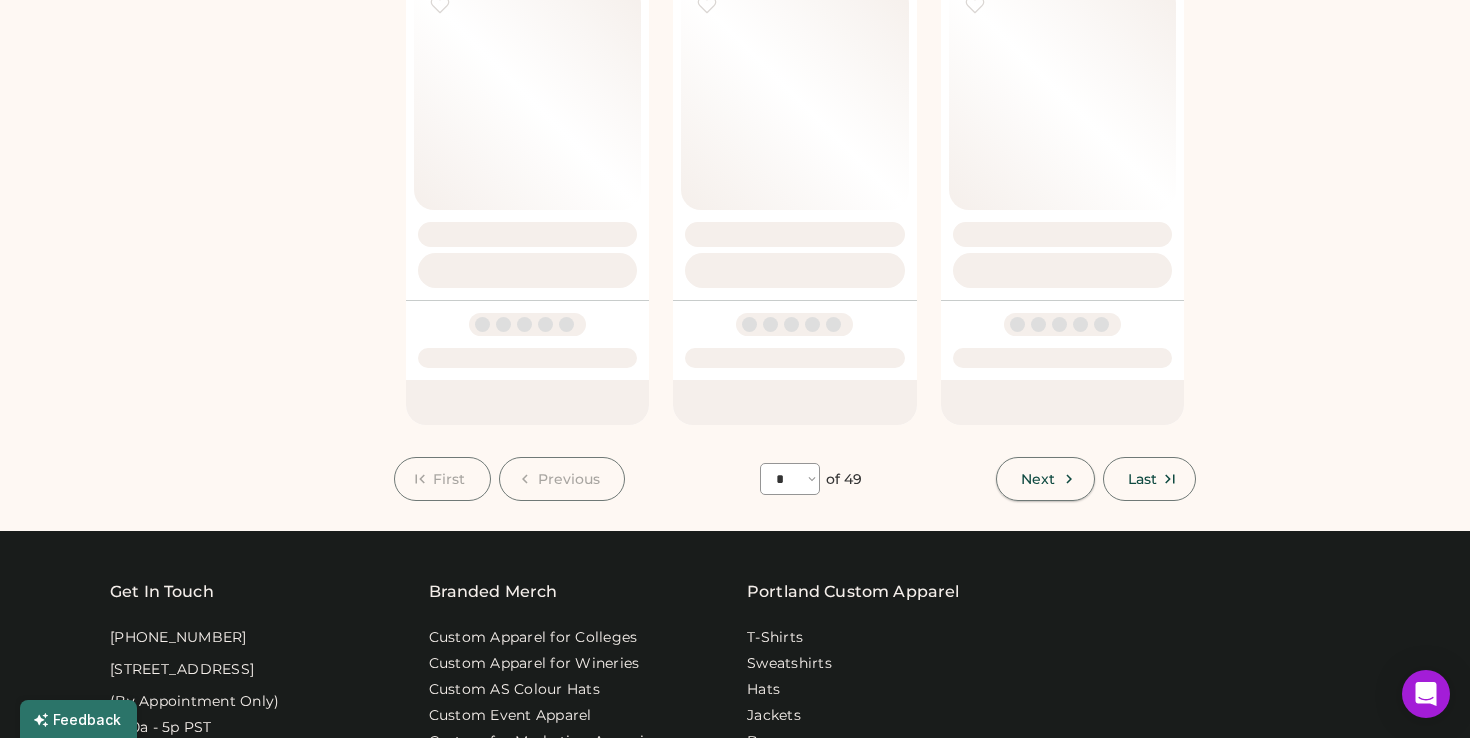 select on "*" 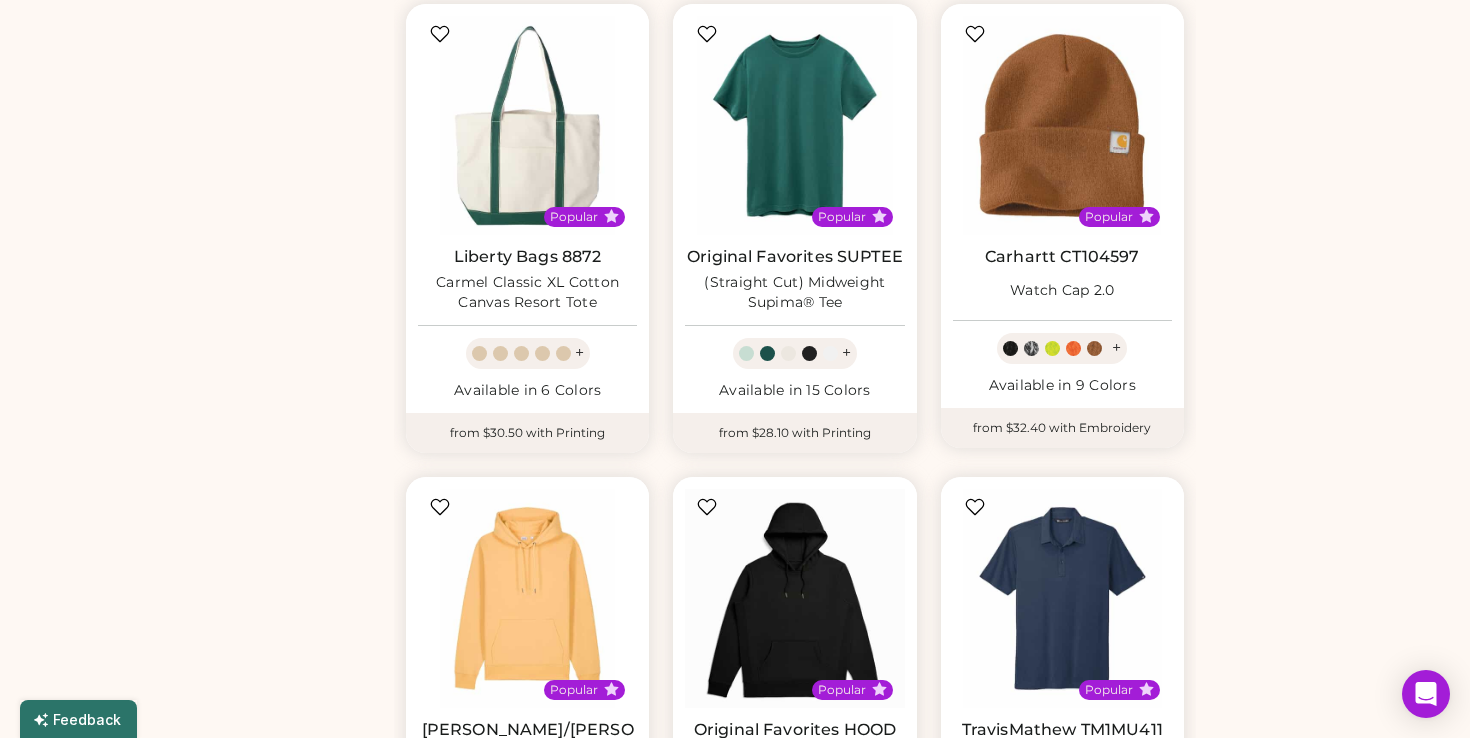 scroll, scrollTop: 1205, scrollLeft: 0, axis: vertical 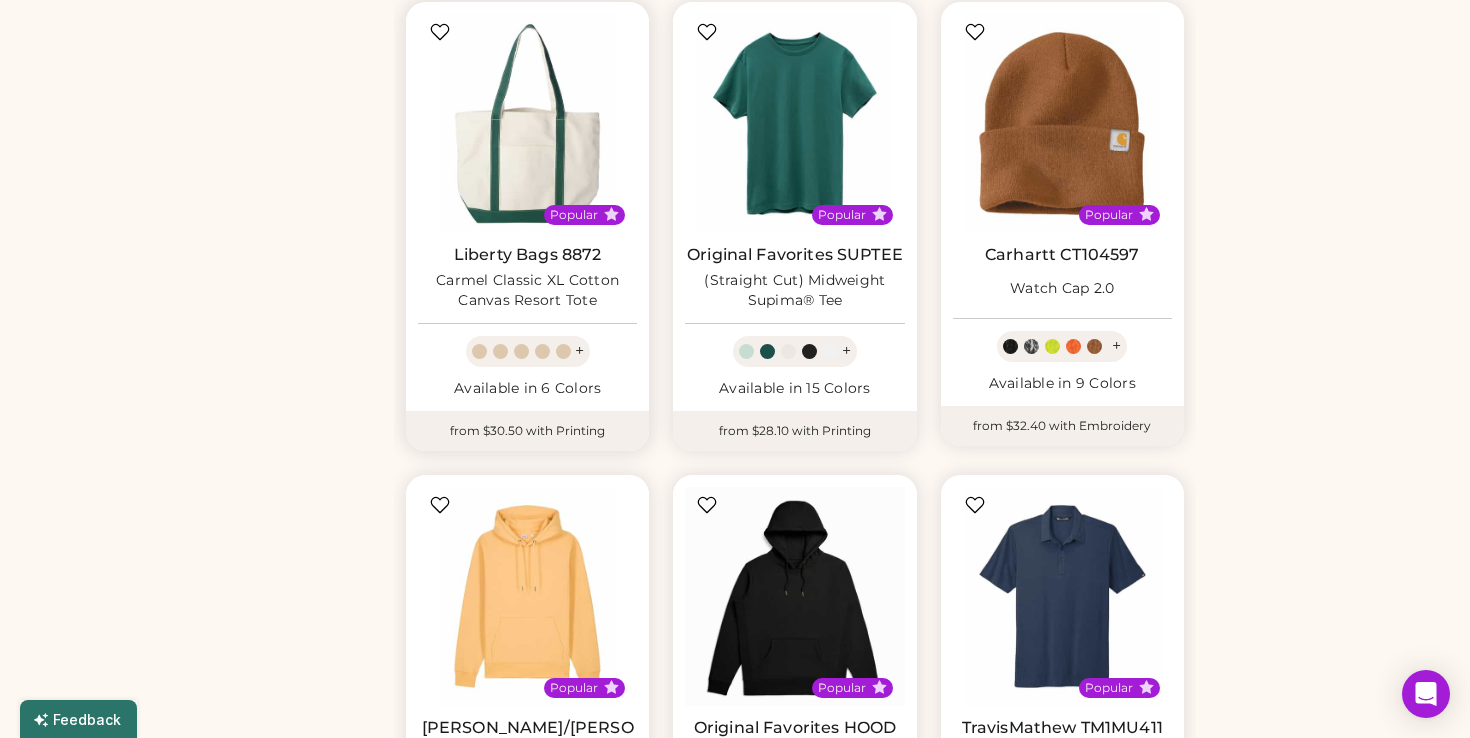 click on "Carmel Classic XL Cotton Canvas Resort Tote" at bounding box center (527, 291) 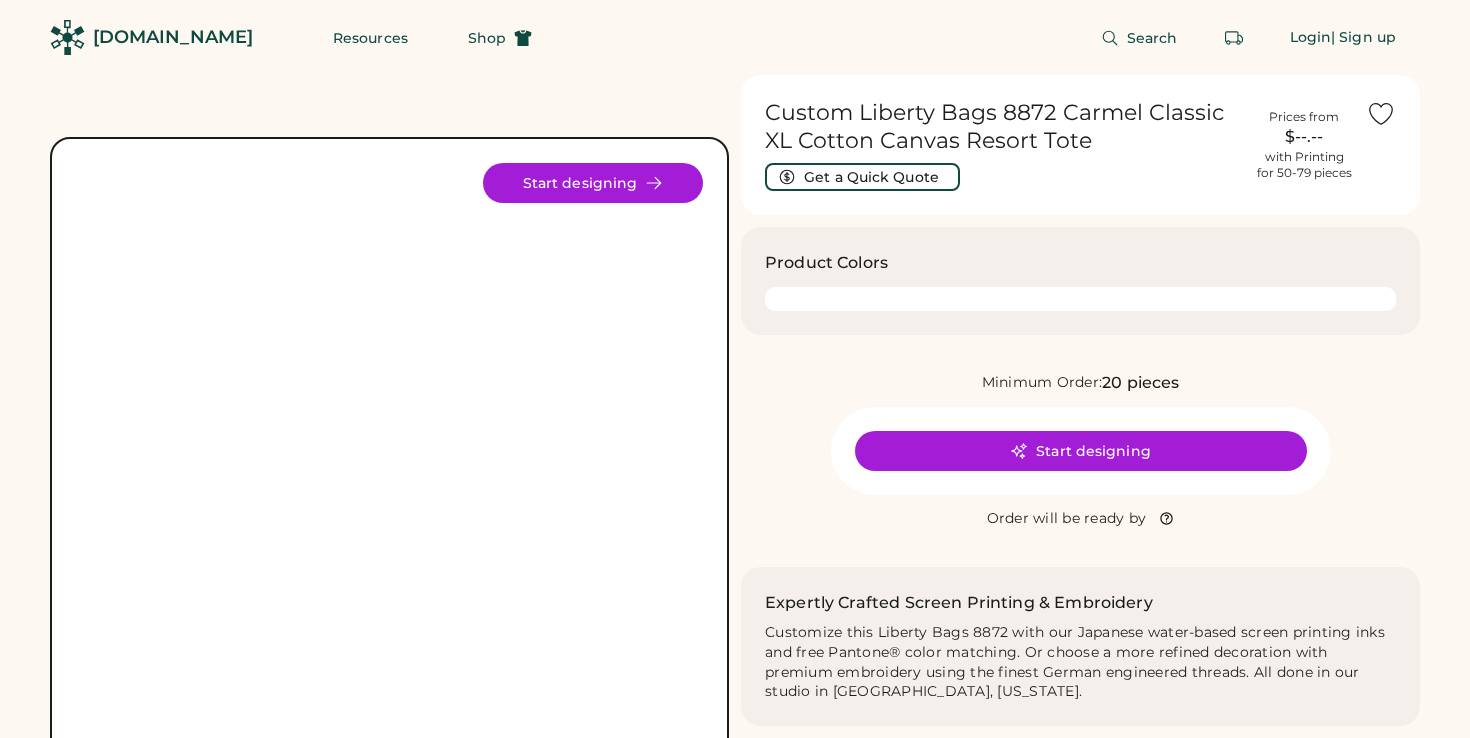 scroll, scrollTop: 0, scrollLeft: 0, axis: both 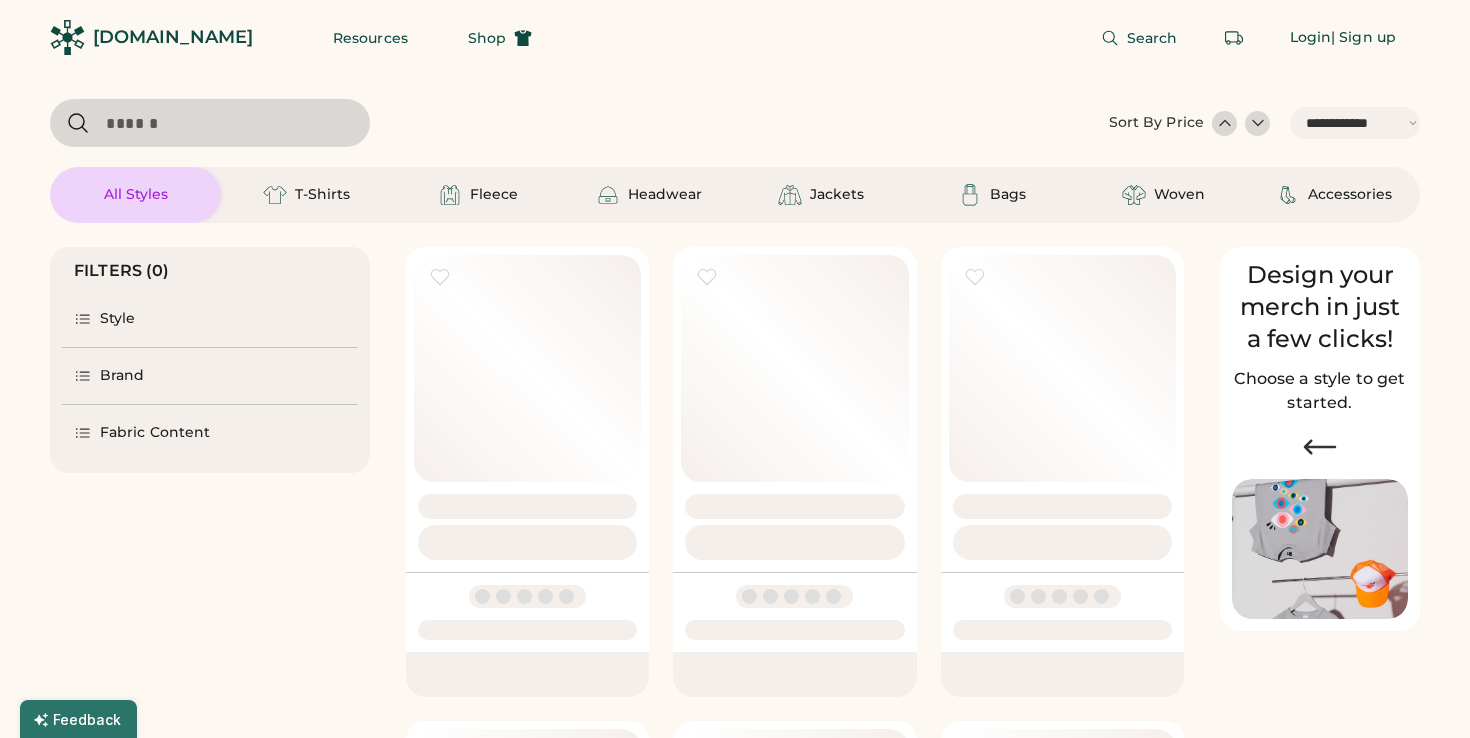 select on "*****" 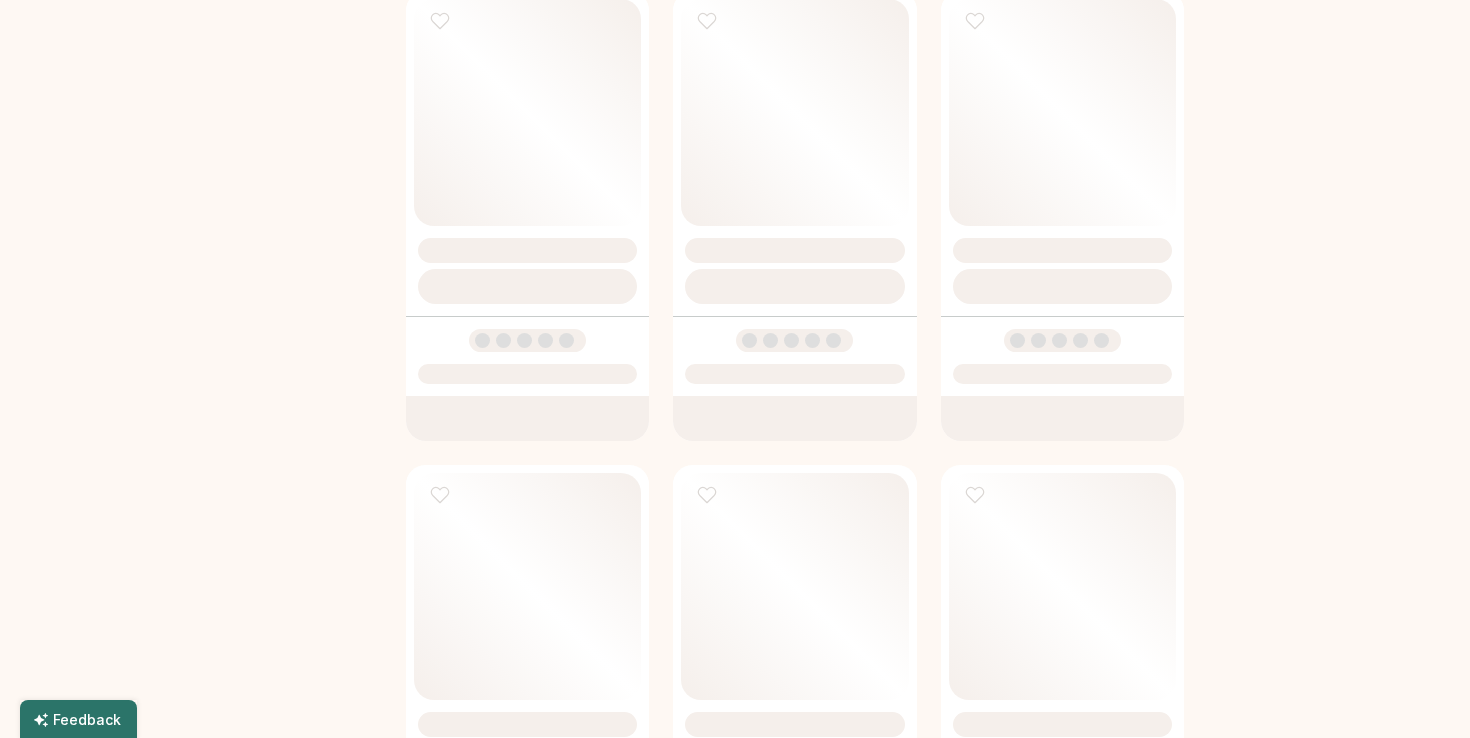 scroll, scrollTop: 0, scrollLeft: 0, axis: both 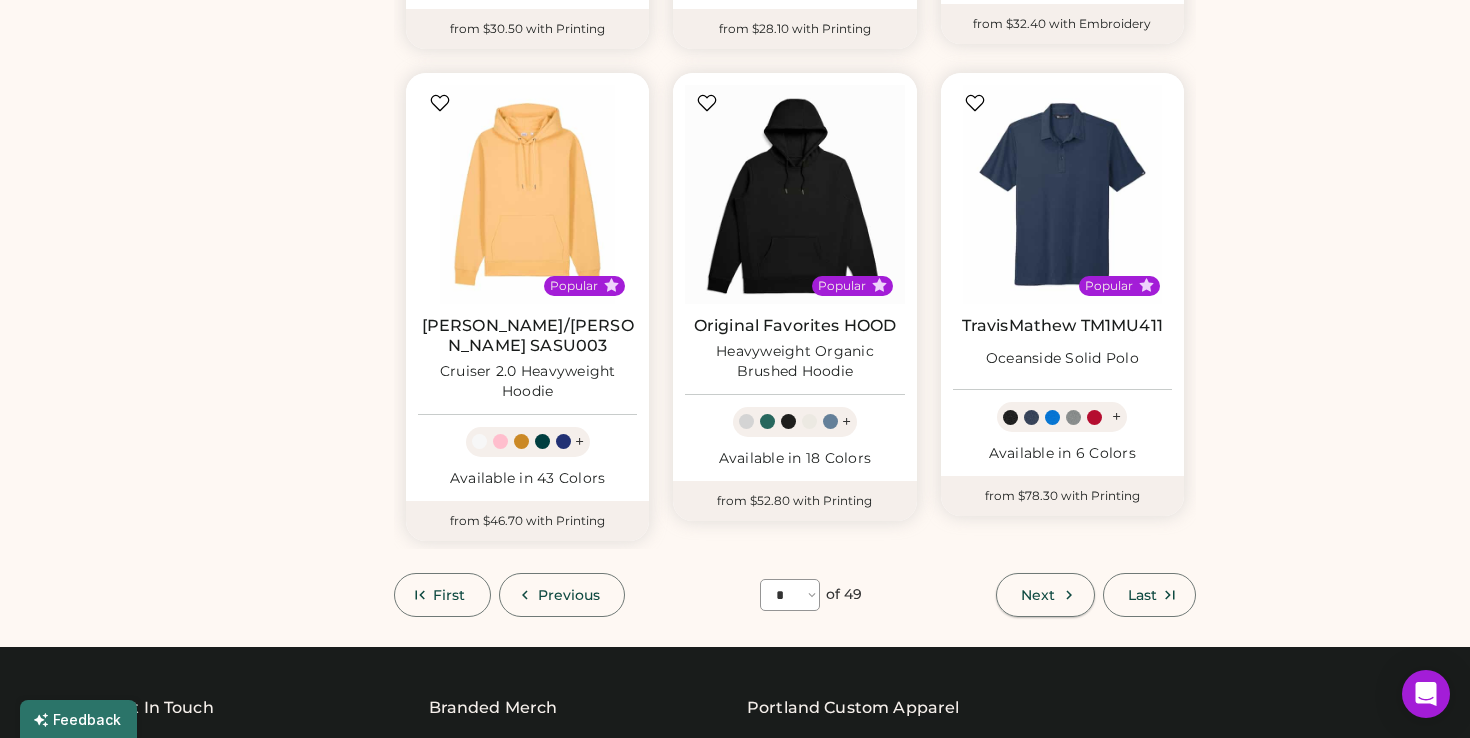 click on "Next" at bounding box center [1038, 595] 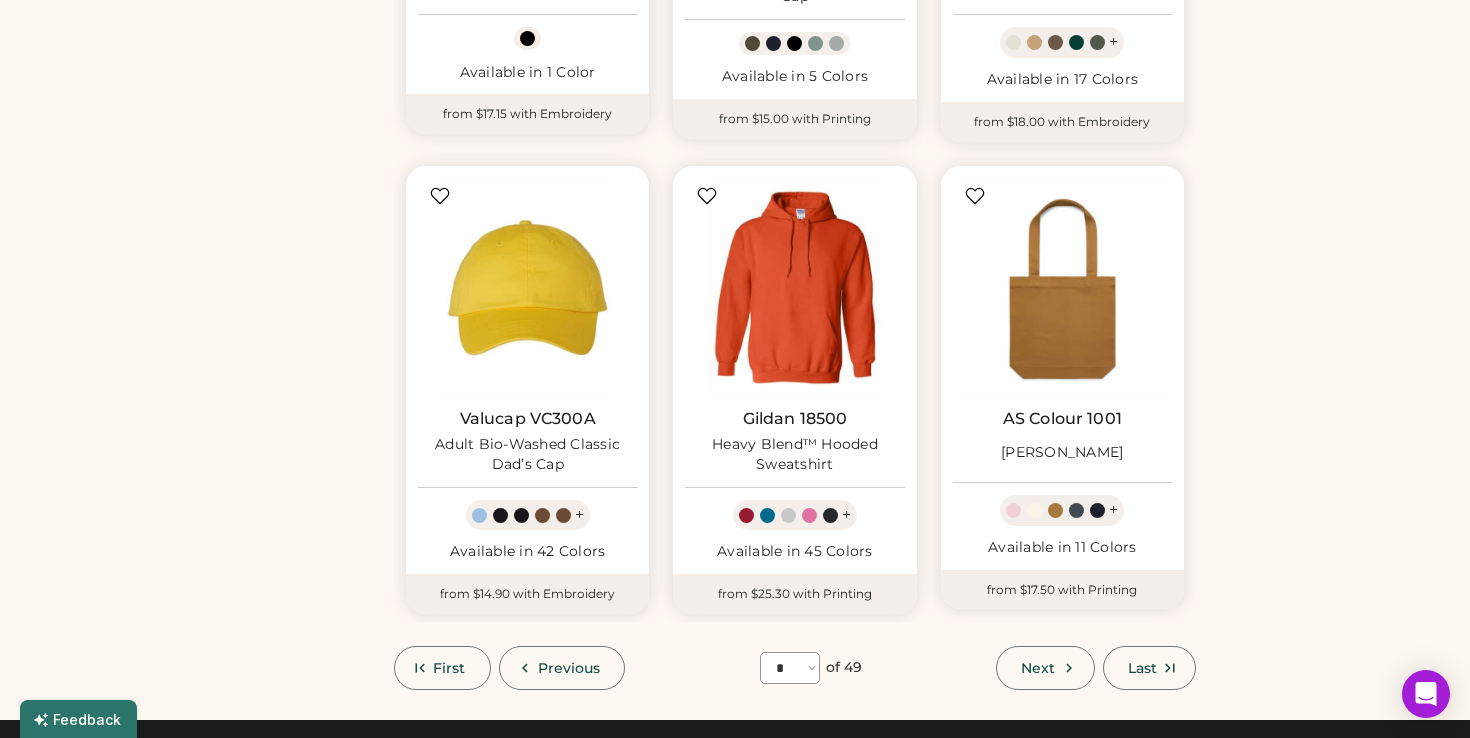 scroll, scrollTop: 1560, scrollLeft: 0, axis: vertical 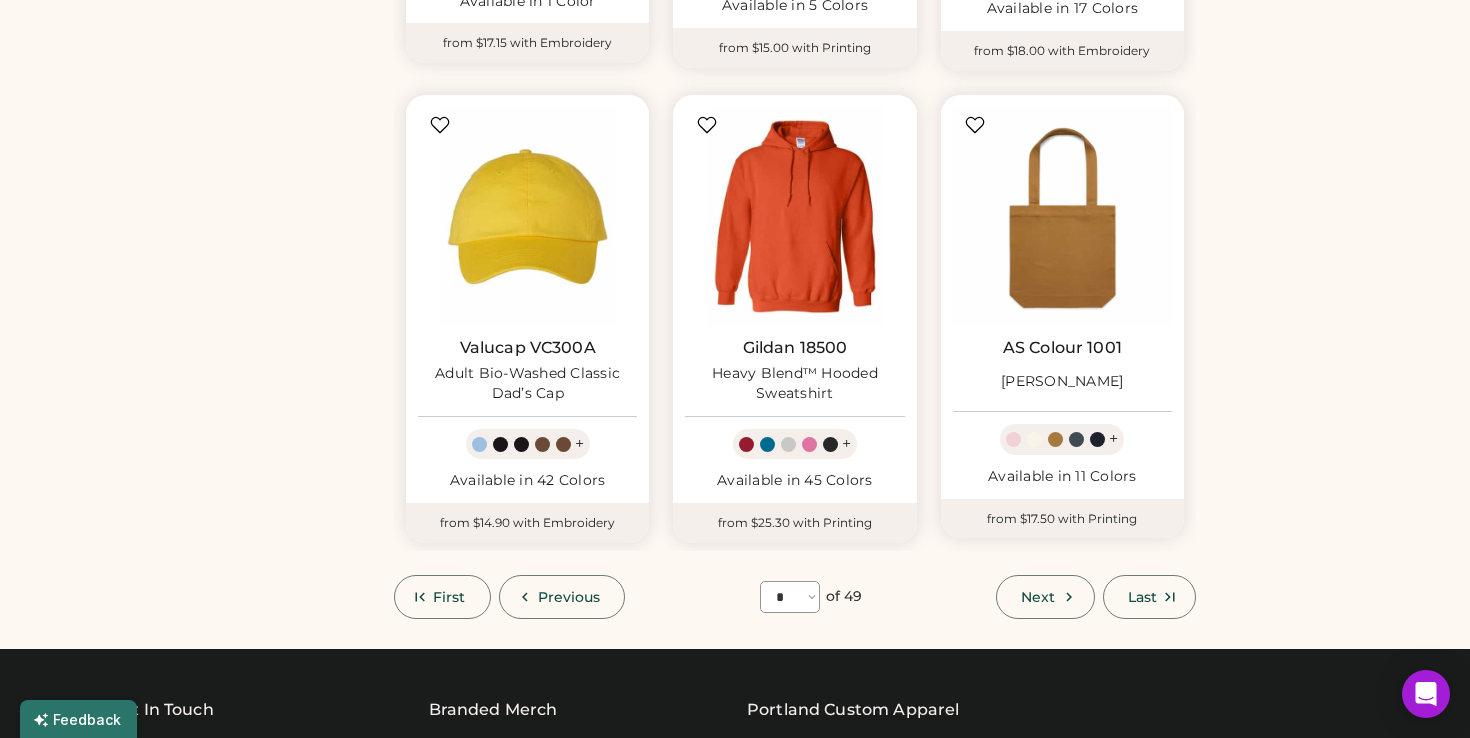 click on "Next" at bounding box center (1045, 597) 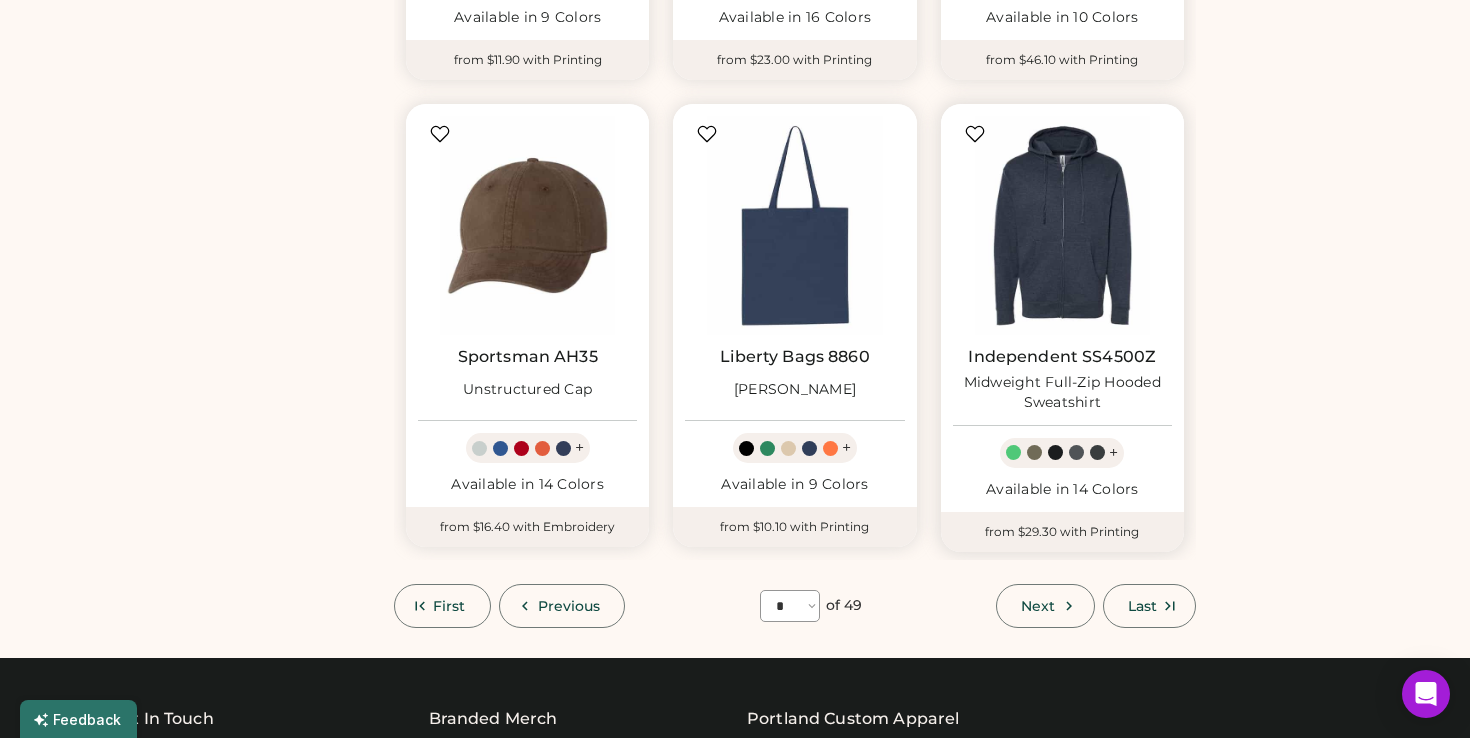 scroll, scrollTop: 1574, scrollLeft: 0, axis: vertical 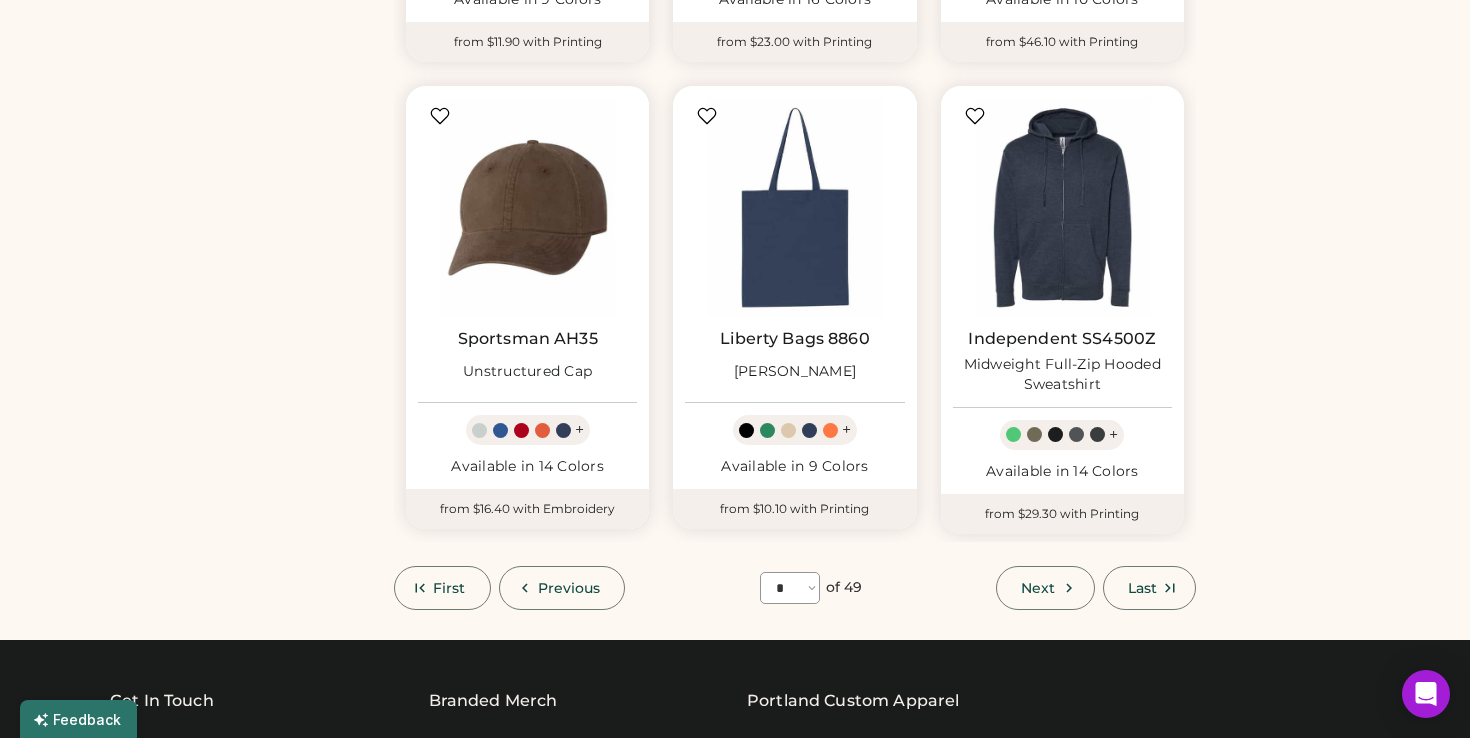 click on "Next" at bounding box center [1045, 588] 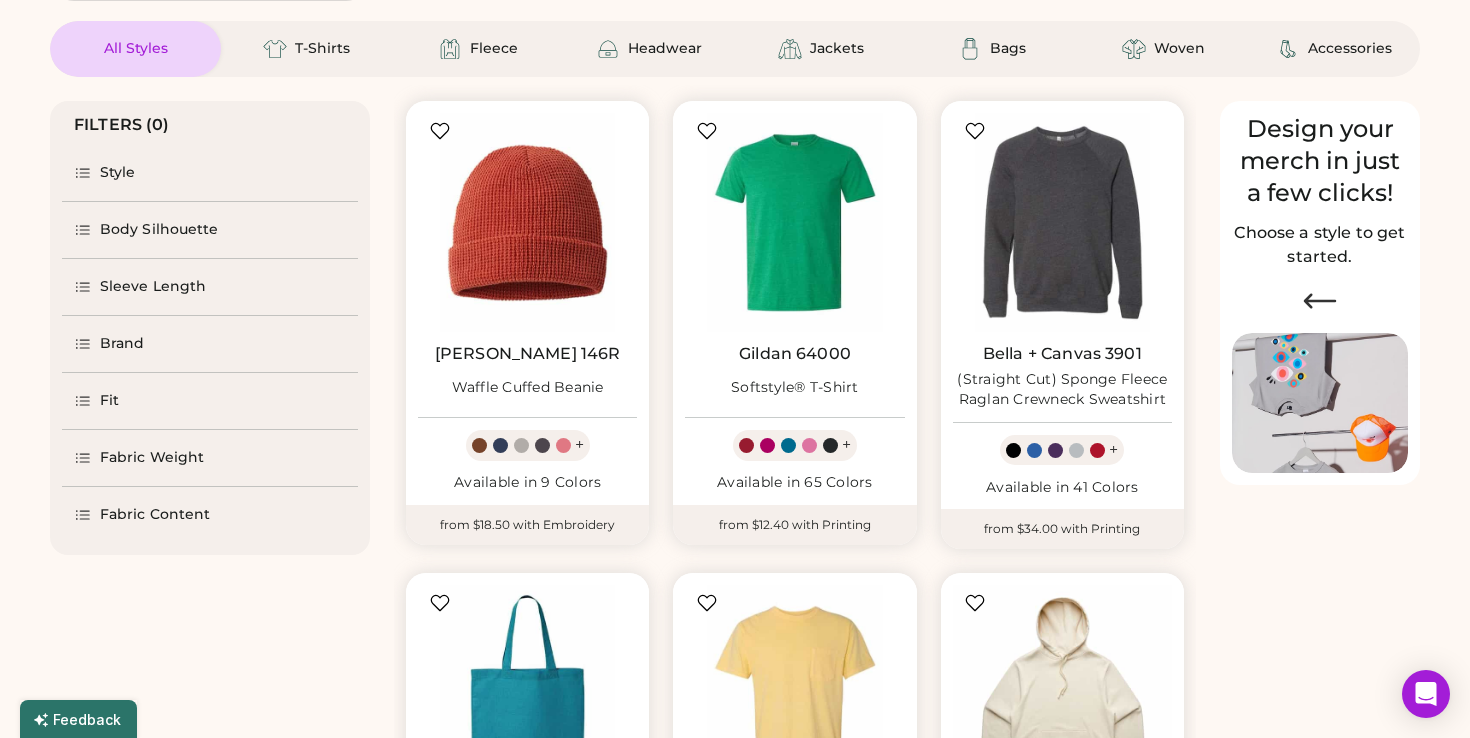 scroll, scrollTop: 194, scrollLeft: 0, axis: vertical 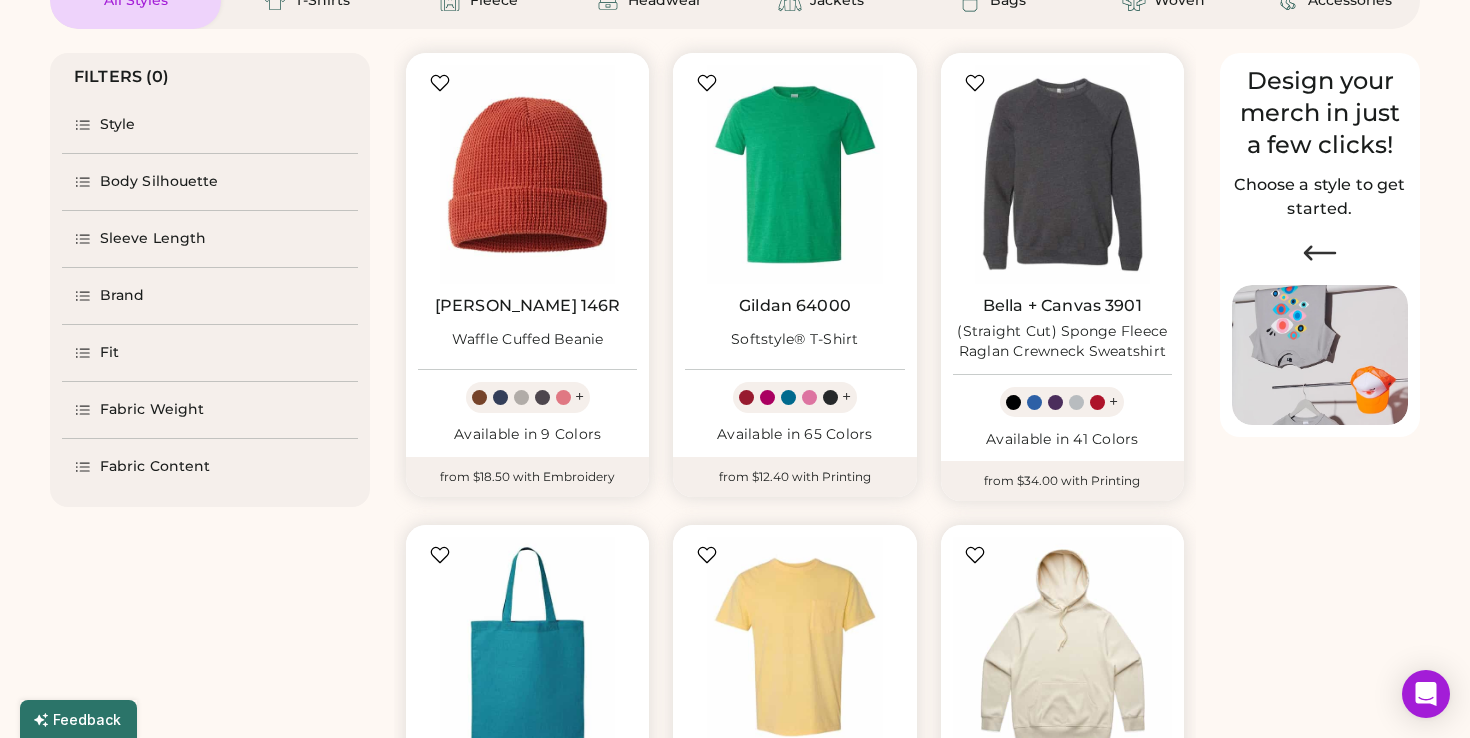 click on "Fit" at bounding box center (210, 353) 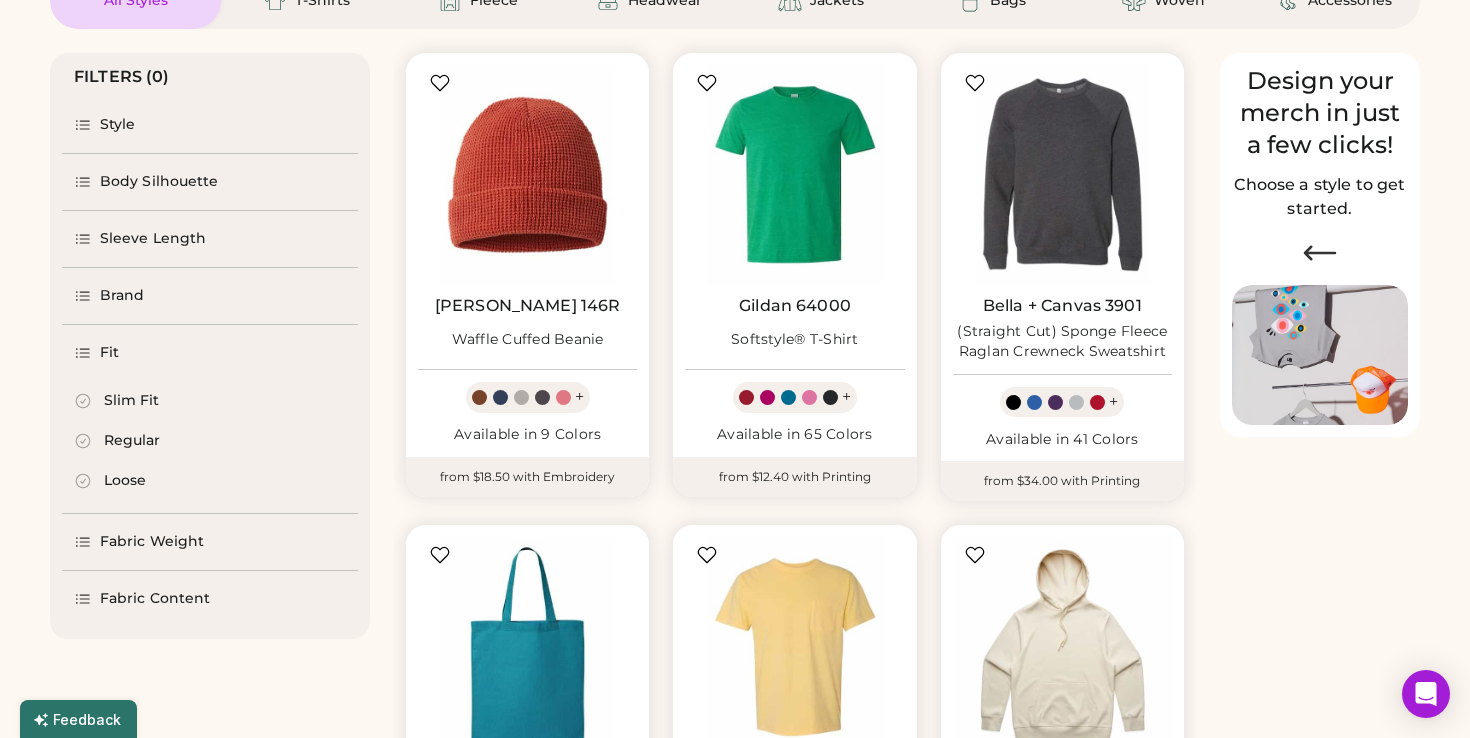click on "Fit" at bounding box center (210, 353) 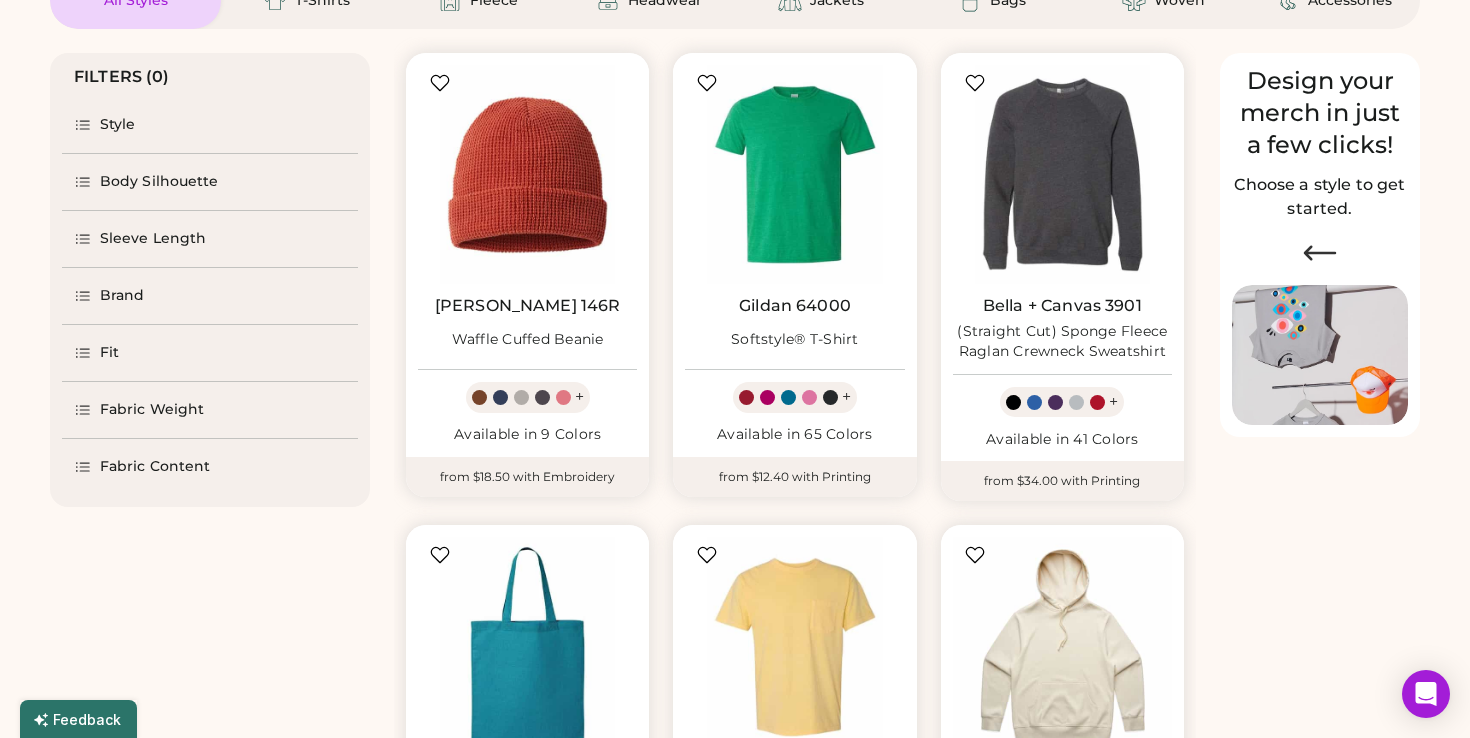 click on "Fabric Weight" at bounding box center [210, 410] 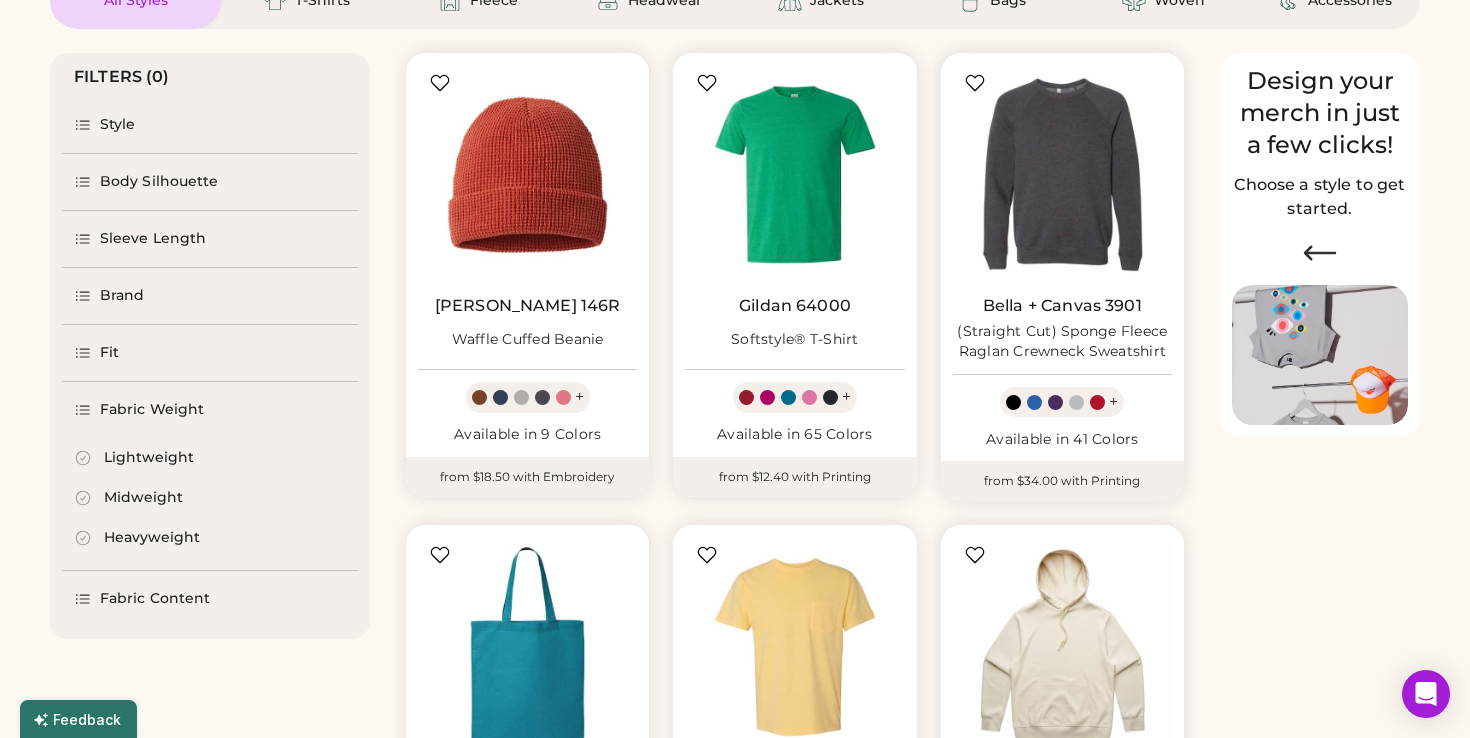click on "Fabric Weight" at bounding box center [210, 410] 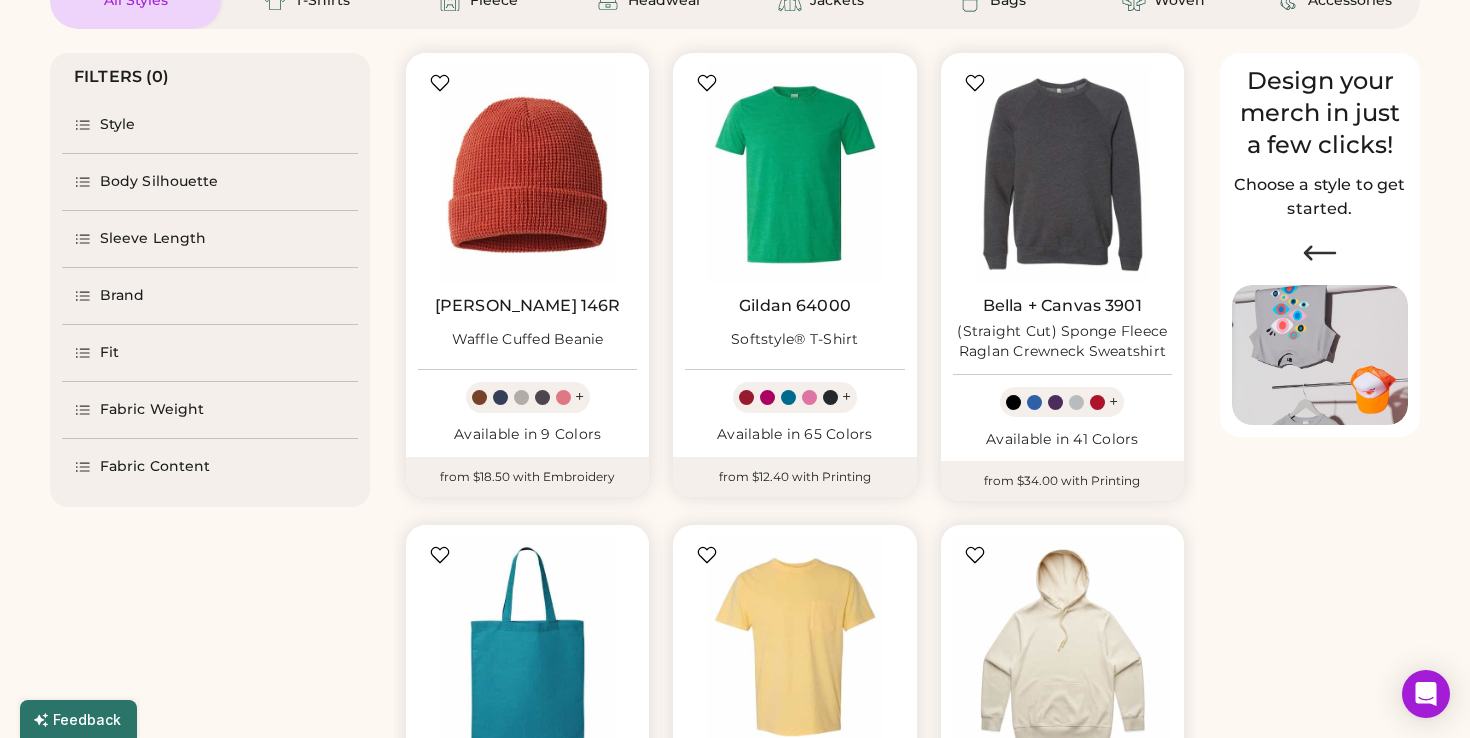 click on "Fabric Content" at bounding box center [155, 467] 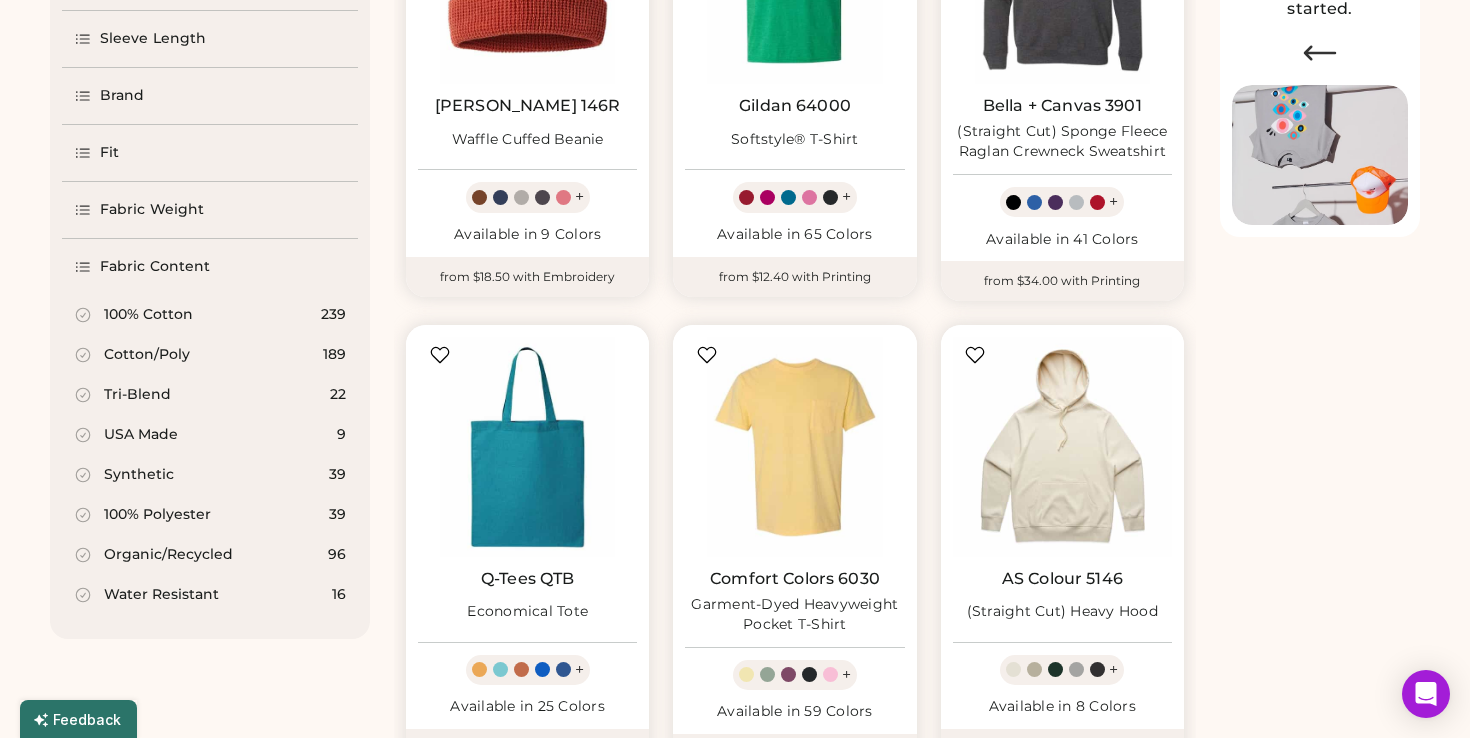 scroll, scrollTop: 388, scrollLeft: 0, axis: vertical 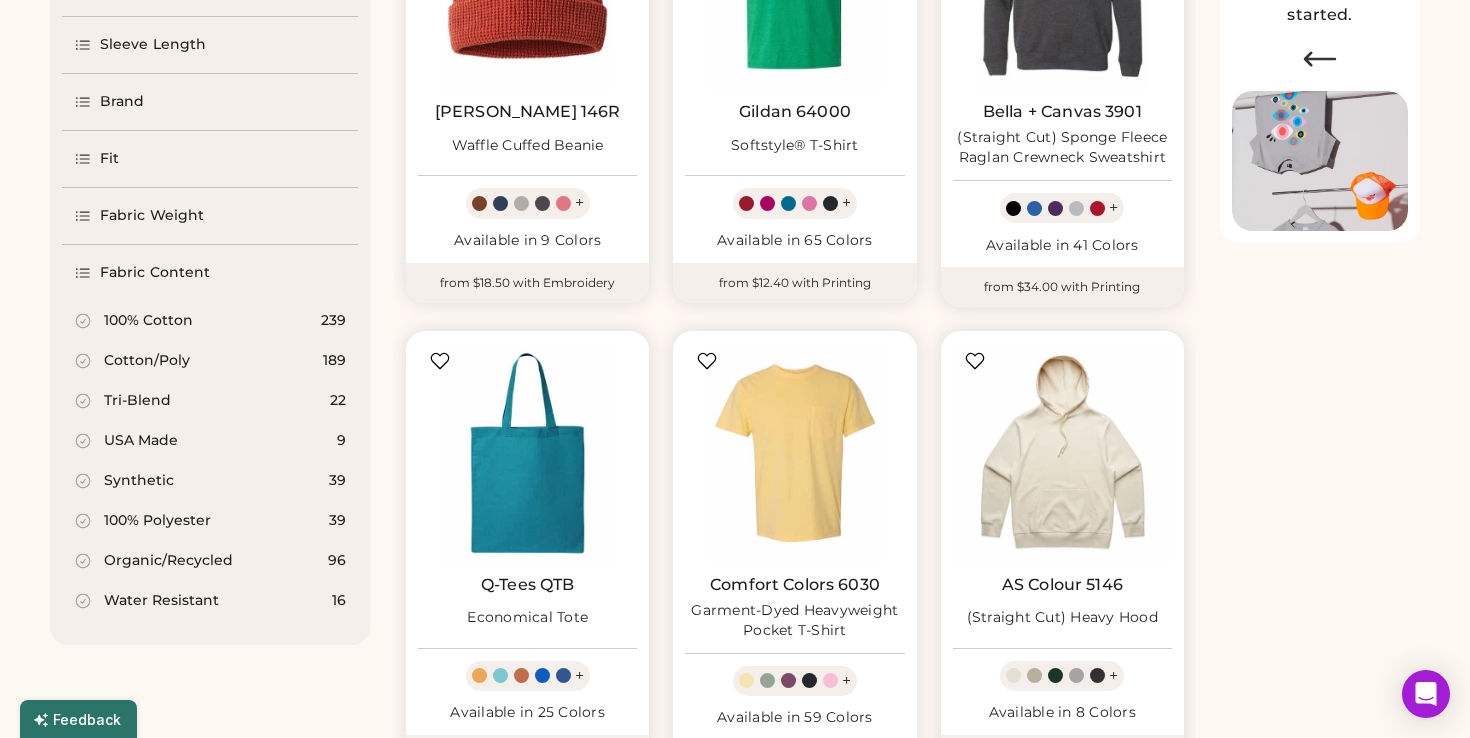 click on "Fabric Content" at bounding box center [155, 273] 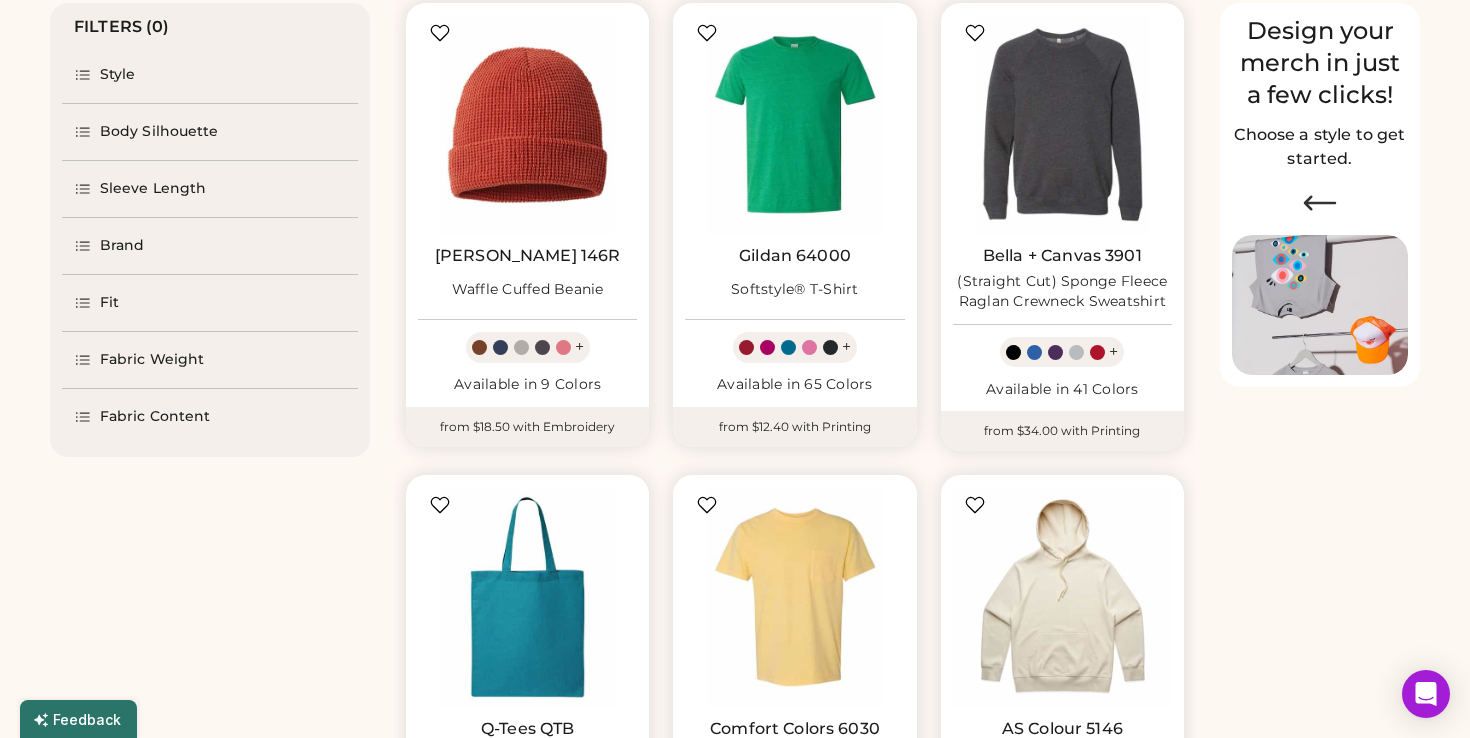 scroll, scrollTop: 220, scrollLeft: 0, axis: vertical 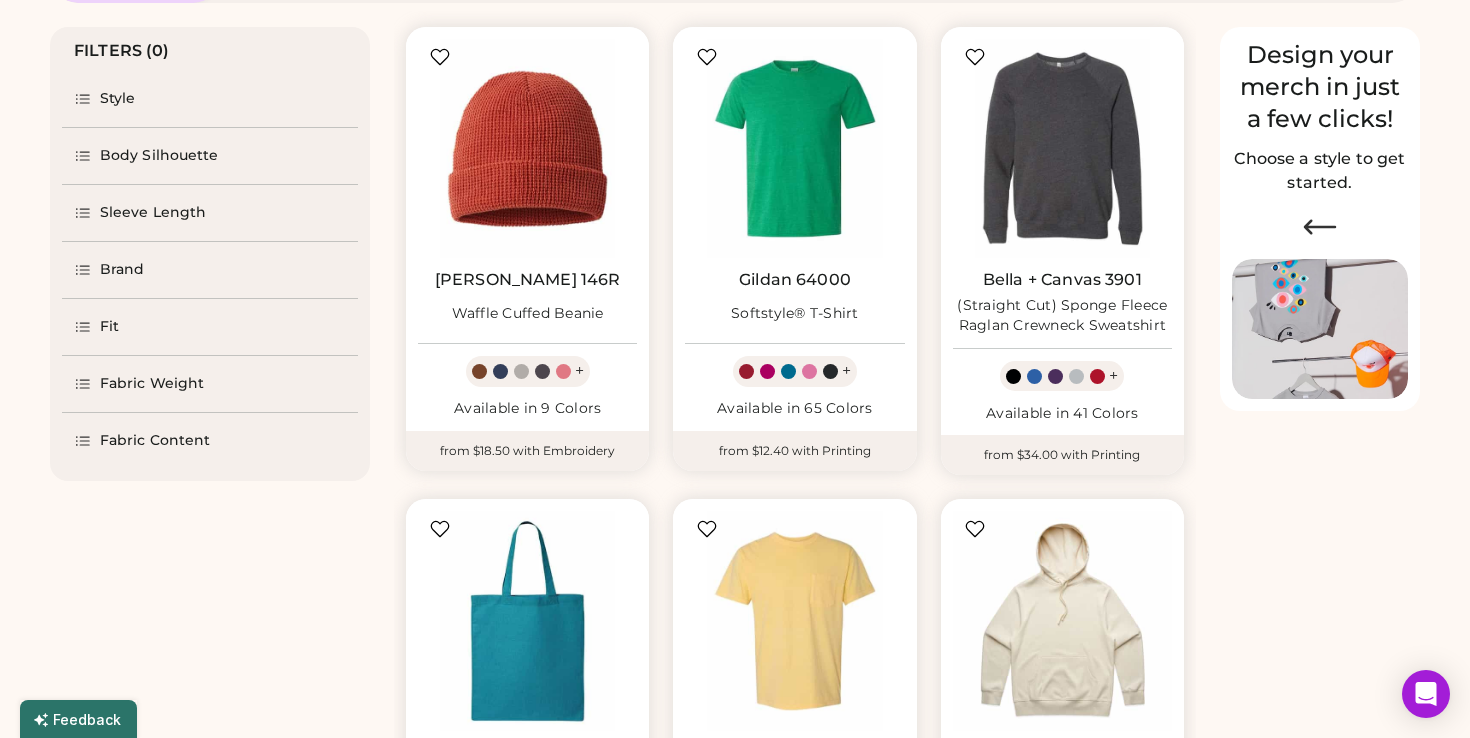 click on "Style" at bounding box center [210, 99] 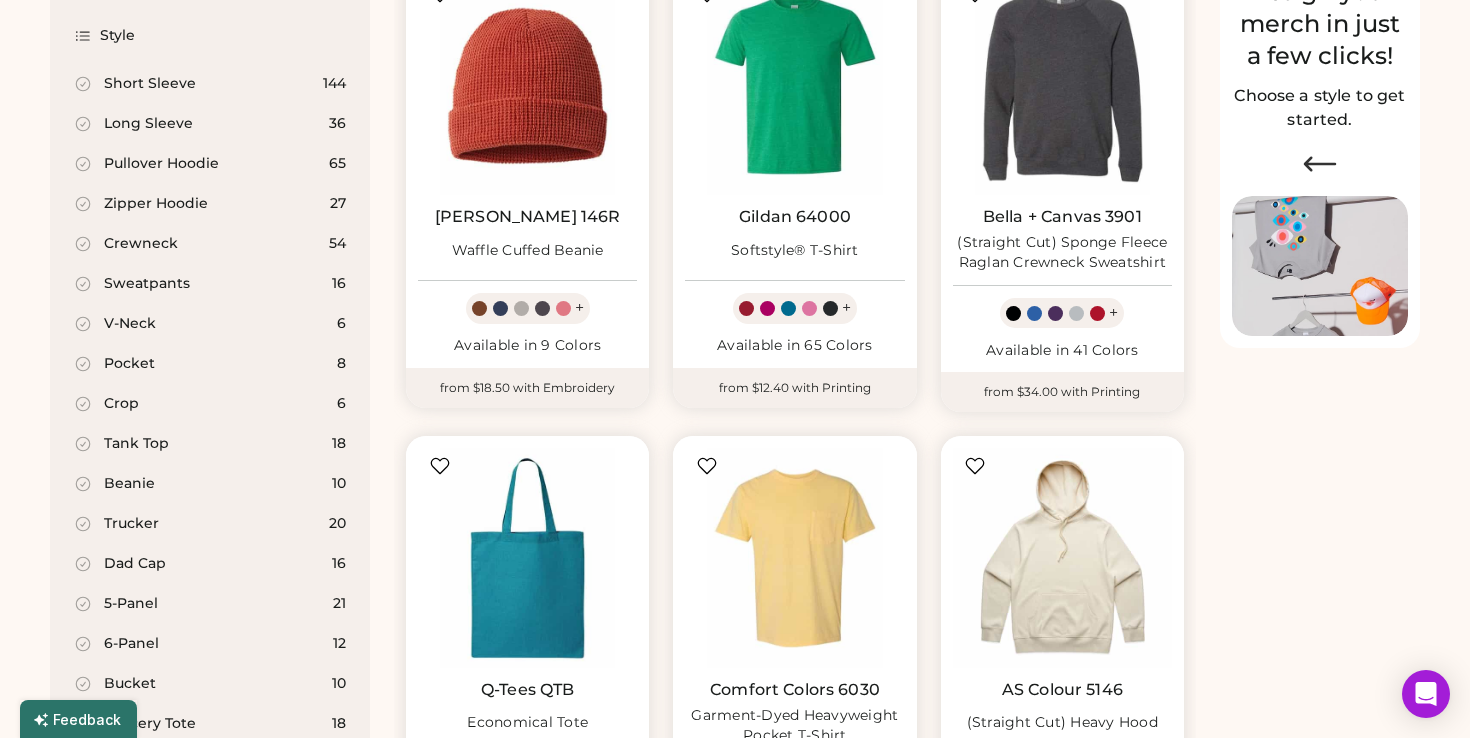 scroll, scrollTop: 229, scrollLeft: 0, axis: vertical 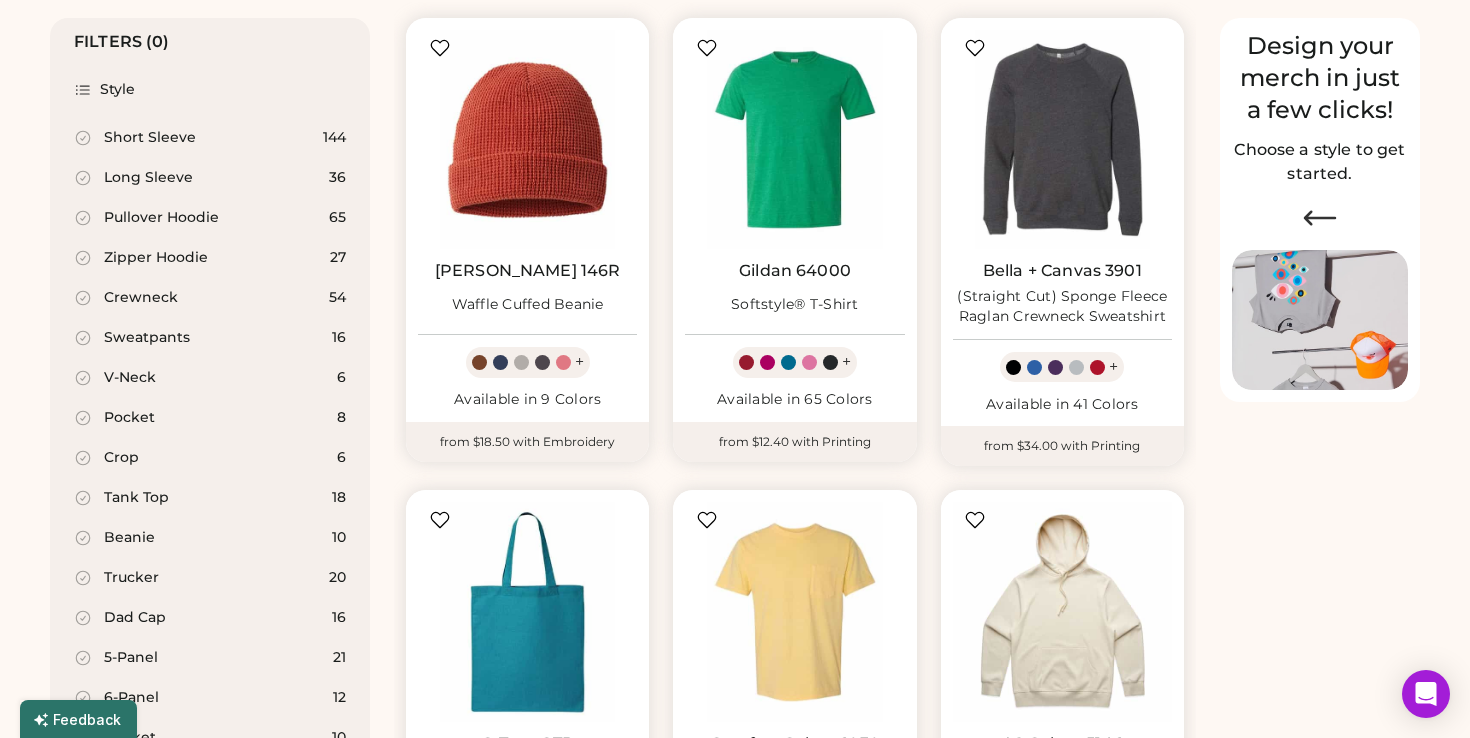 click on "Crop" at bounding box center [121, 458] 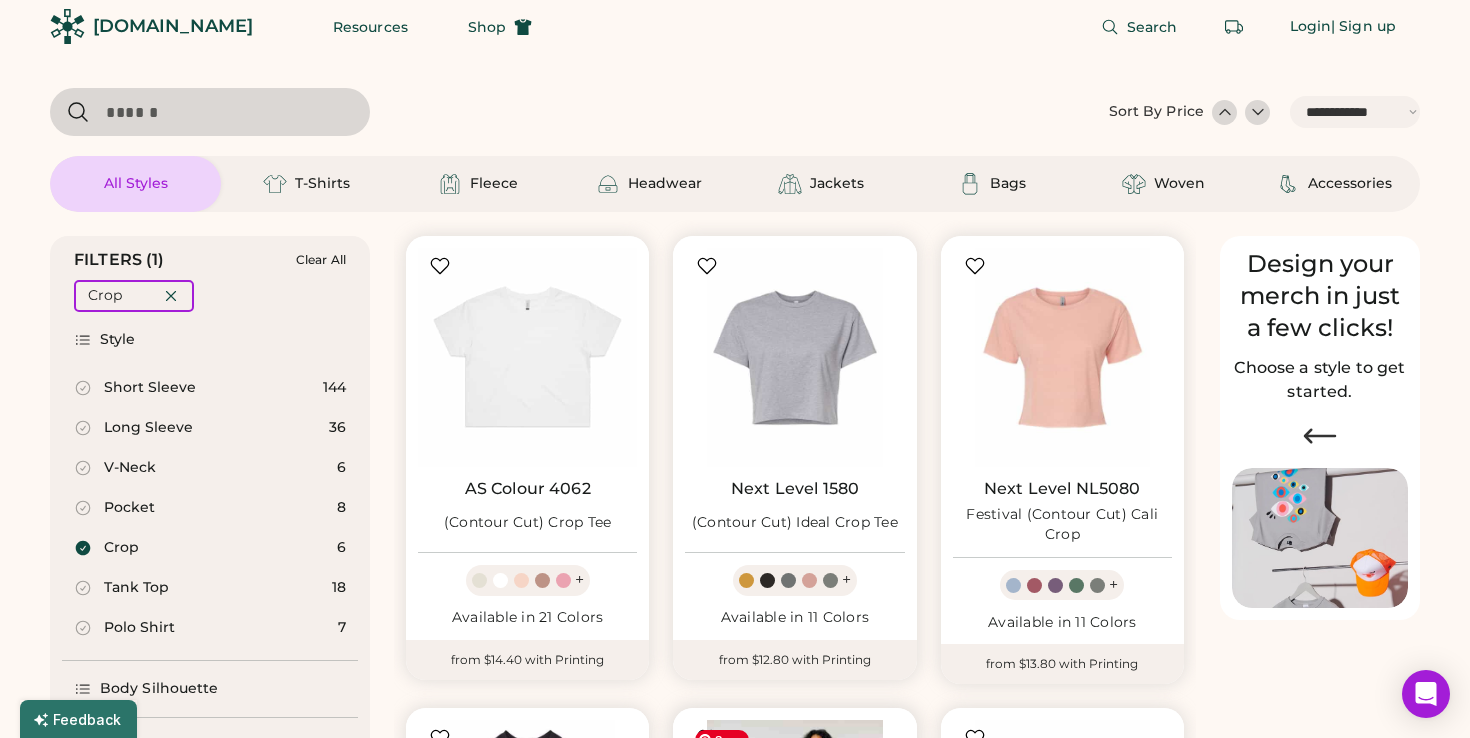 scroll, scrollTop: 6, scrollLeft: 0, axis: vertical 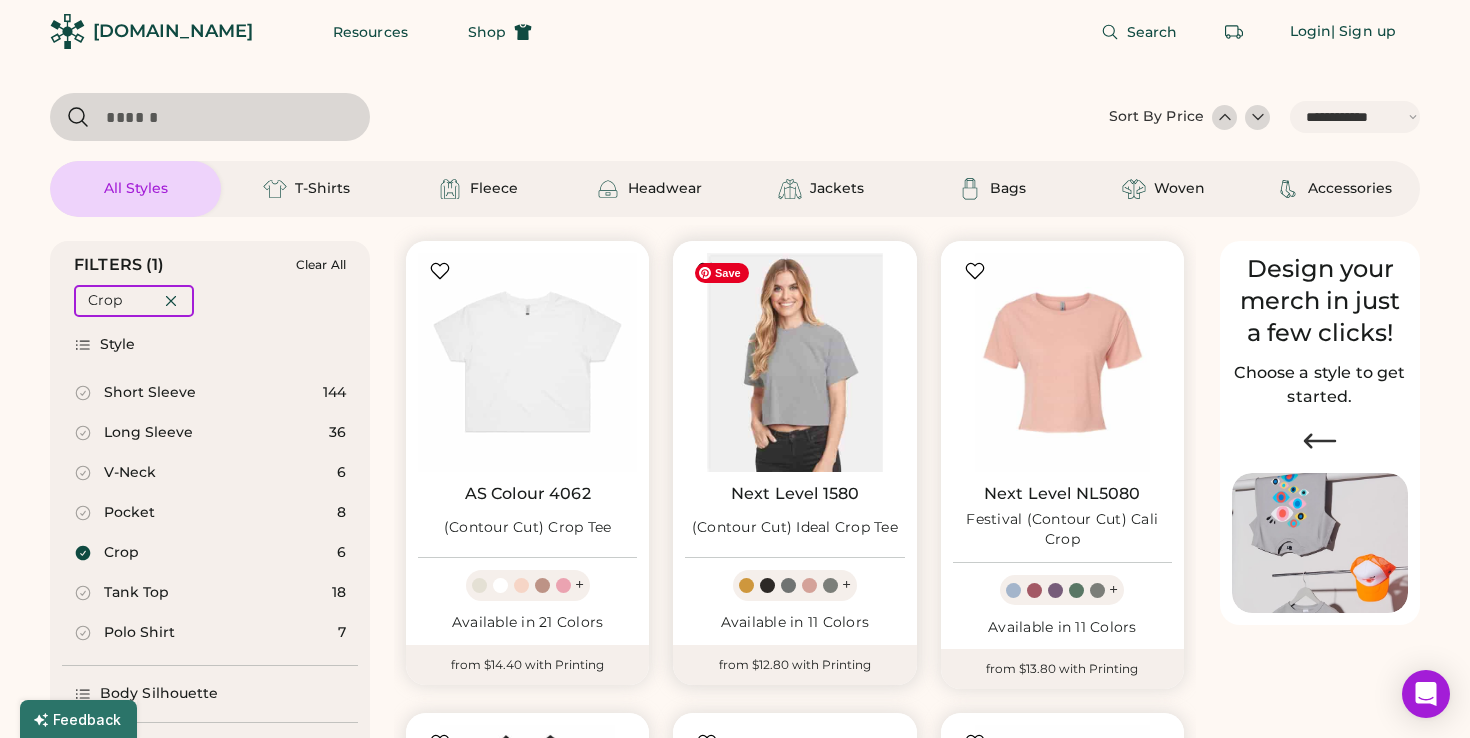 click at bounding box center (794, 362) 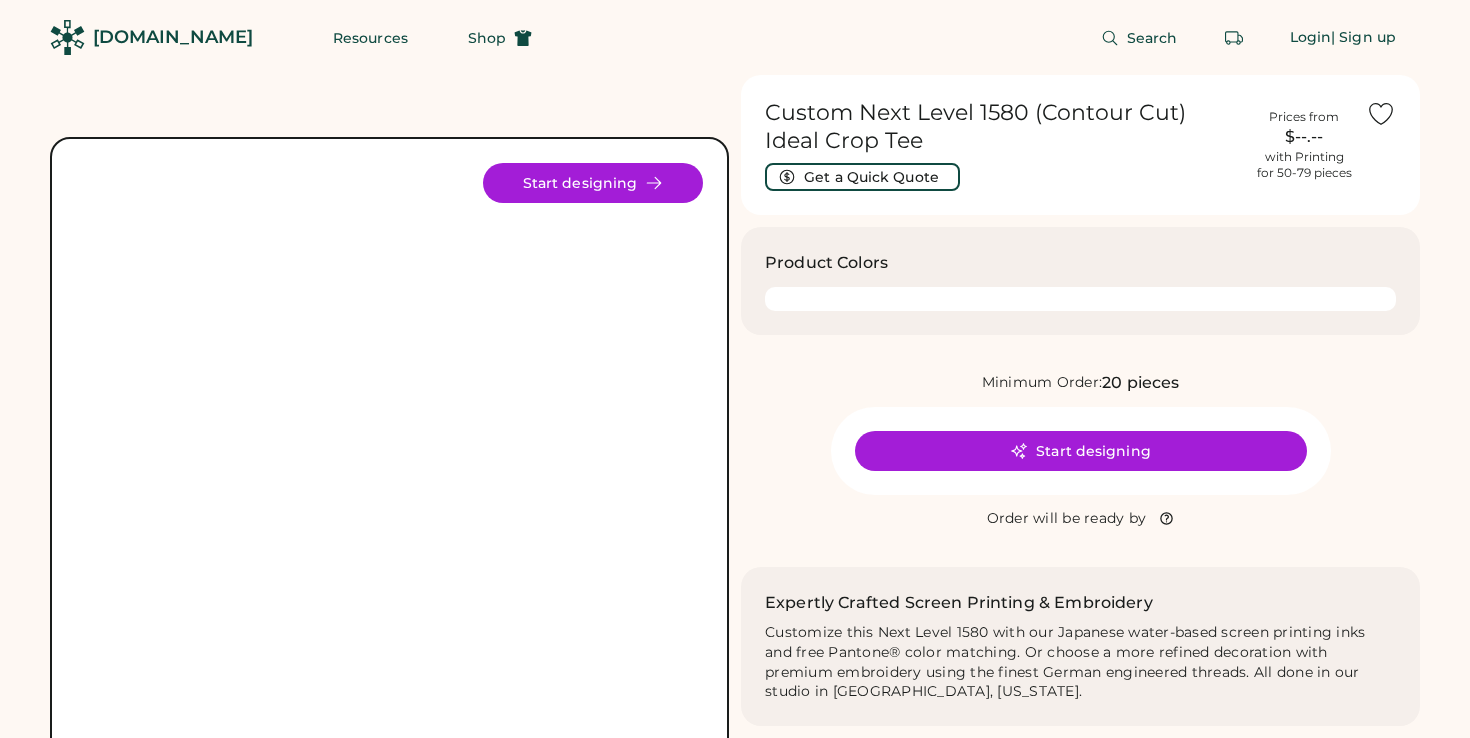 scroll, scrollTop: 0, scrollLeft: 0, axis: both 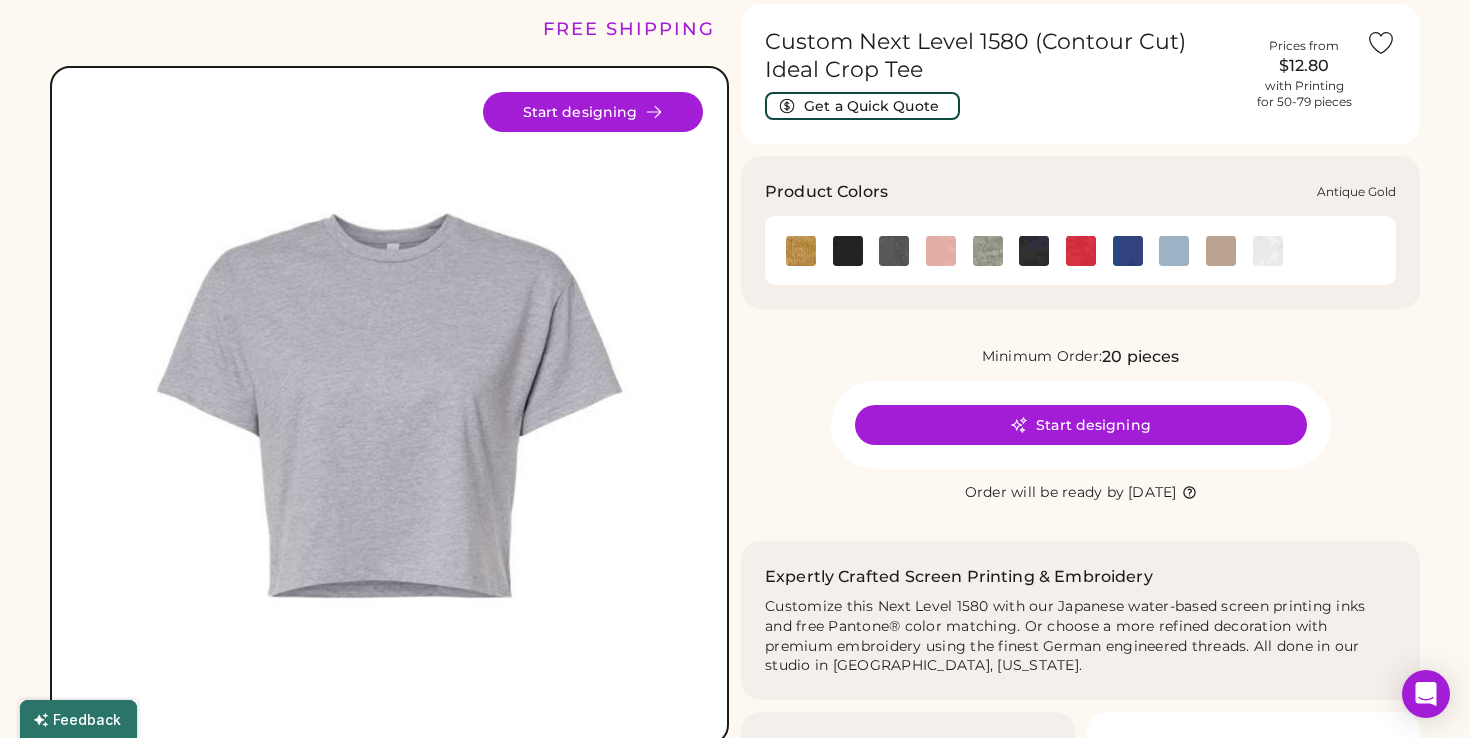 click 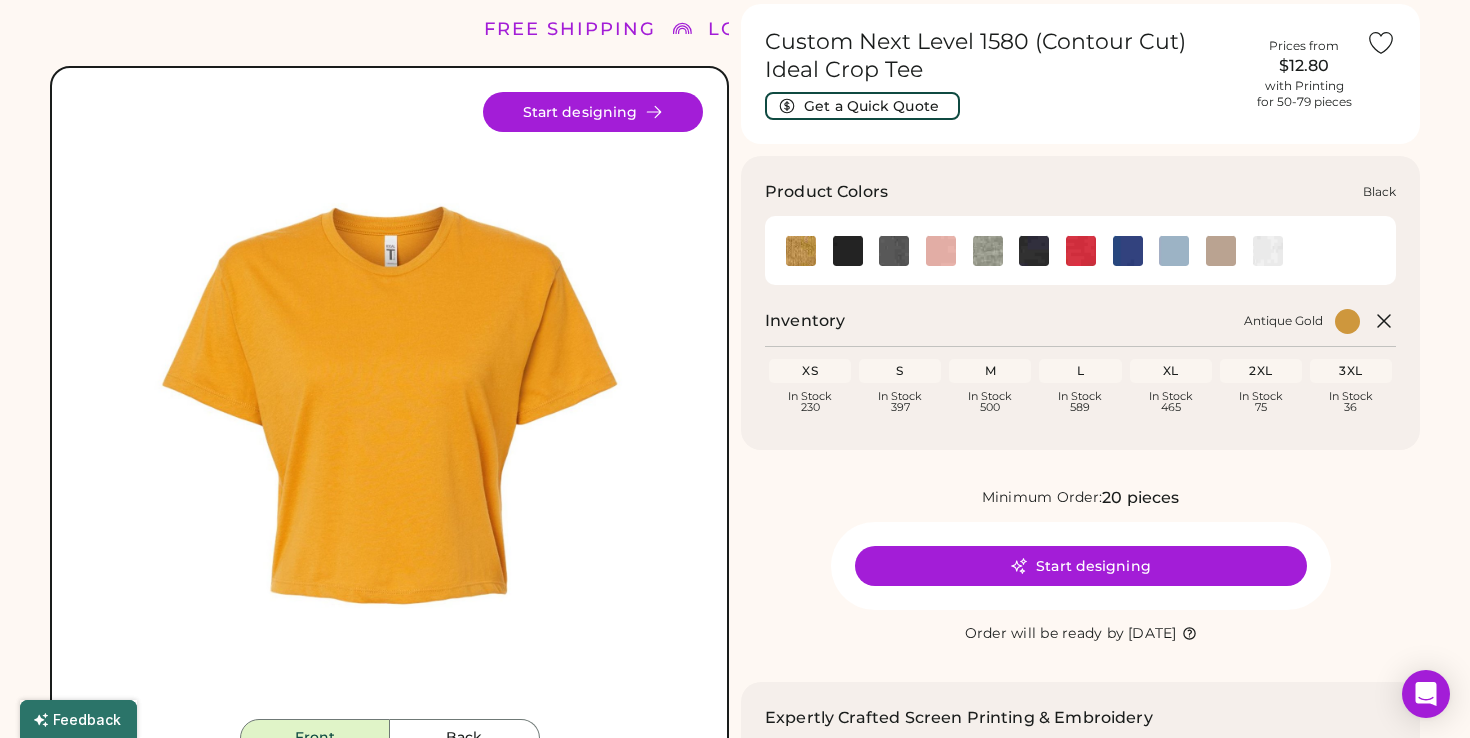 click 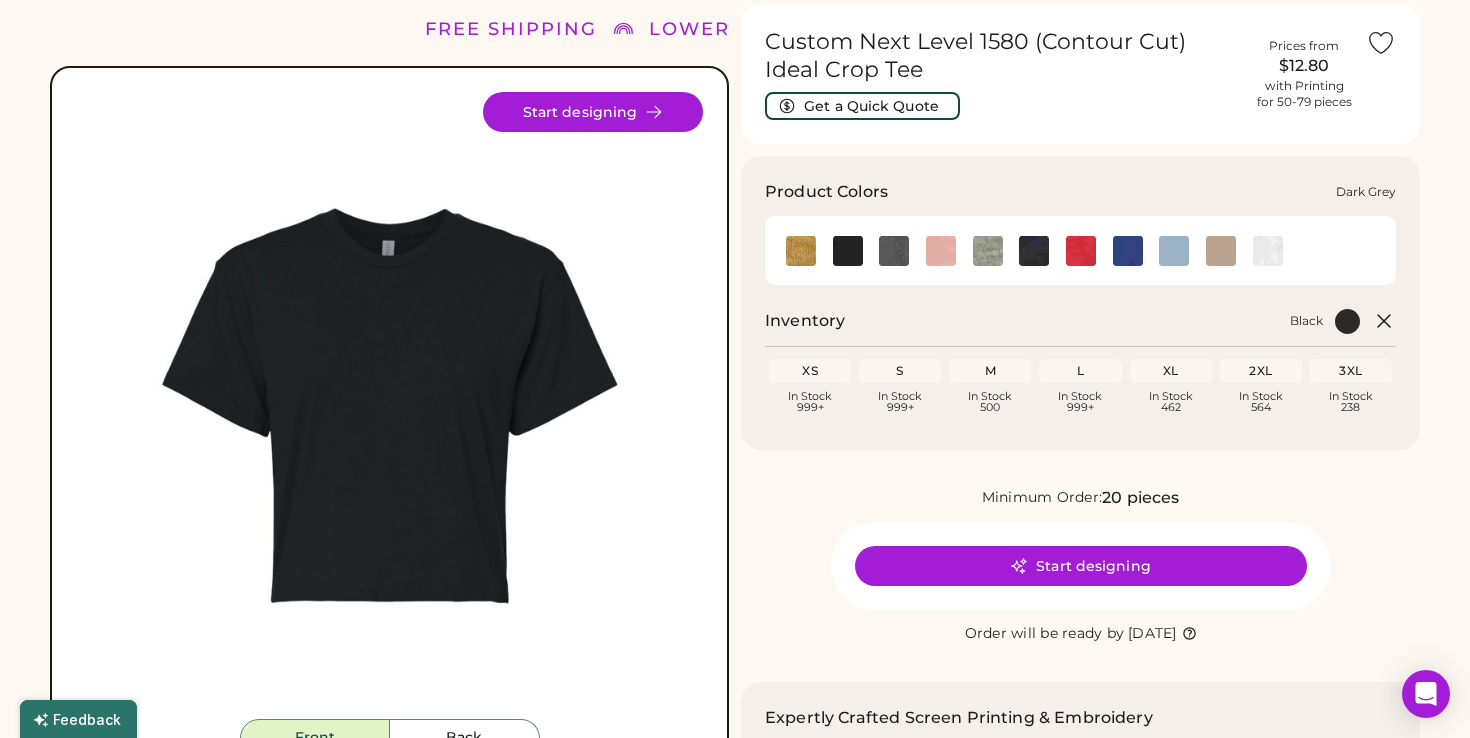 click 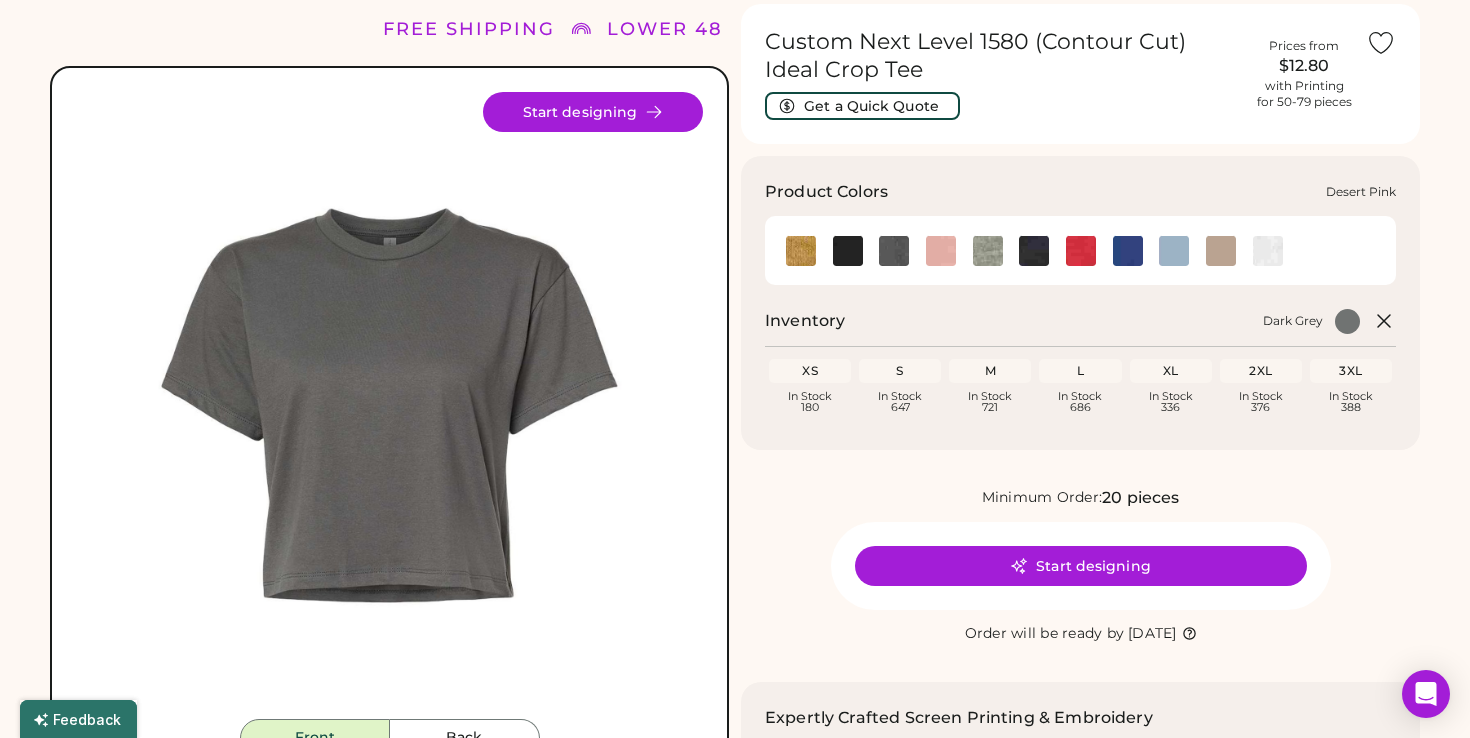 click 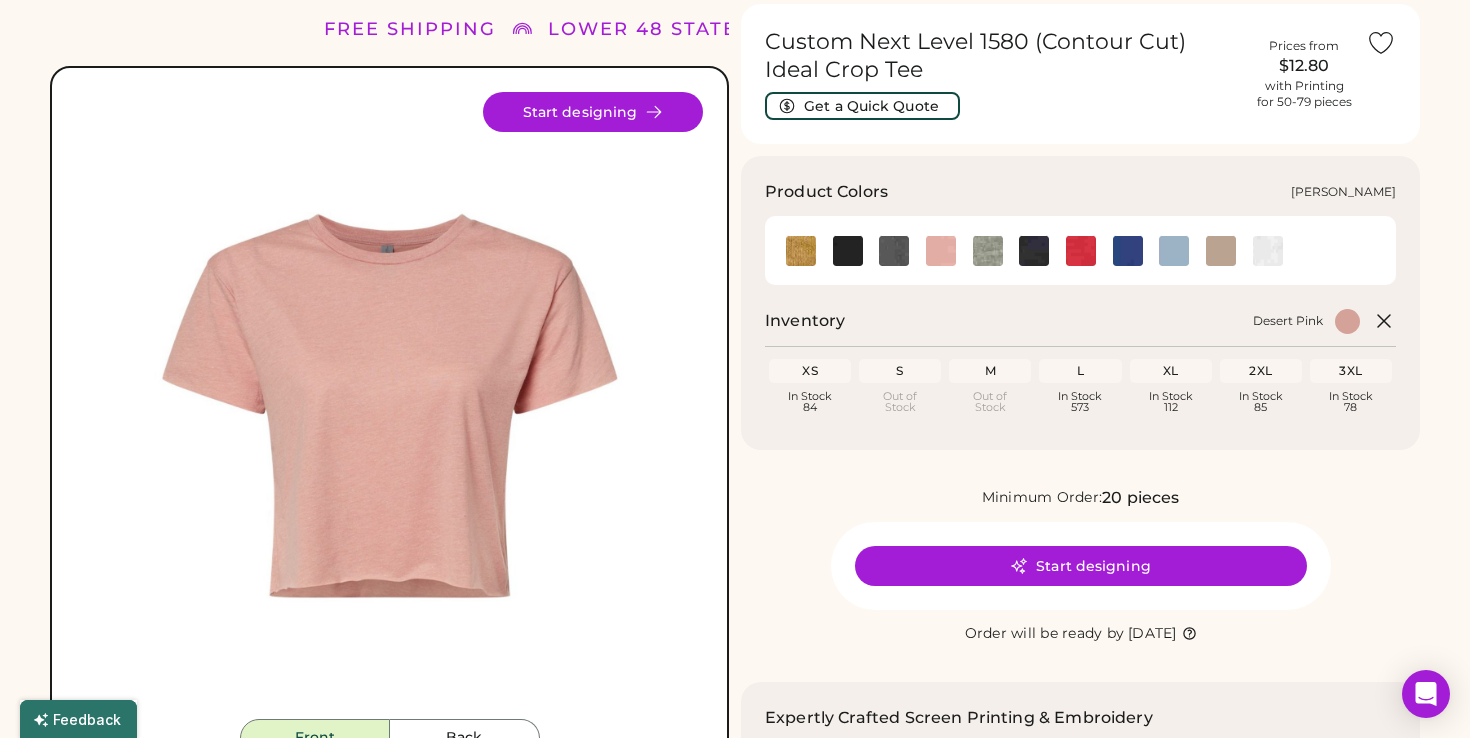 click 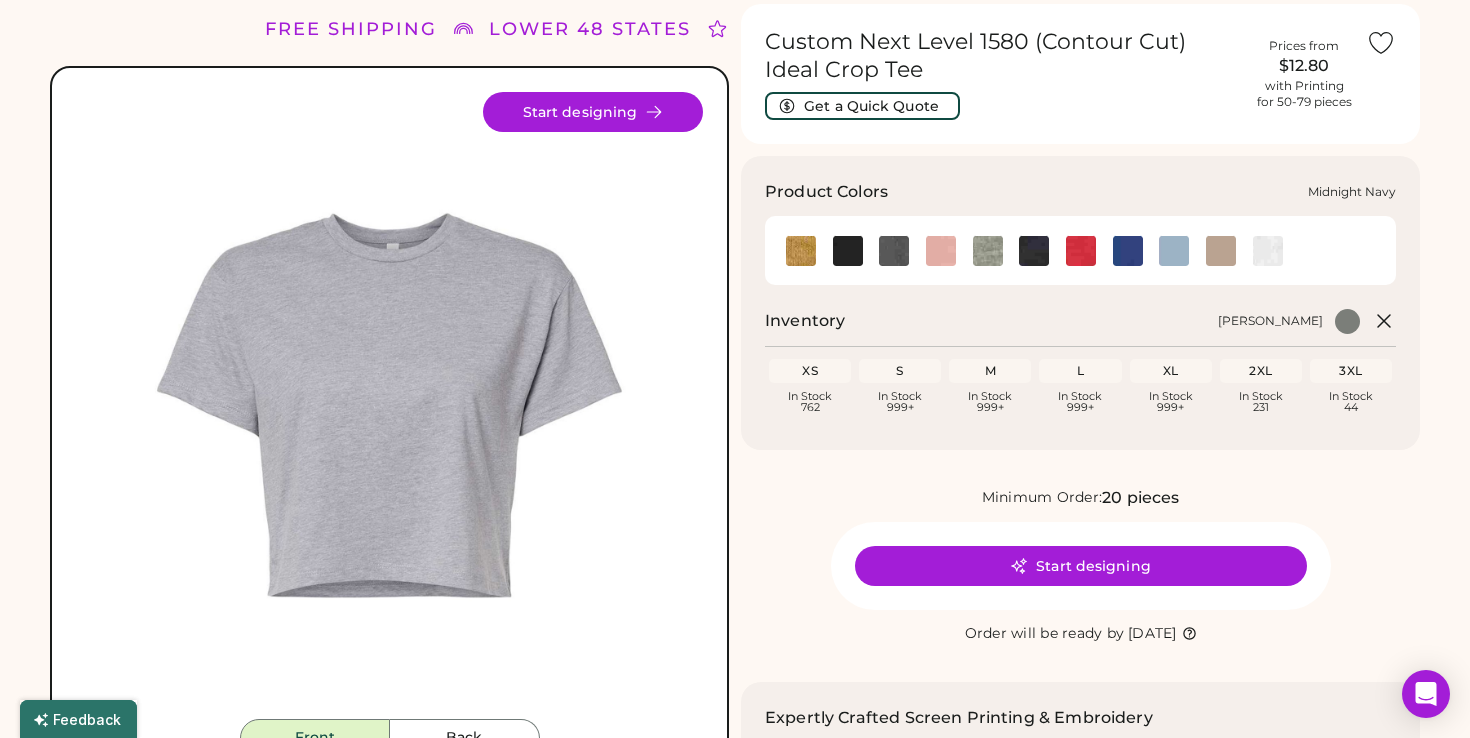click 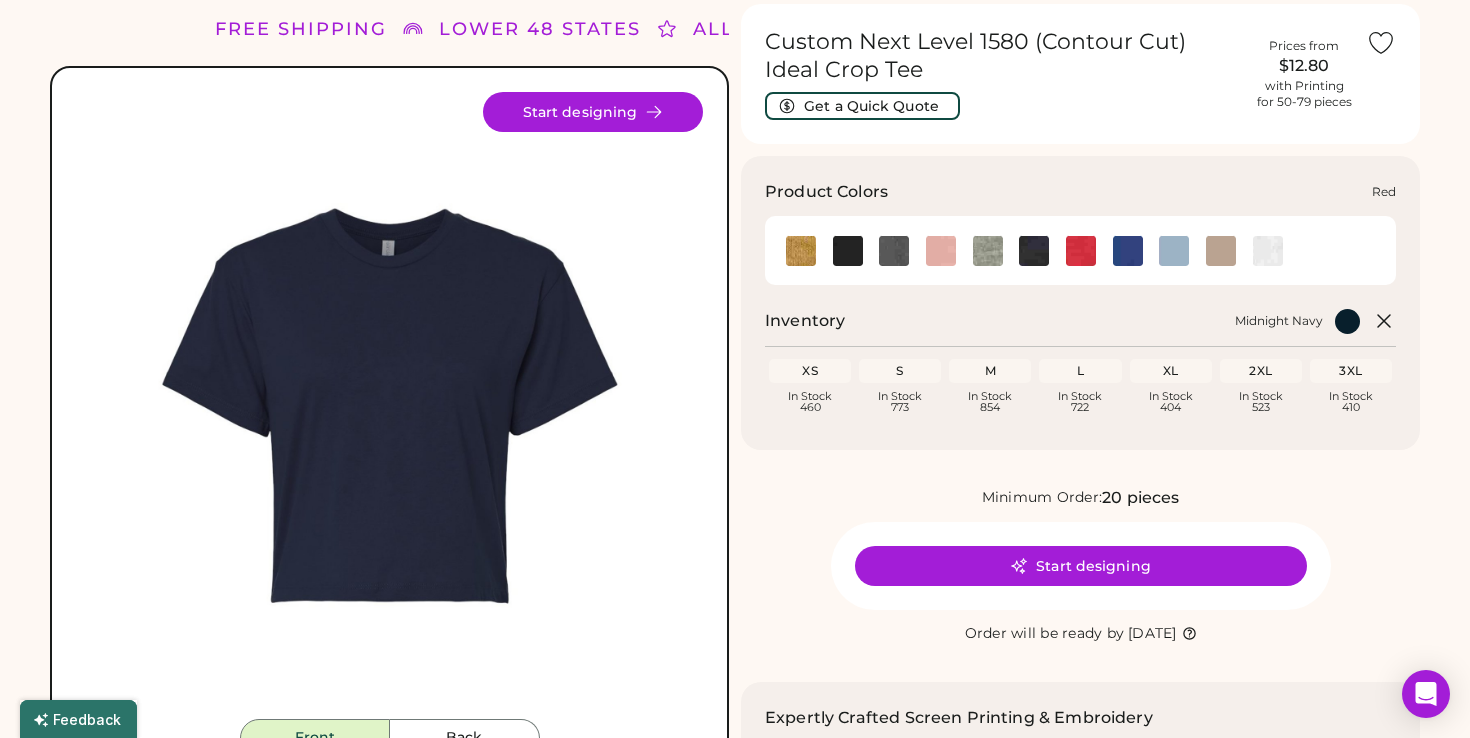 click 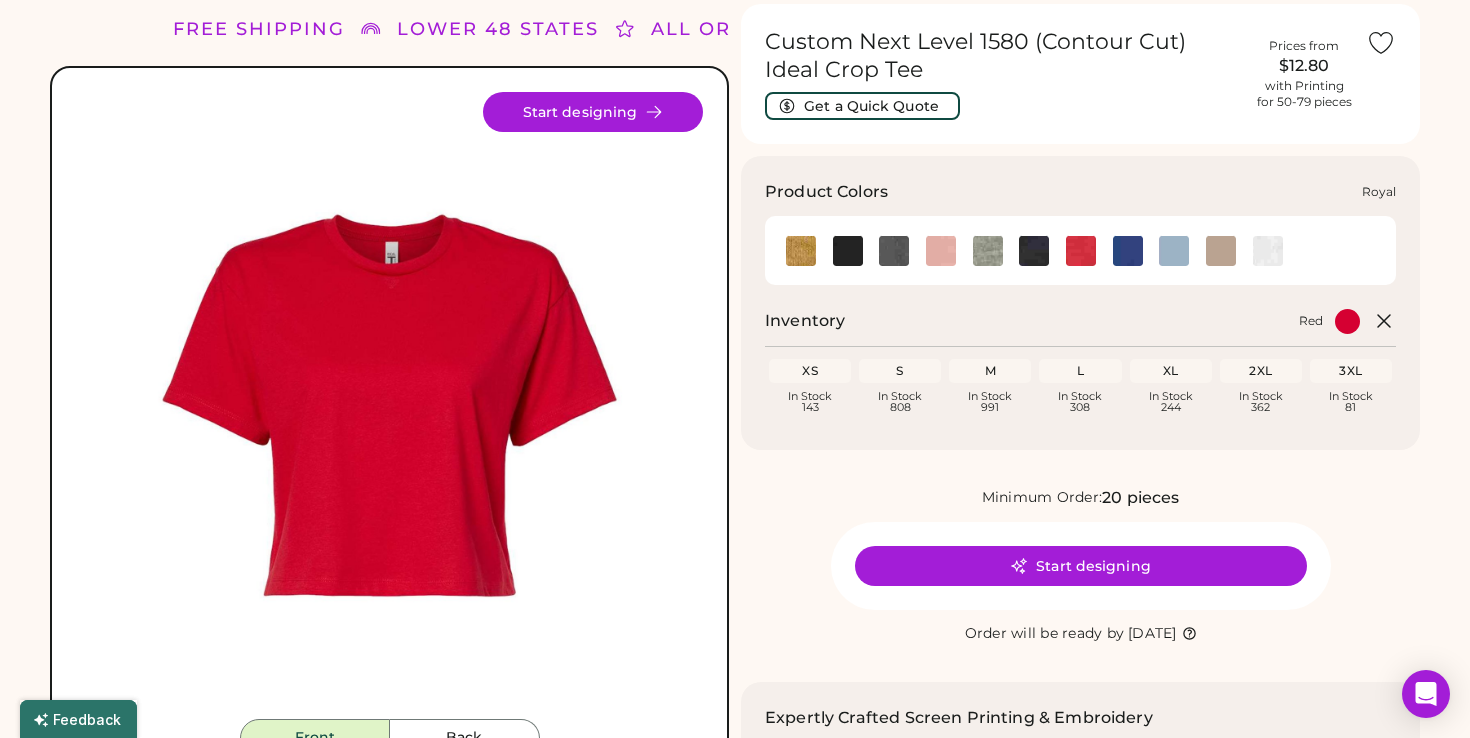 click 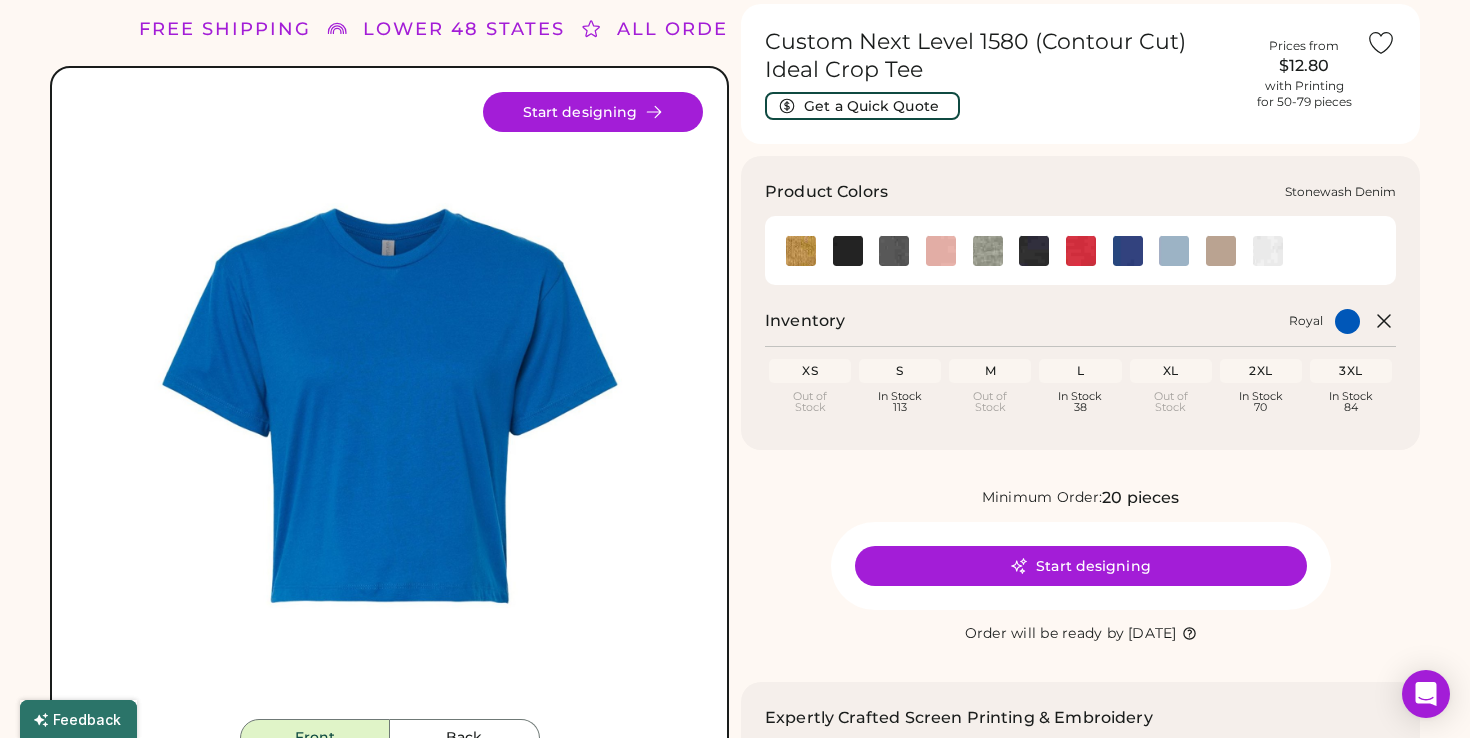 click 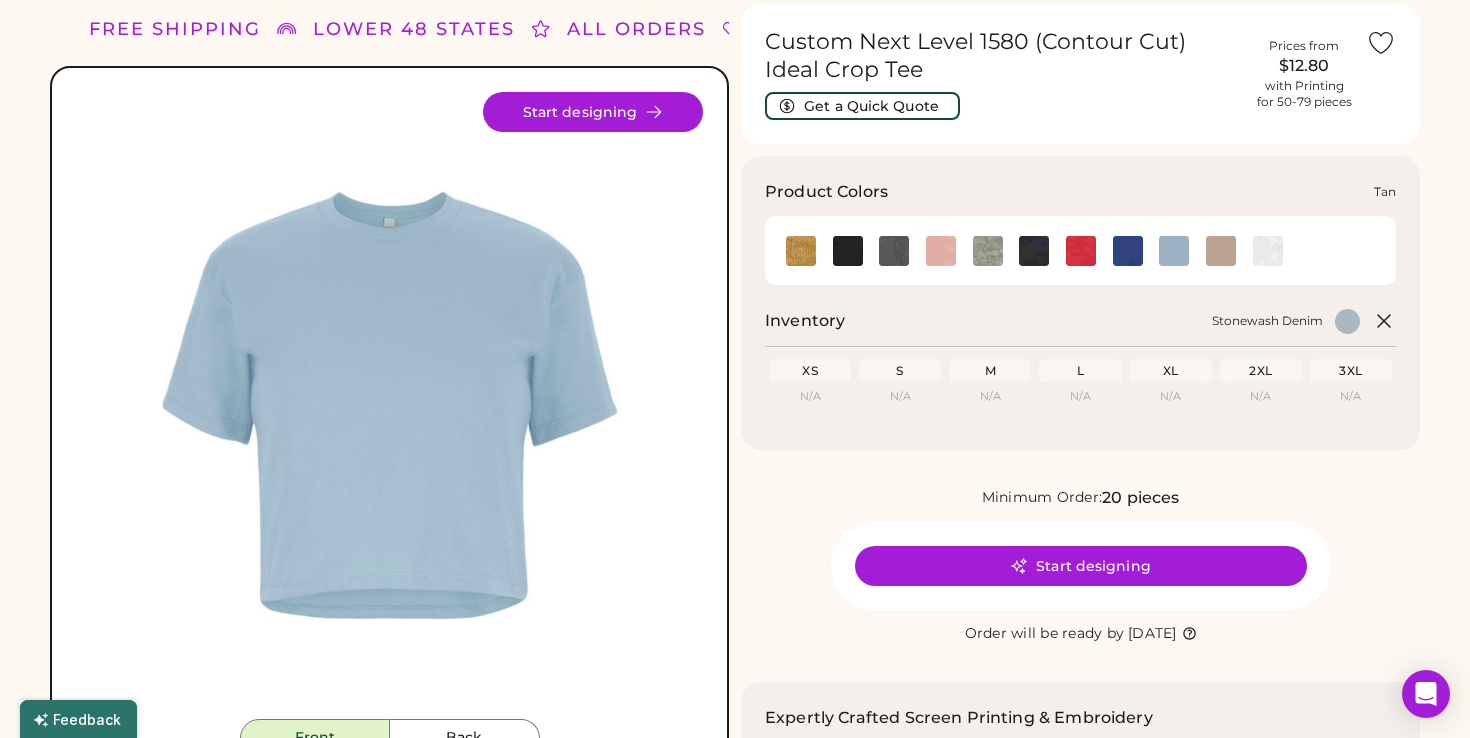 click 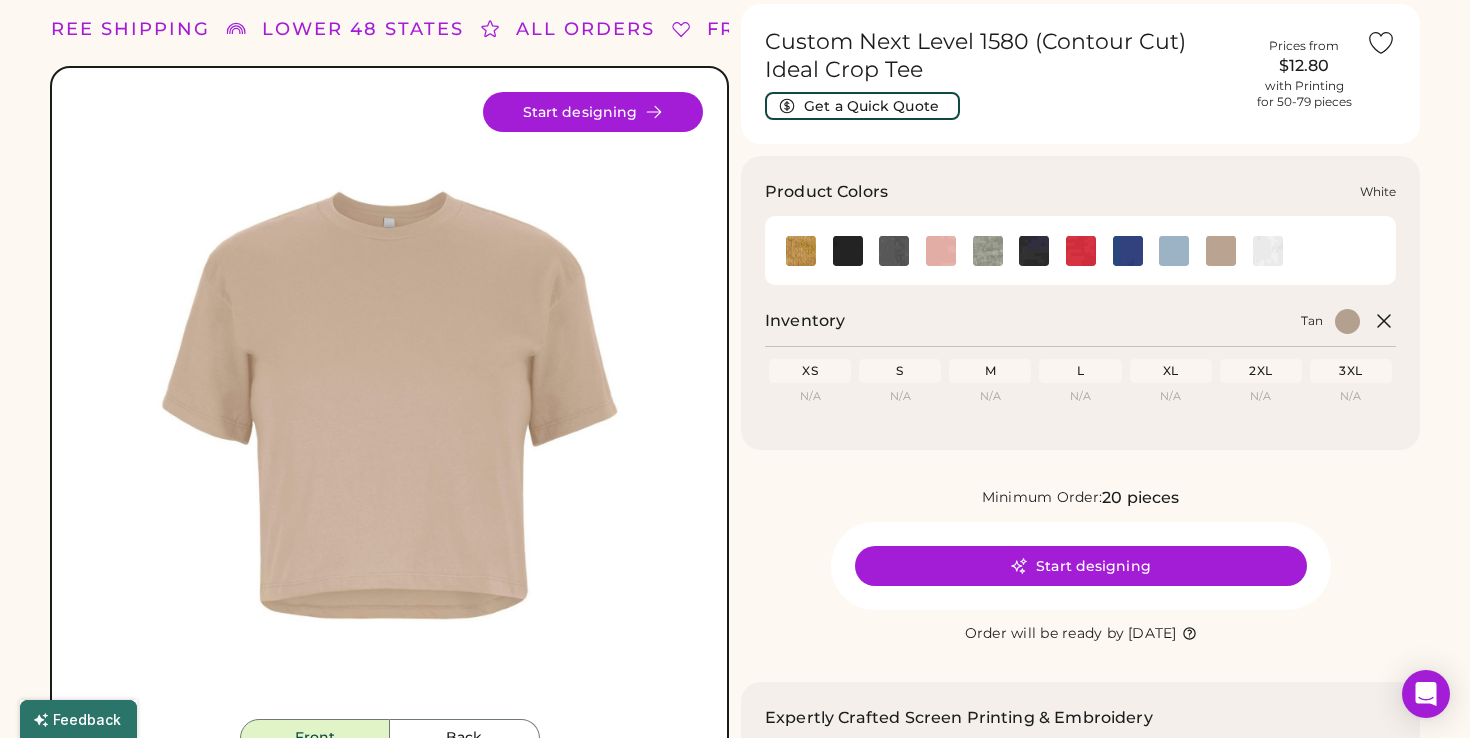 click 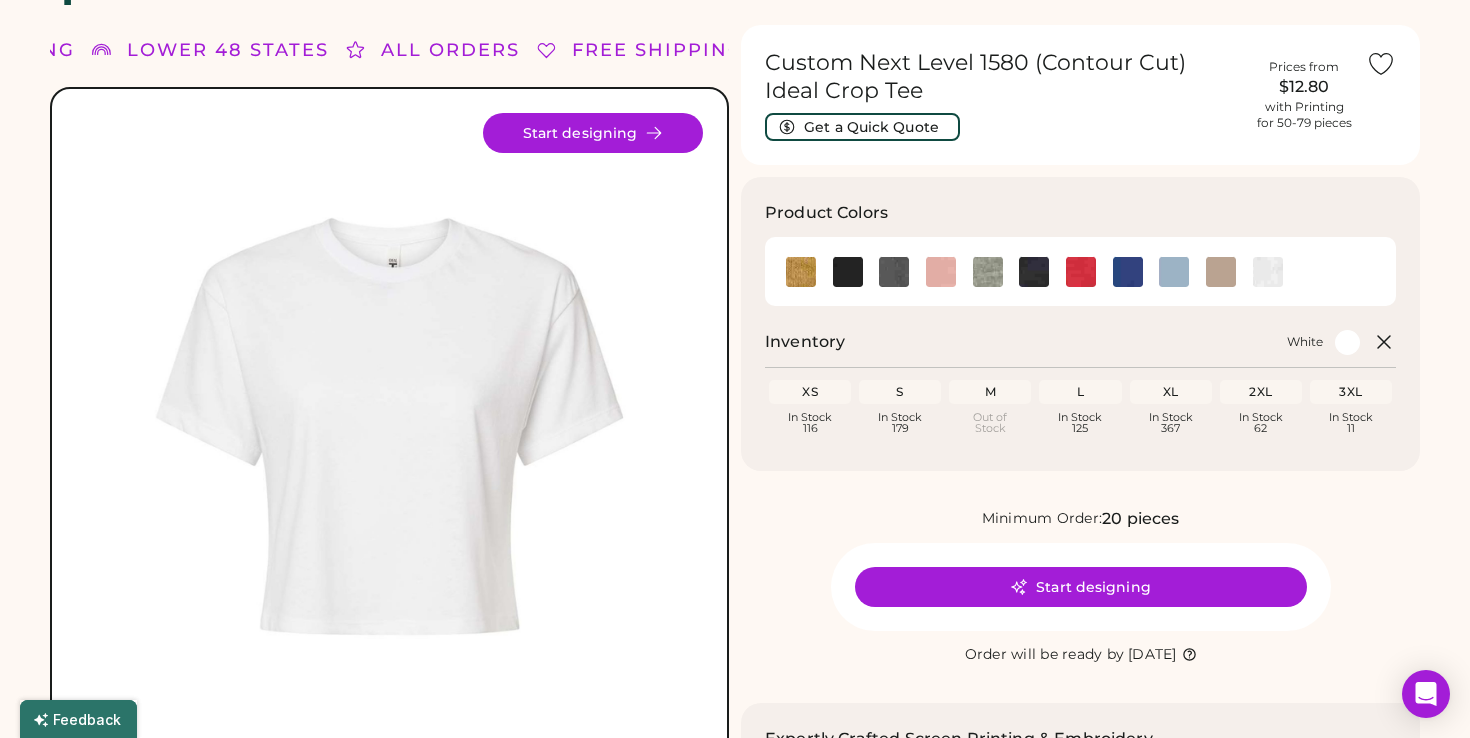 scroll, scrollTop: 49, scrollLeft: 0, axis: vertical 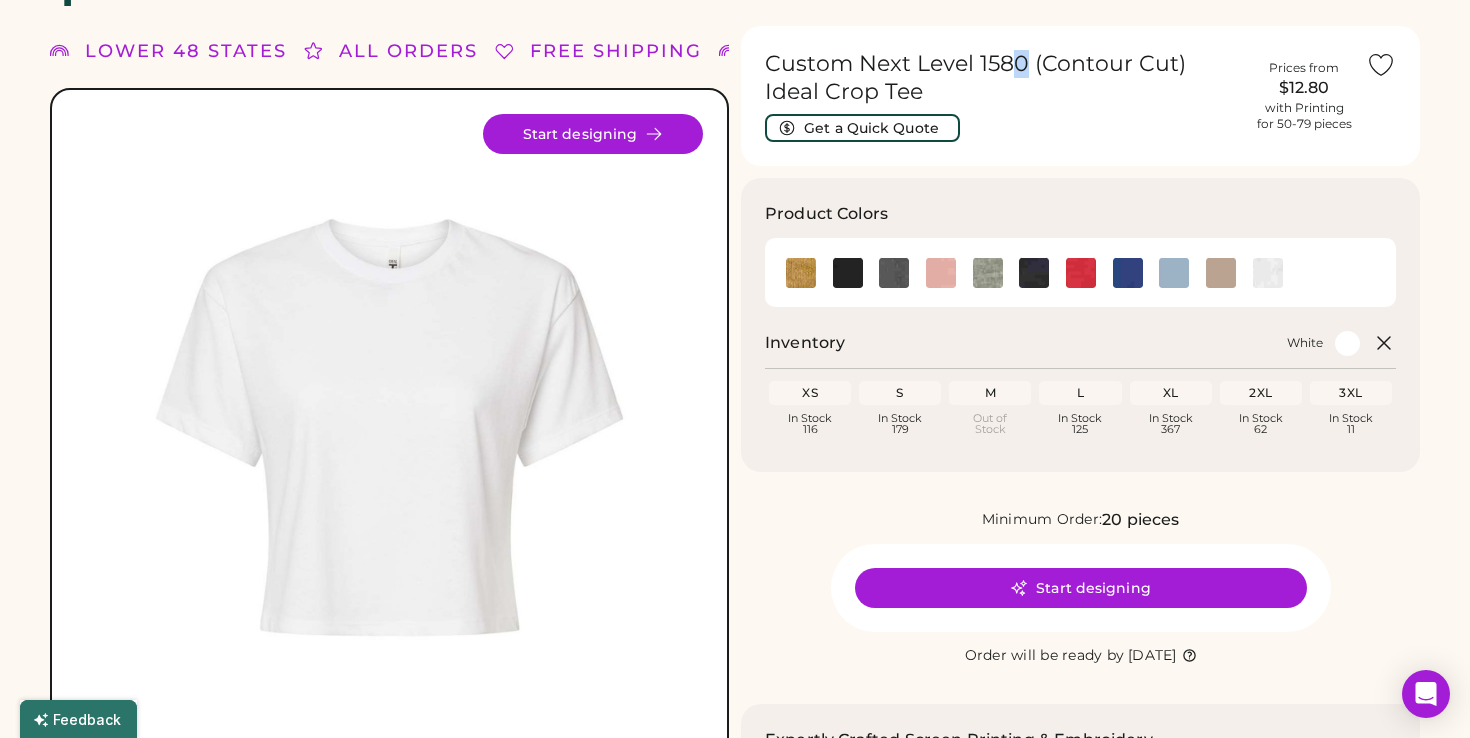 drag, startPoint x: 1028, startPoint y: 62, endPoint x: 1008, endPoint y: 62, distance: 20 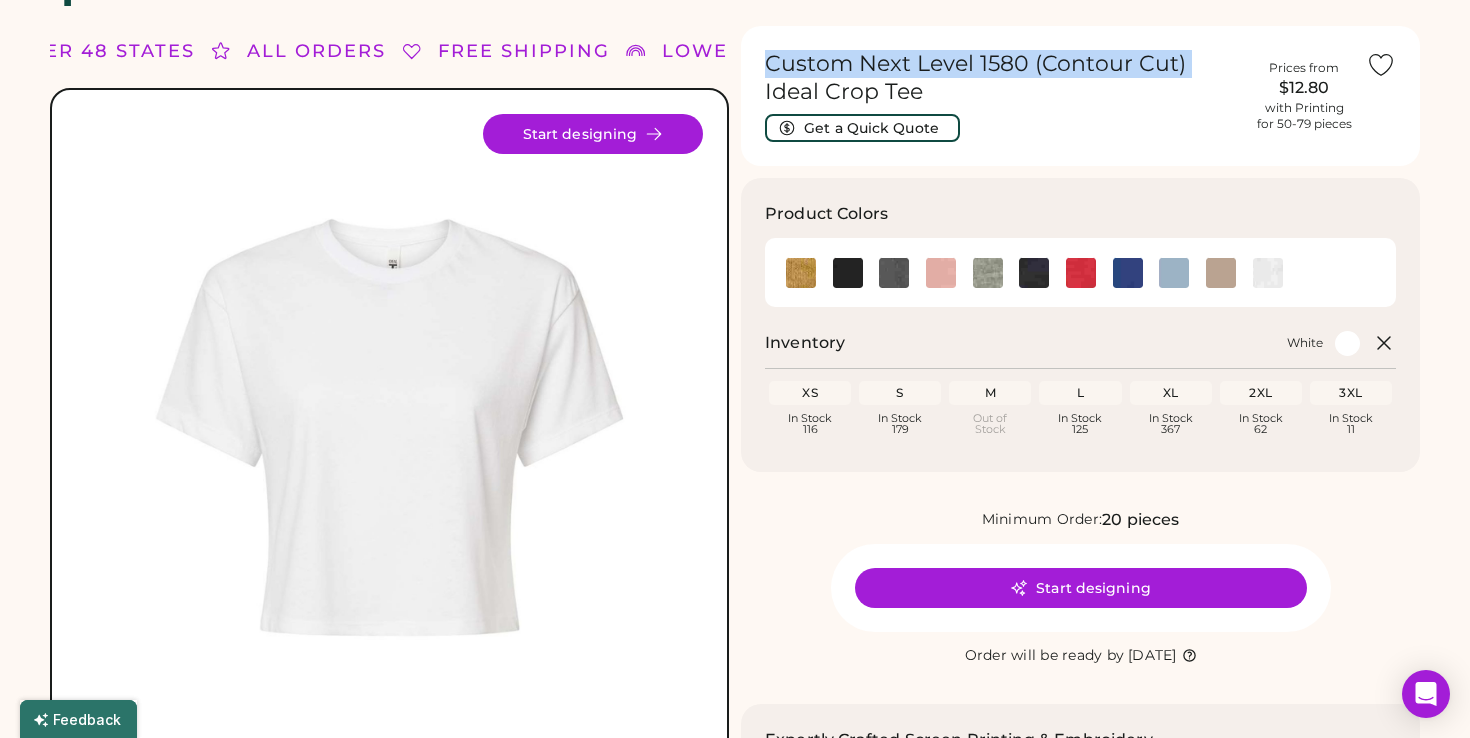 drag, startPoint x: 1186, startPoint y: 64, endPoint x: 767, endPoint y: 68, distance: 419.0191 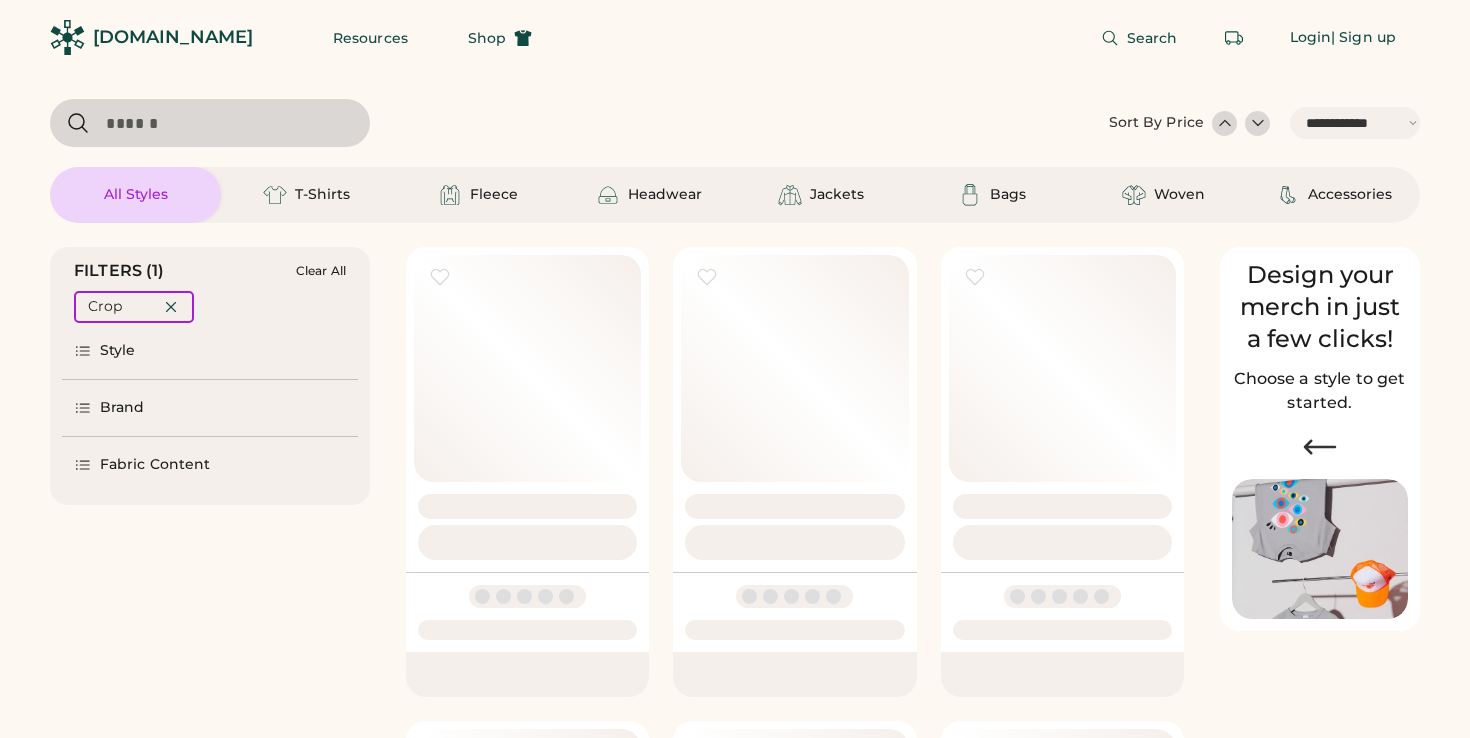 select on "*****" 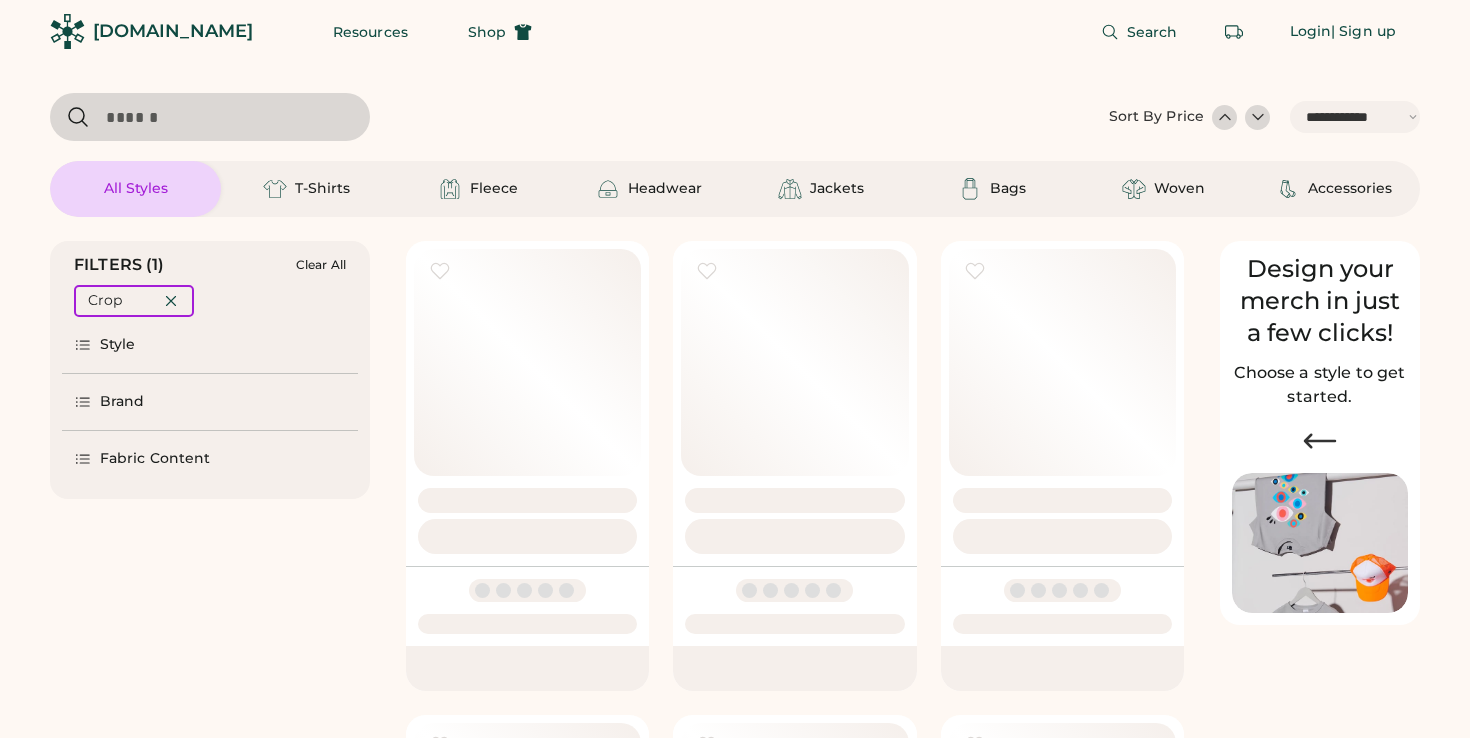 scroll, scrollTop: 0, scrollLeft: 0, axis: both 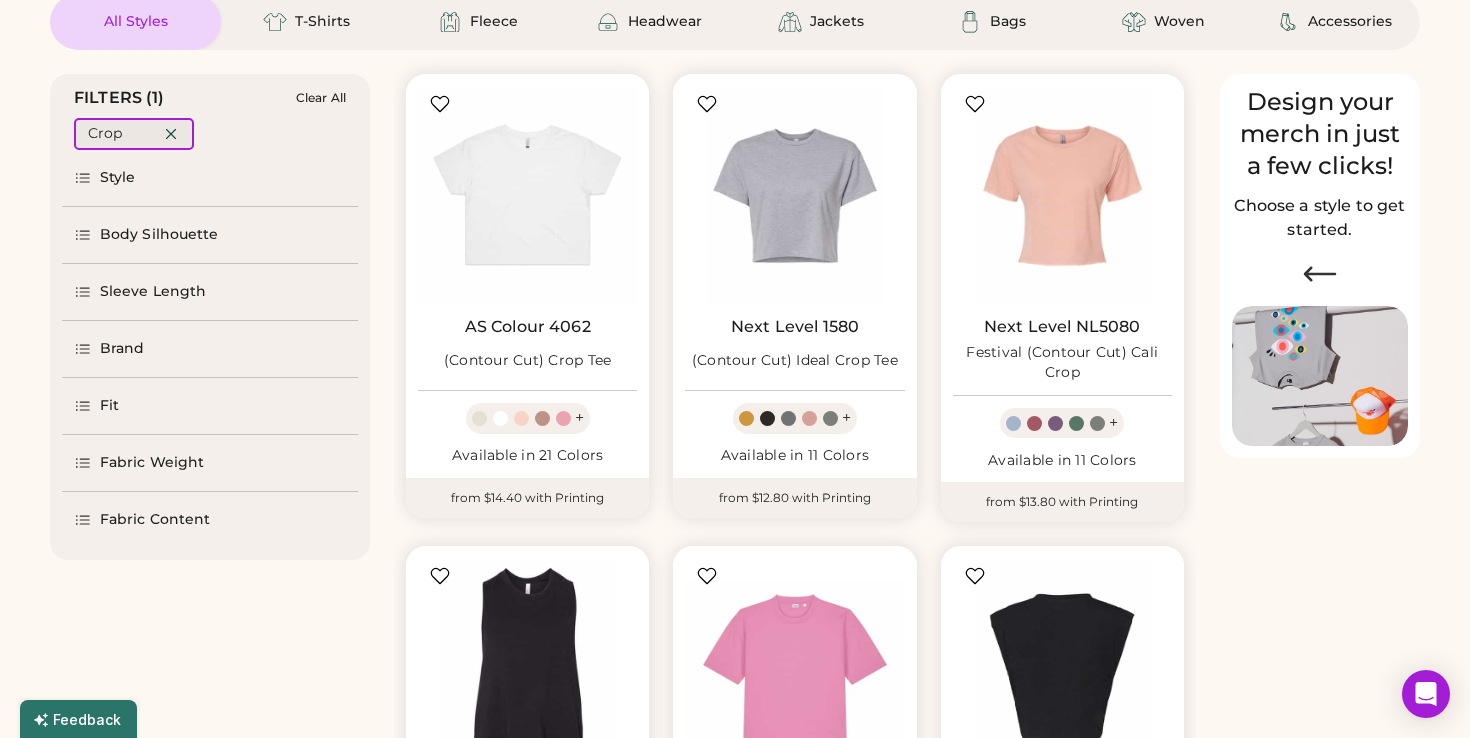 click 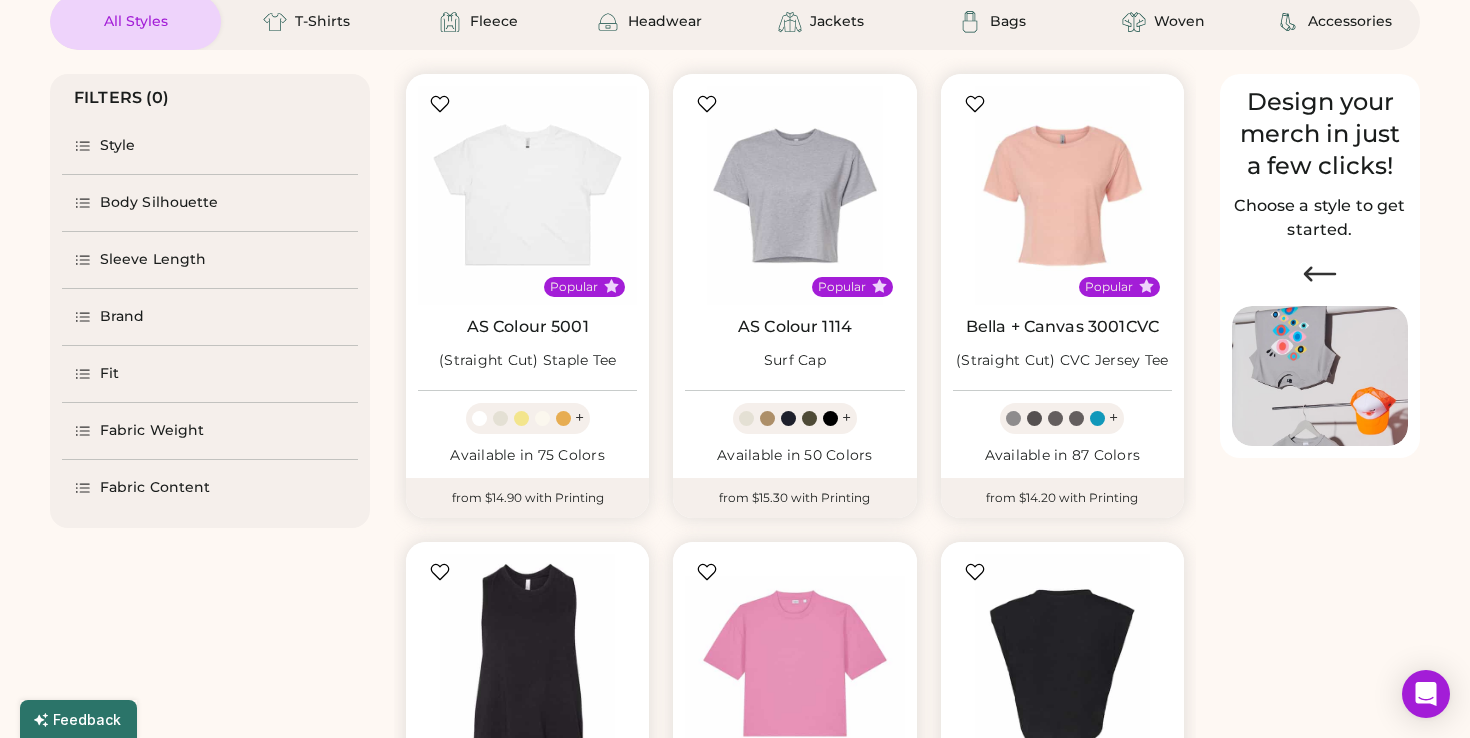 click on "Style" at bounding box center [210, 146] 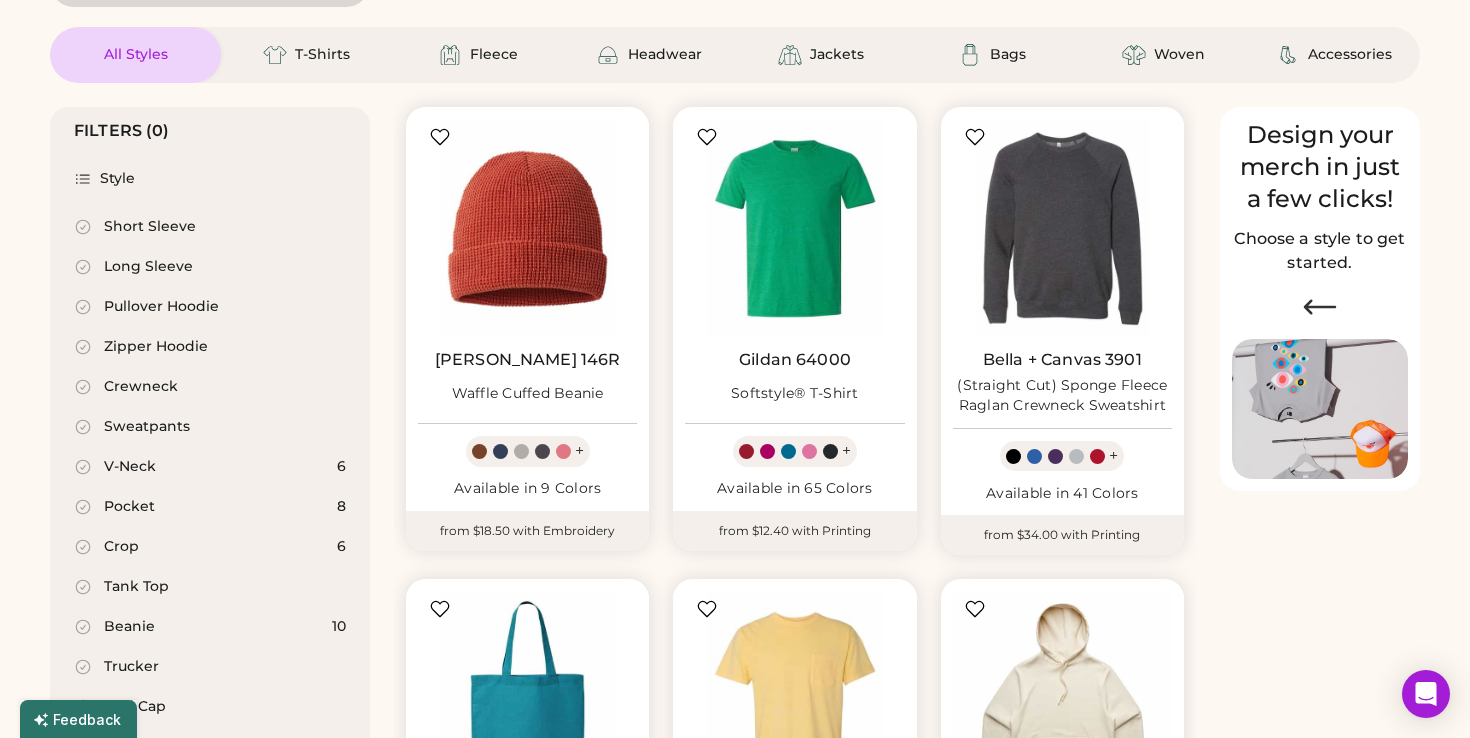scroll, scrollTop: 136, scrollLeft: 0, axis: vertical 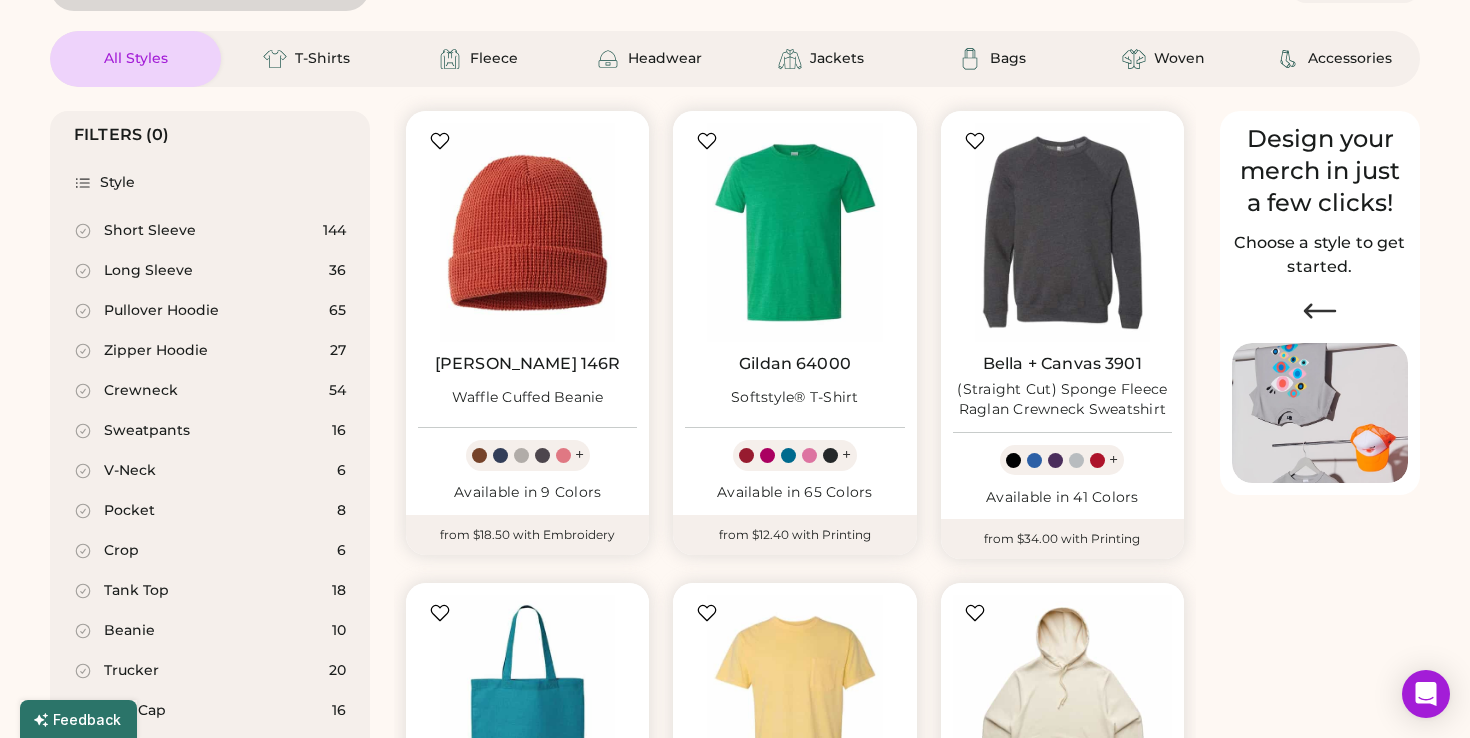 click on "Pullover Hoodie" at bounding box center [161, 311] 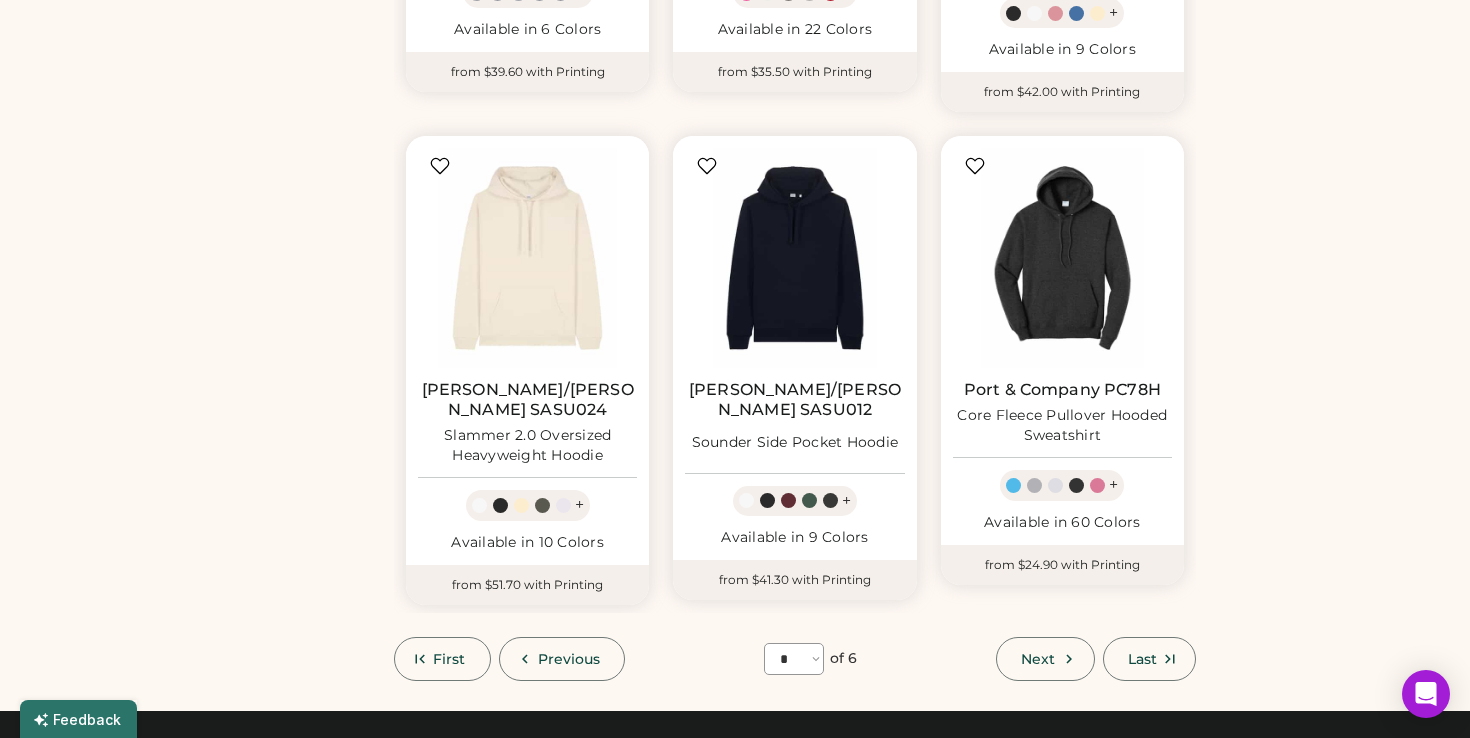scroll, scrollTop: 1571, scrollLeft: 0, axis: vertical 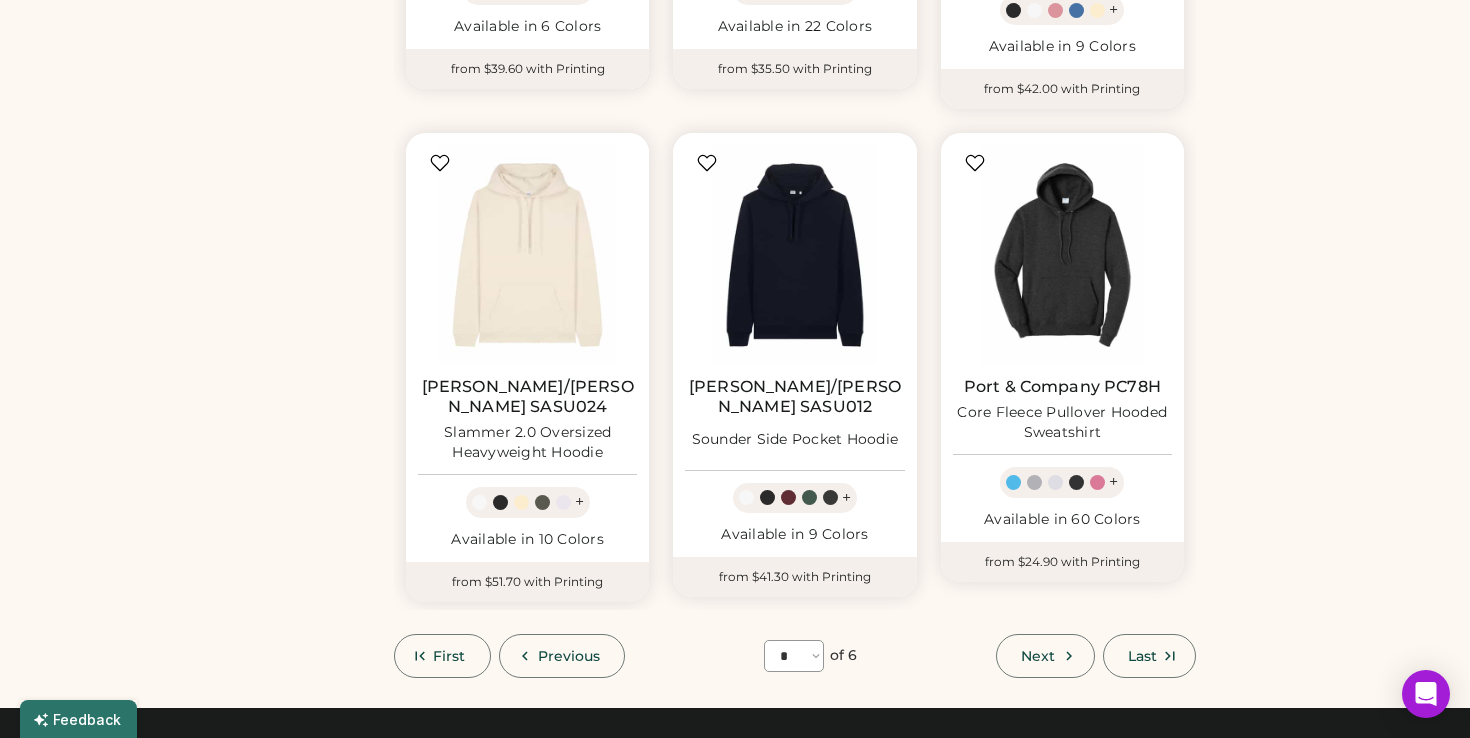 click on "**** * * * * * *" at bounding box center [794, 656] 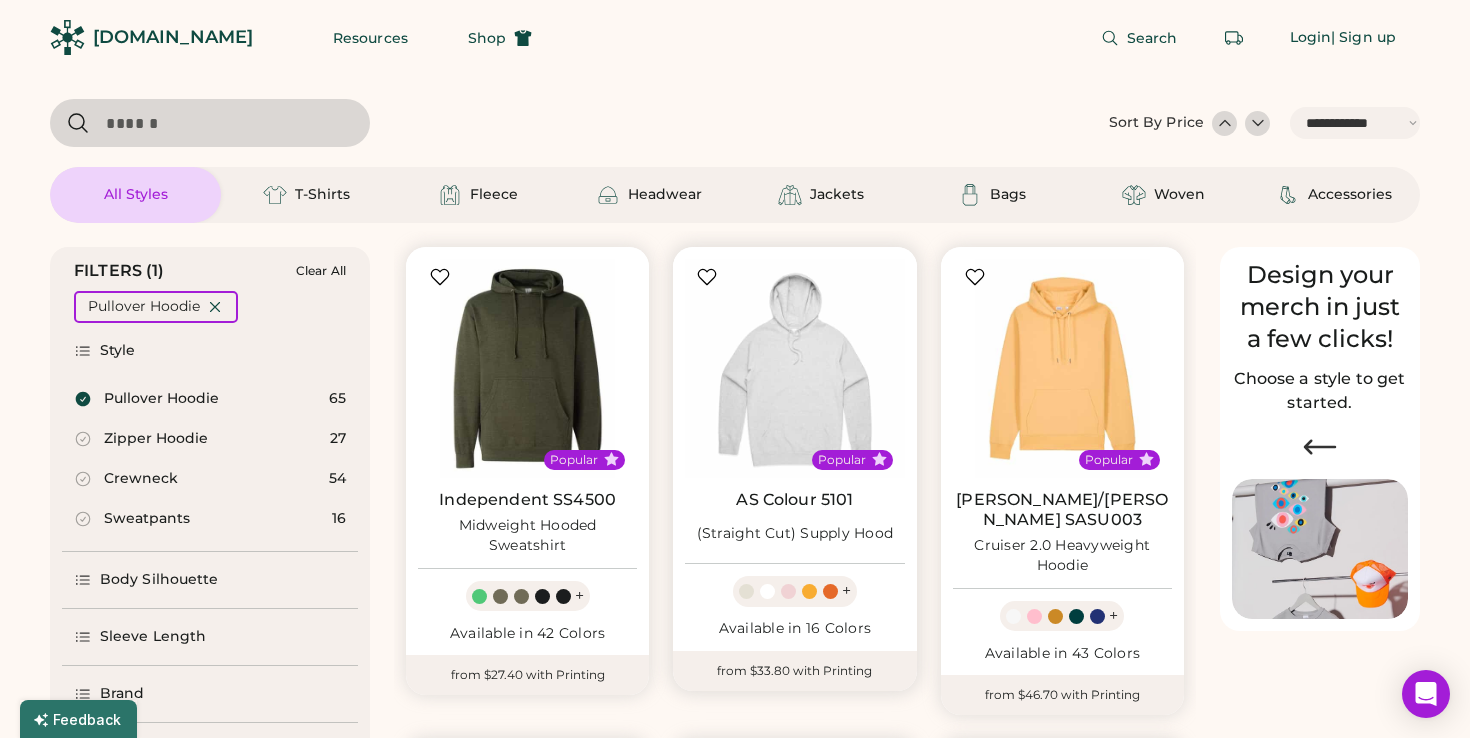scroll, scrollTop: 91, scrollLeft: 0, axis: vertical 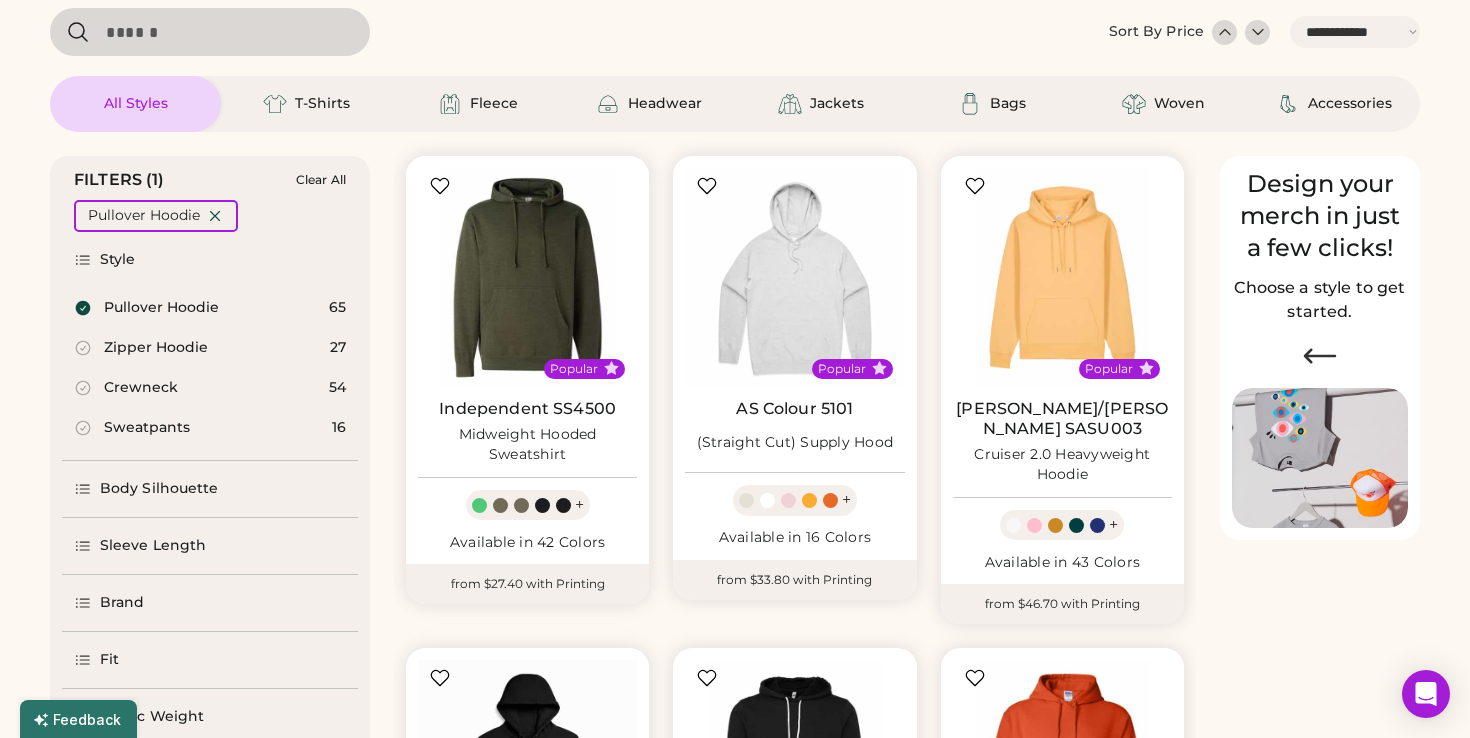 click 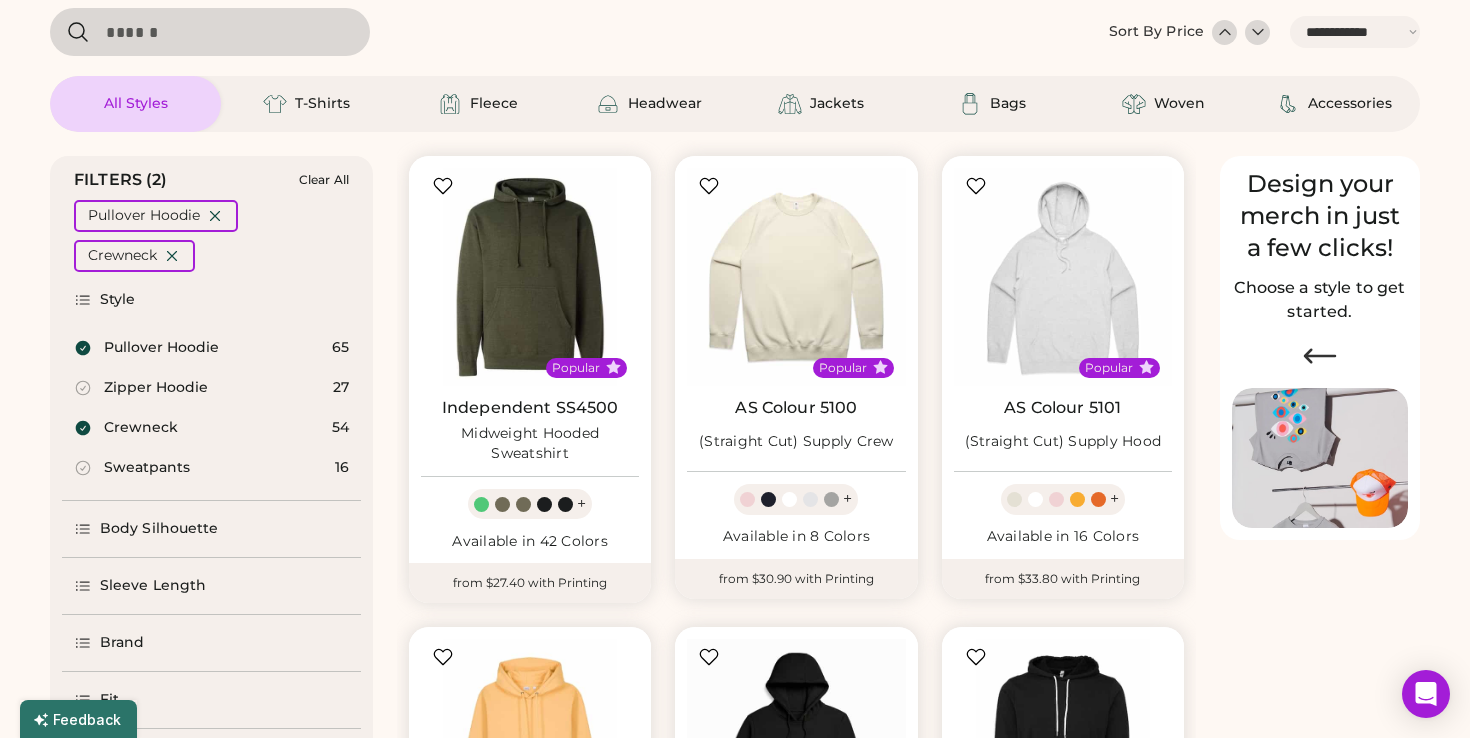 click 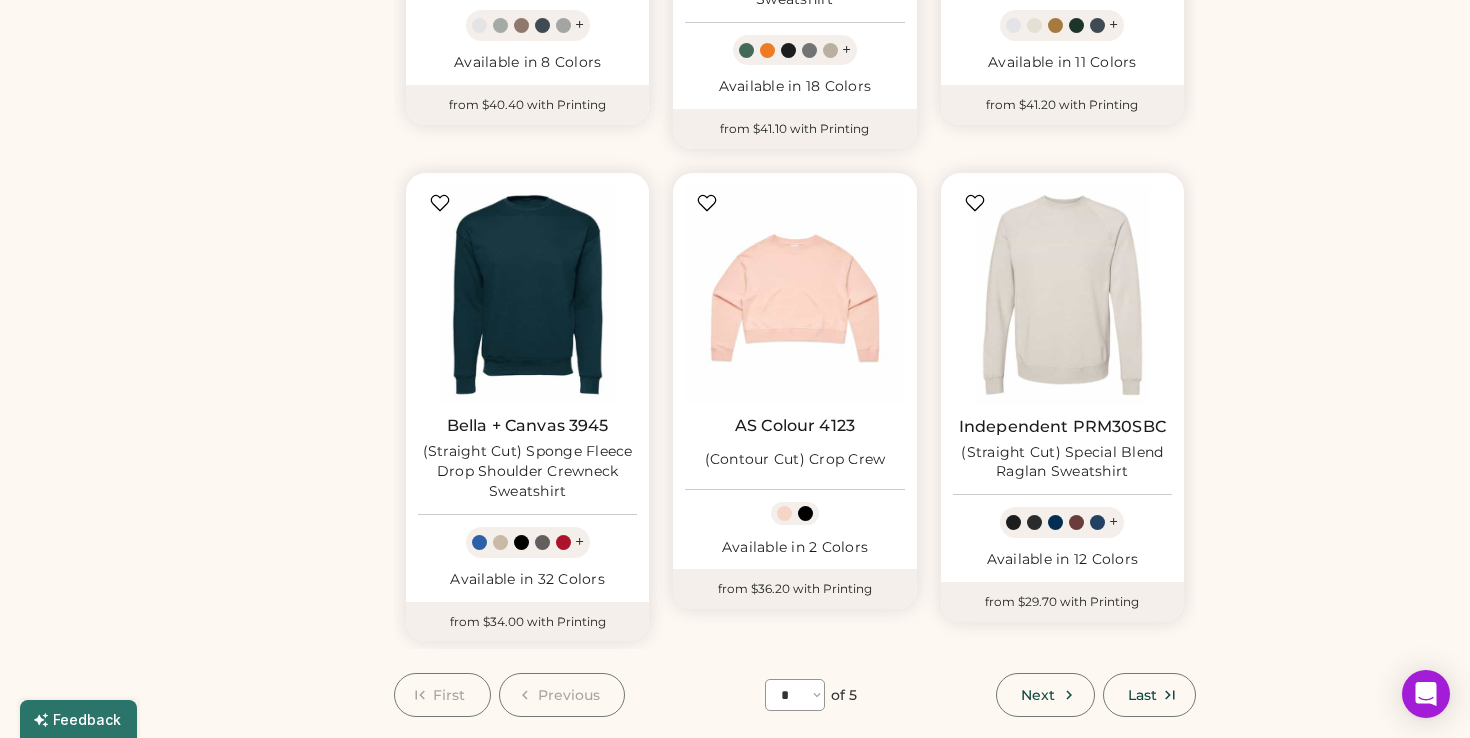 scroll, scrollTop: 1548, scrollLeft: 0, axis: vertical 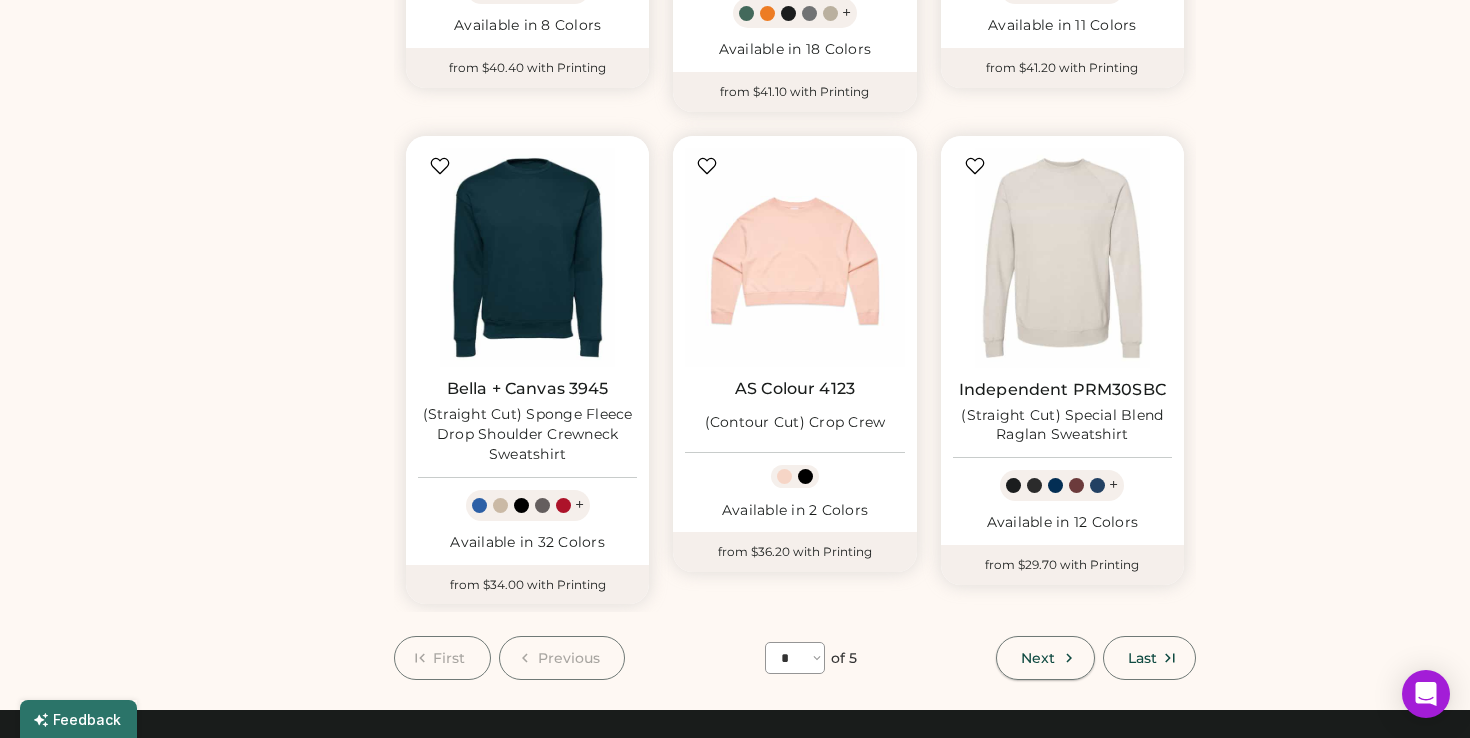 click on "Next" at bounding box center (1045, 658) 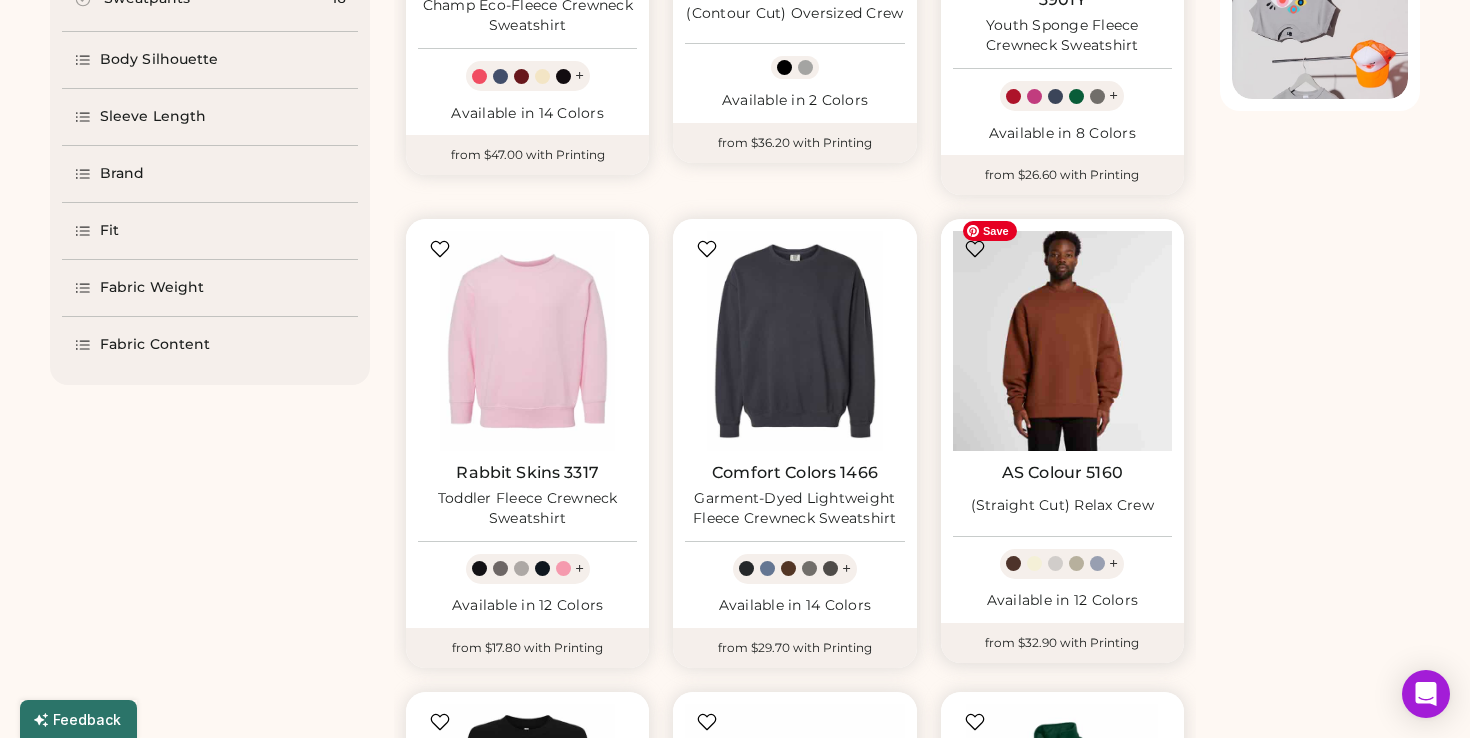 scroll, scrollTop: 590, scrollLeft: 0, axis: vertical 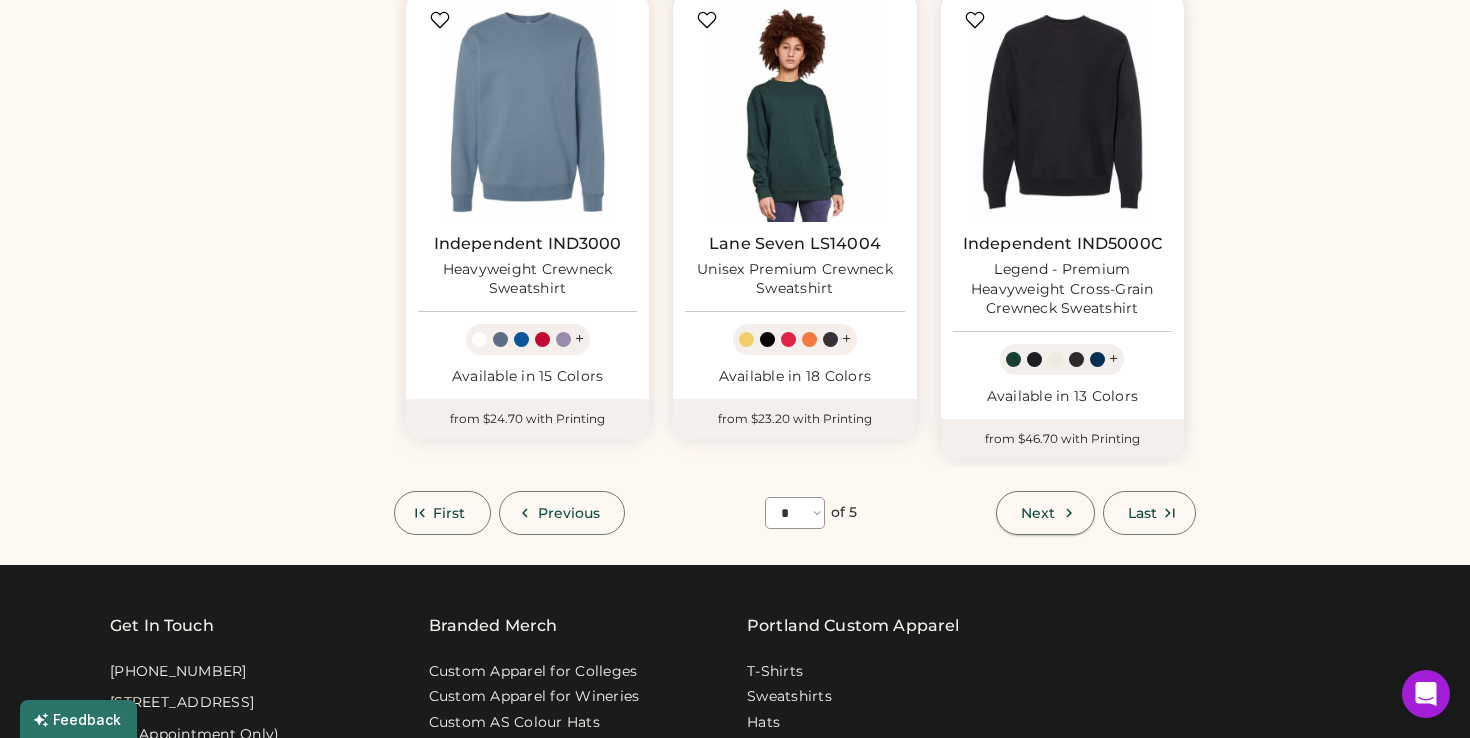 click on "Next" at bounding box center (1045, 513) 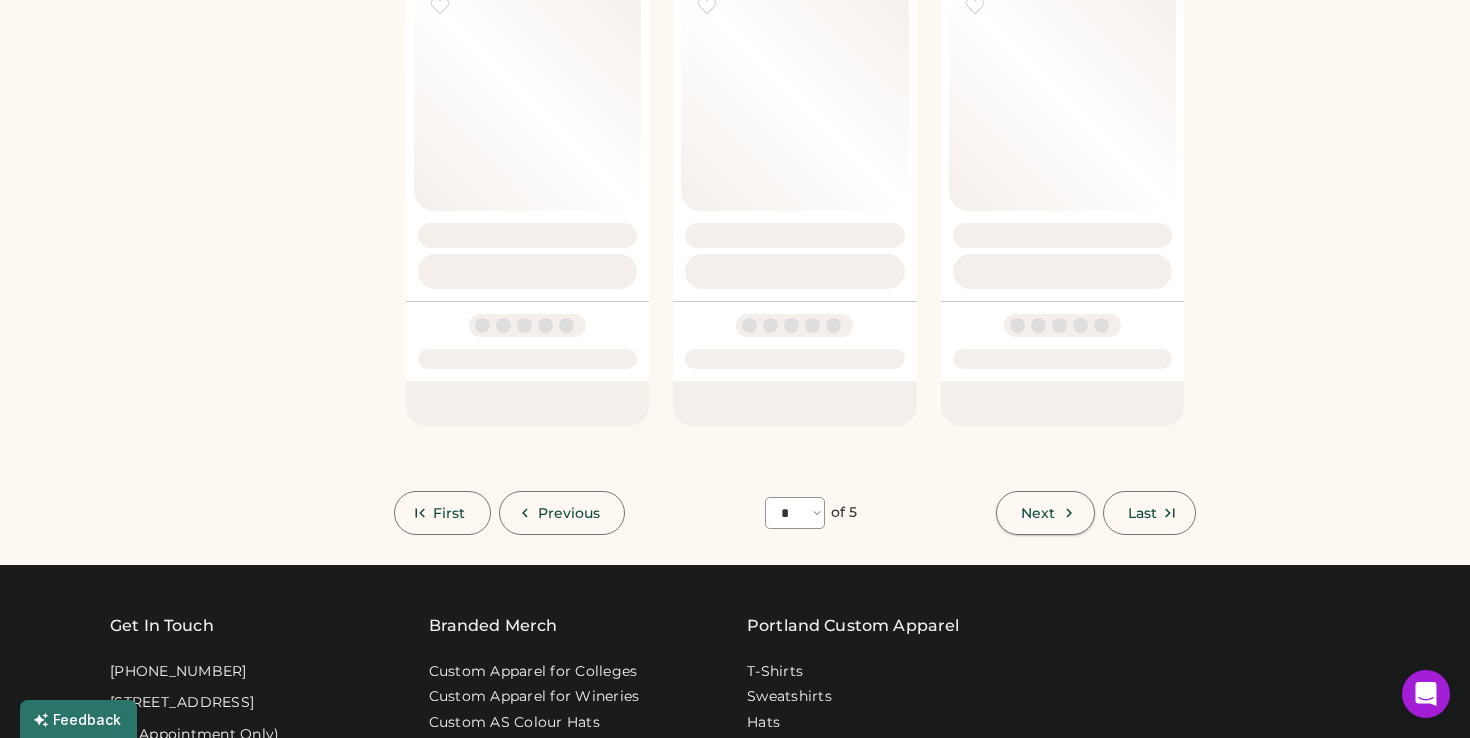 select on "*" 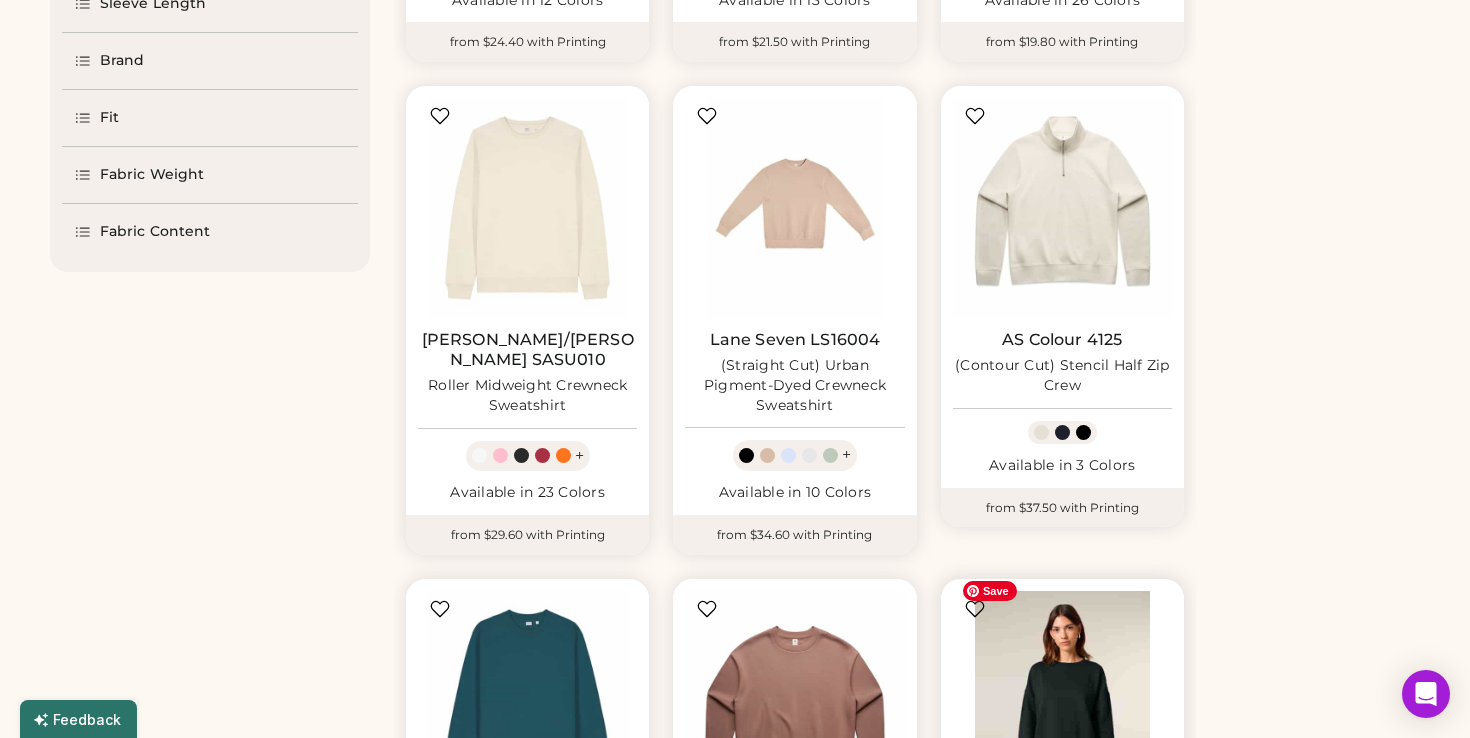 scroll, scrollTop: 629, scrollLeft: 0, axis: vertical 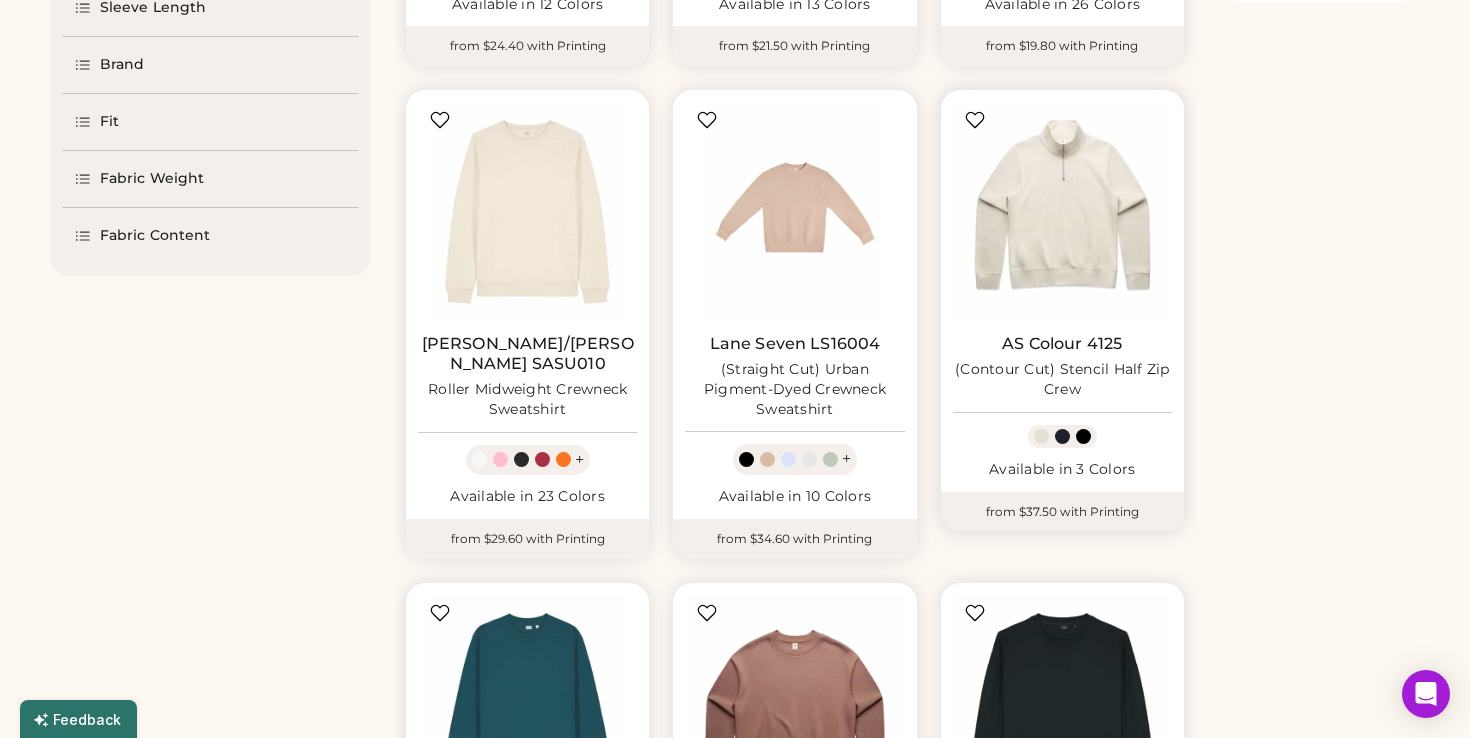 click on "(Contour Cut) Stencil Half Zip Crew" at bounding box center (1062, 380) 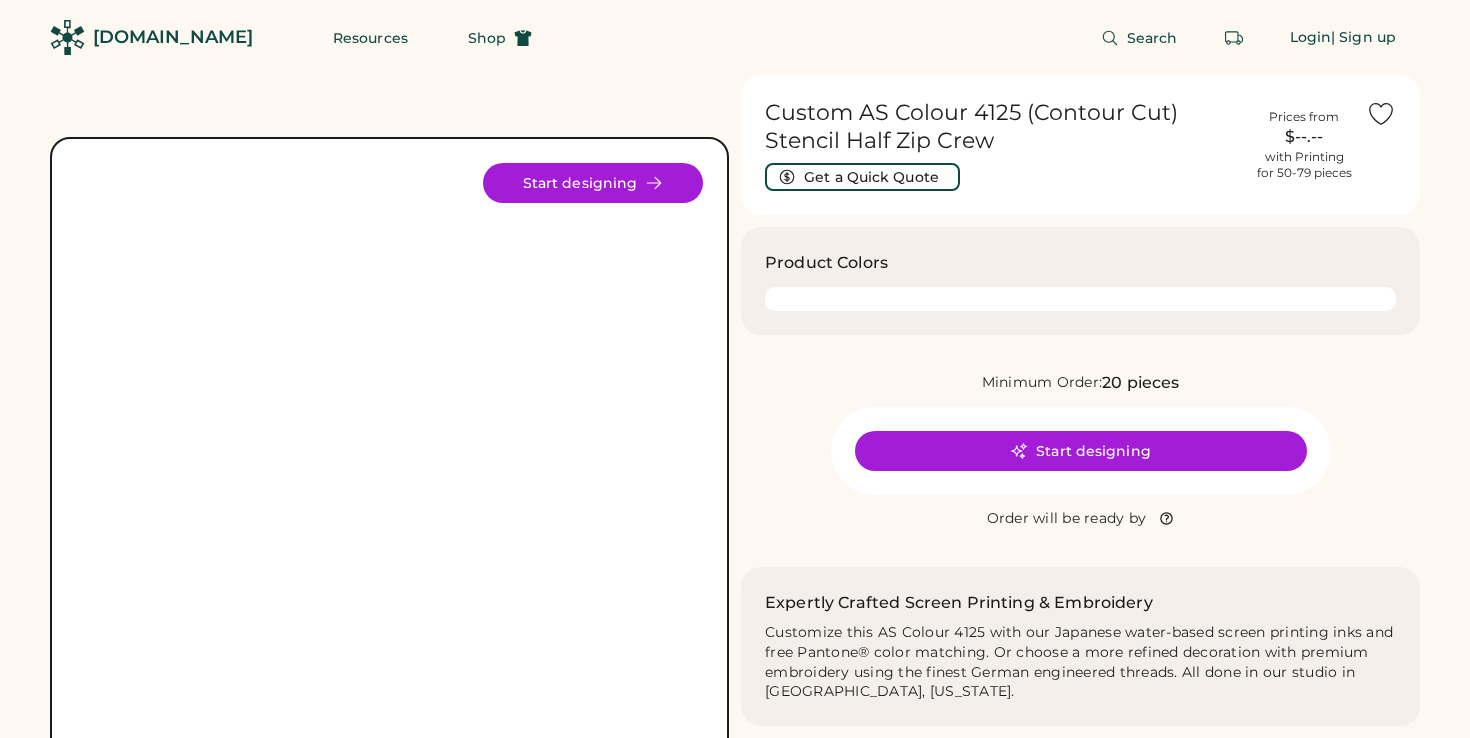 scroll, scrollTop: 0, scrollLeft: 0, axis: both 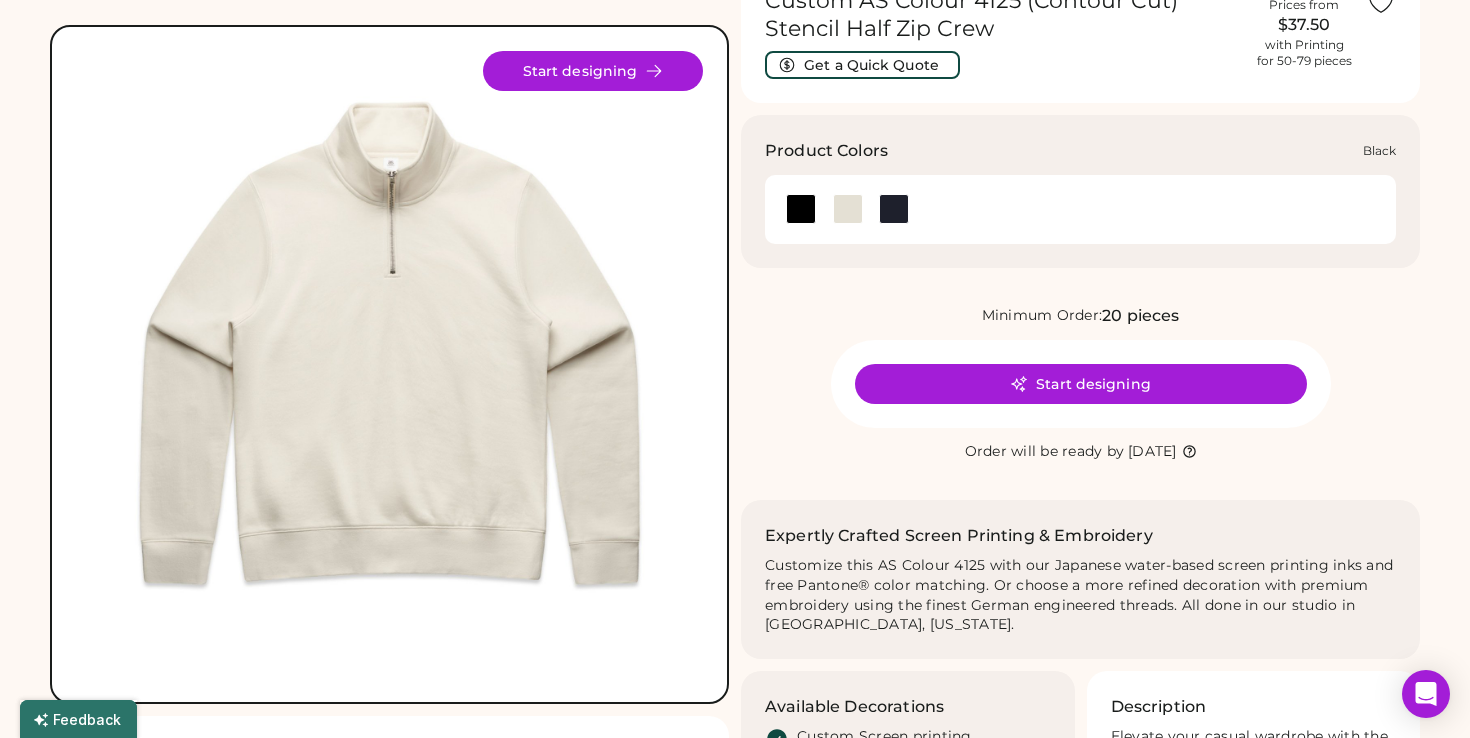 click at bounding box center [801, 209] 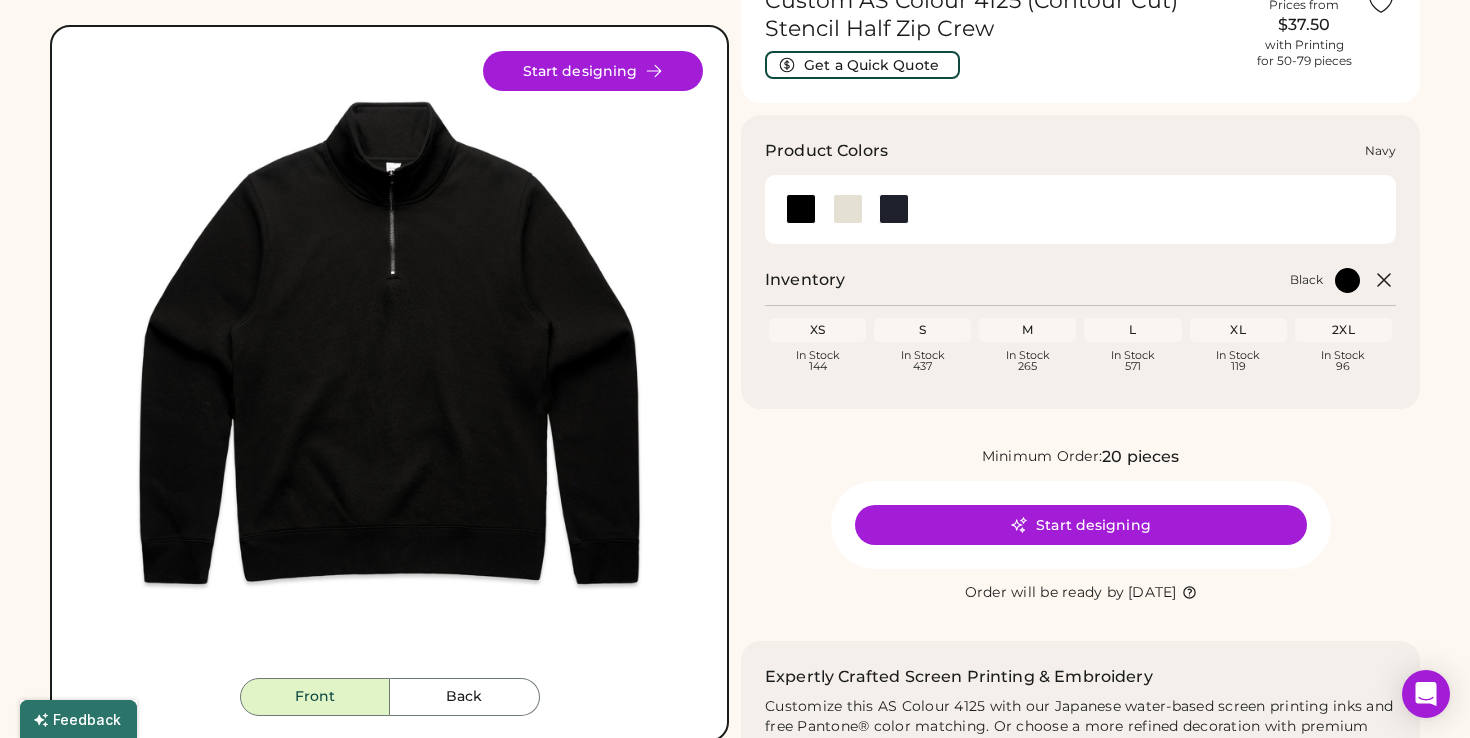 click at bounding box center [894, 209] 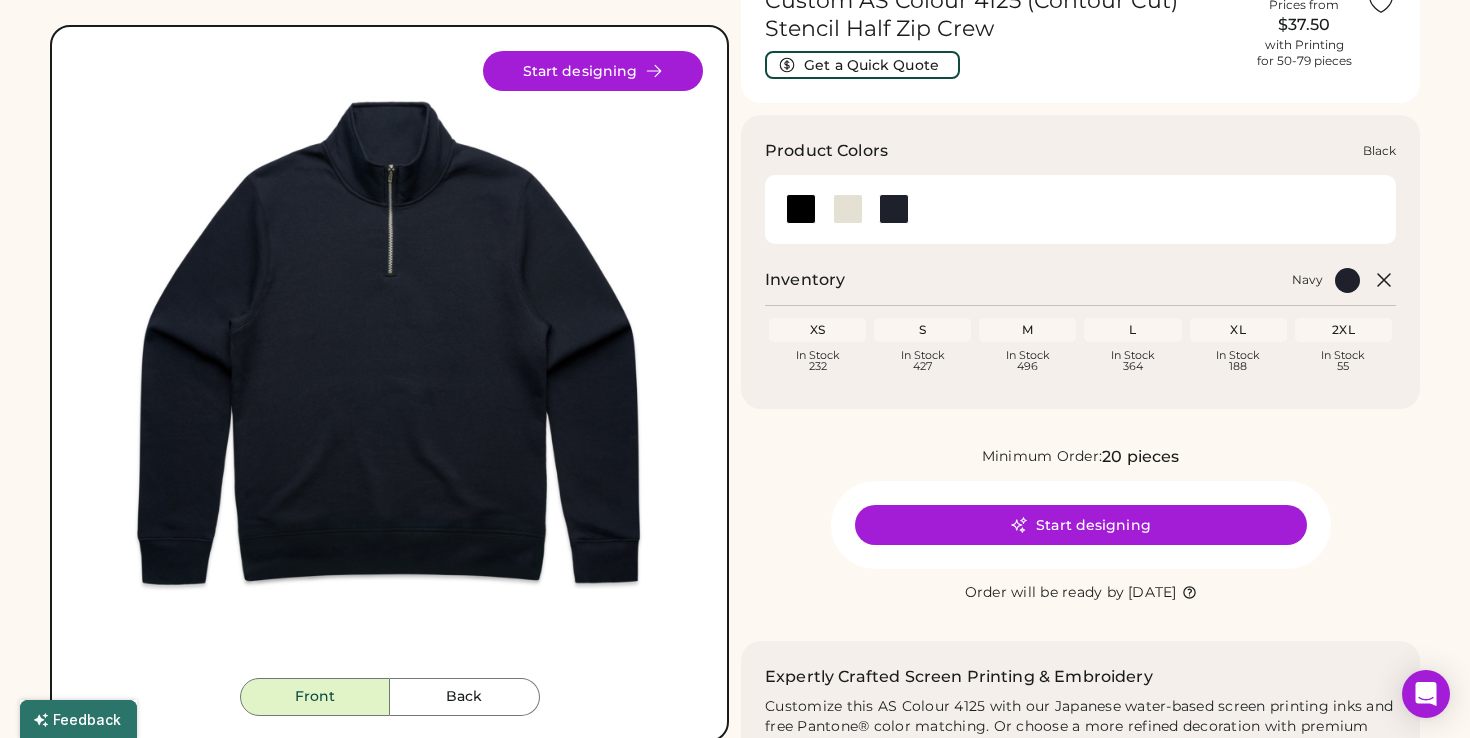click at bounding box center (801, 209) 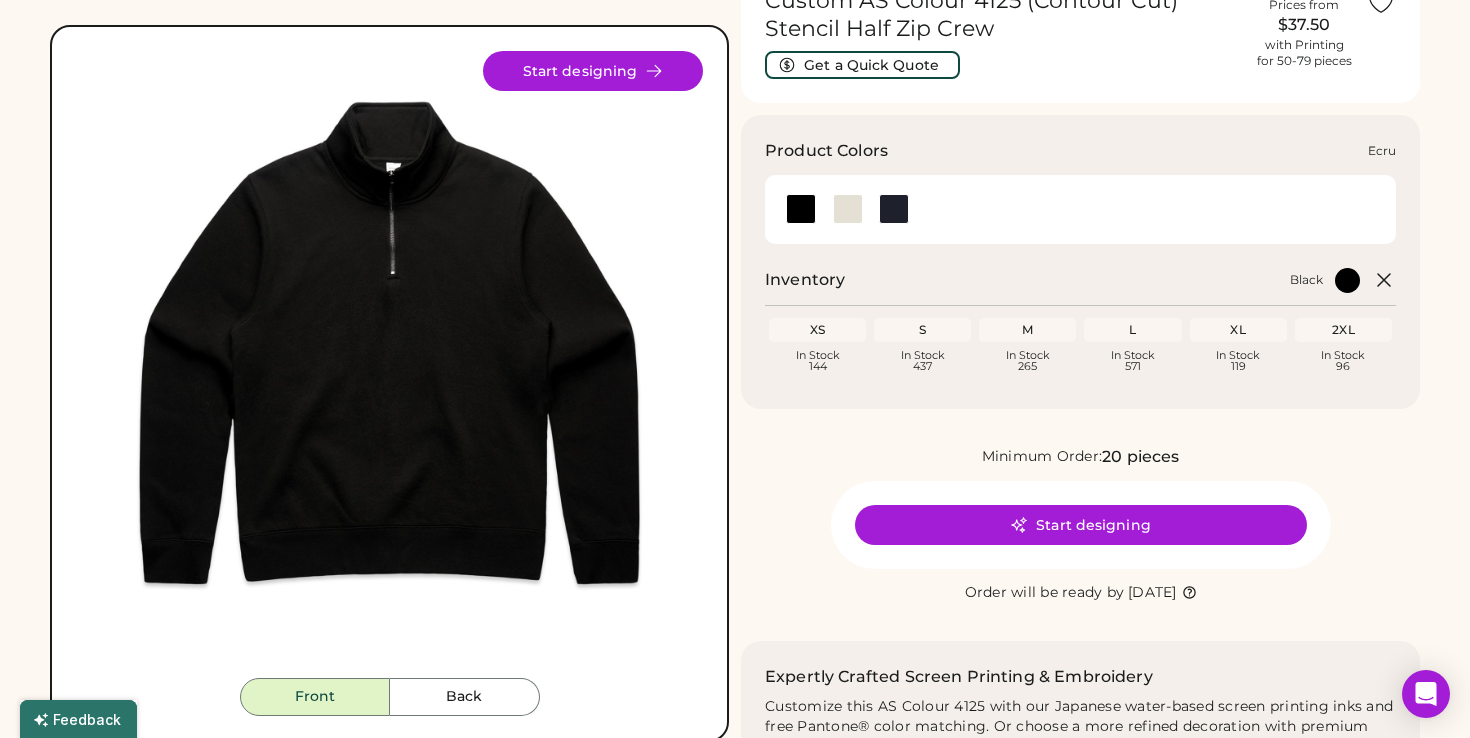 click at bounding box center (848, 209) 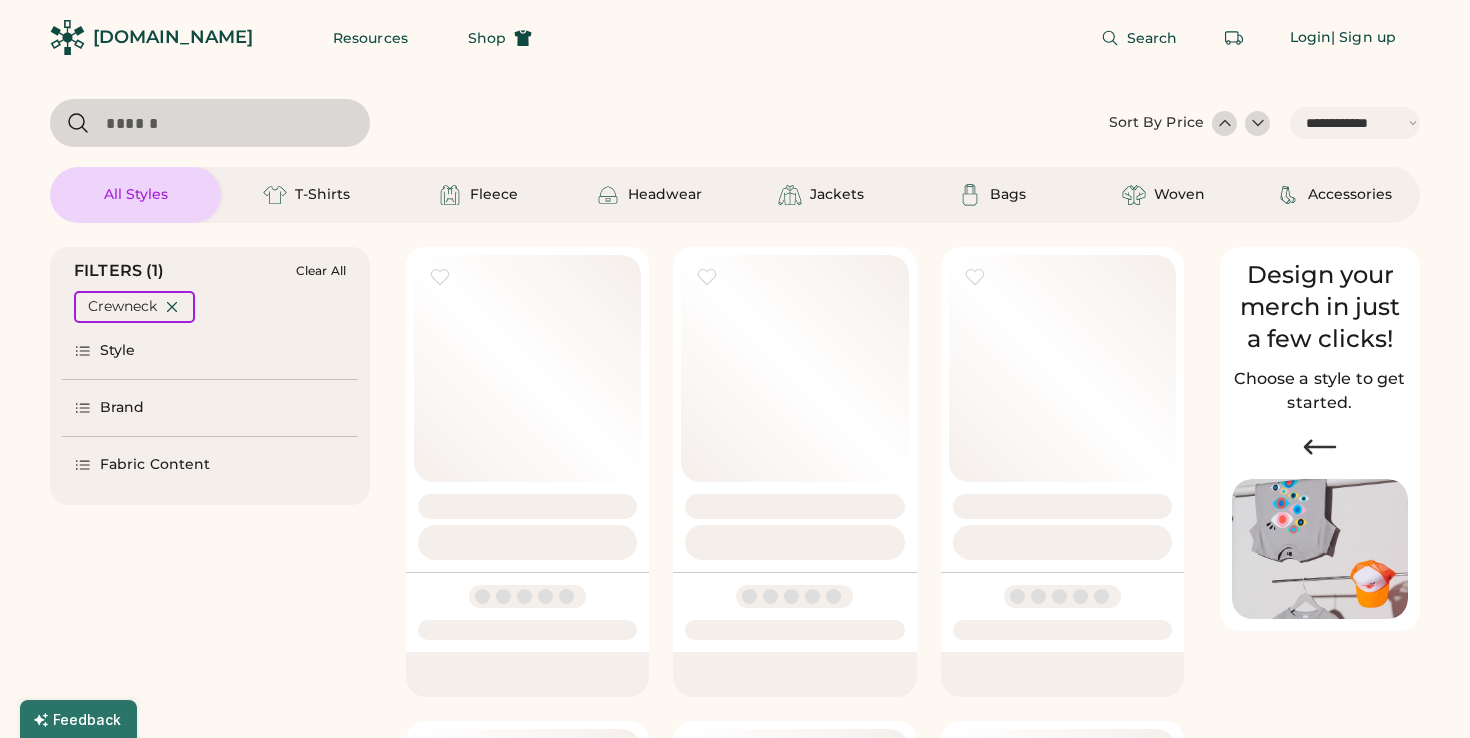 select on "*****" 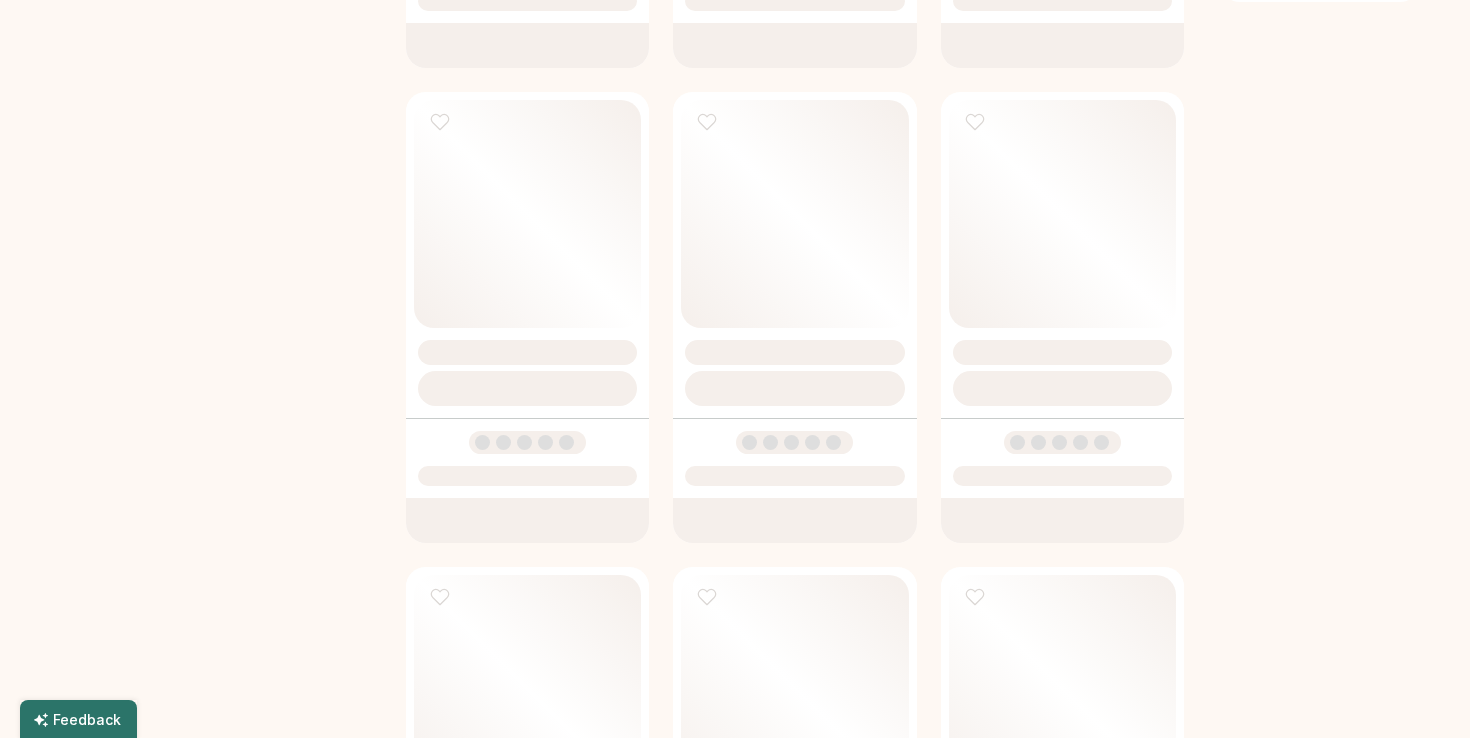 scroll, scrollTop: 0, scrollLeft: 0, axis: both 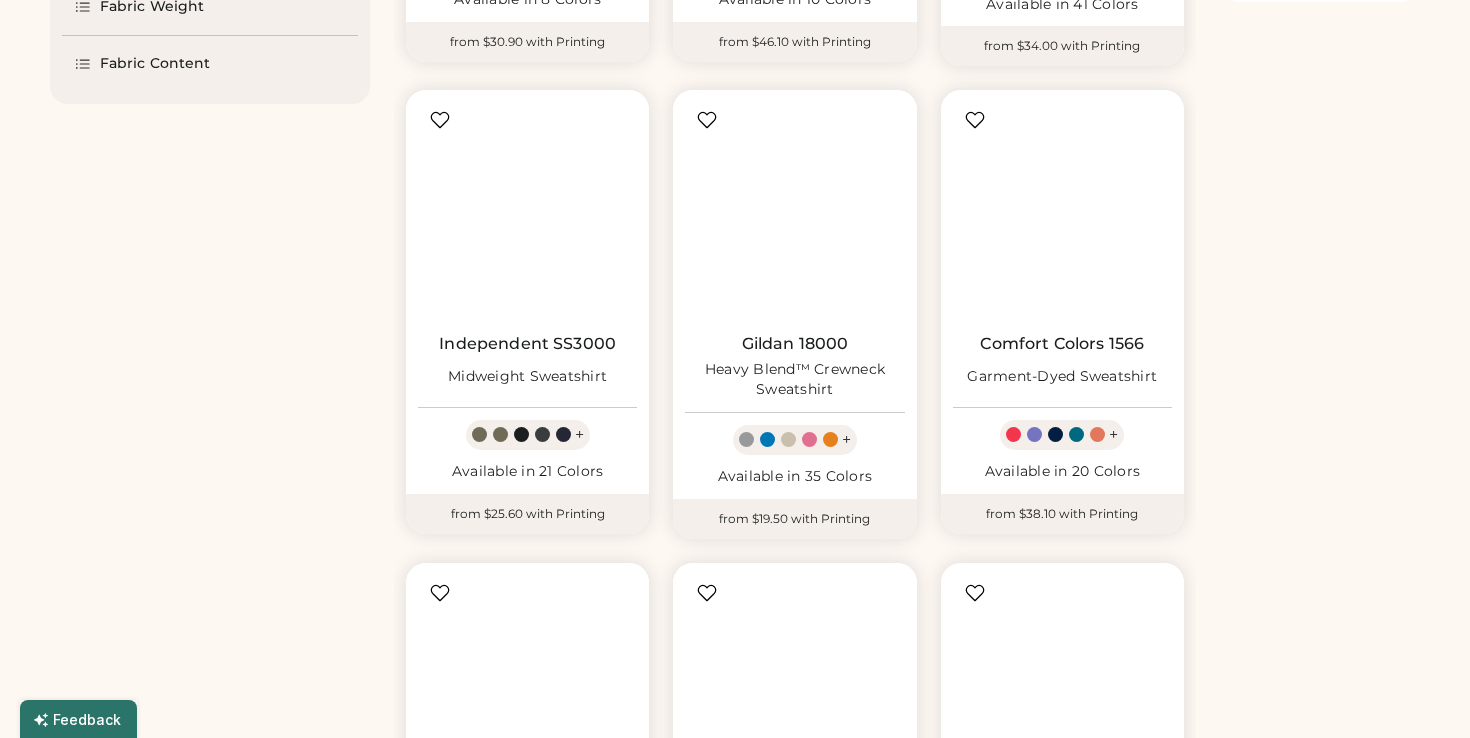 select on "*" 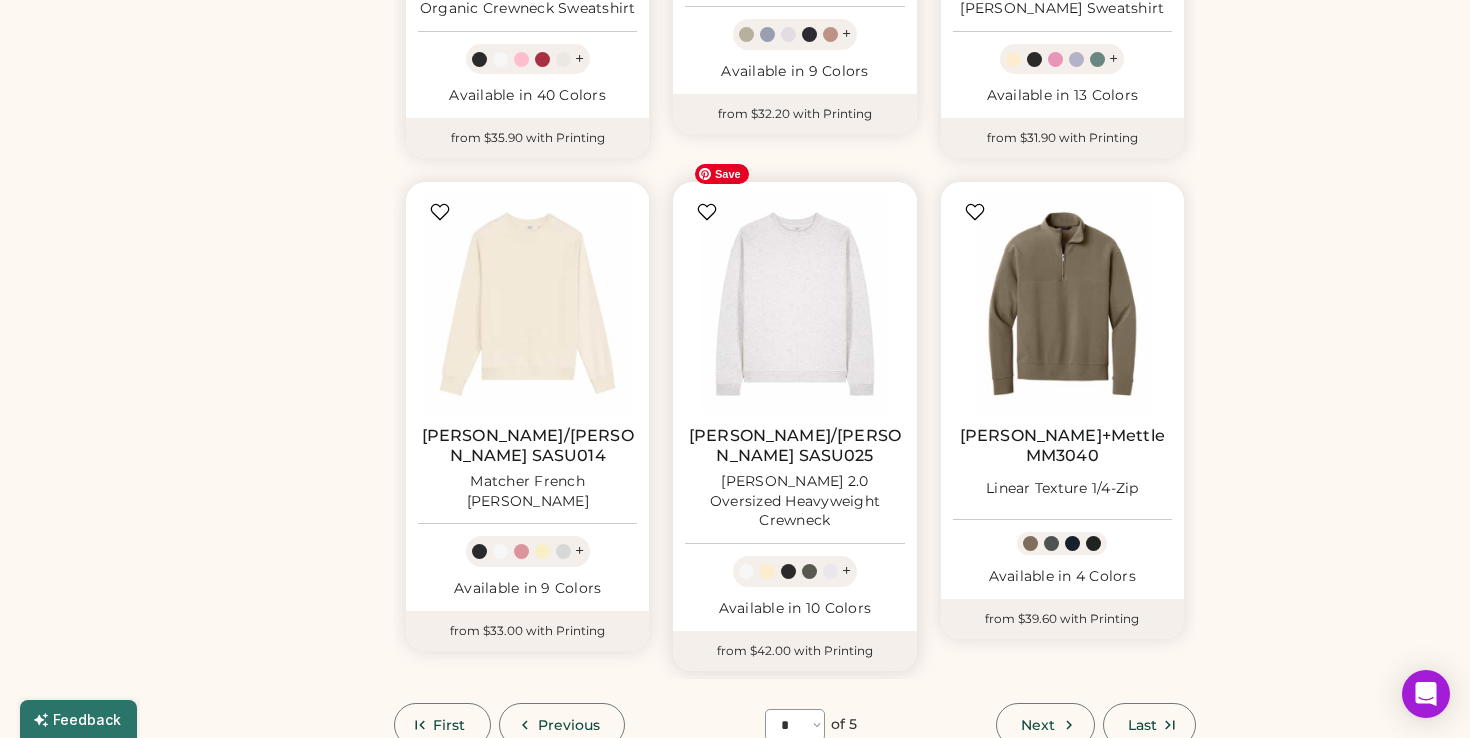 scroll, scrollTop: 1535, scrollLeft: 0, axis: vertical 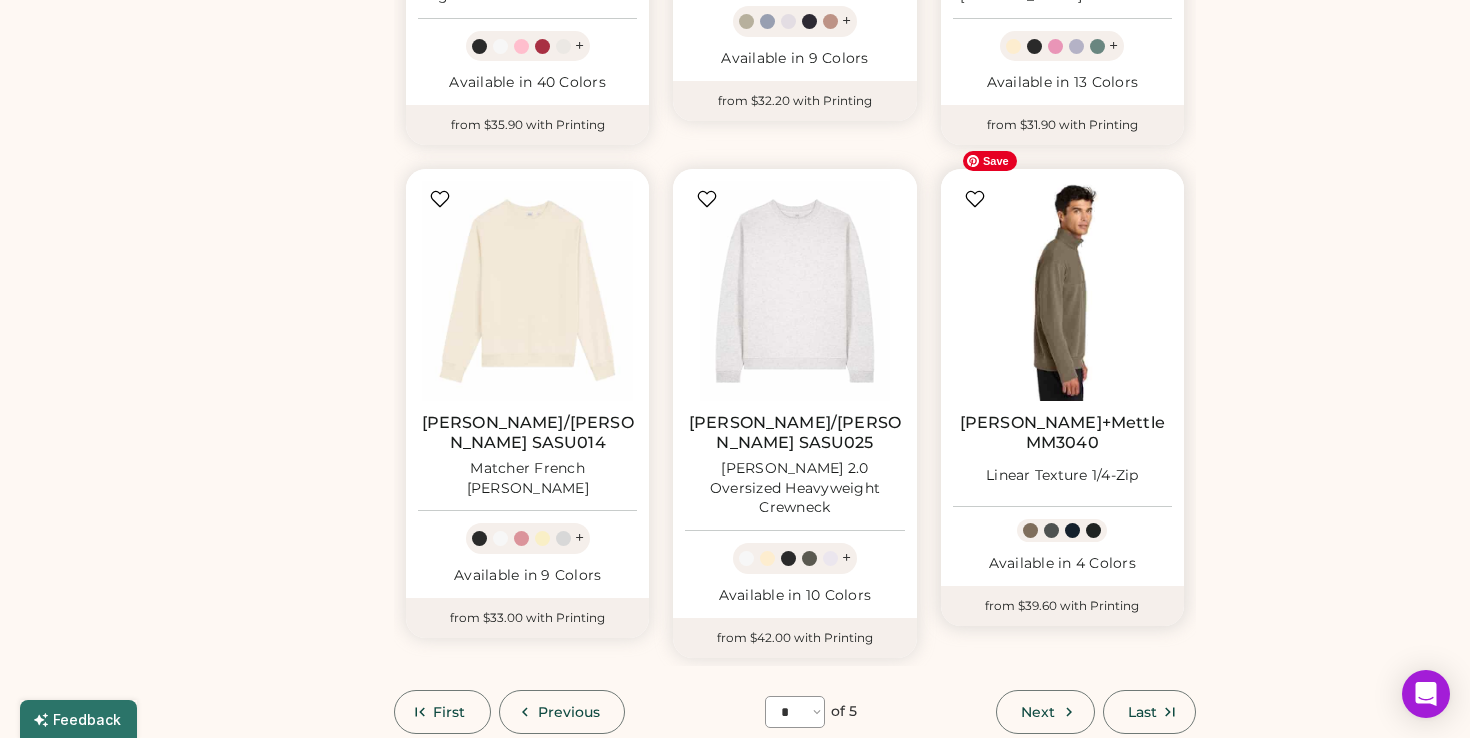 click at bounding box center [1062, 290] 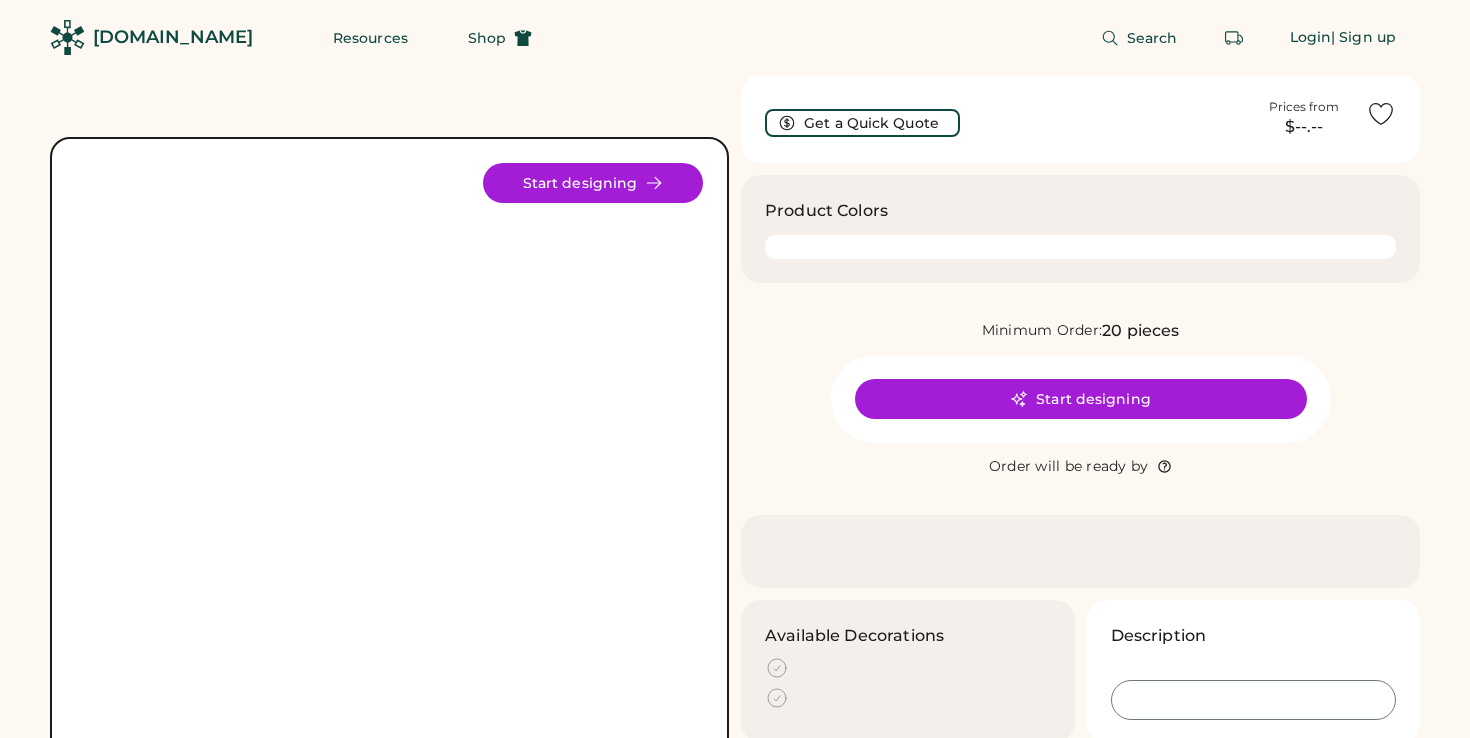 scroll, scrollTop: 0, scrollLeft: 0, axis: both 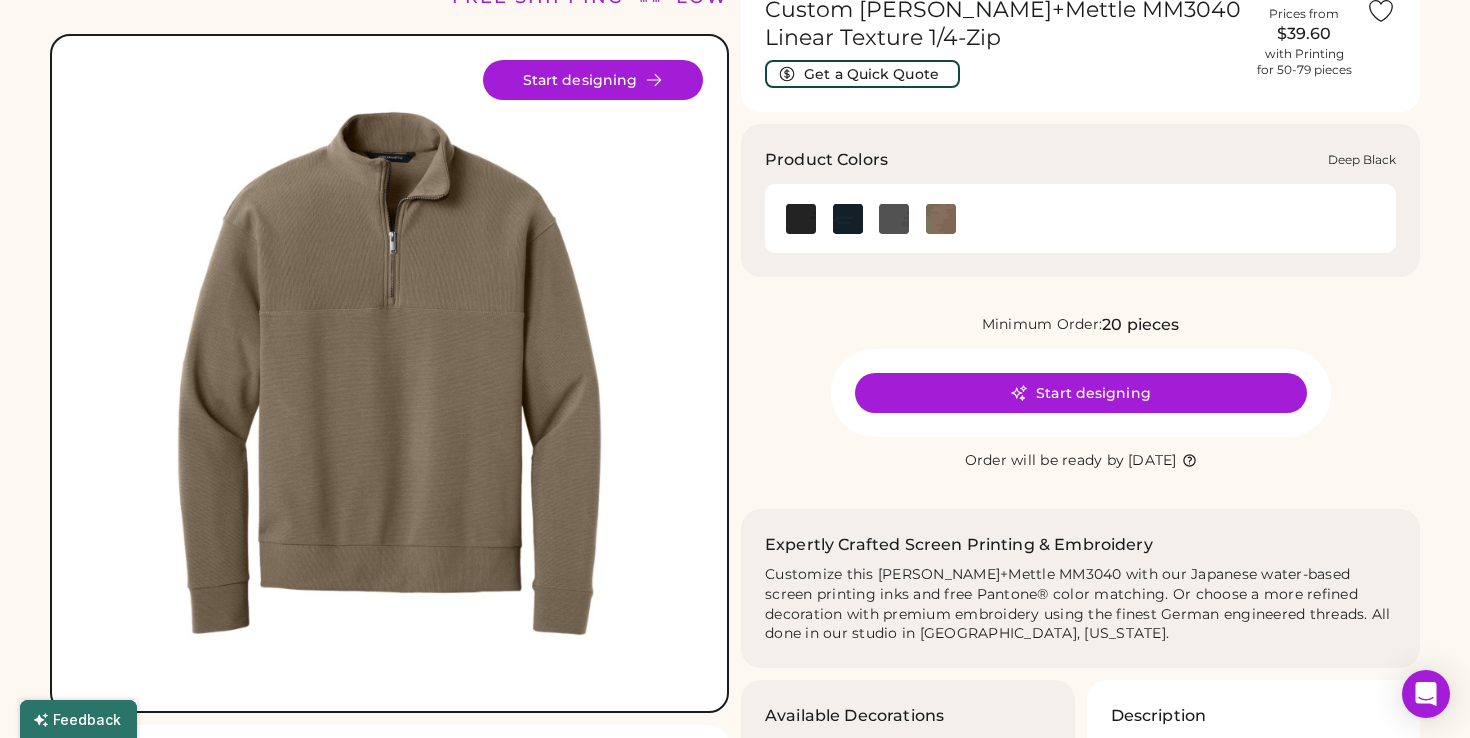 click at bounding box center [800, 218] 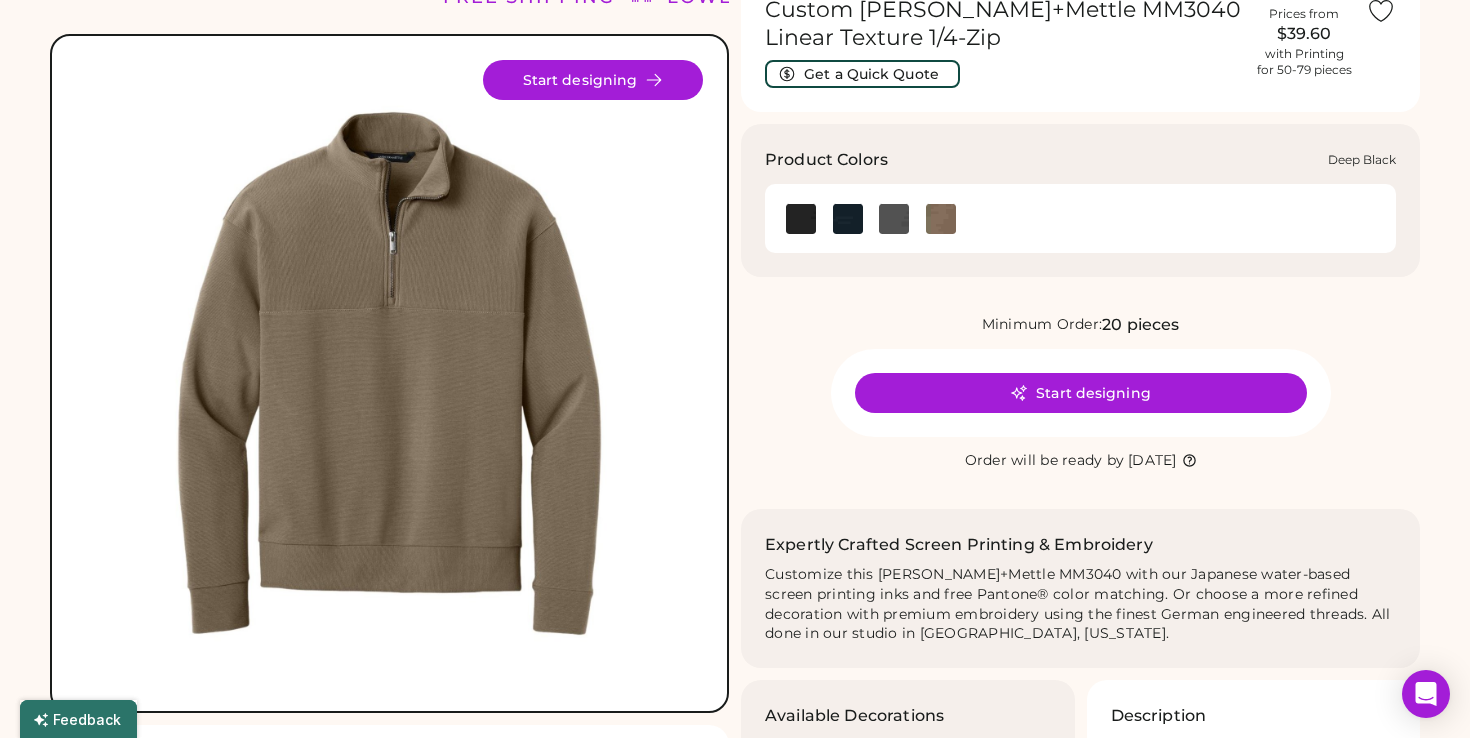 click 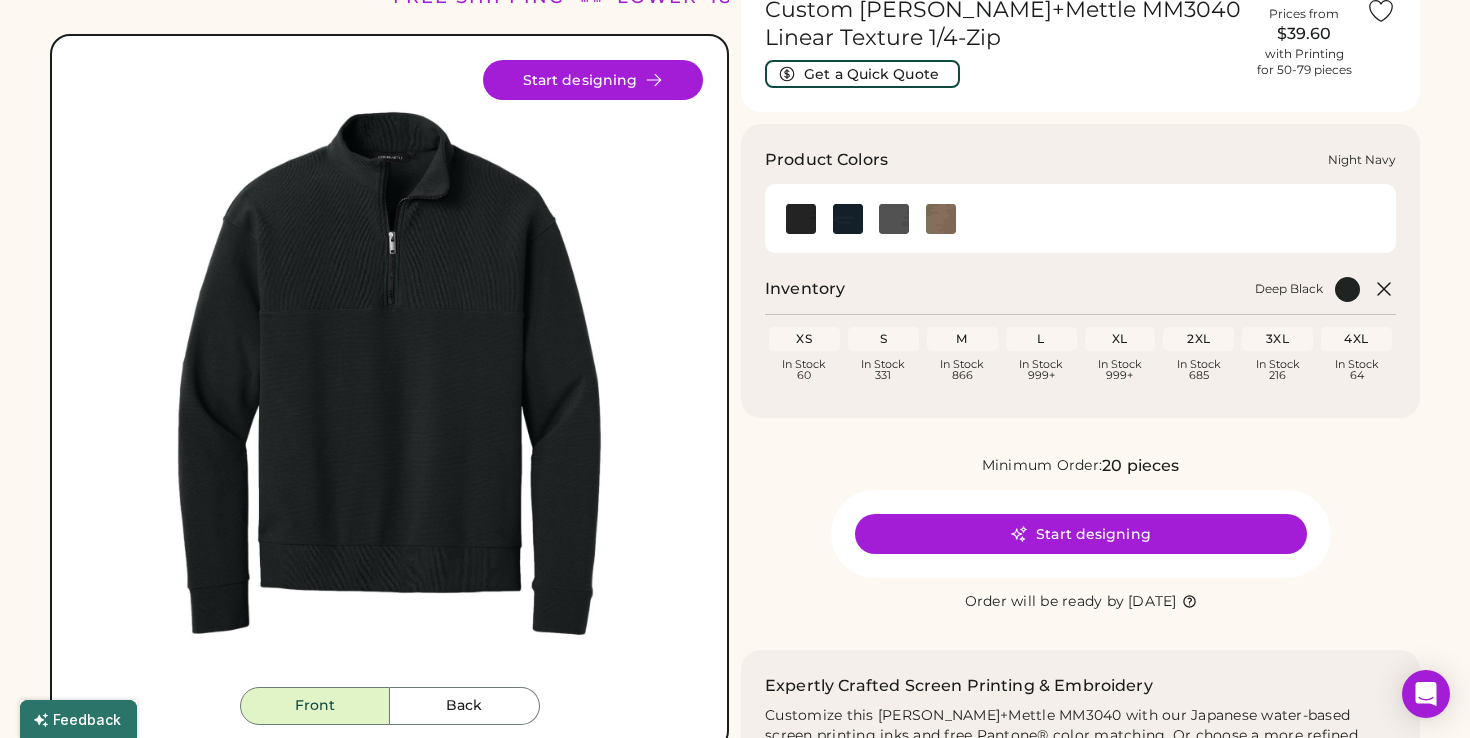 click 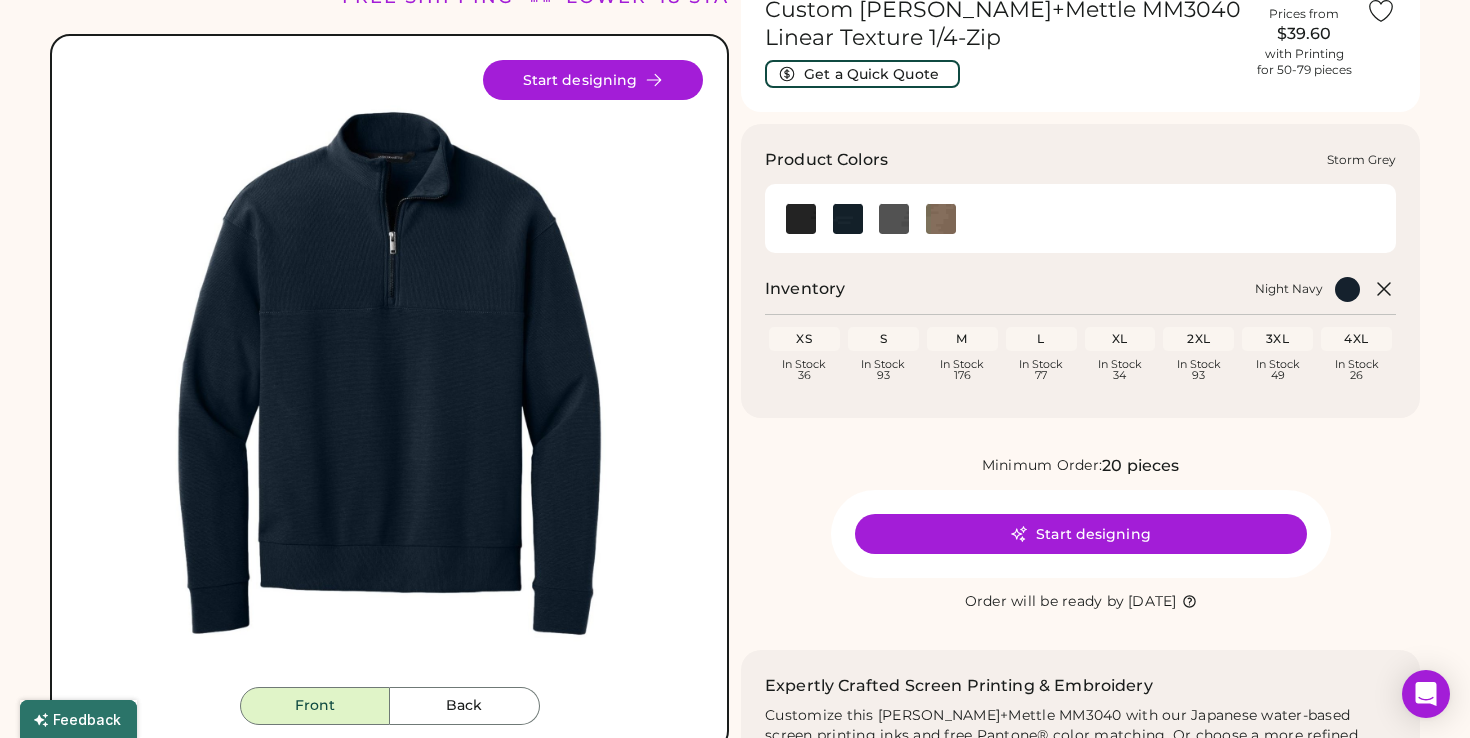 click 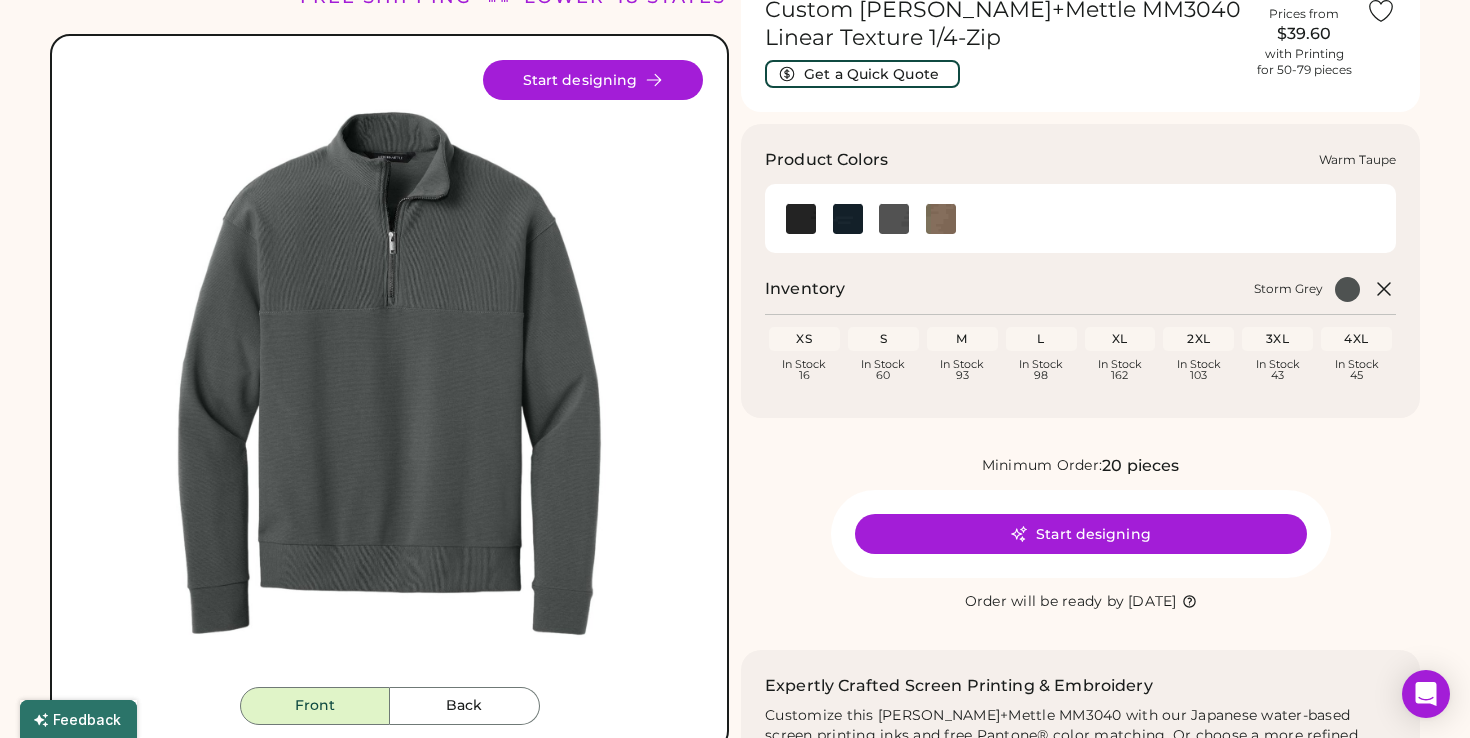 click 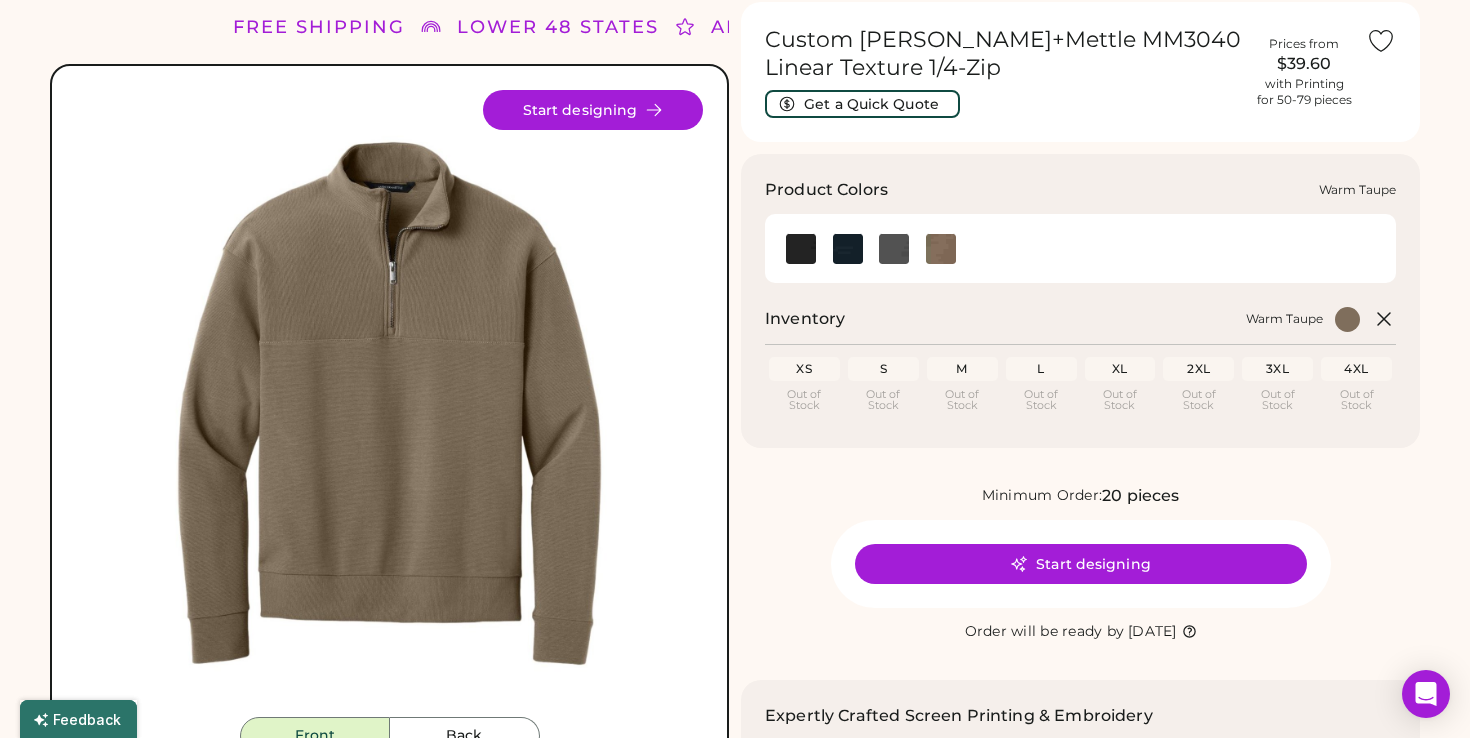 scroll, scrollTop: 69, scrollLeft: 0, axis: vertical 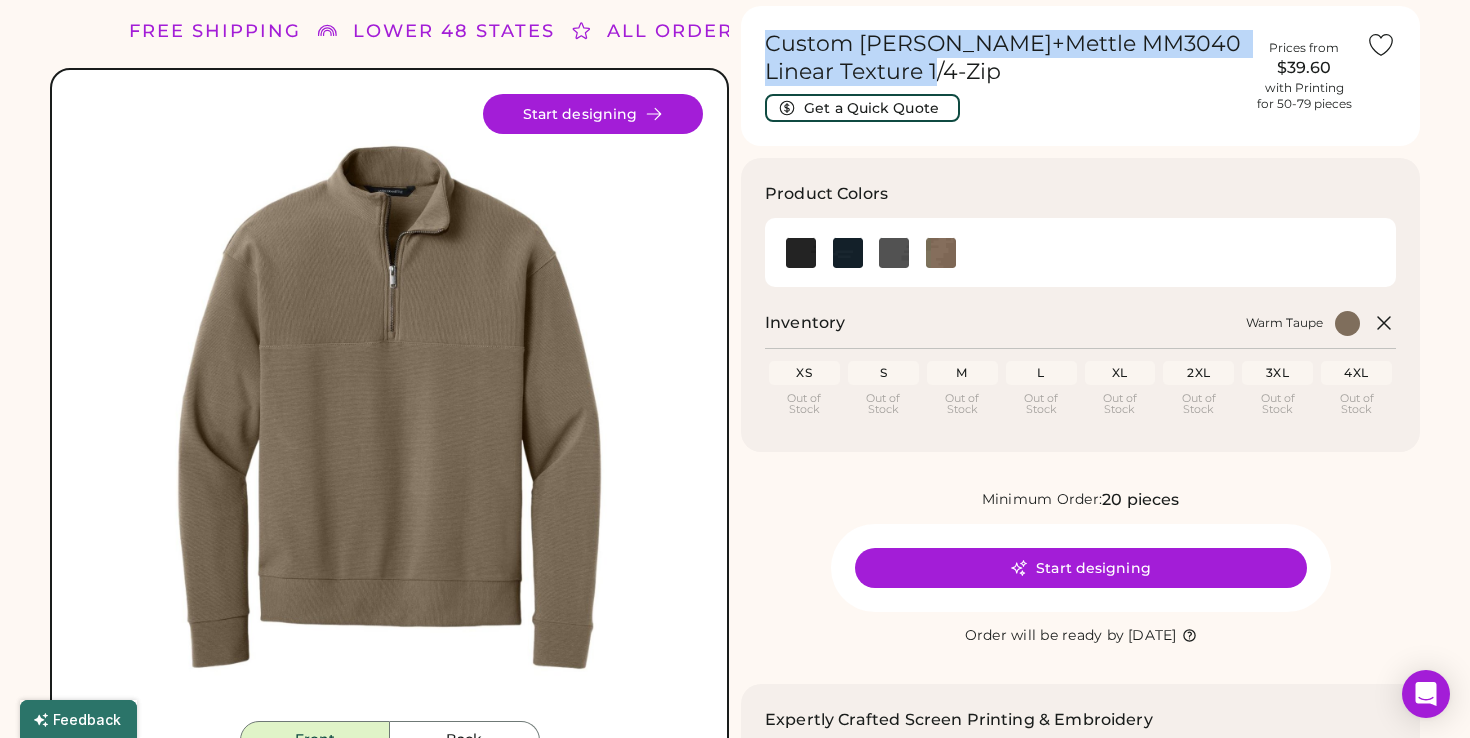 copy on "Custom Mercer+Mettle MM3040 Linear Texture 1/4-Zip" 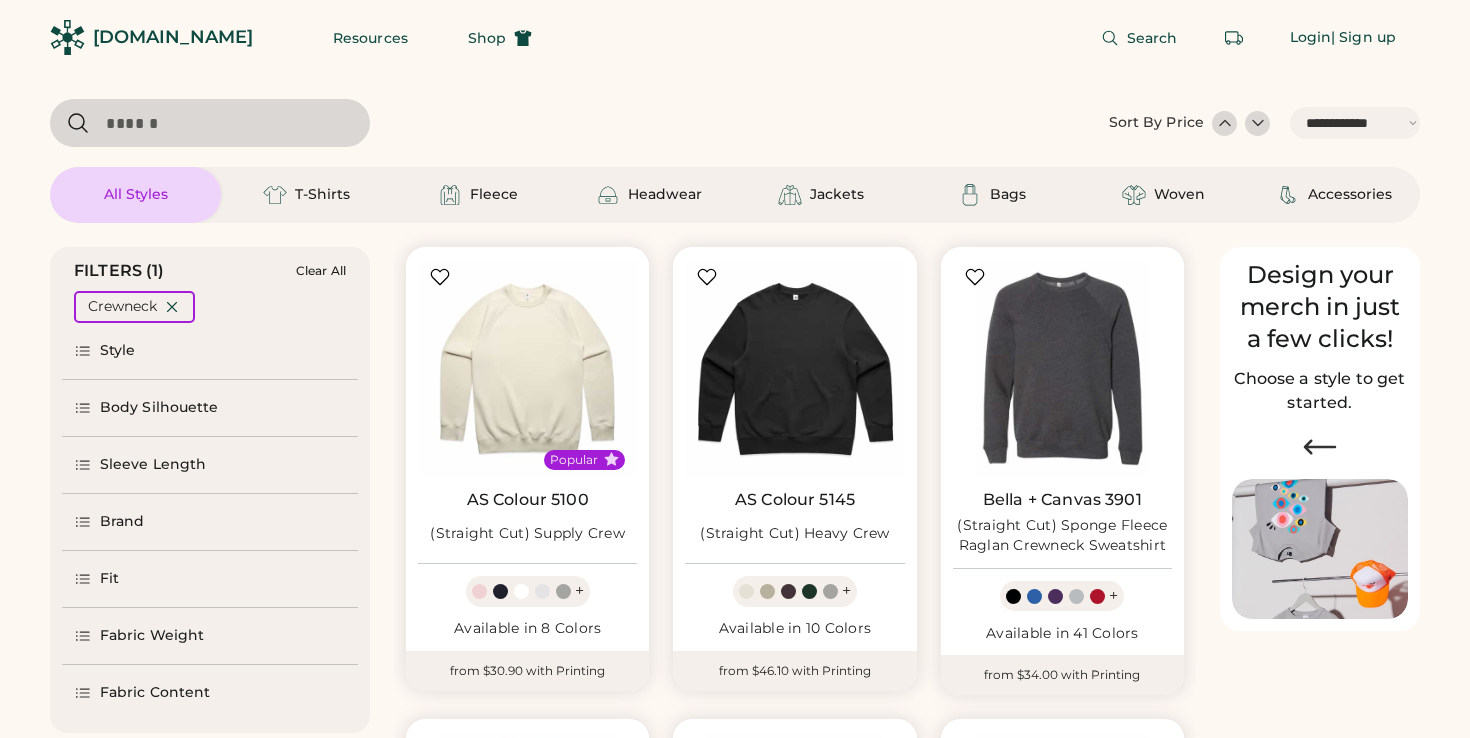 select on "*****" 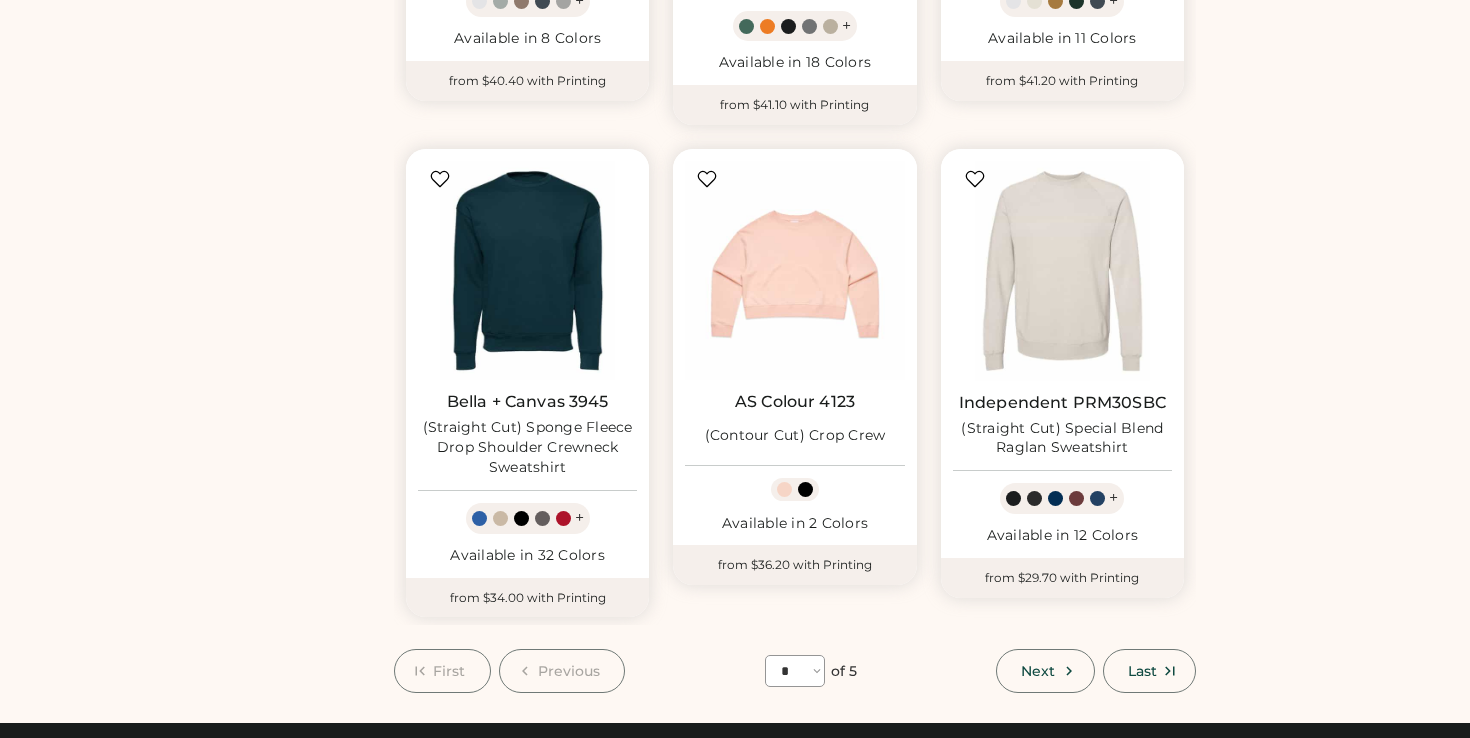 scroll, scrollTop: 0, scrollLeft: 0, axis: both 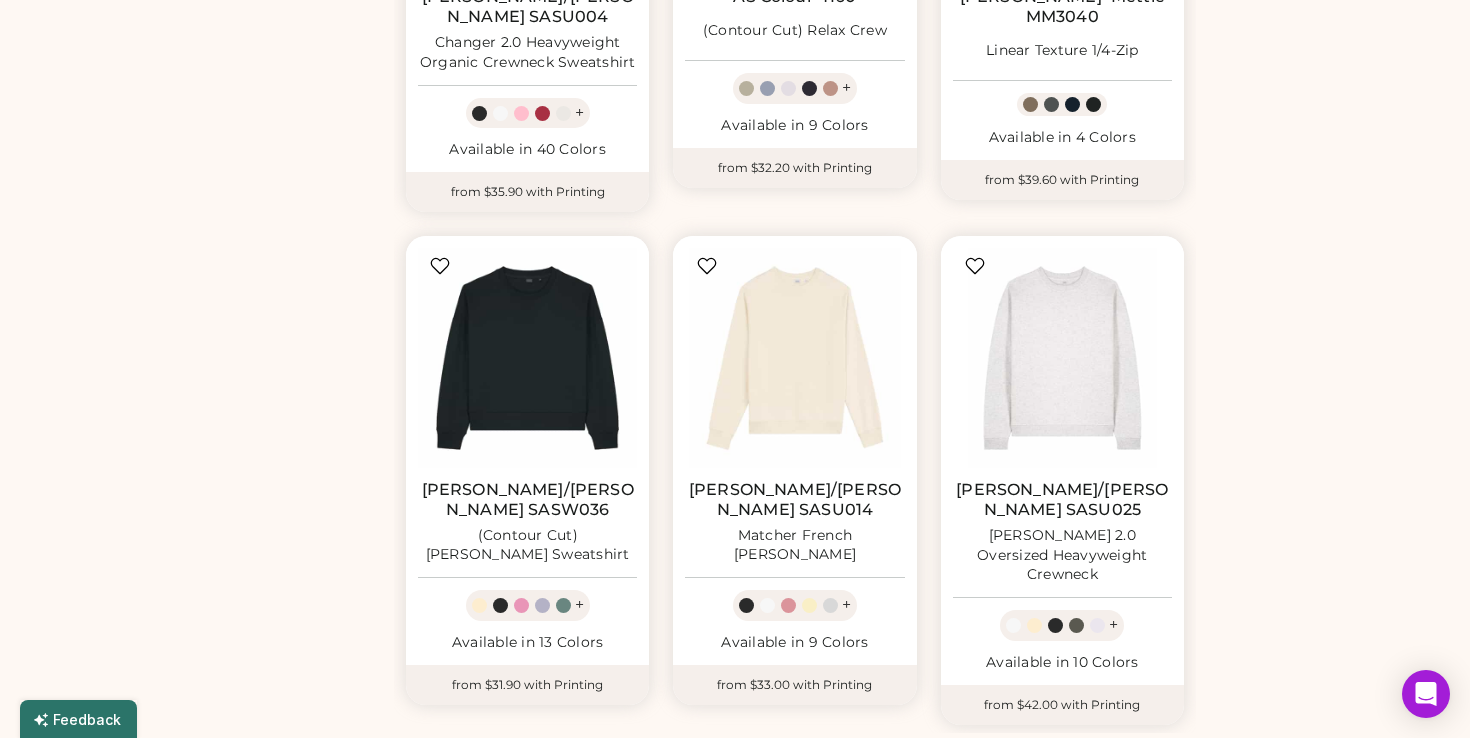 click on "Next" at bounding box center (1038, 779) 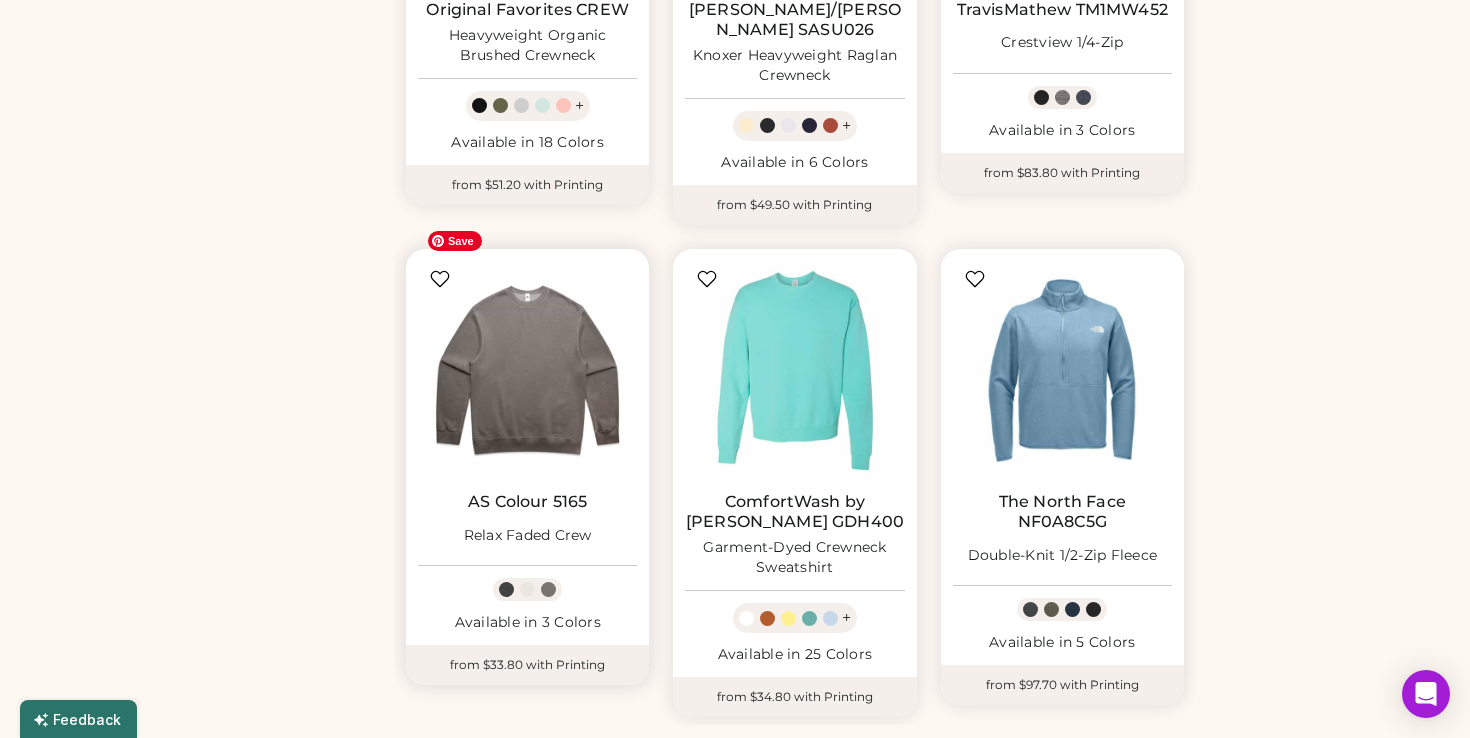 scroll, scrollTop: 1519, scrollLeft: 0, axis: vertical 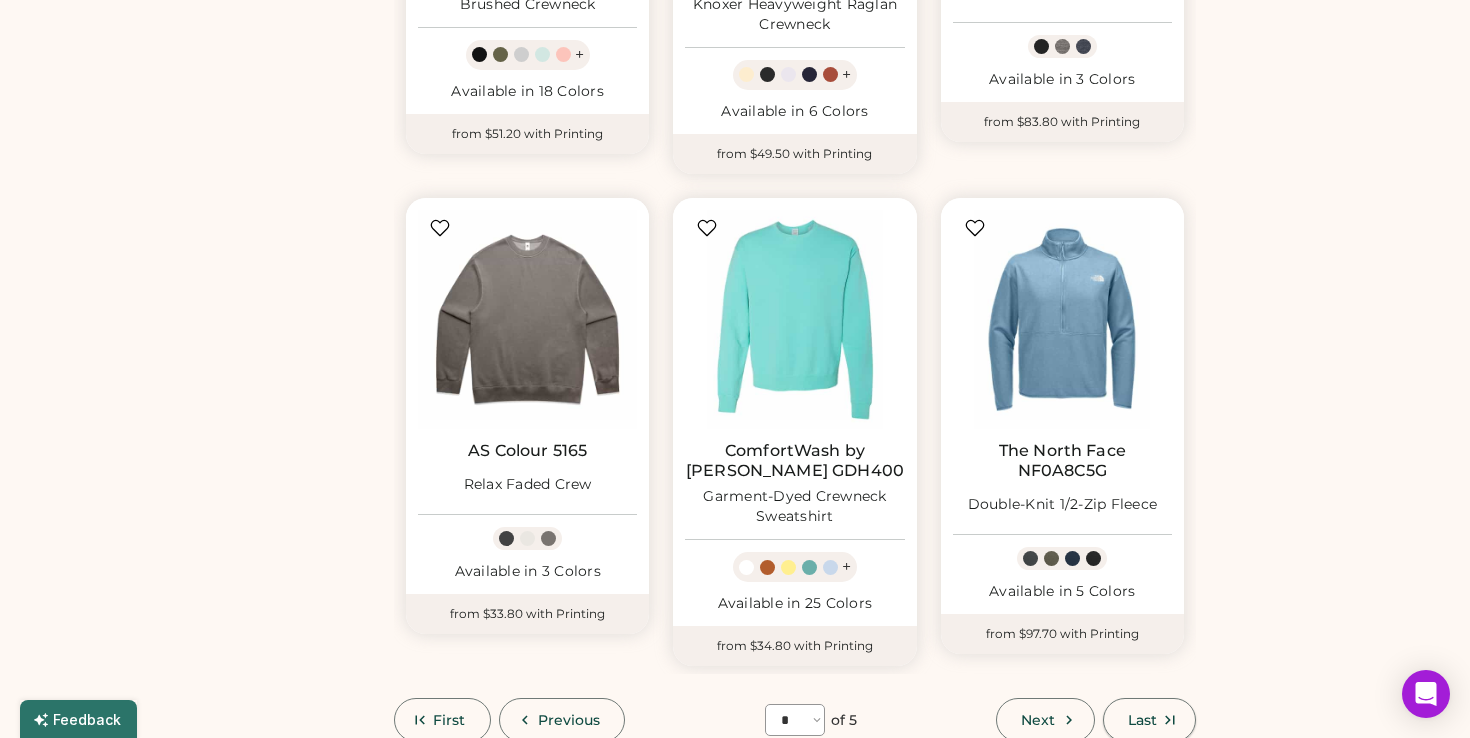 click on "Last" at bounding box center (1142, 720) 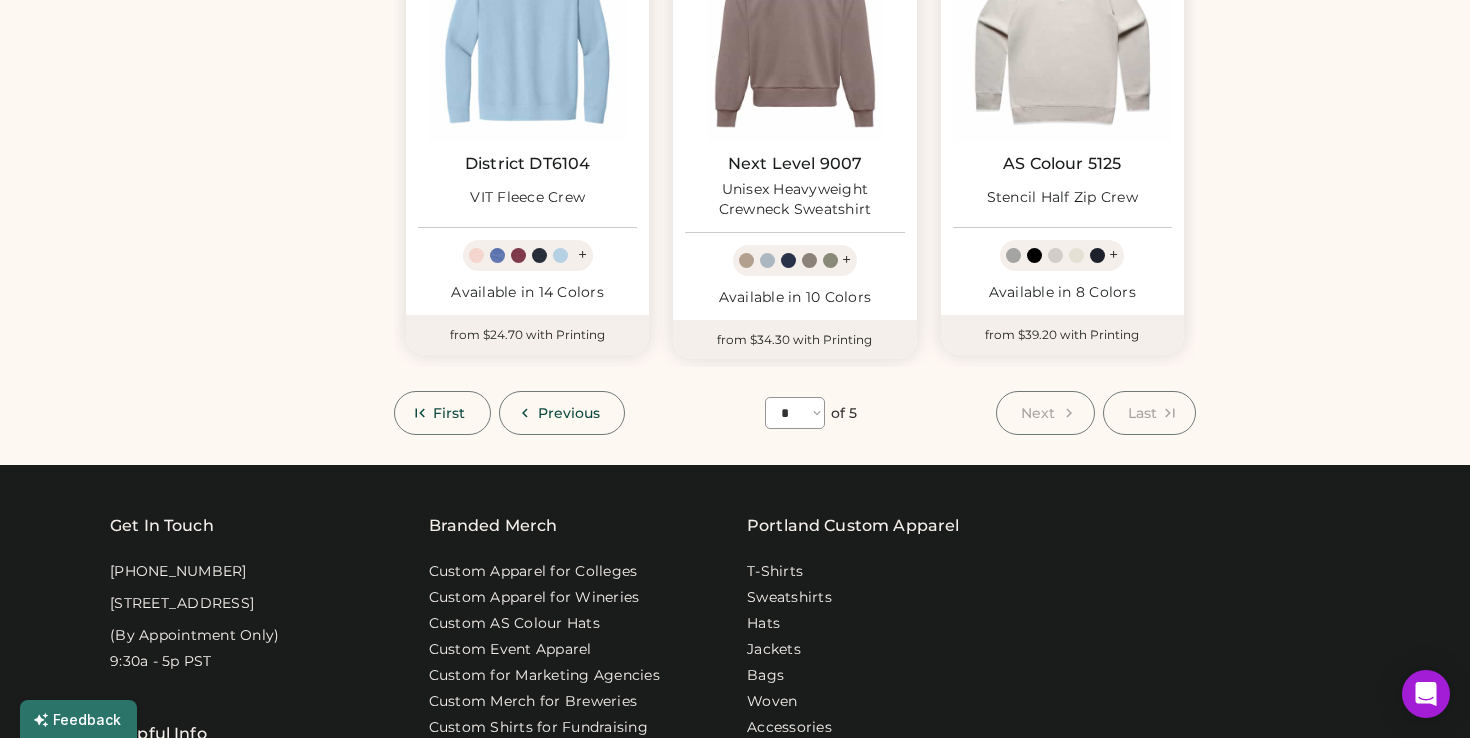 scroll, scrollTop: 887, scrollLeft: 0, axis: vertical 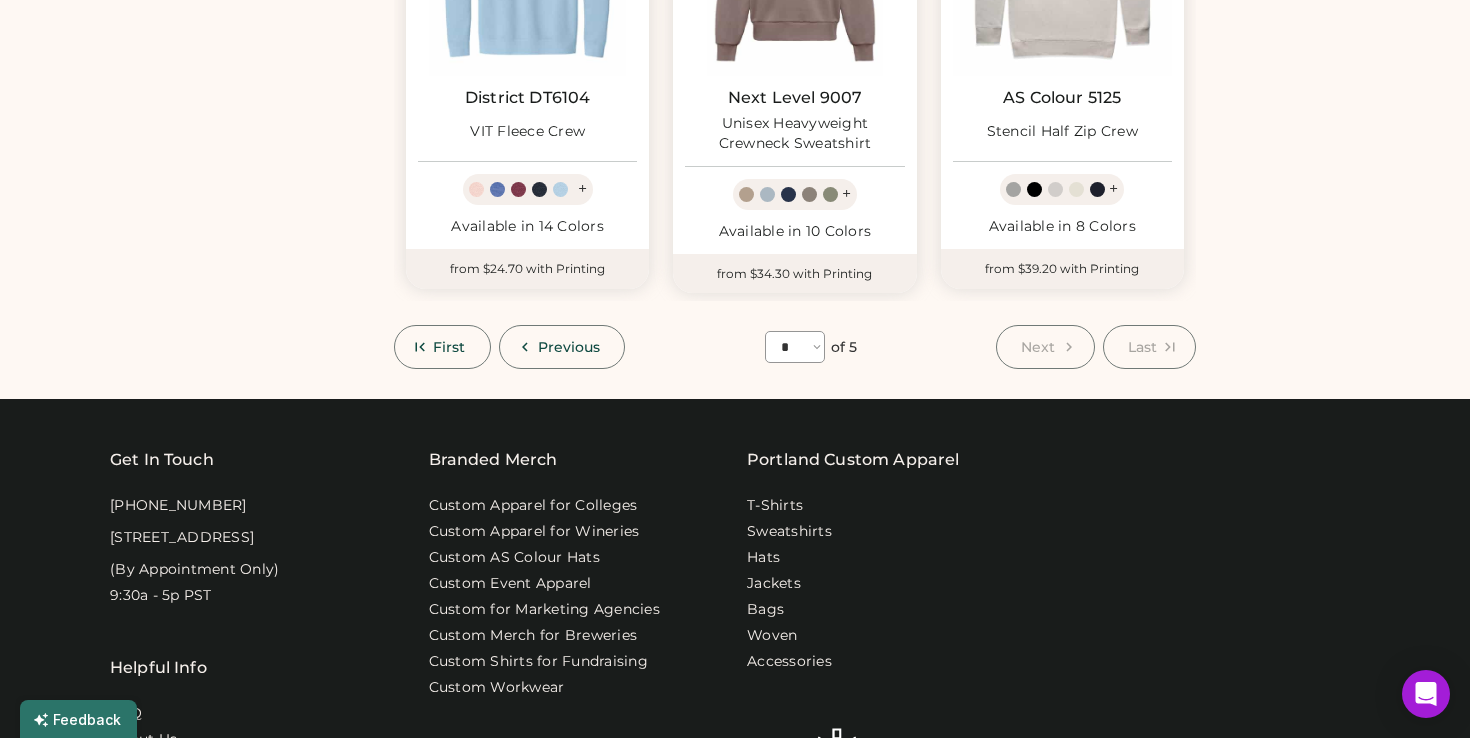 click on "**** * * * * *" at bounding box center (795, 347) 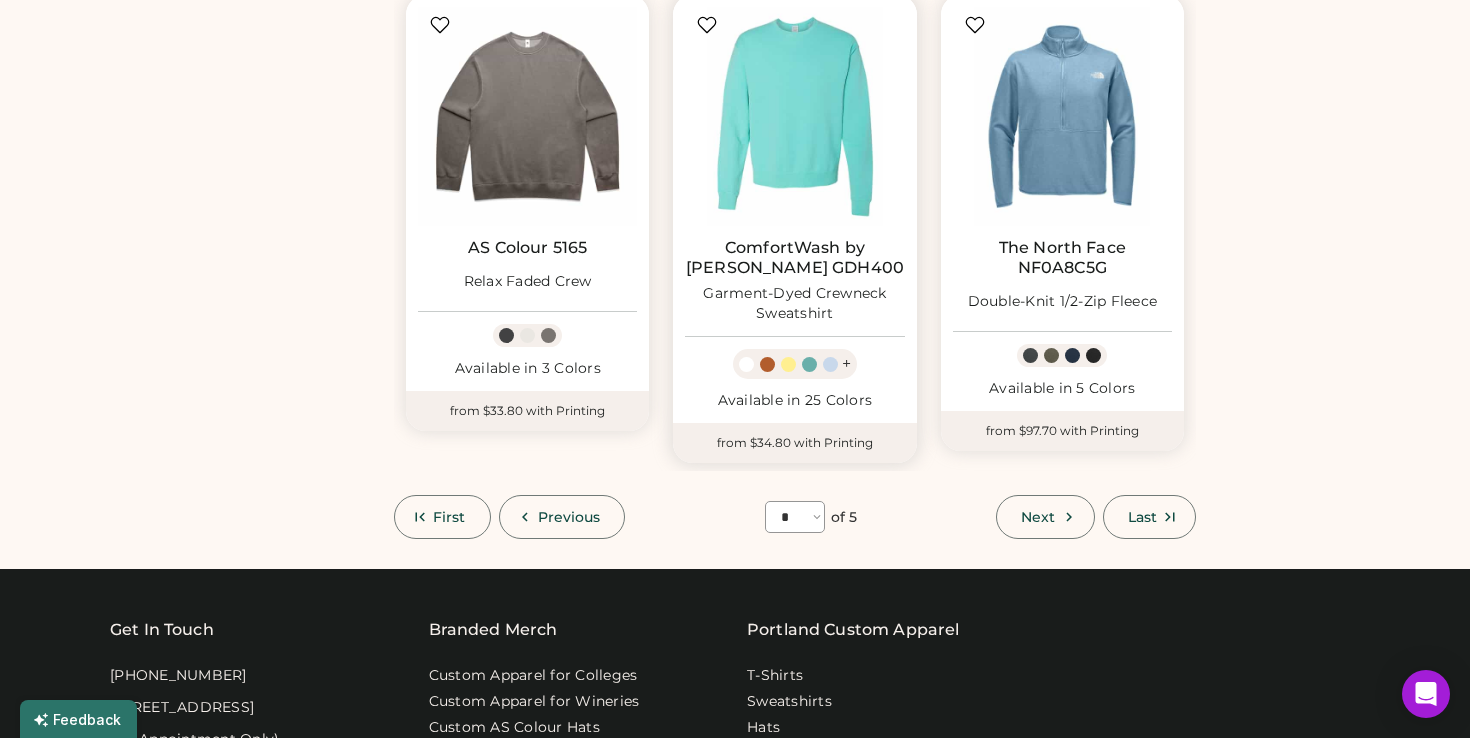 scroll, scrollTop: 0, scrollLeft: 0, axis: both 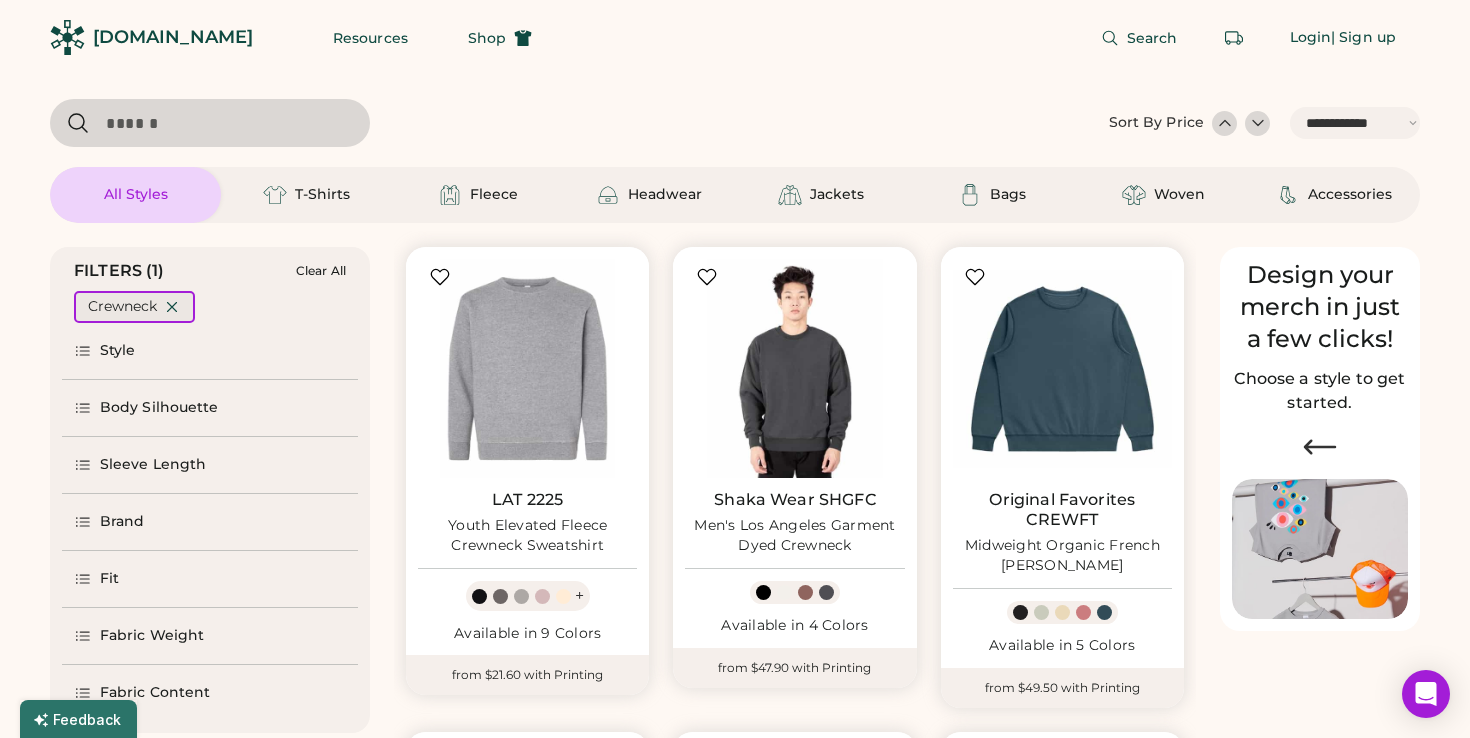 click 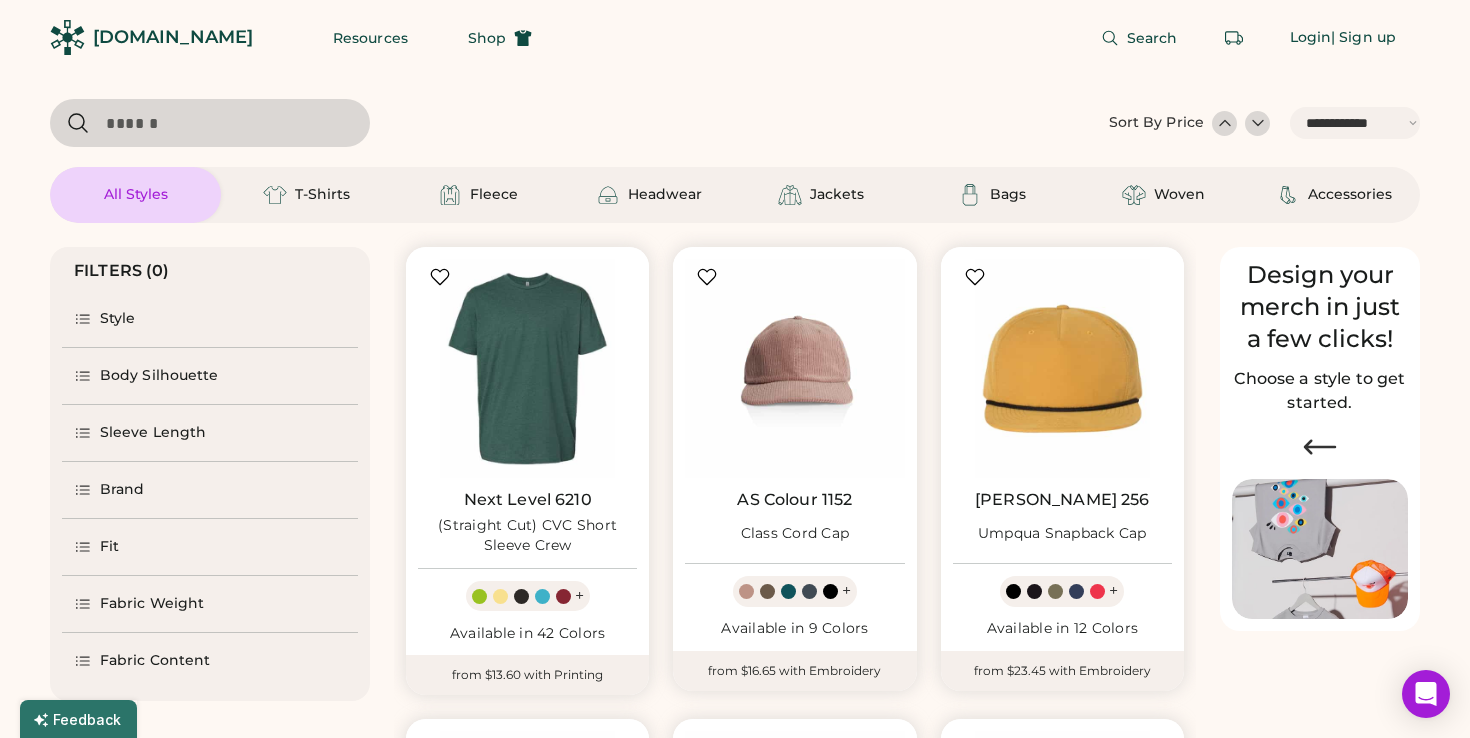 click on "Style" at bounding box center (210, 319) 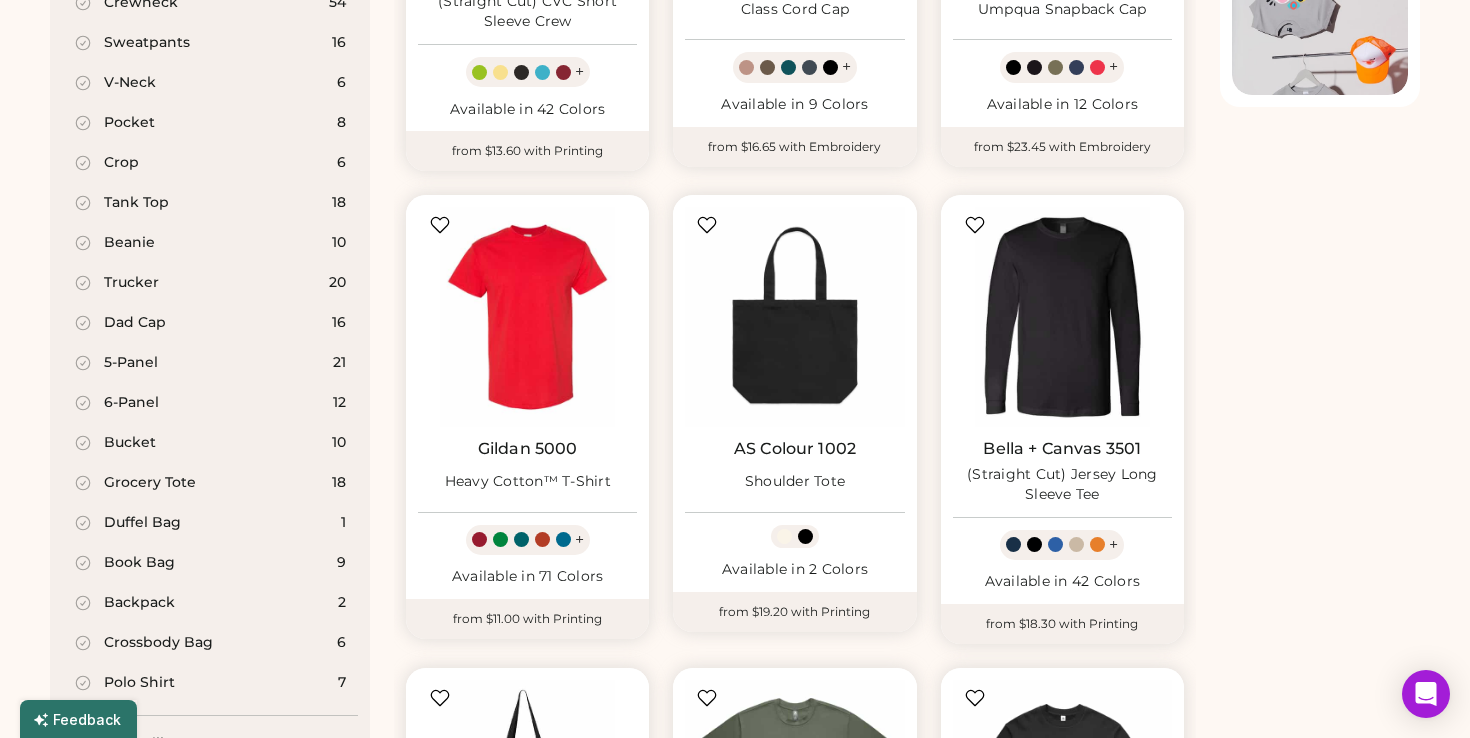 scroll, scrollTop: 551, scrollLeft: 0, axis: vertical 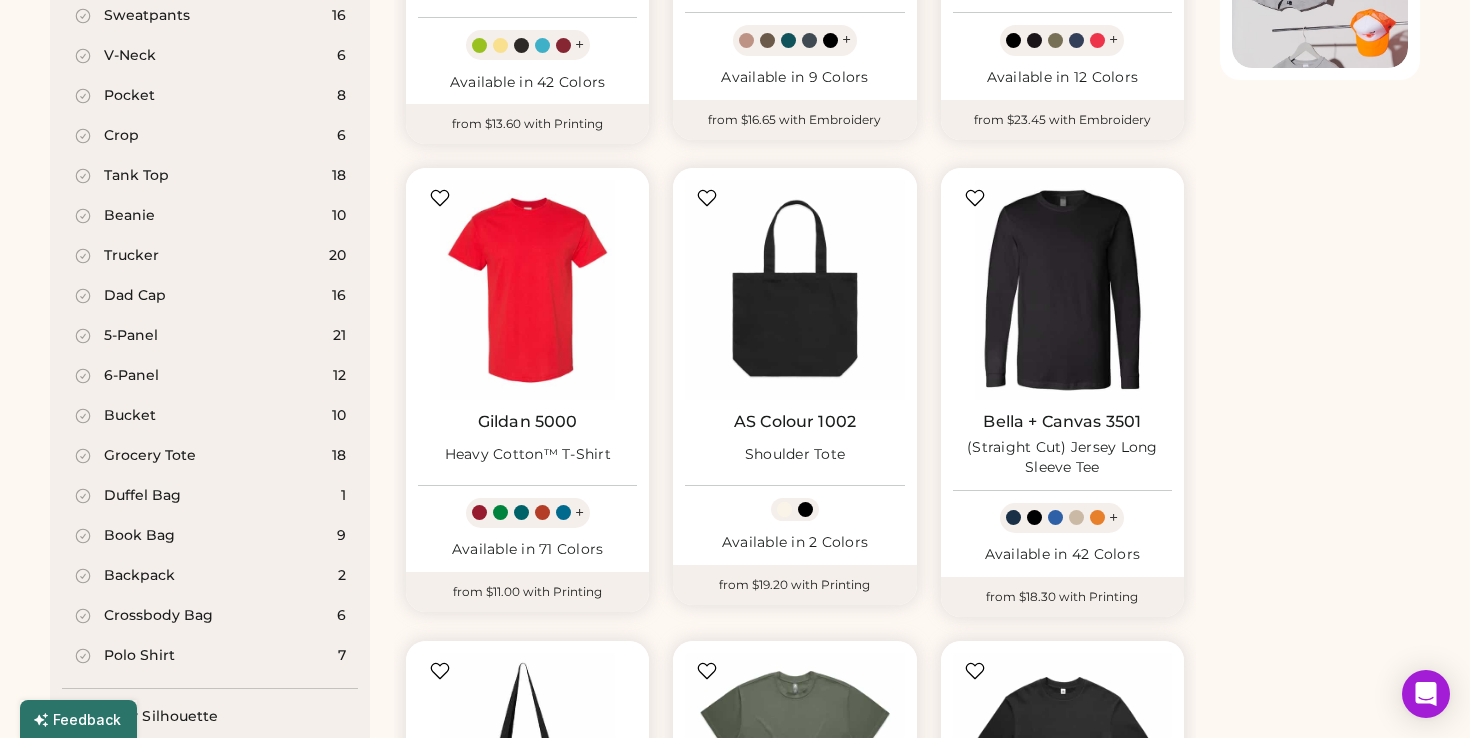 click on "Dad Cap" at bounding box center (135, 296) 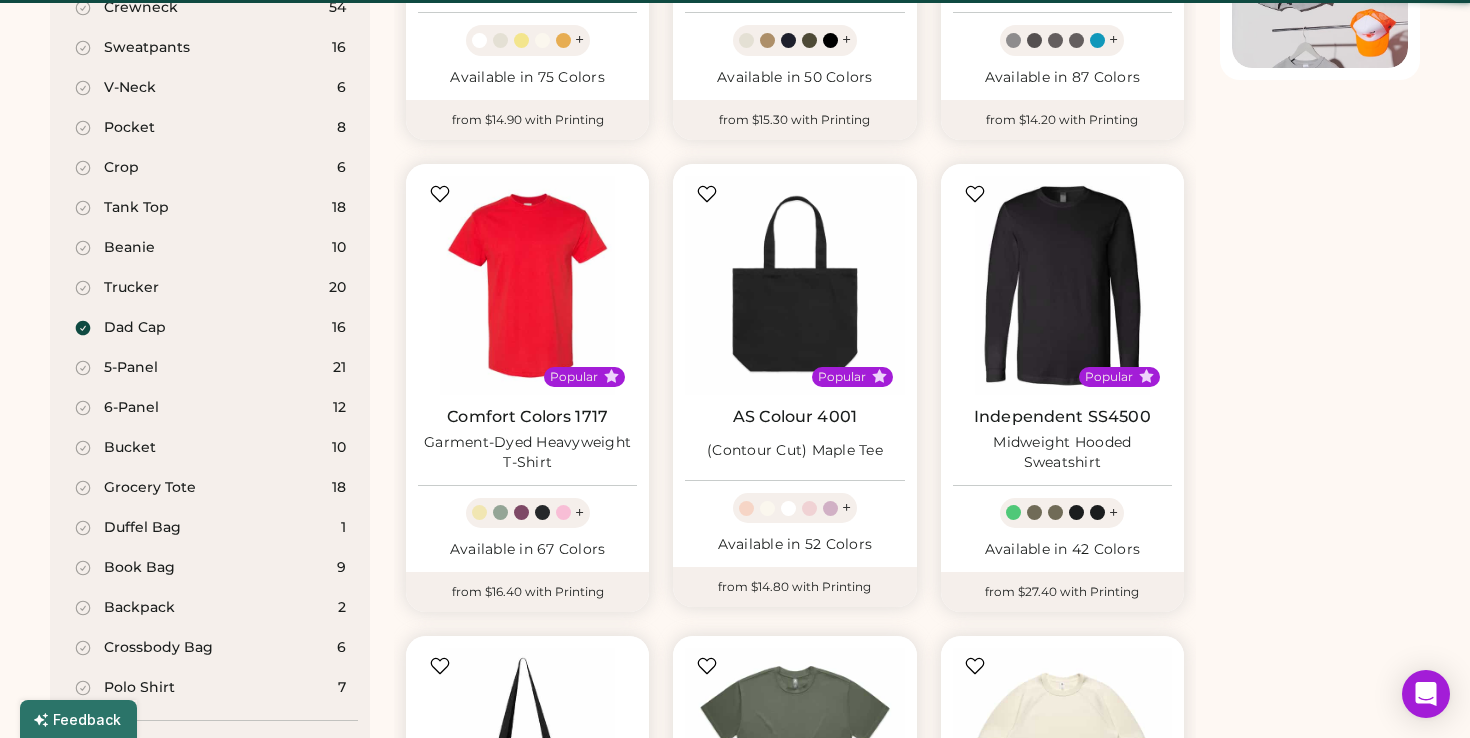 scroll, scrollTop: 583, scrollLeft: 0, axis: vertical 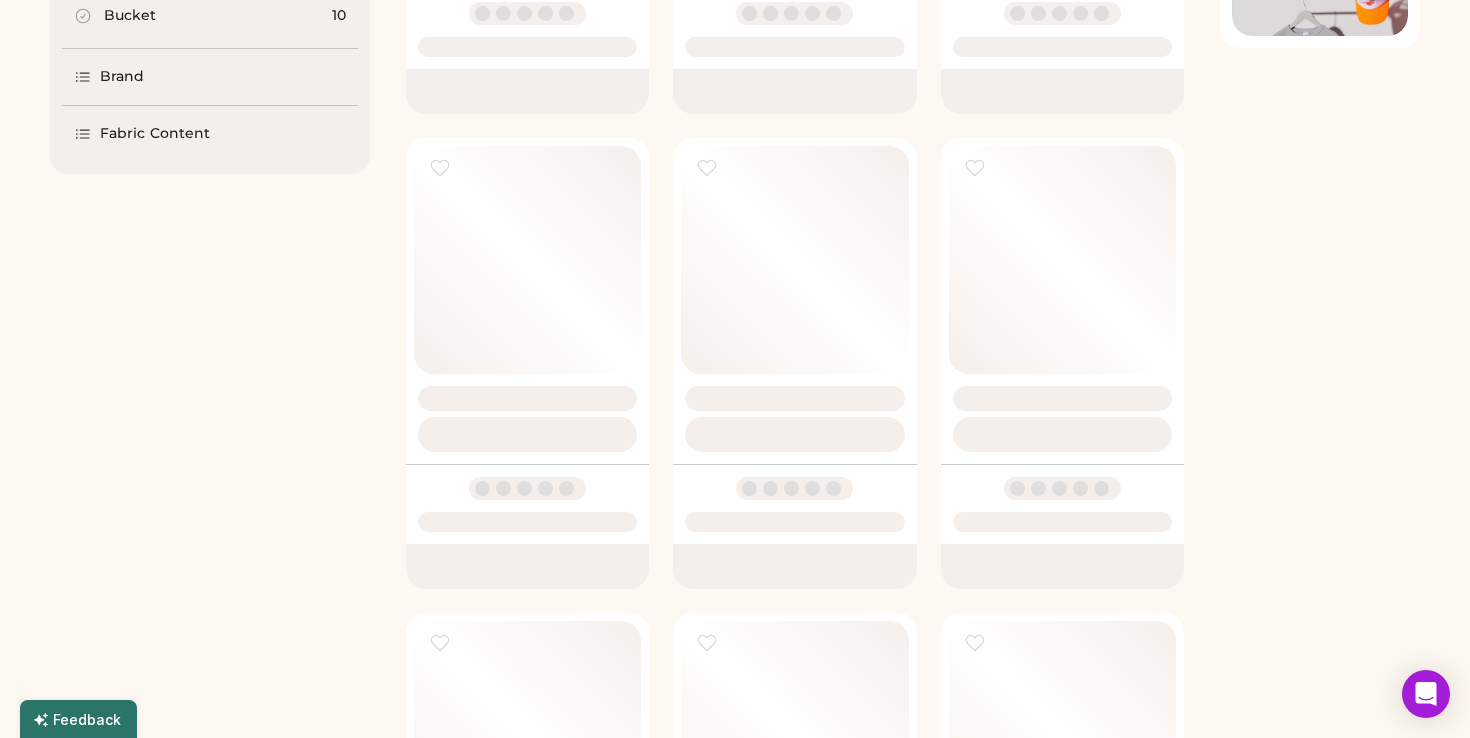 select on "*" 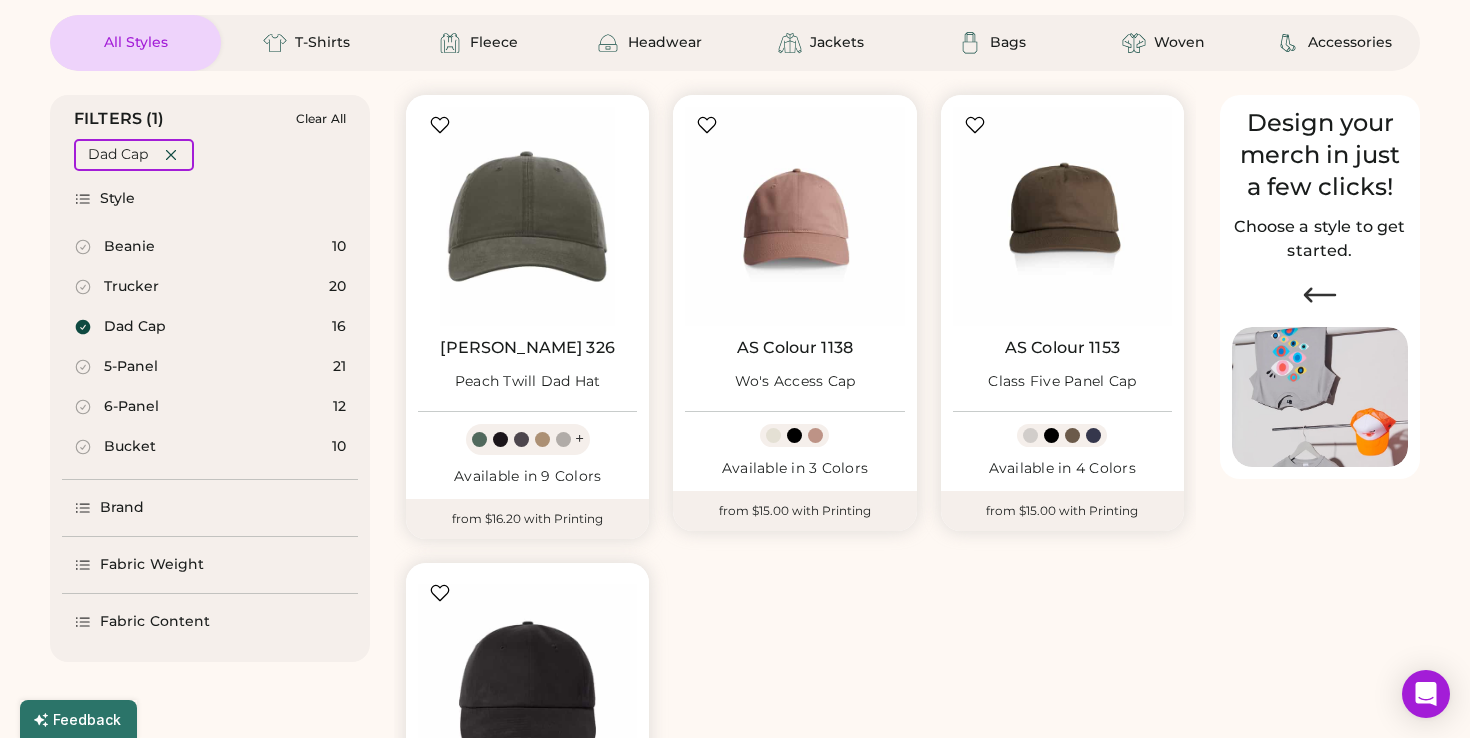 scroll, scrollTop: 230, scrollLeft: 0, axis: vertical 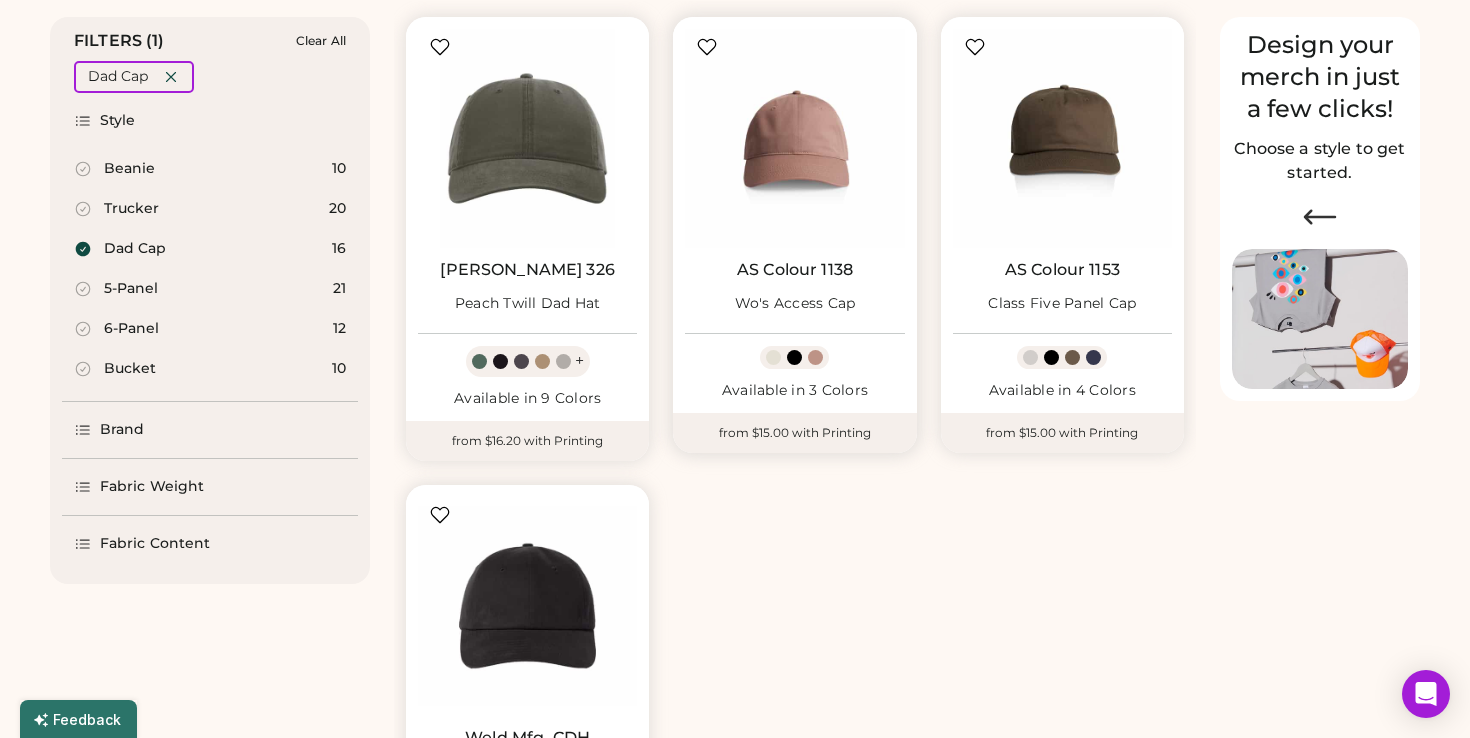 click on "Wo's Access Cap" at bounding box center [795, 304] 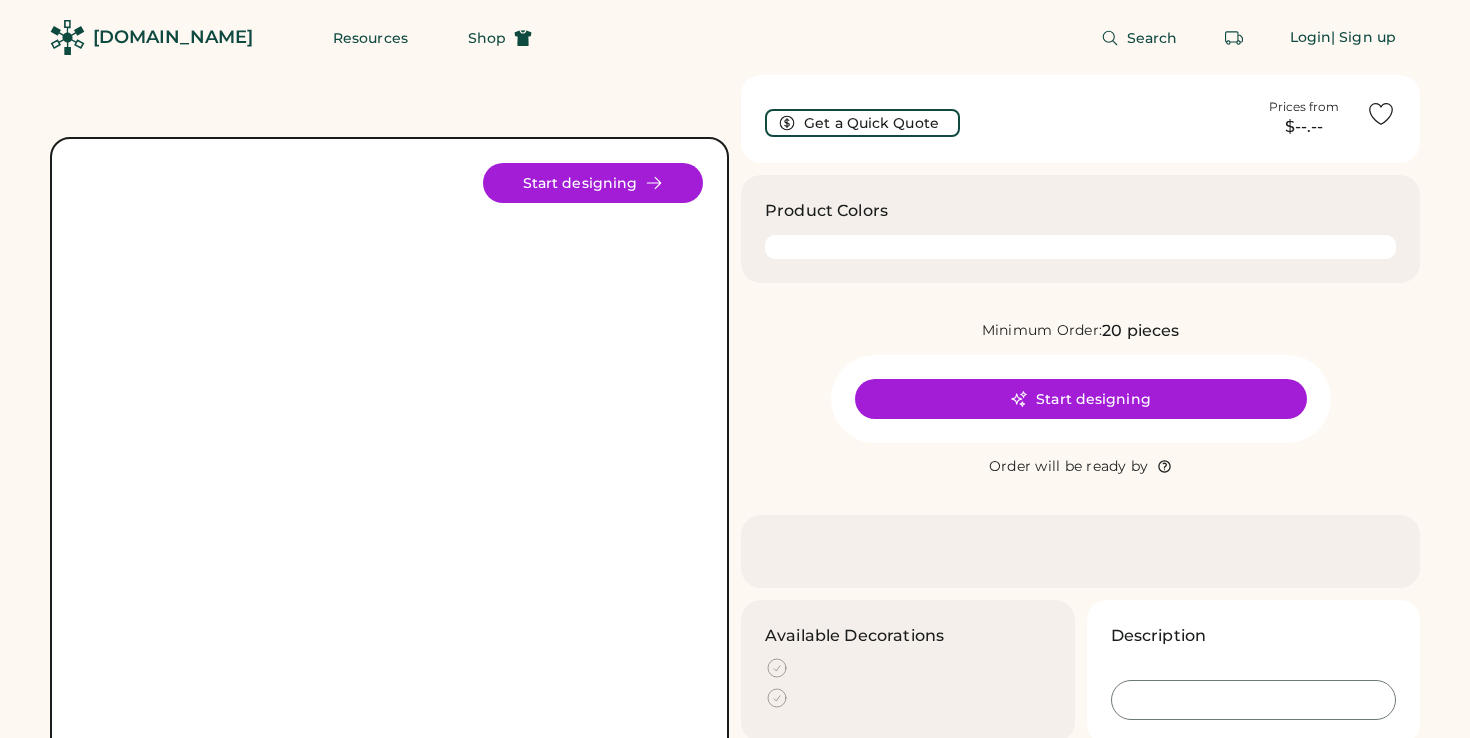scroll, scrollTop: 0, scrollLeft: 0, axis: both 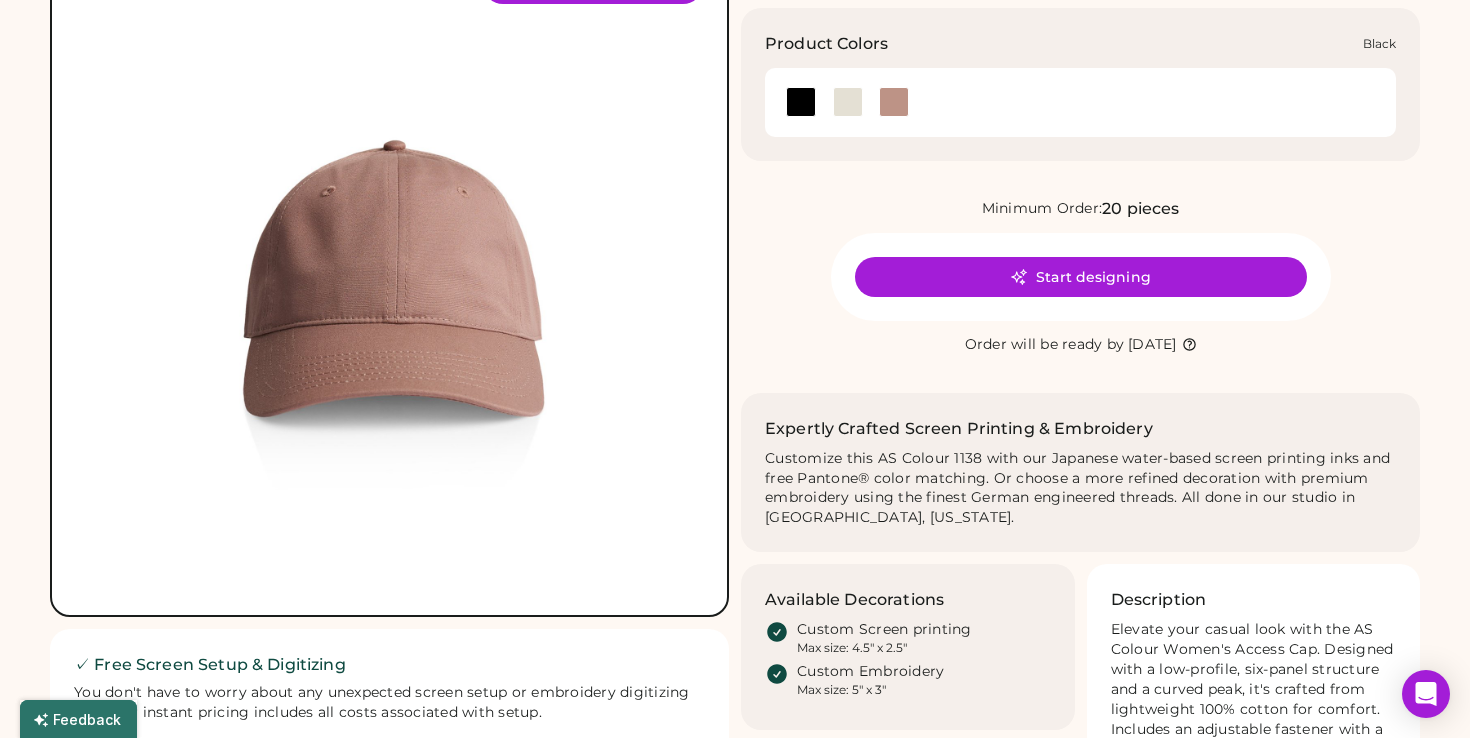 click at bounding box center [801, 102] 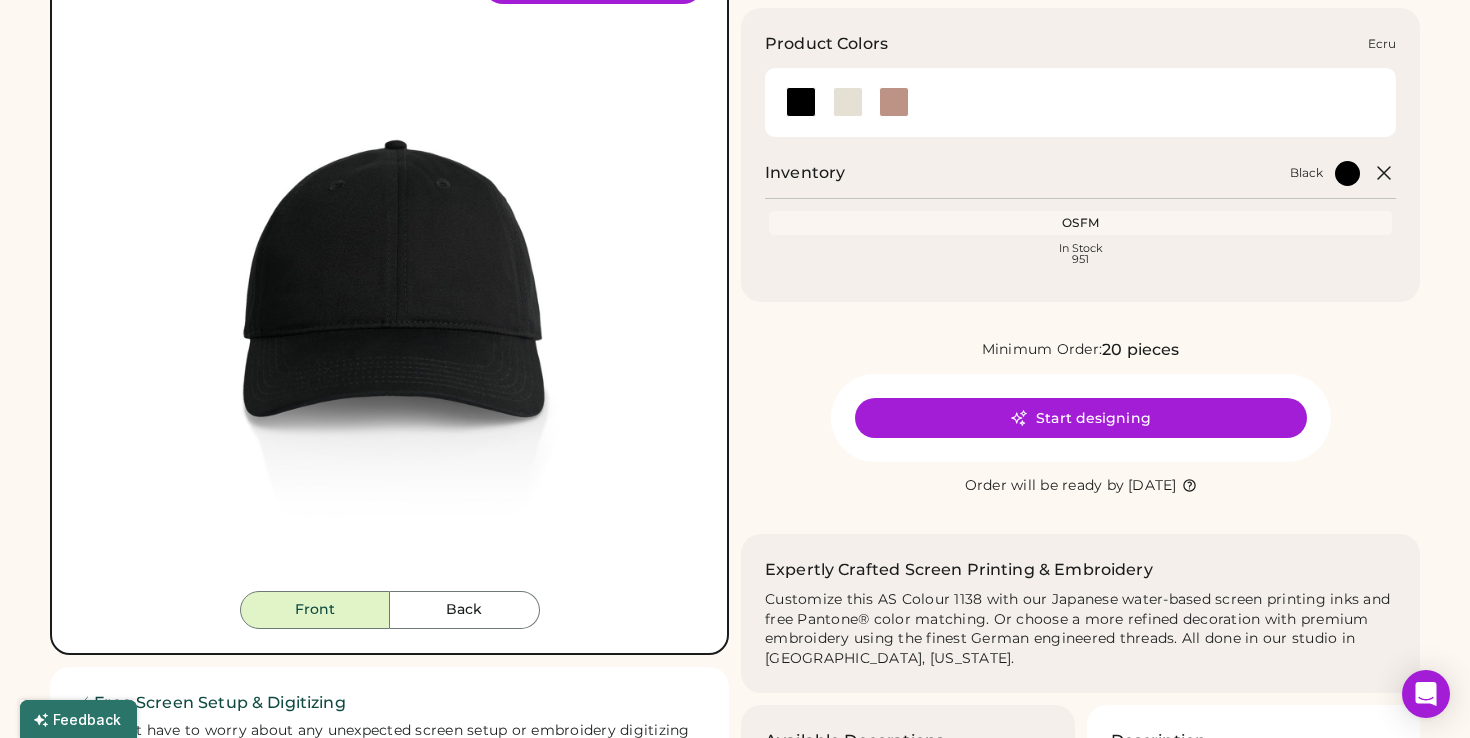 click at bounding box center [848, 102] 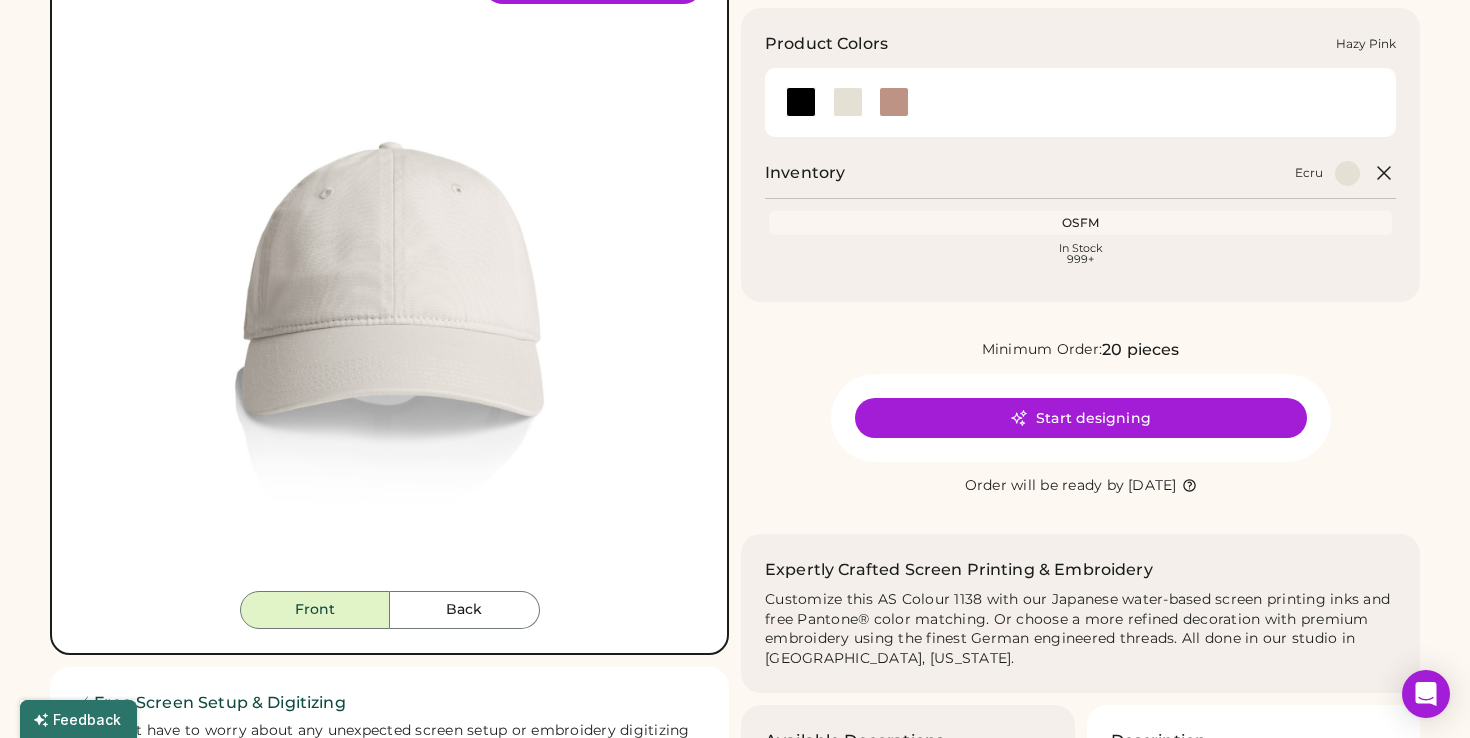 click at bounding box center (894, 102) 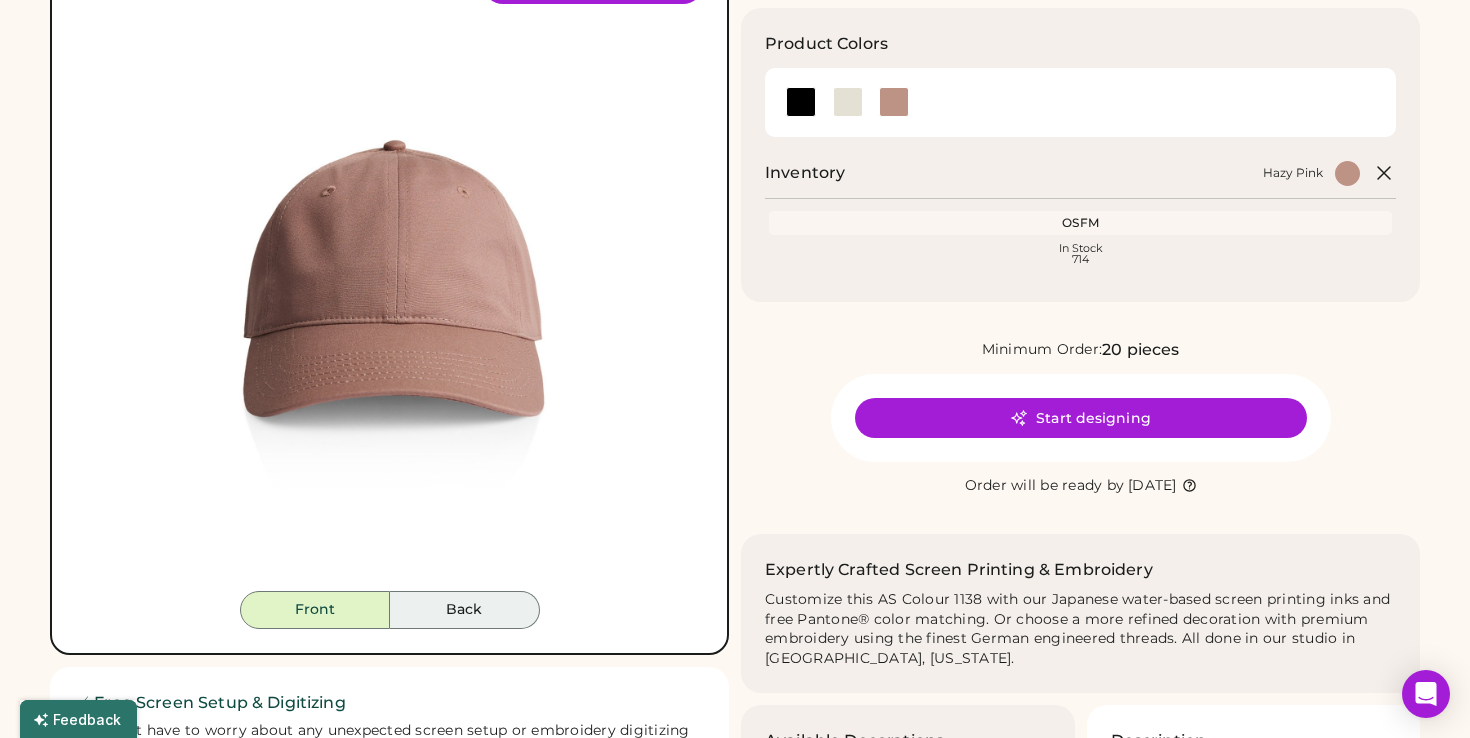 click on "Back" at bounding box center (465, 610) 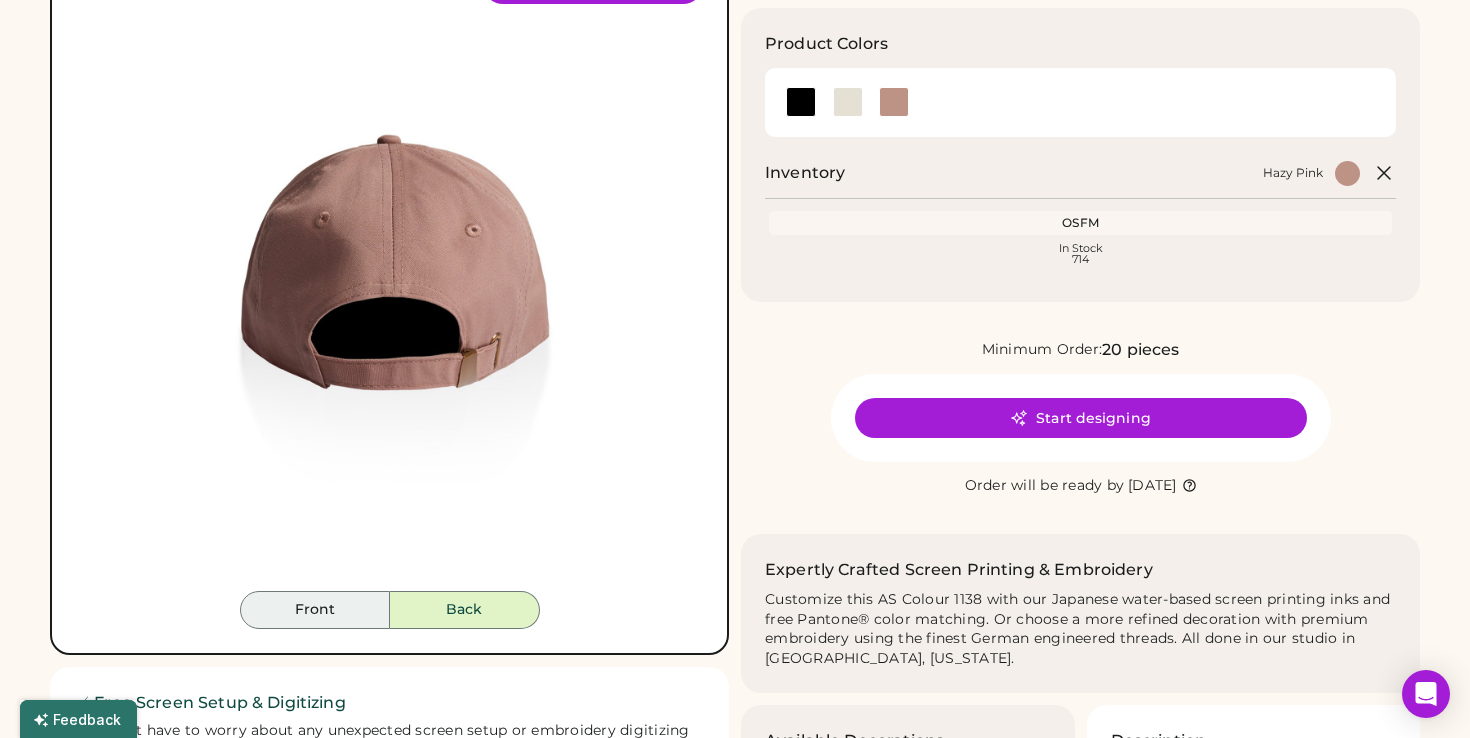 click on "Front Back Start designing" at bounding box center [389, 296] 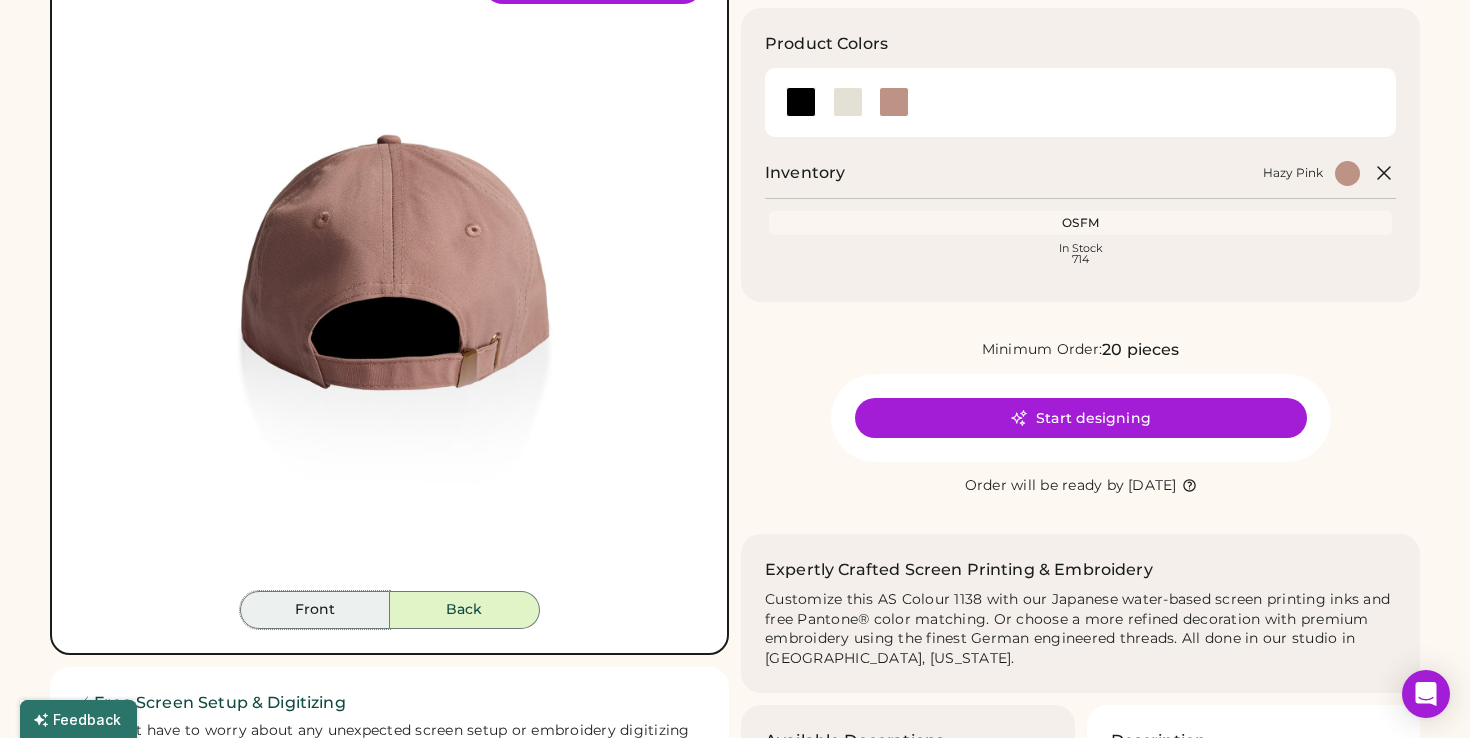 click on "Front" at bounding box center (315, 610) 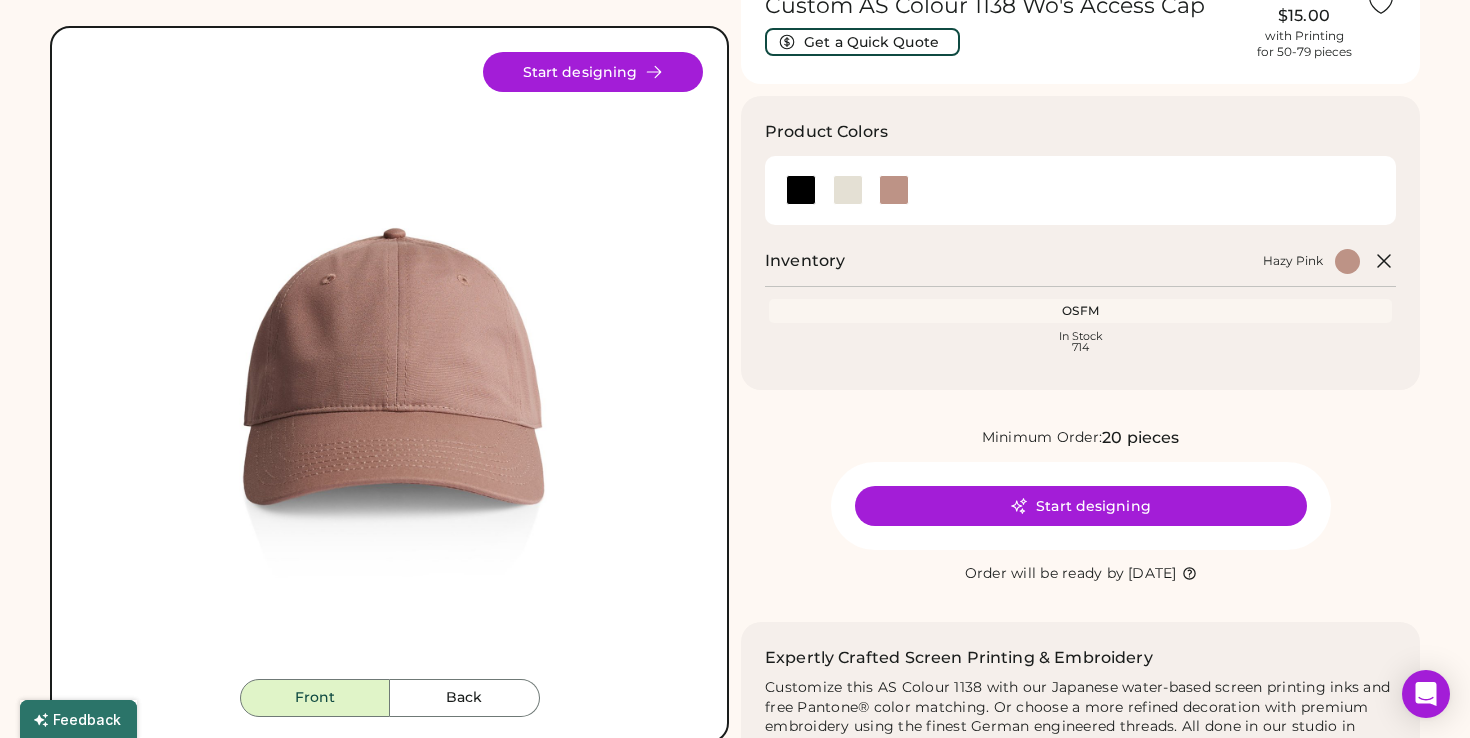 scroll, scrollTop: 0, scrollLeft: 0, axis: both 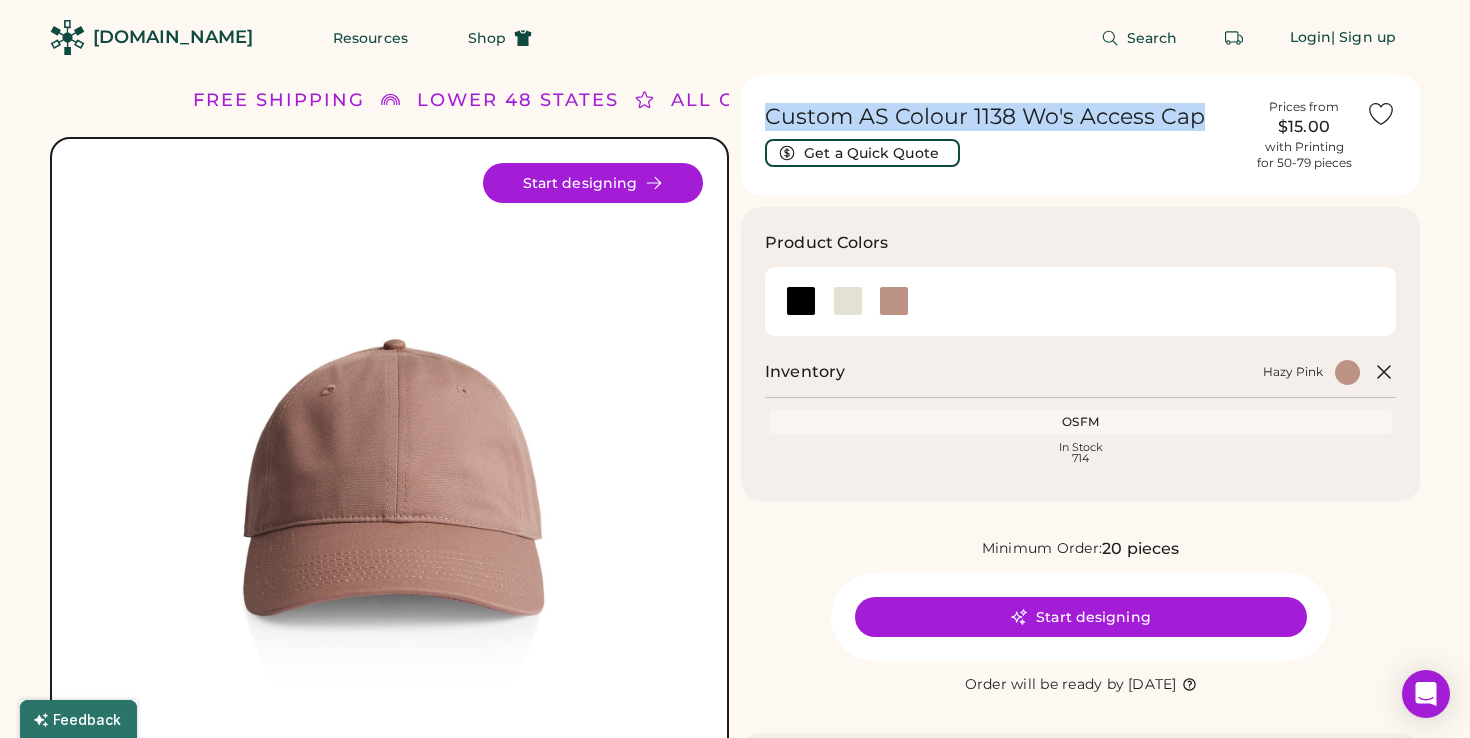 copy on "Custom AS Colour 1138 Wo's Access Cap" 